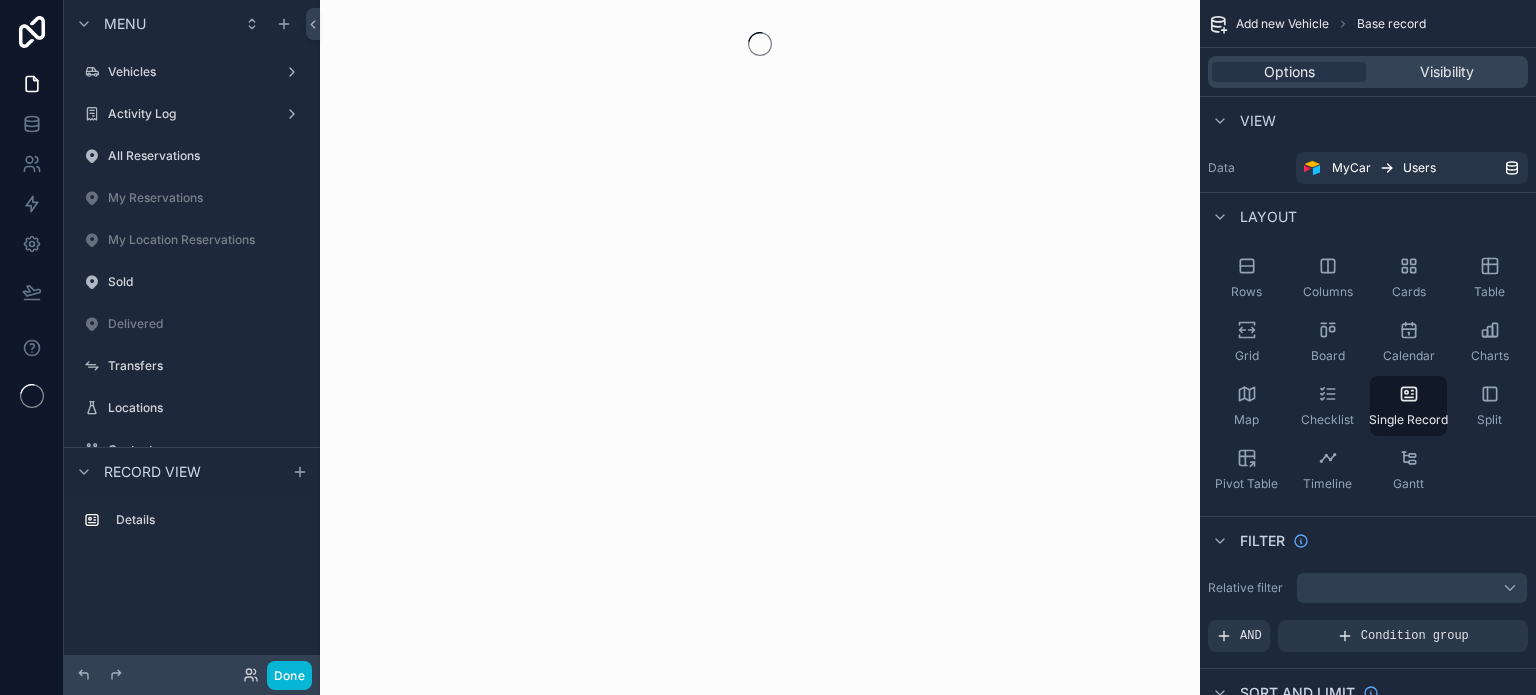 scroll, scrollTop: 0, scrollLeft: 0, axis: both 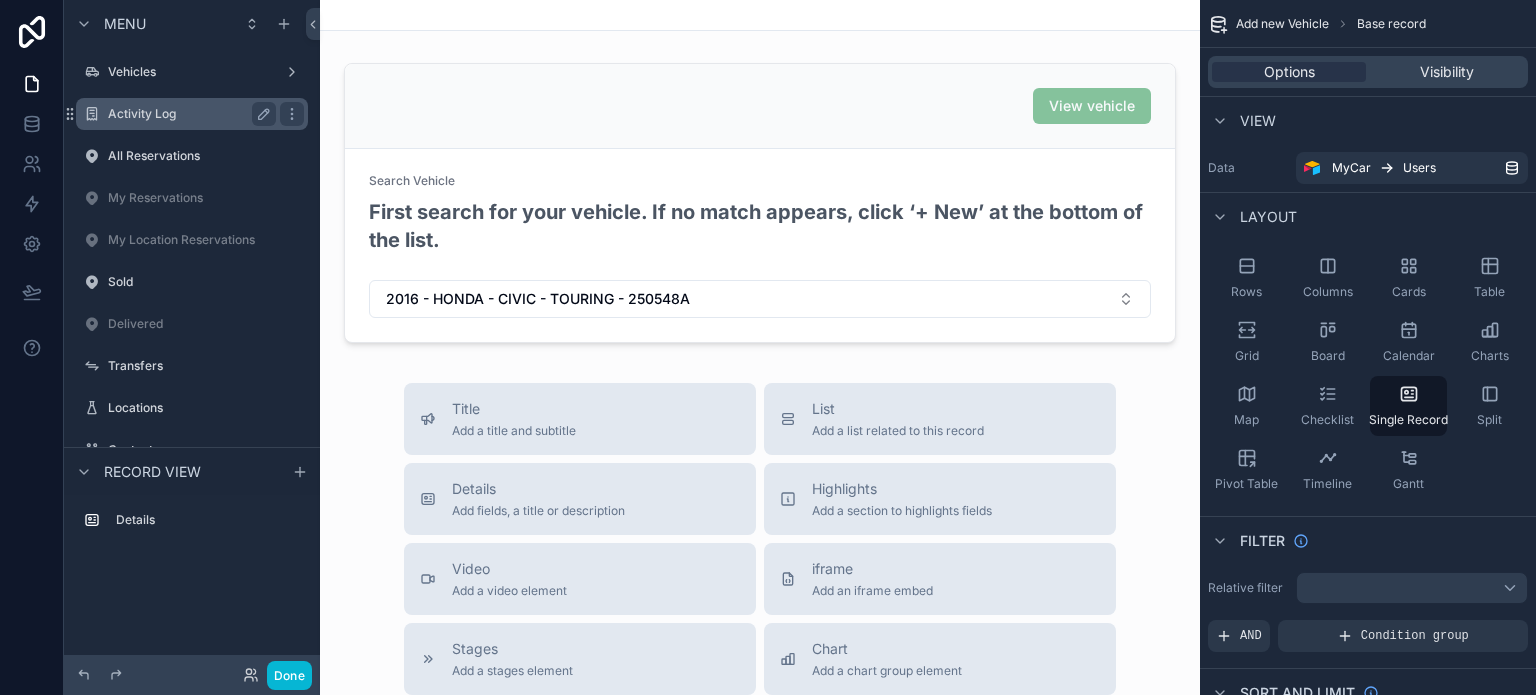click on "Activity Log" at bounding box center [188, 114] 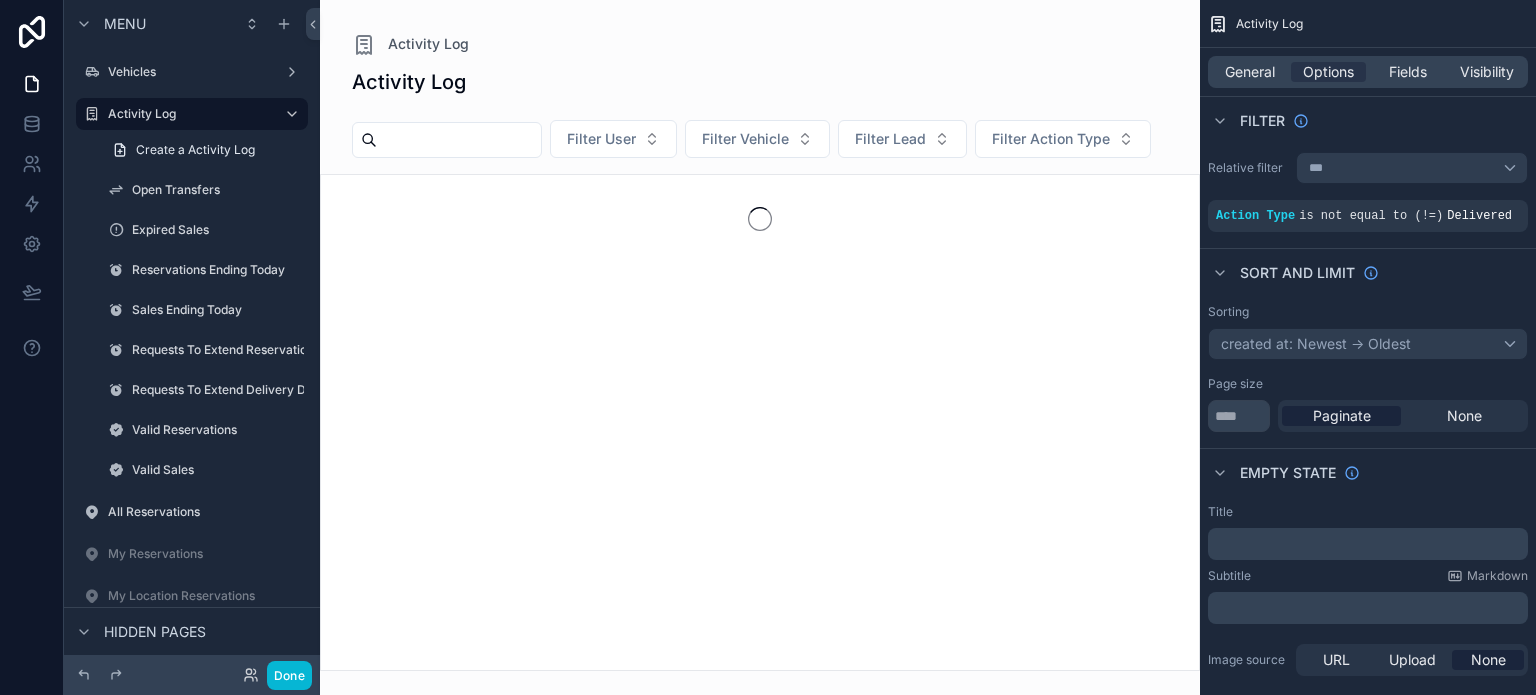 click at bounding box center [760, 347] 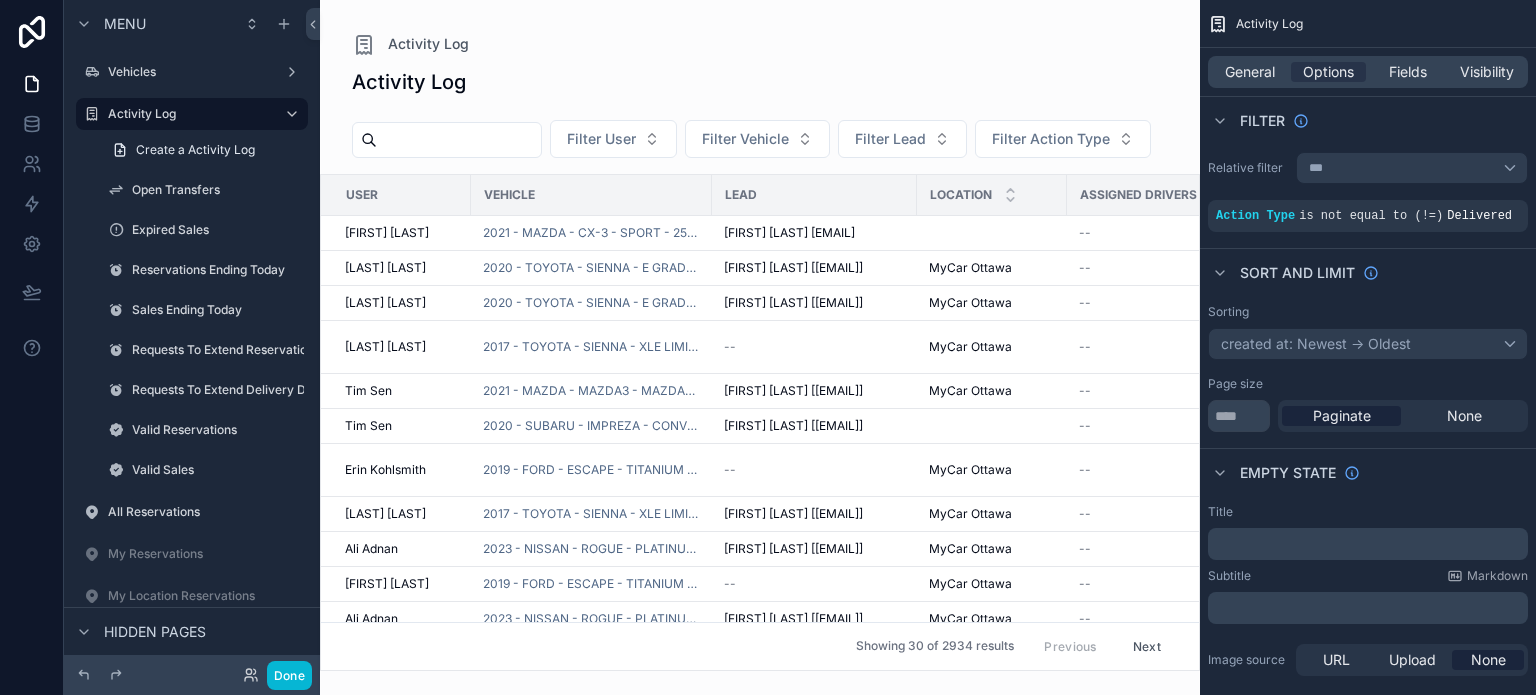 click on "Activity Log Activity Log Filter User Filter Vehicle Filter Lead Filter Action Type User Vehicle Lead Location Assigned Drivers Action Type Timestamp Details Notes Reservation Start Reservation End Tushar Gupta 2021 - MAZDA - CX-3 - SPORT - 250811 ADITYA SETH [adityaseth037@gmail.com] -- Reservation 8/4/2025 1:22 AM 8/4/2025 1:22 AM -- -- 8/4/2025 1:21 AM 8/4/2025 1:21 AM 8/5/2025 1:21 PM 8/5/2025 1:21 PM Diaz Velez 2020 - TOYOTA - SIENNA - E GRADE - 250750 RYAN V [ryanvik@hotmail.com] MyCar Ottawa MyCar Ottawa -- Sold 8/2/2025 11:47 PM 8/2/2025 11:47 PM -- -- -- -- Diaz Velez 2020 - TOYOTA - SIENNA - E GRADE - 250750 ALEJANDRO DIAZ [alejandrodiazvelez014@gmail.com] MyCar Ottawa MyCar Ottawa -- Reservation 8/2/2025 11:46 PM 8/2/2025 11:46 PM -- -- 8/2/2025 11:45 PM 8/2/2025 11:45 PM 8/4/2025 11:45 AM 8/4/2025 11:45 AM Diaz Velez 2017 - TOYOTA - SIENNA - XLE LIMITED - 250857 -- MyCar Ottawa MyCar Ottawa -- Reservation Cancelled 8/2/2025 11:45 PM 8/2/2025 11:45 PM -- -- -- -- Tim Sen MyCar Ottawa MyCar Ottawa" at bounding box center (760, 335) 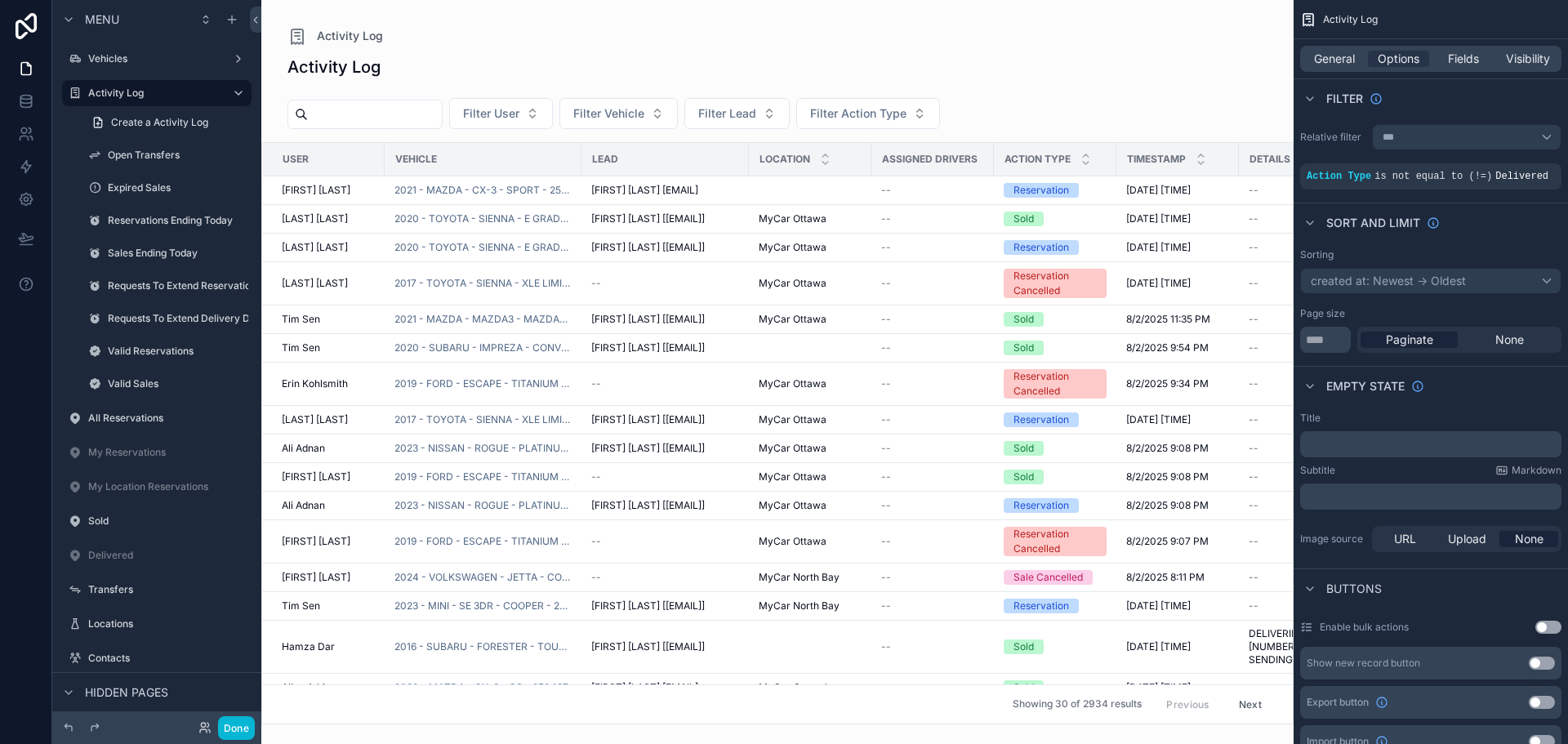 click on "Activity Log" at bounding box center [777, 36] 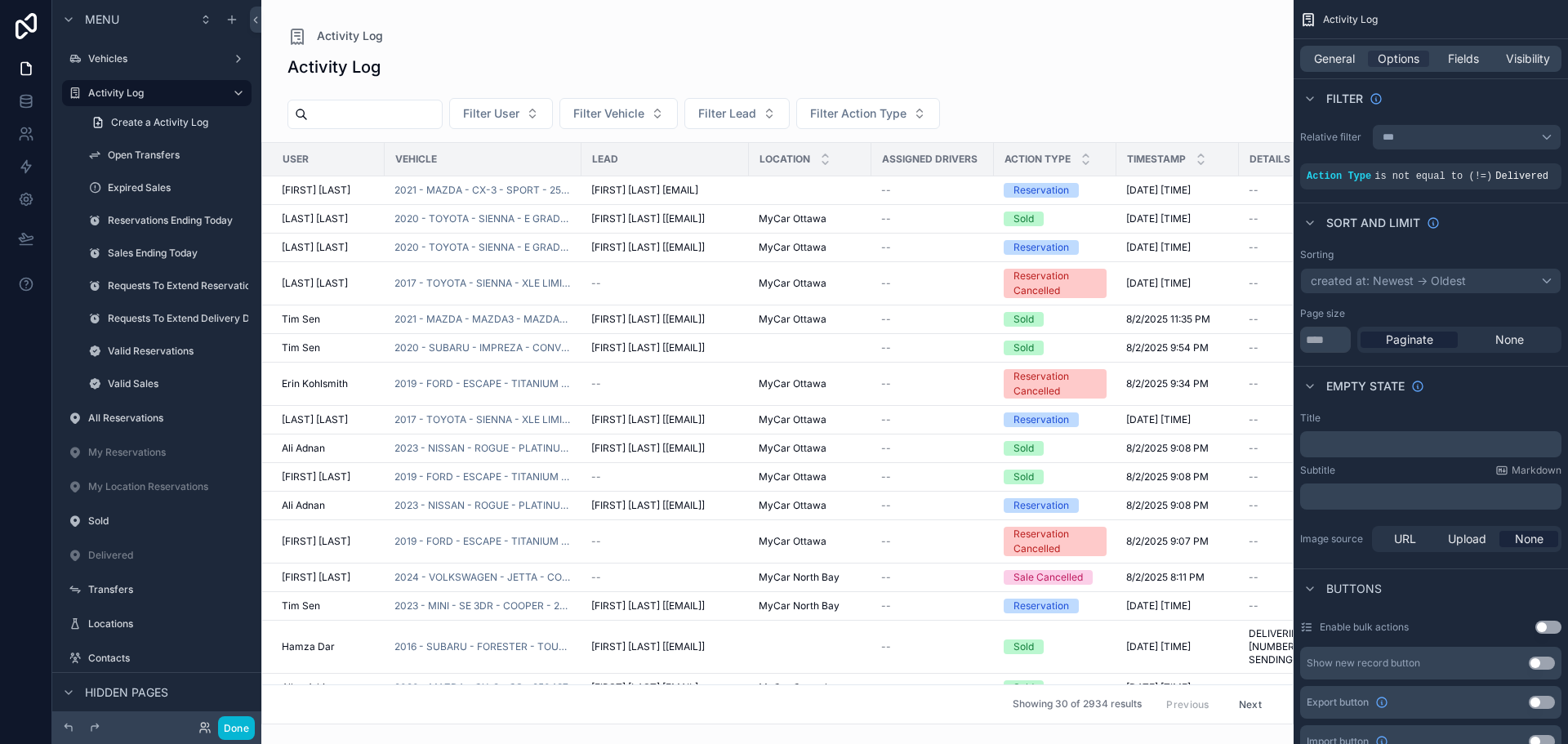 click on "Activity Log" at bounding box center [777, 36] 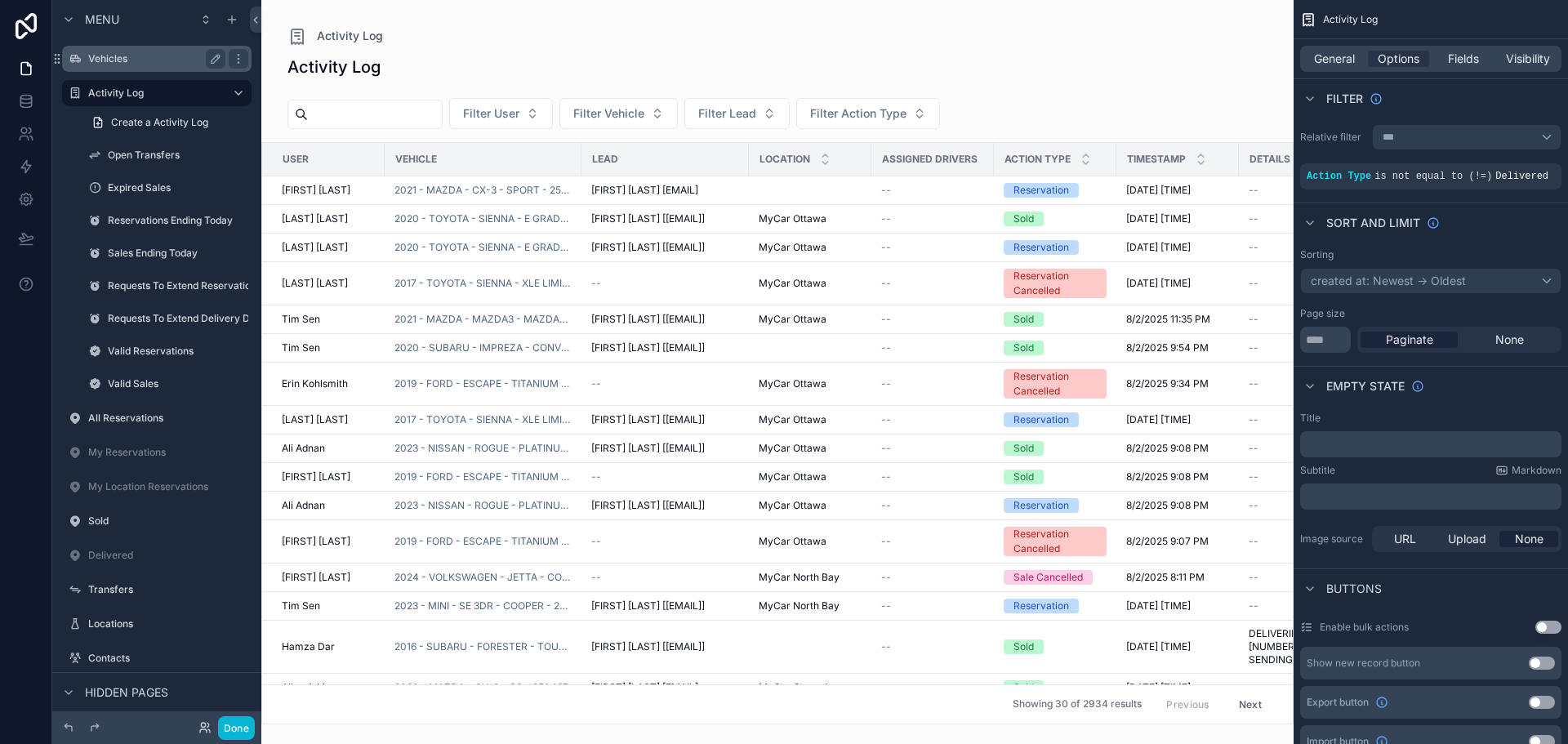 click on "Vehicles" at bounding box center (154, 59) 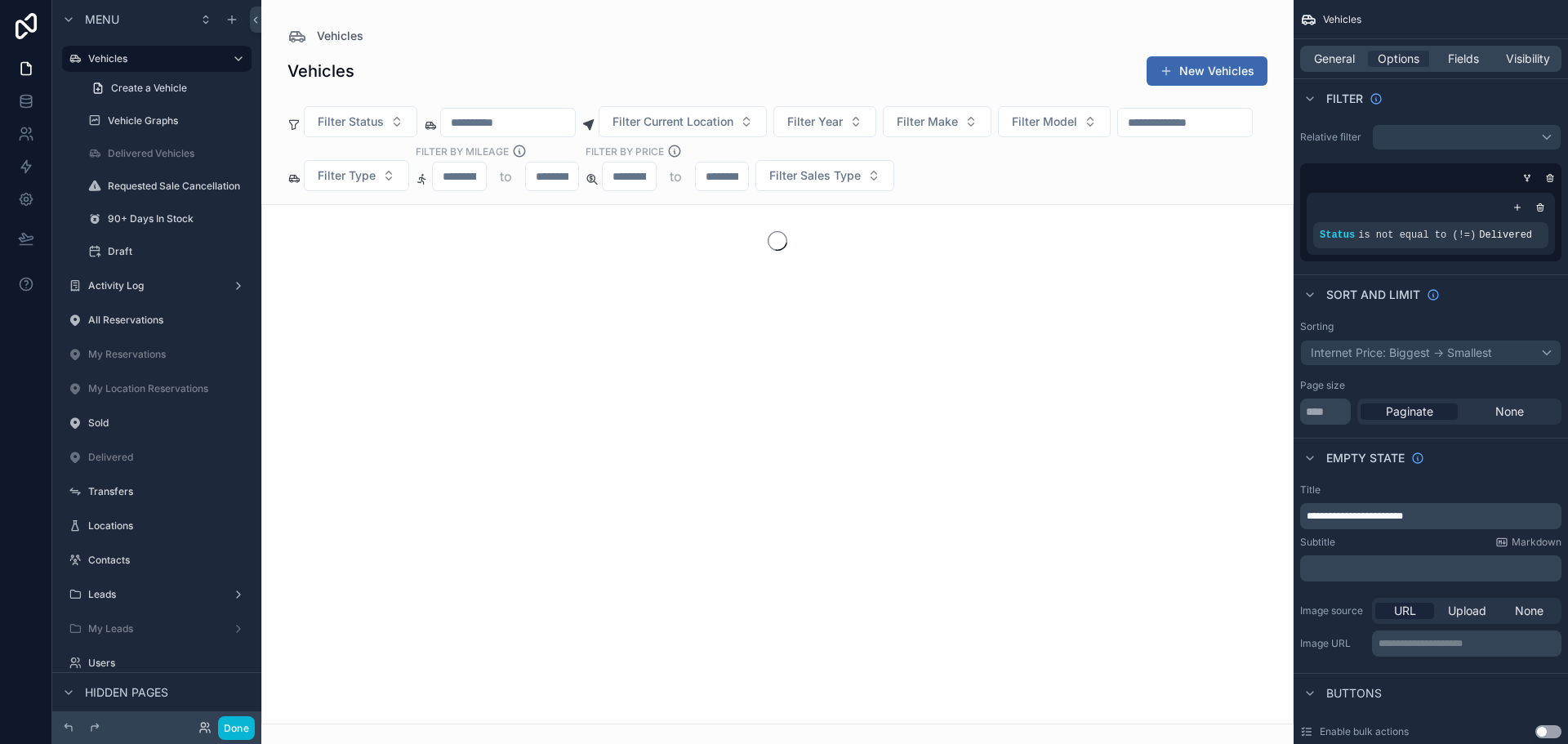 click at bounding box center (777, 372) 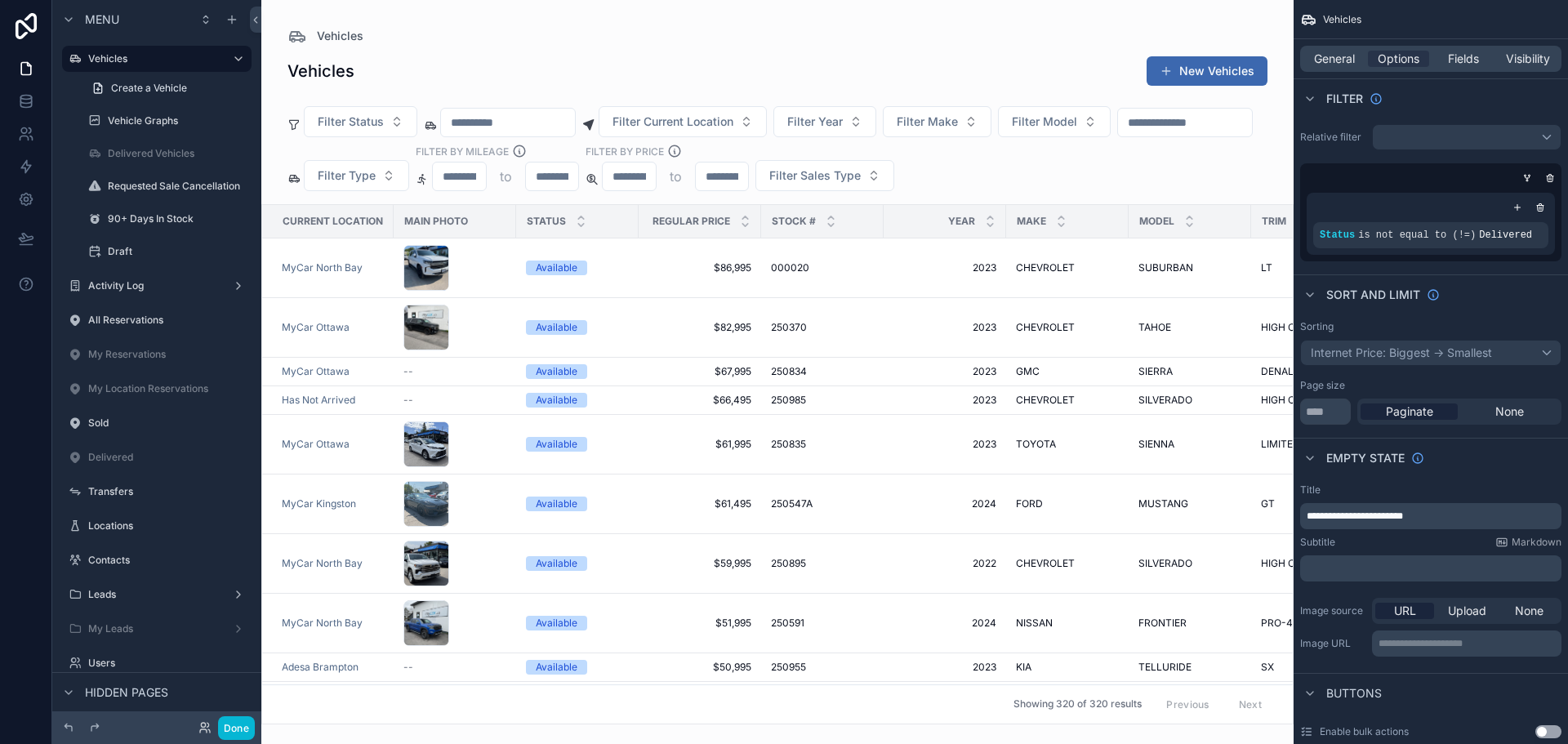 click at bounding box center [1185, 123] 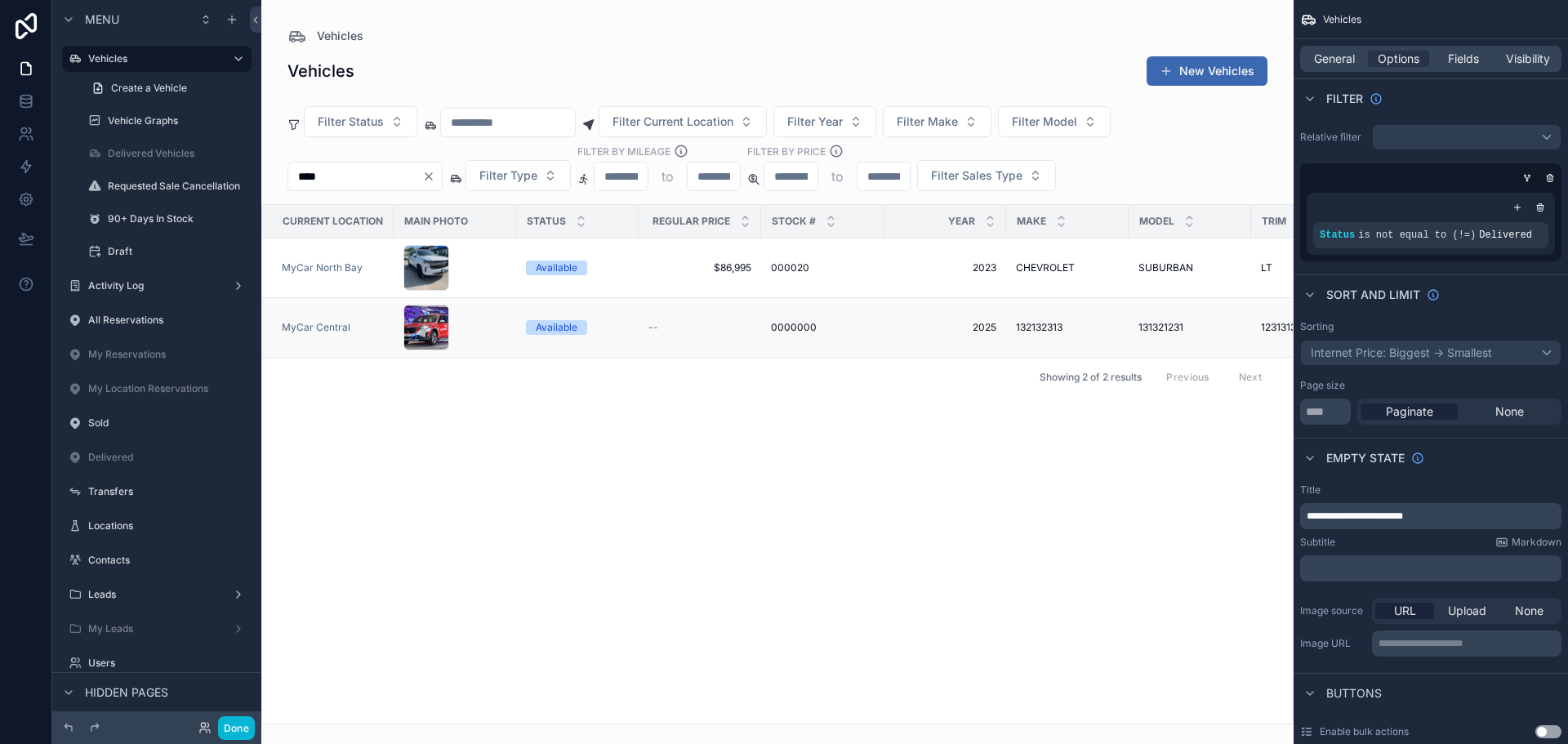 type on "****" 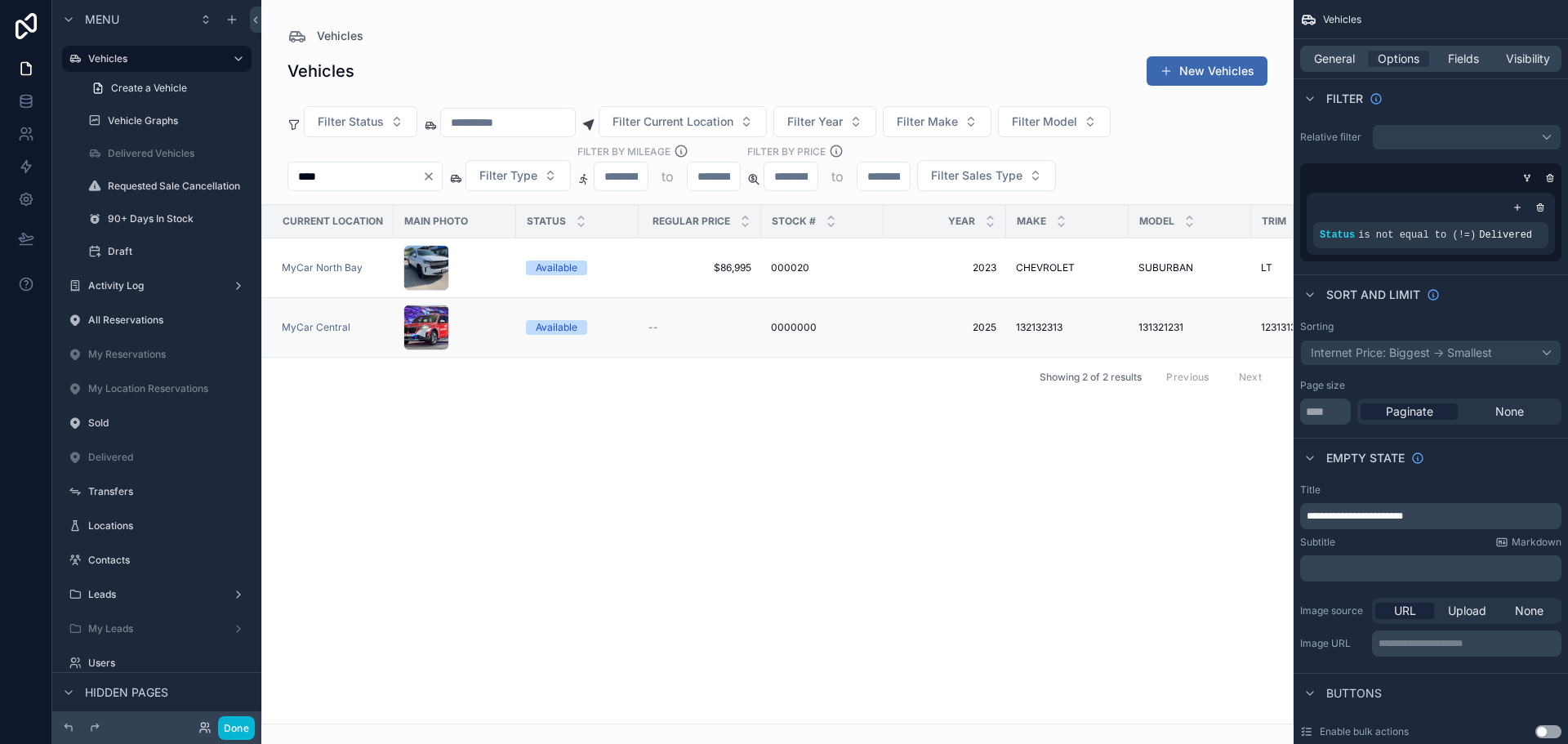 click on "0000000" at bounding box center [794, 327] 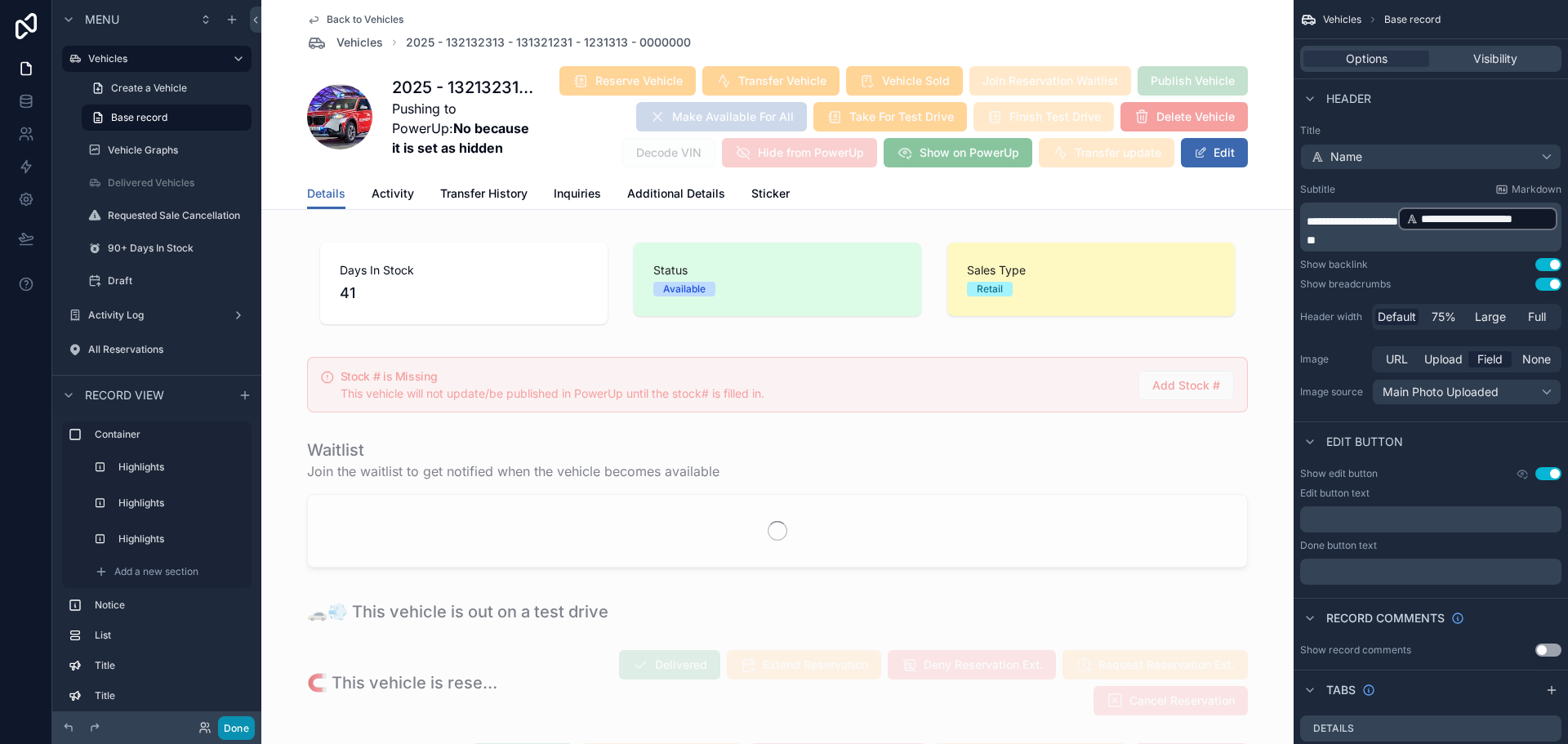 click on "Done" at bounding box center (236, 728) 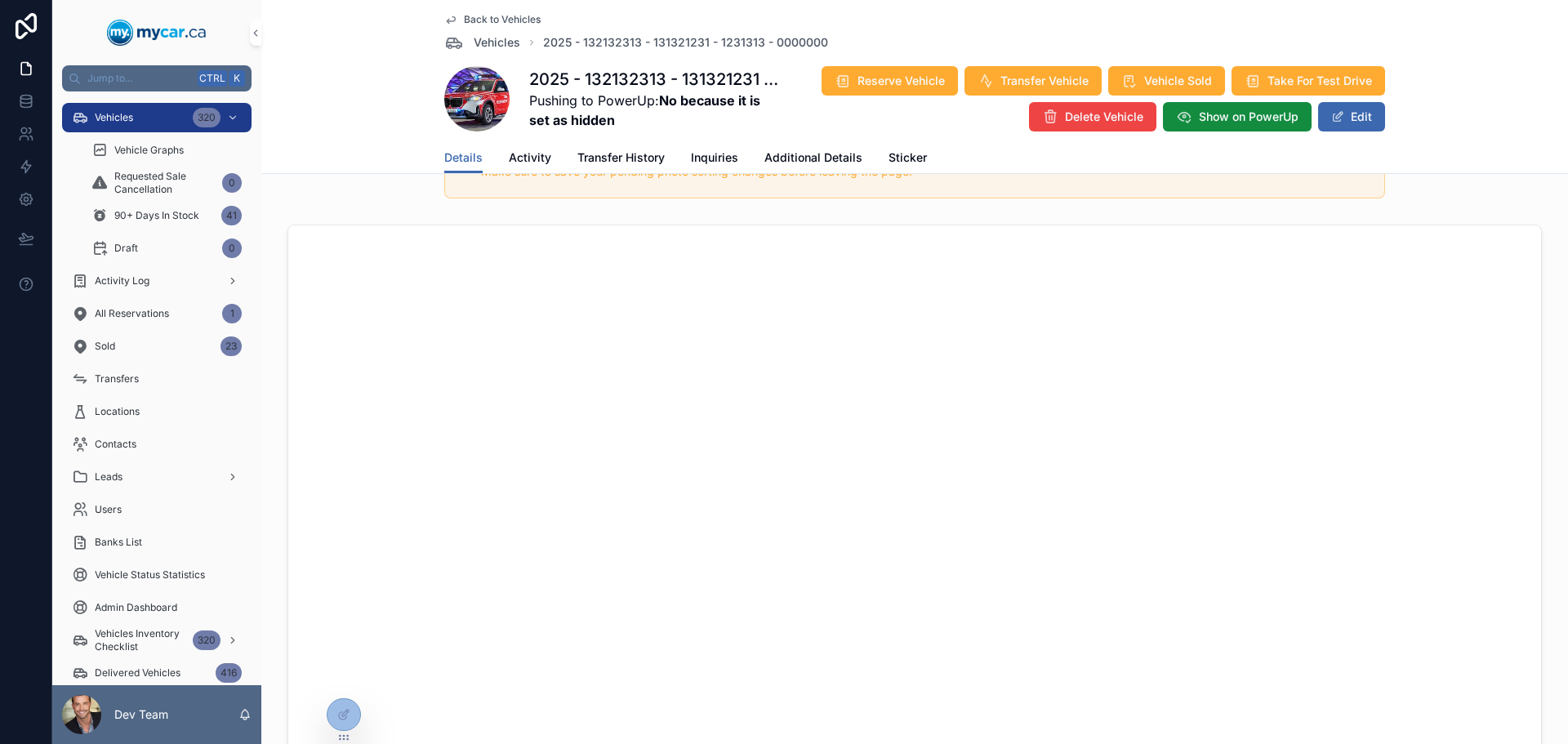 scroll, scrollTop: 490, scrollLeft: 0, axis: vertical 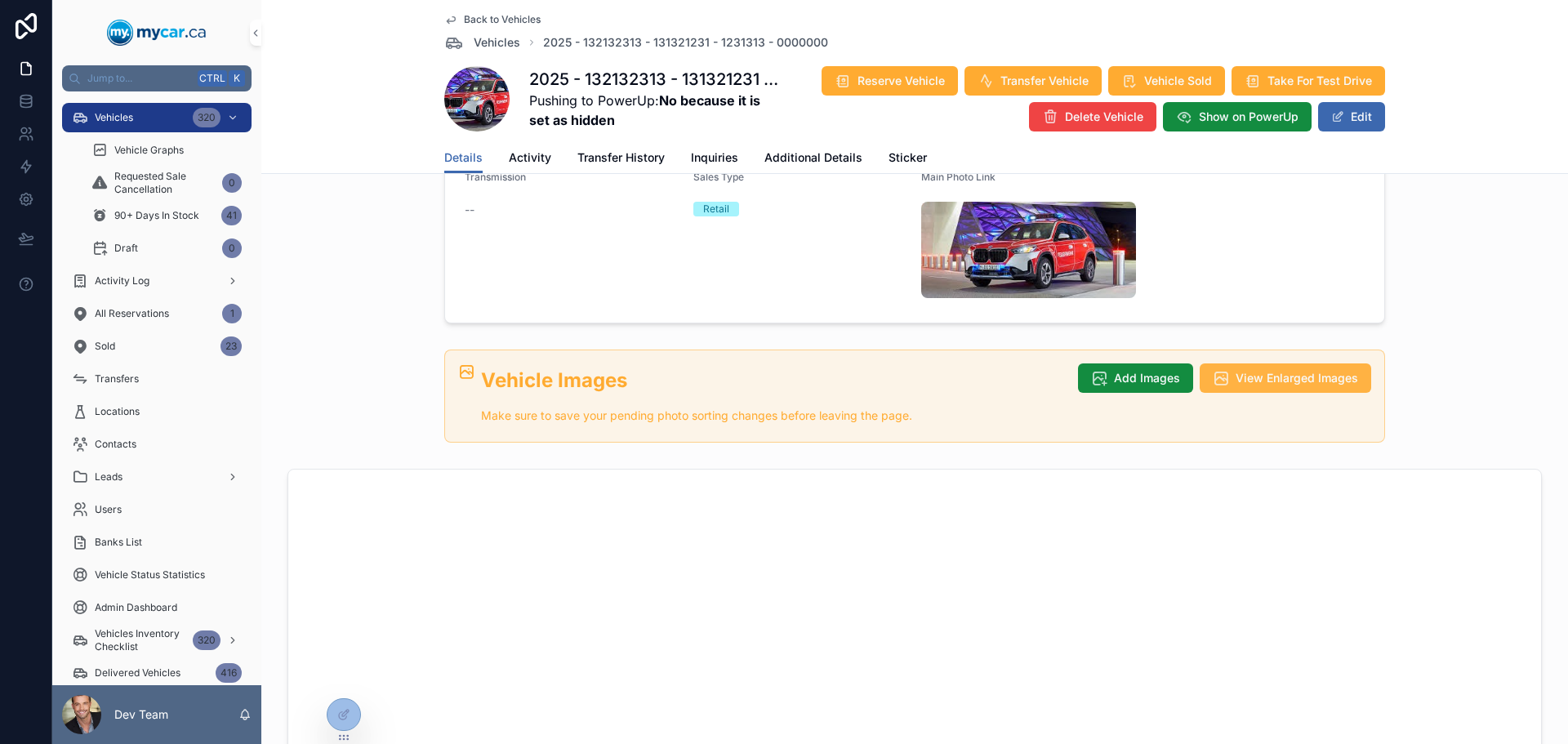 click on "View Enlarged Images" at bounding box center (1297, 378) 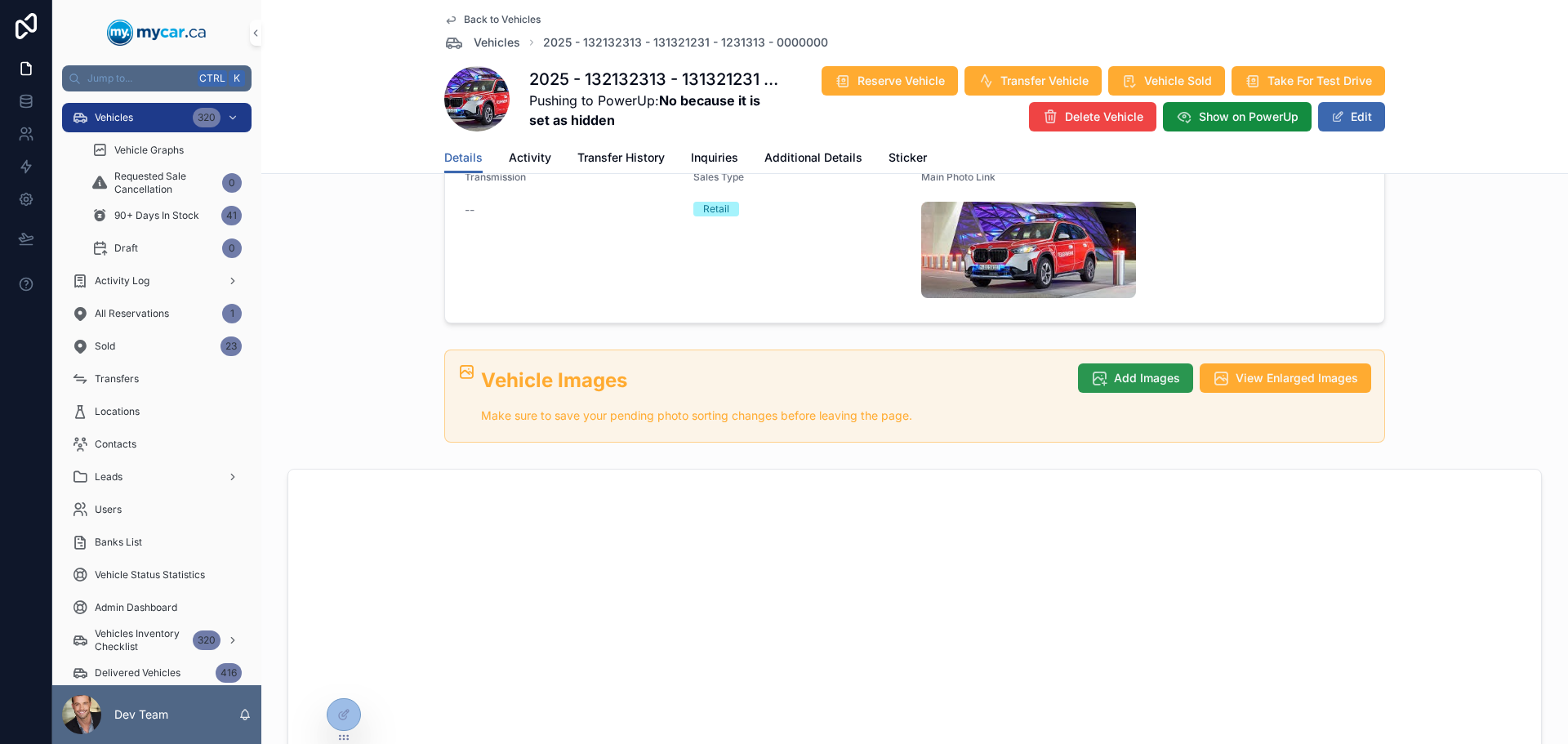 click on "Add Images" at bounding box center (1135, 378) 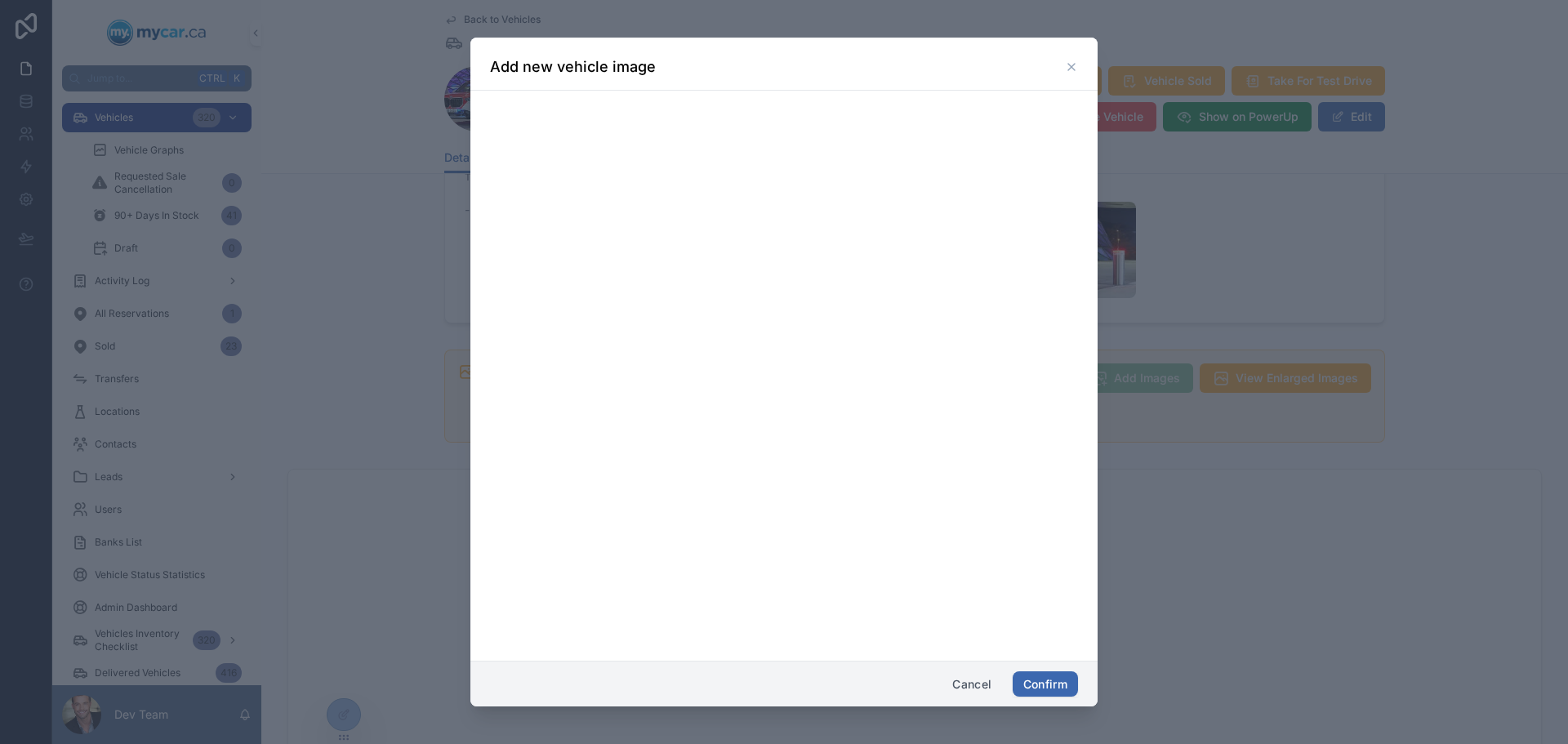 scroll, scrollTop: 7, scrollLeft: 0, axis: vertical 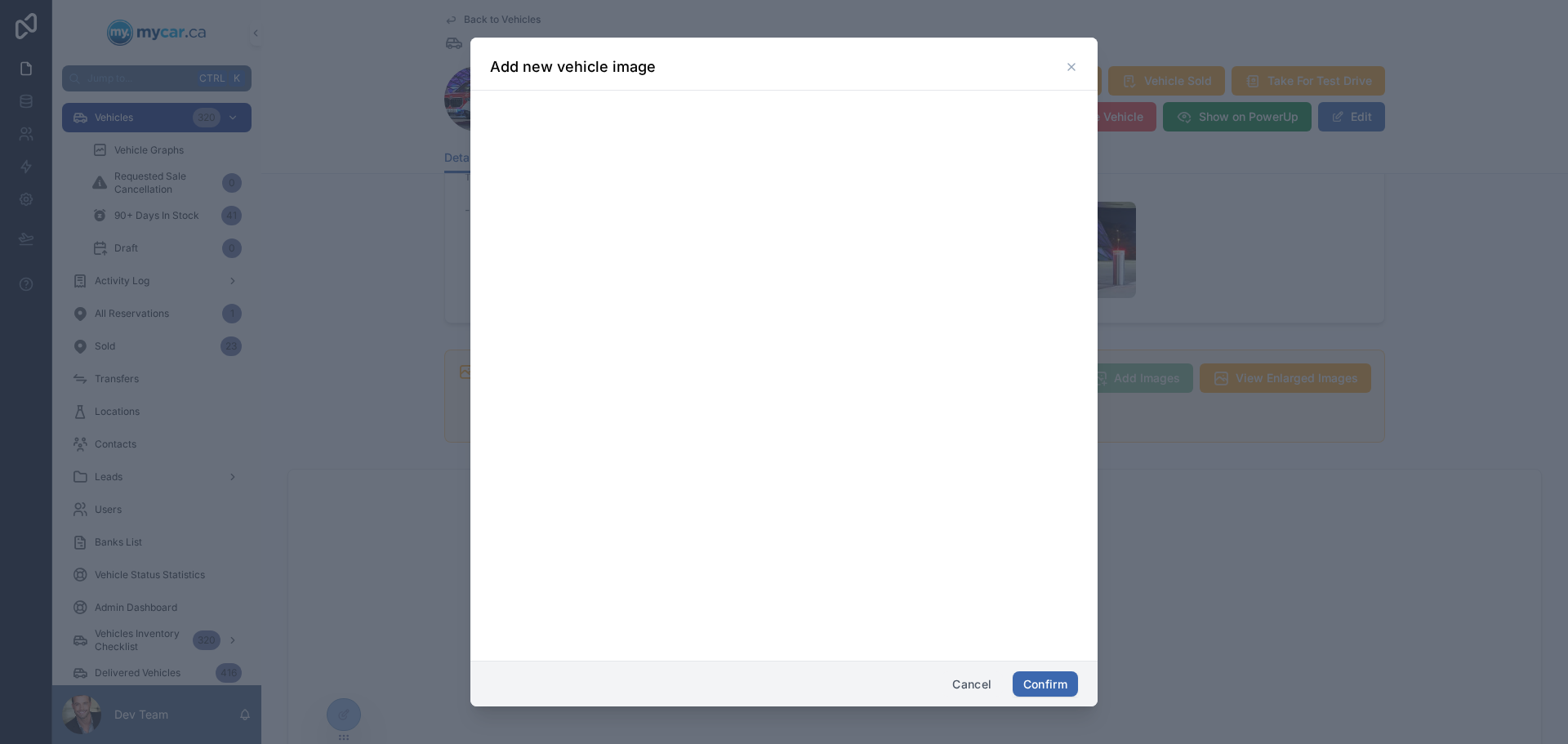 click on "Cancel" at bounding box center (972, 684) 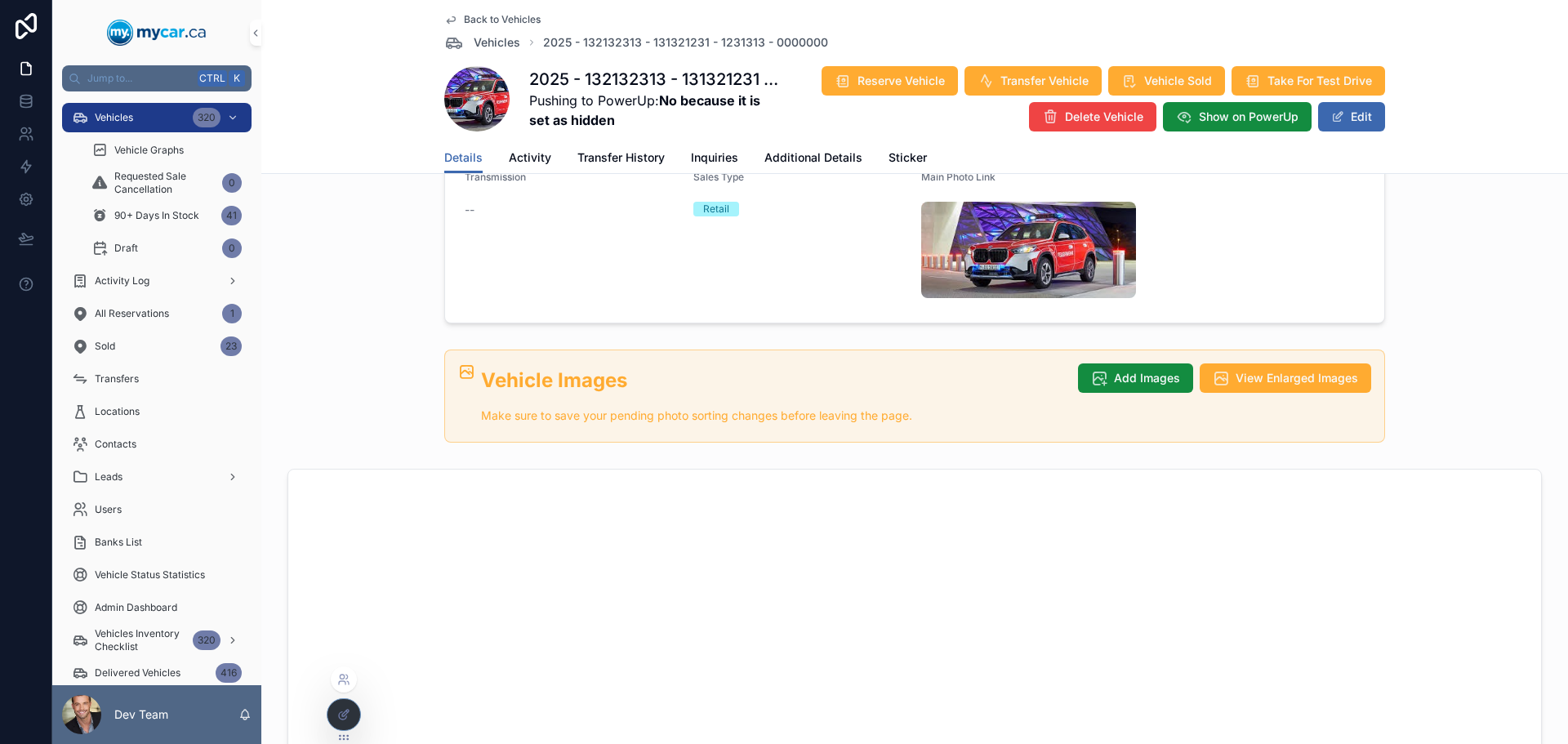 click at bounding box center (344, 715) 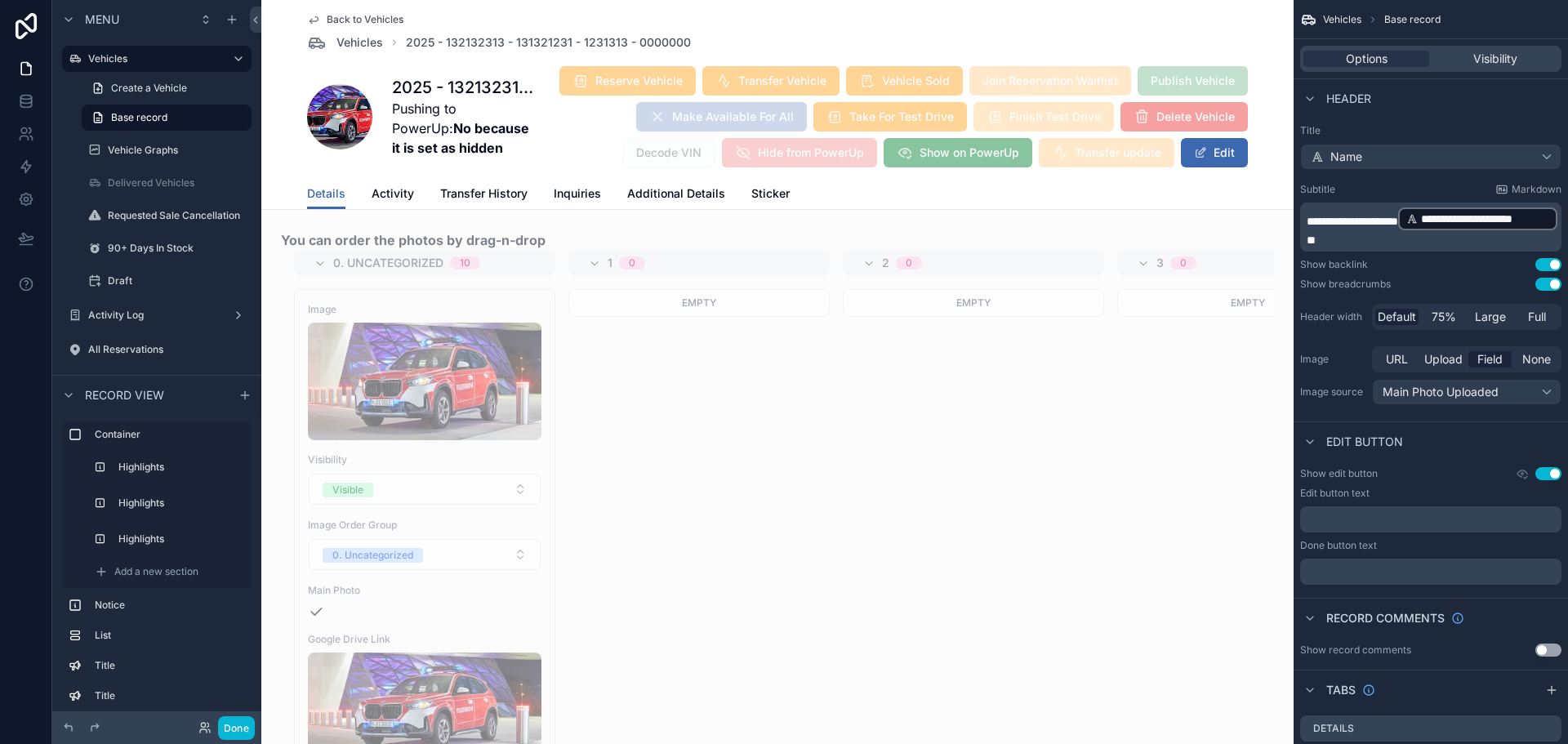 scroll, scrollTop: 2042, scrollLeft: 0, axis: vertical 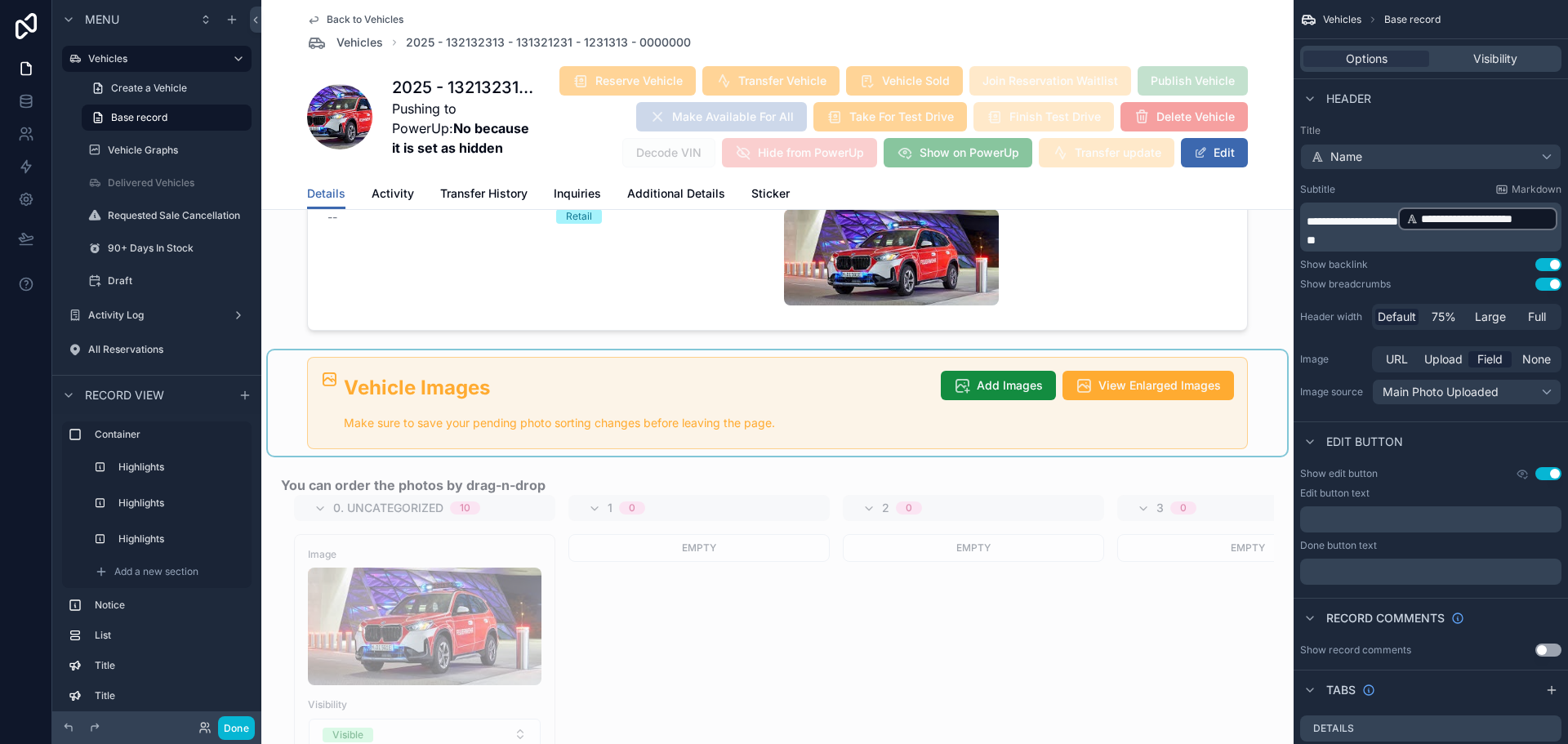 click at bounding box center (777, 403) 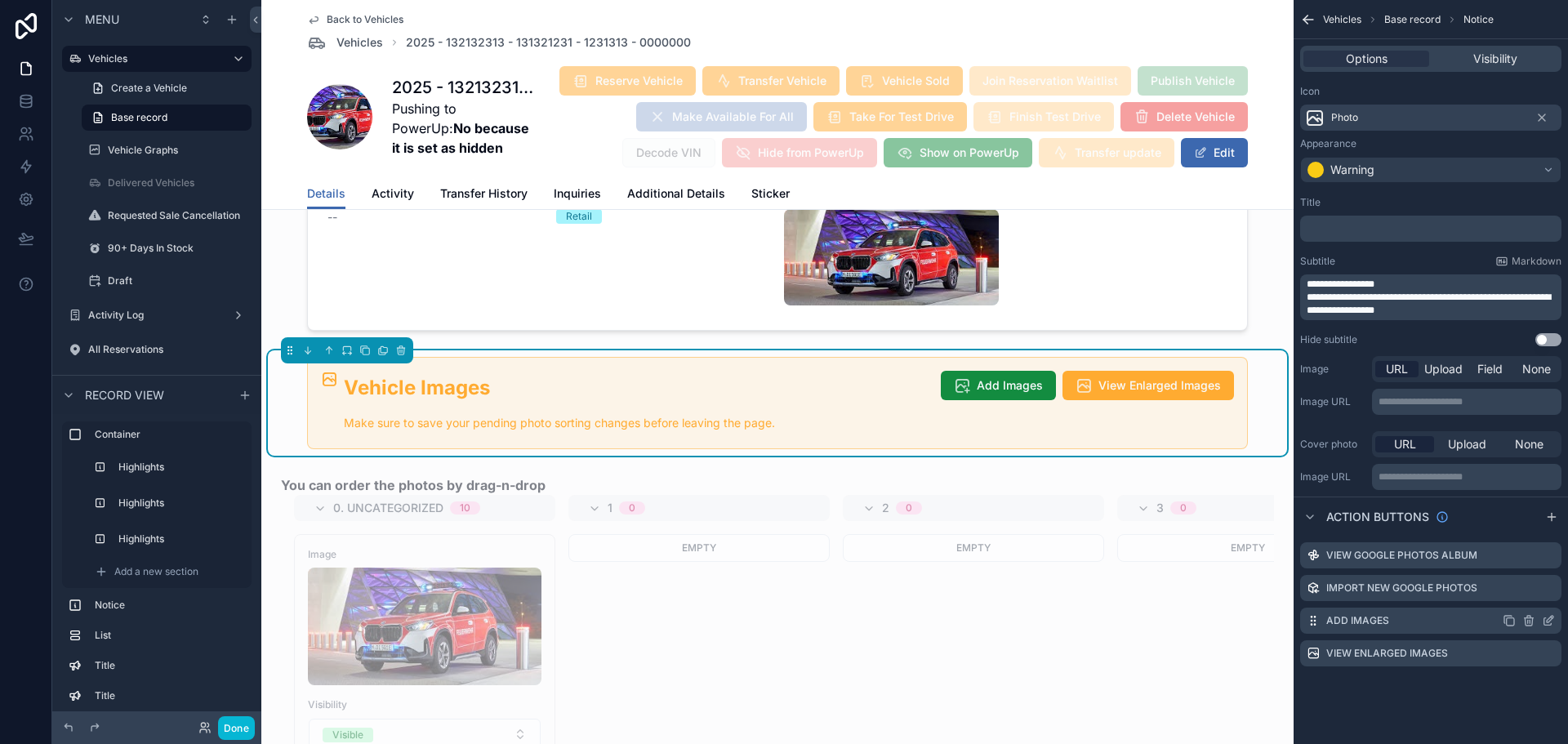 click 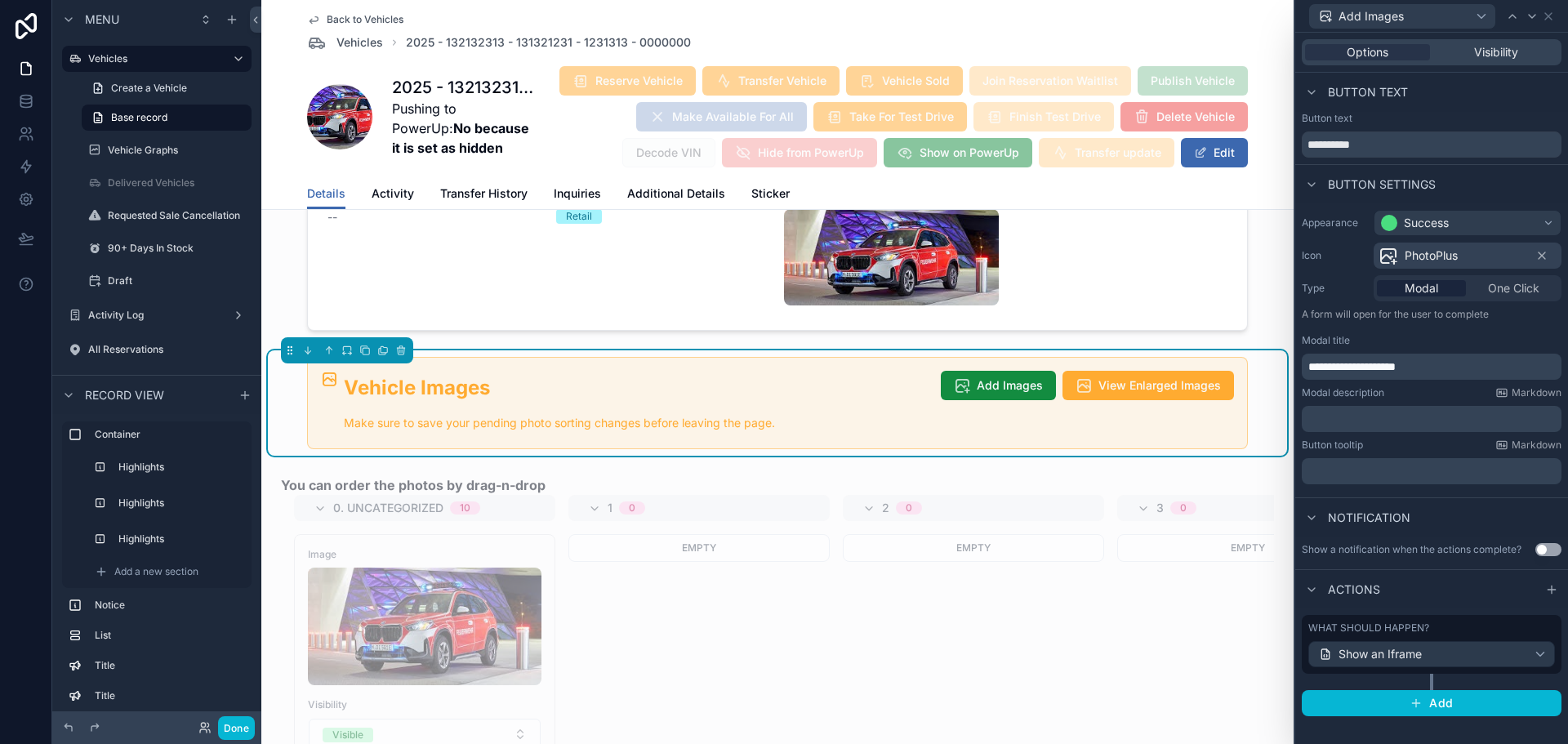 click on "What should happen?" at bounding box center [1369, 628] 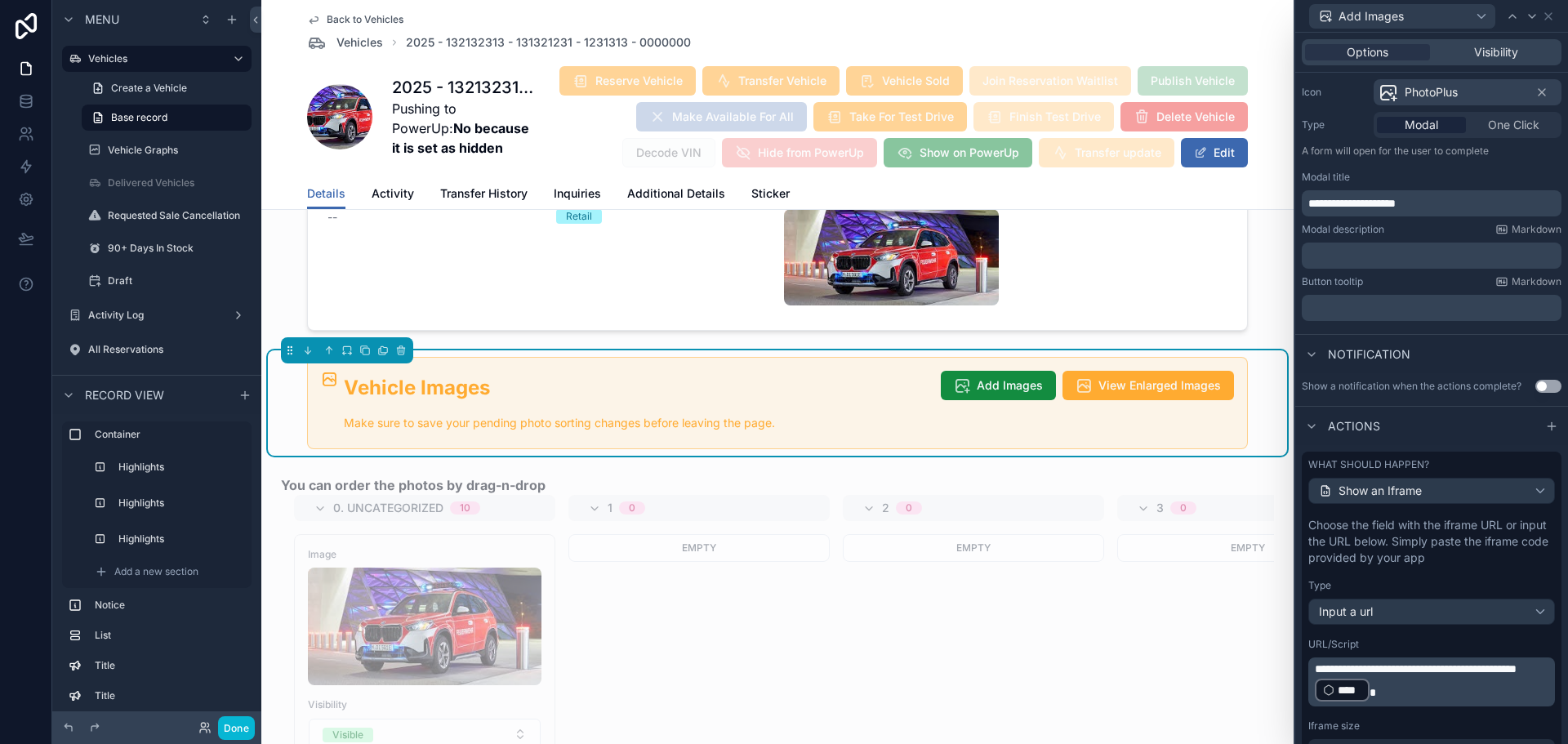scroll, scrollTop: 245, scrollLeft: 0, axis: vertical 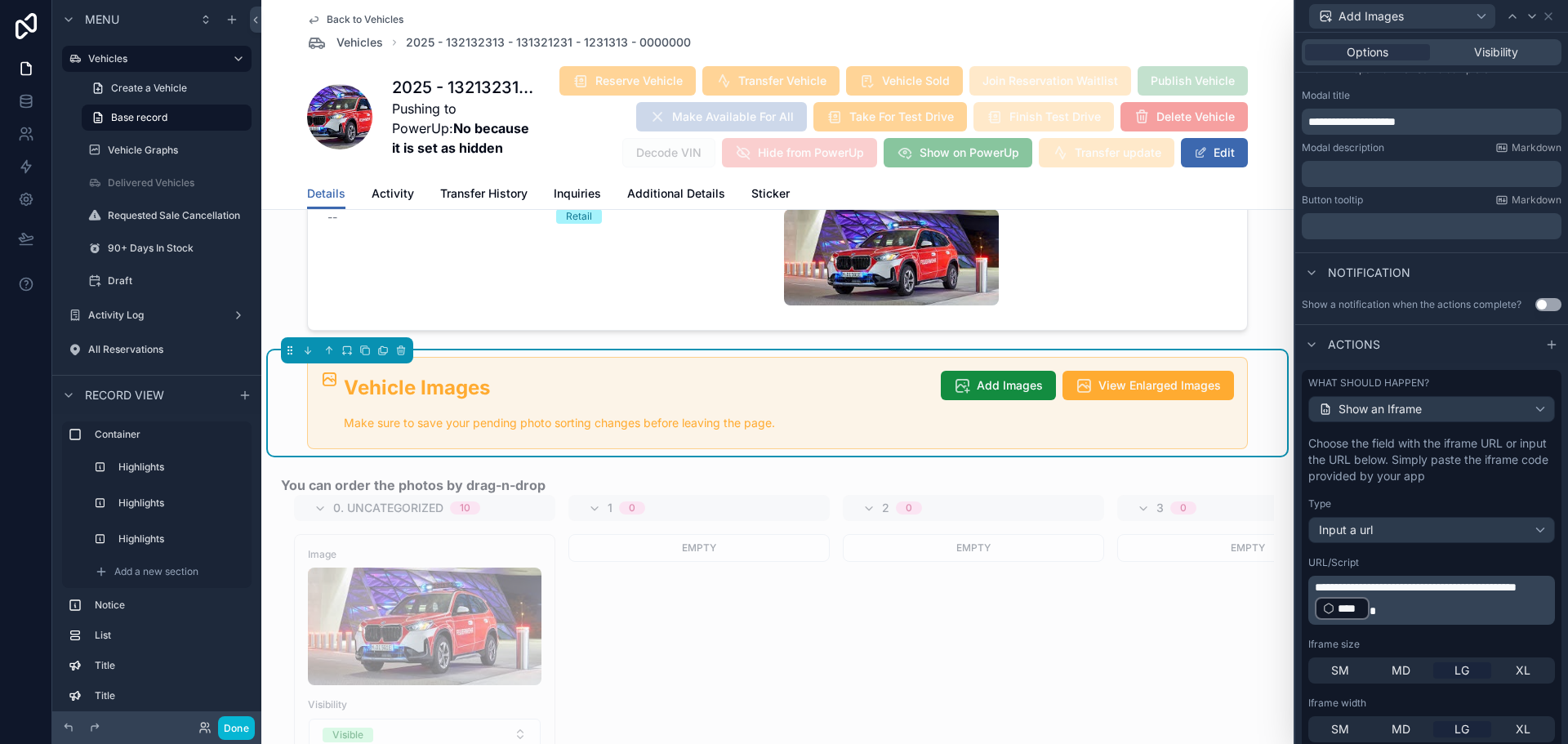 click on "**********" at bounding box center [1415, 587] 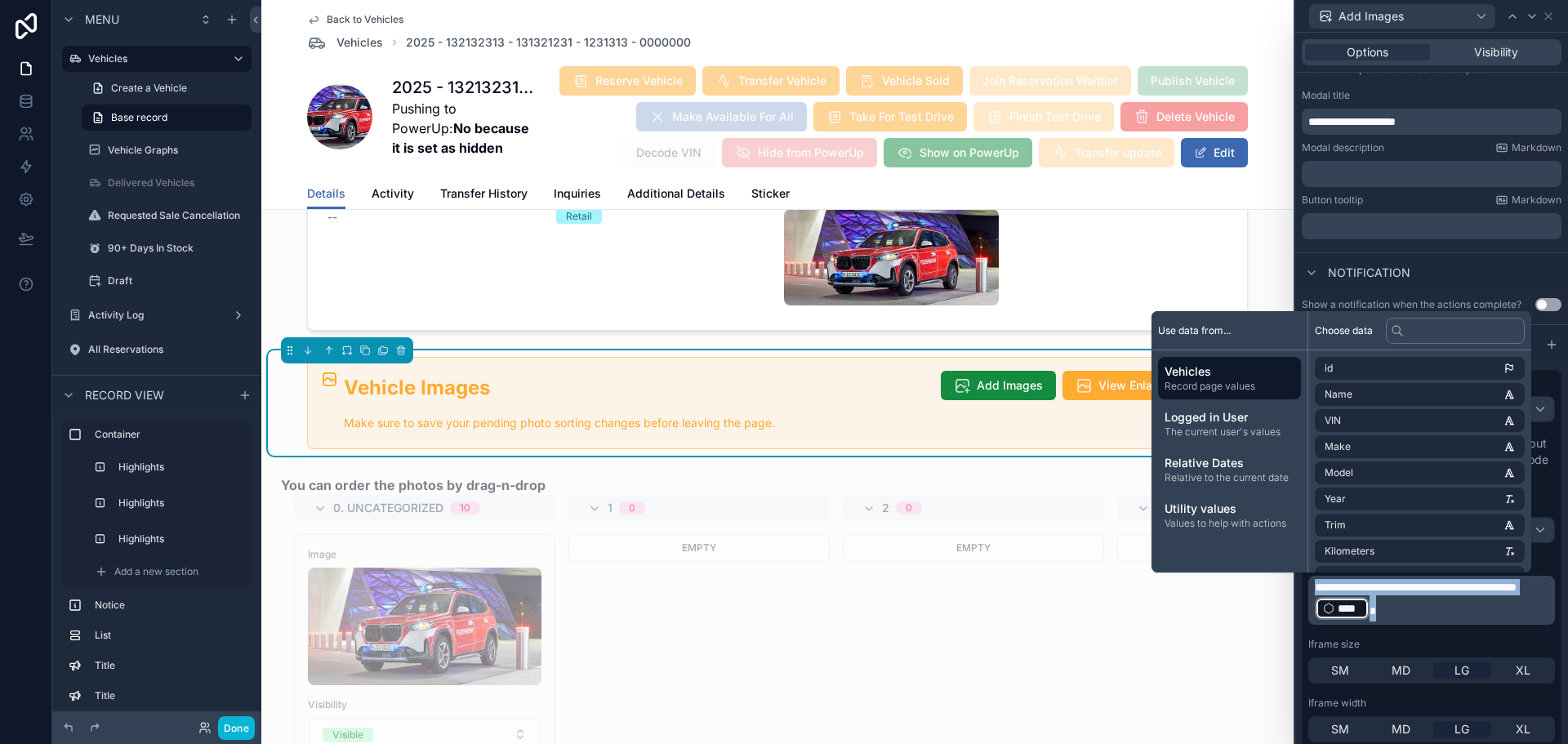 copy on "**********" 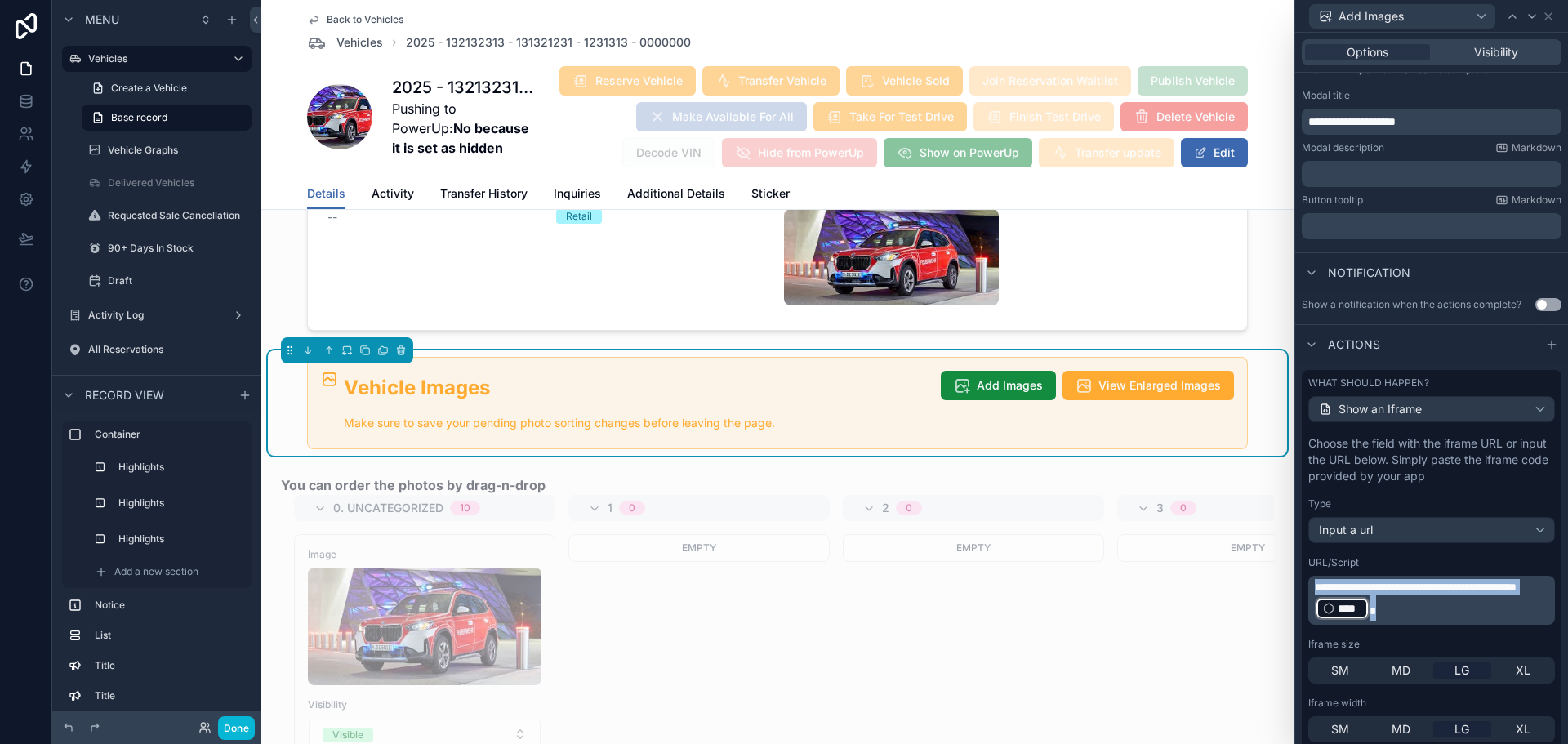 click on "**********" at bounding box center (1432, 618) 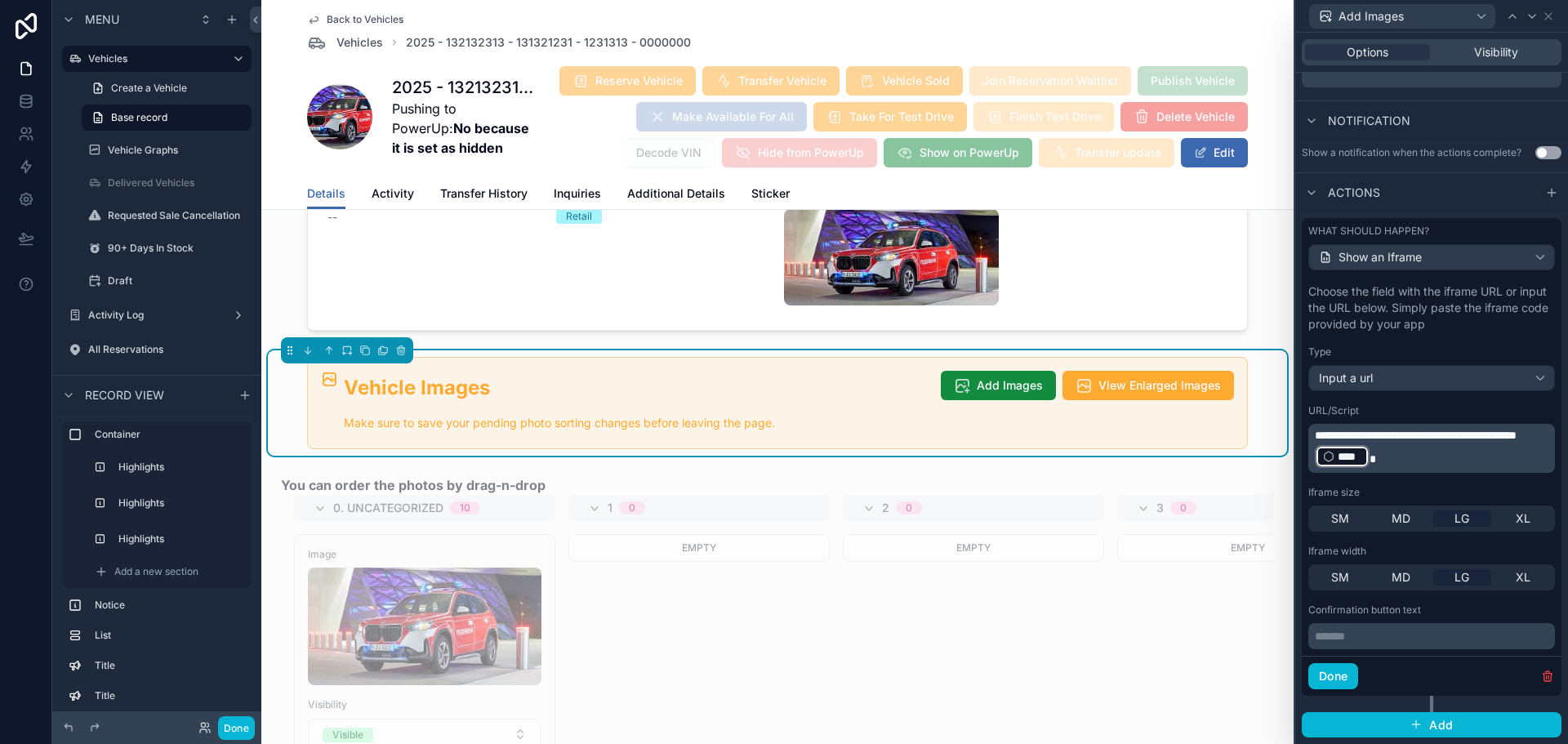 click on "******* ﻿" at bounding box center (1433, 636) 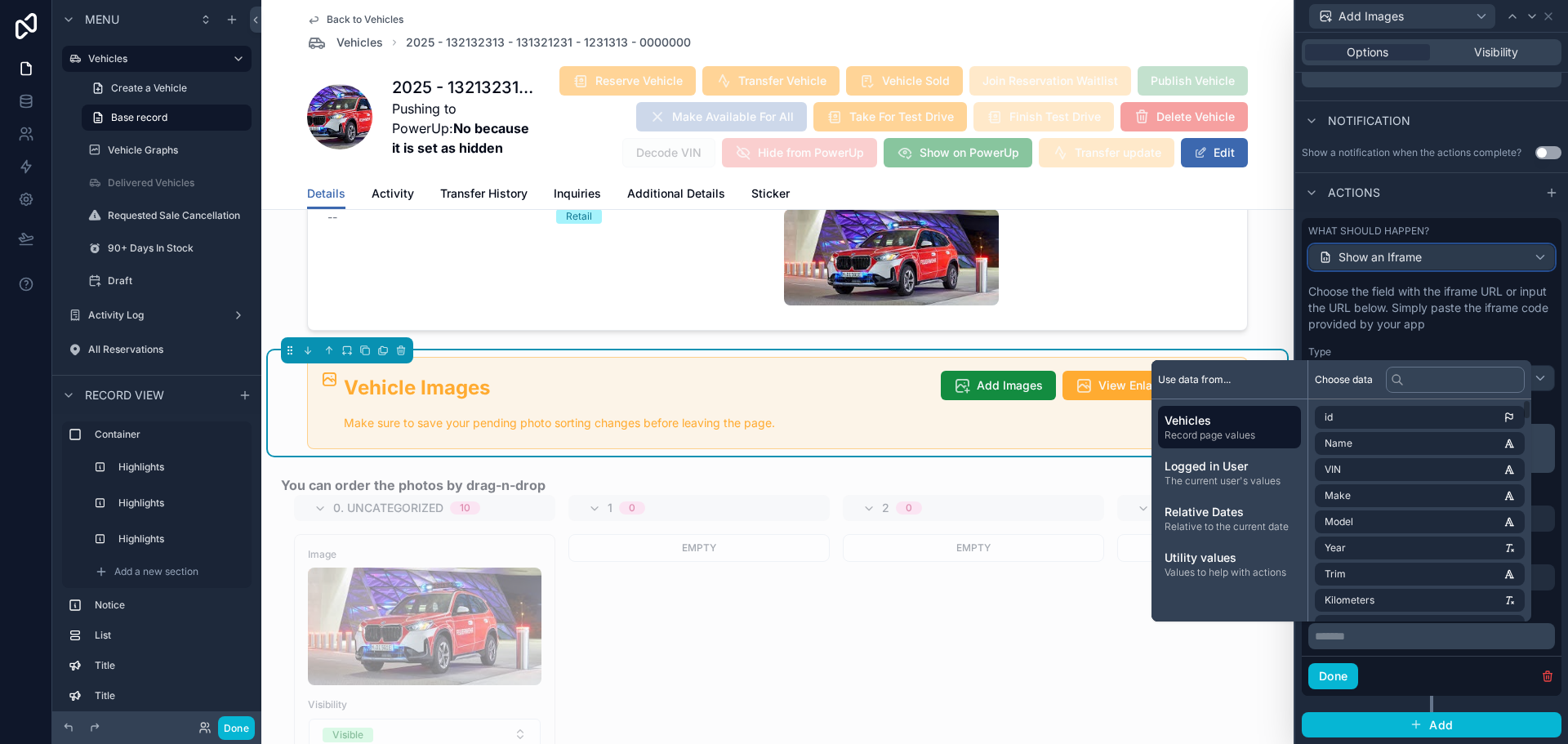 click on "Show an Iframe" at bounding box center (1432, 257) 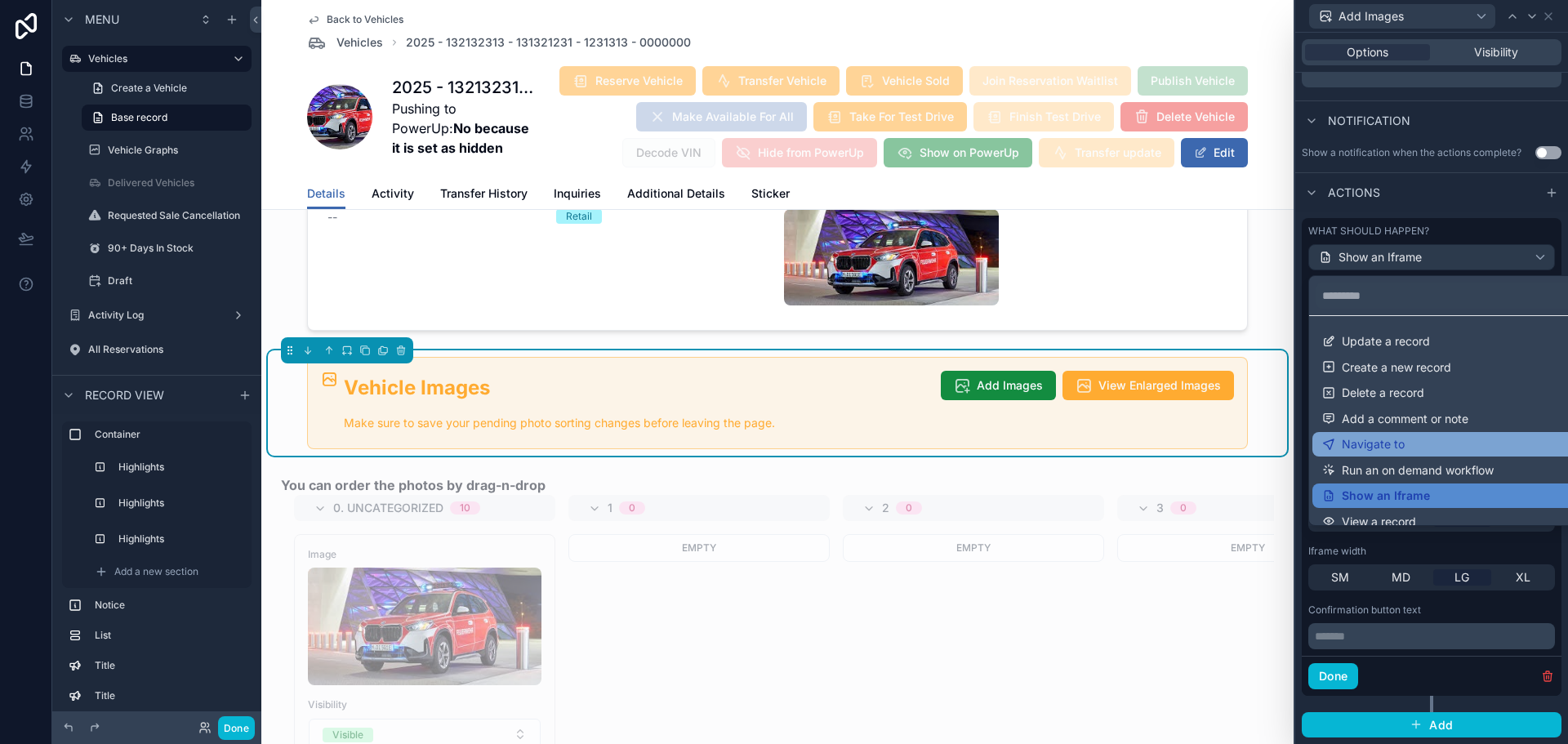 click on "Navigate to" at bounding box center [1445, 444] 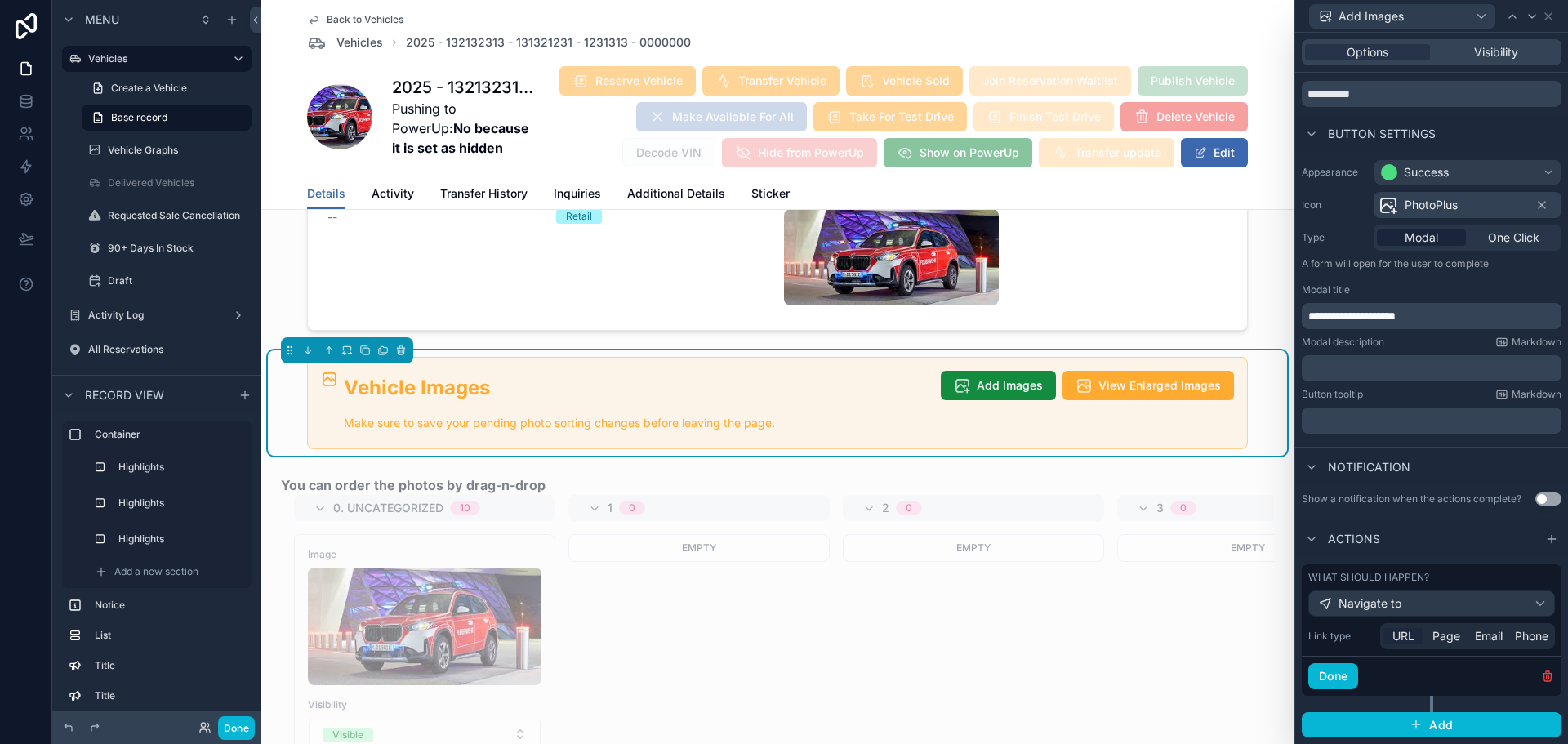 scroll, scrollTop: 51, scrollLeft: 0, axis: vertical 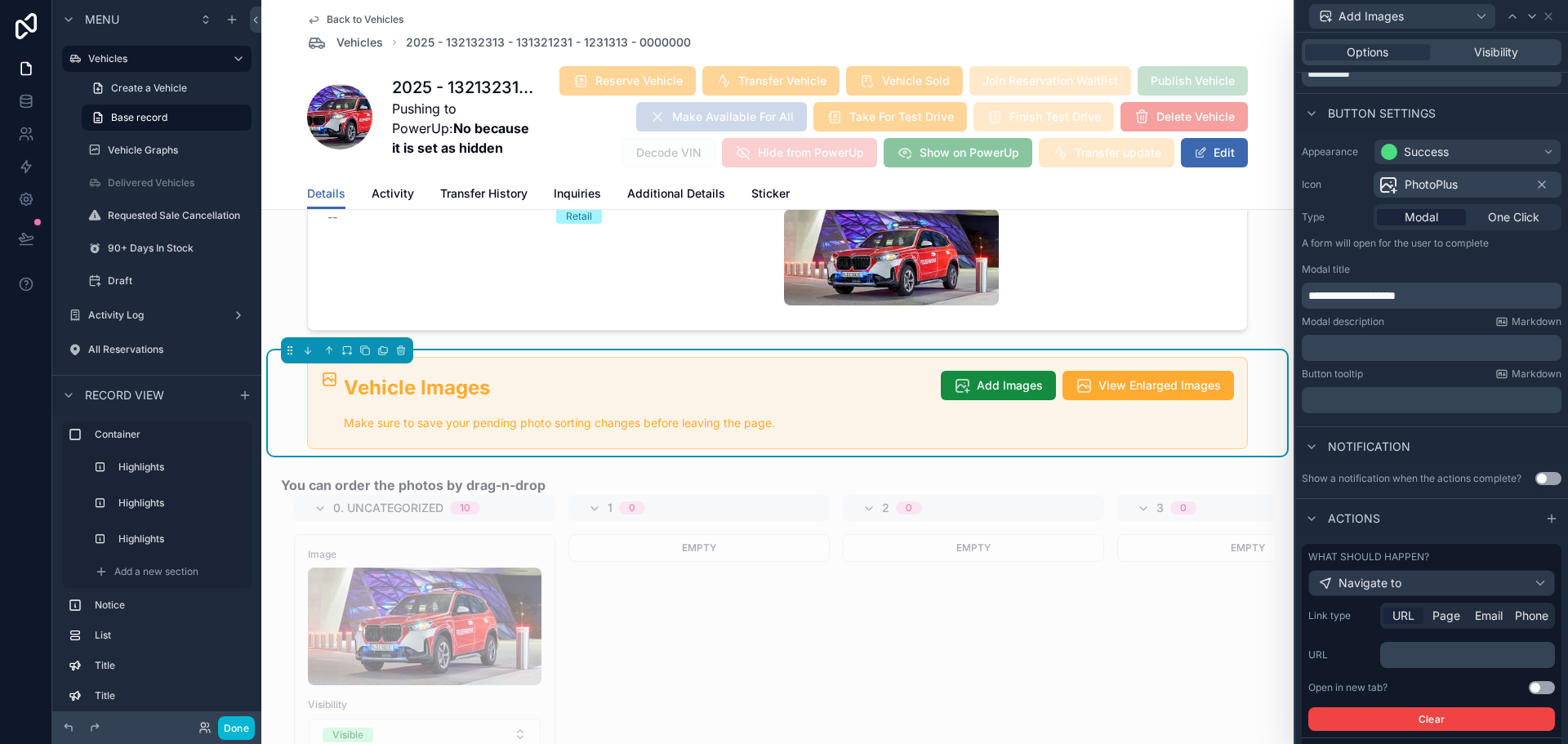 click on "﻿" at bounding box center [1469, 655] 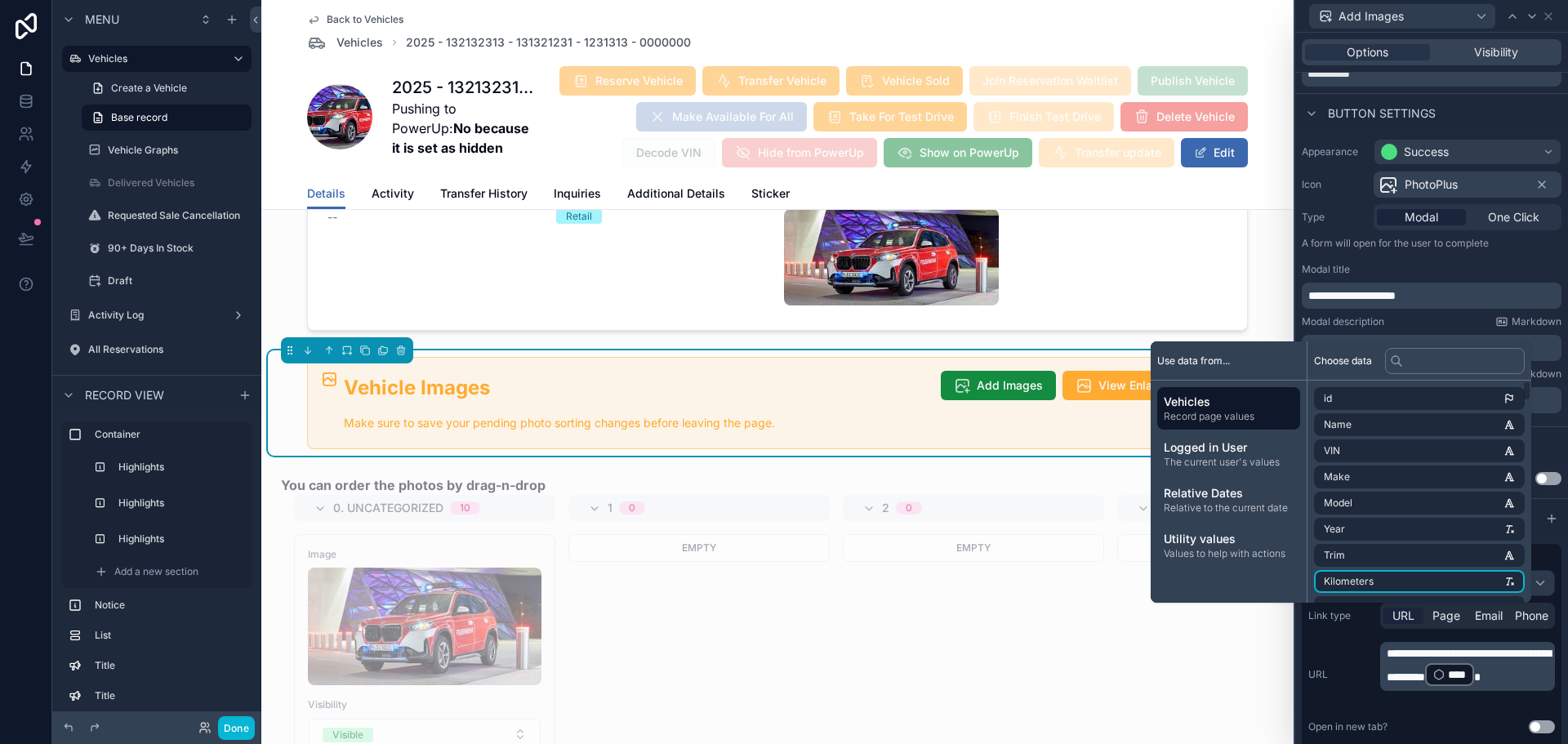scroll, scrollTop: 0, scrollLeft: 0, axis: both 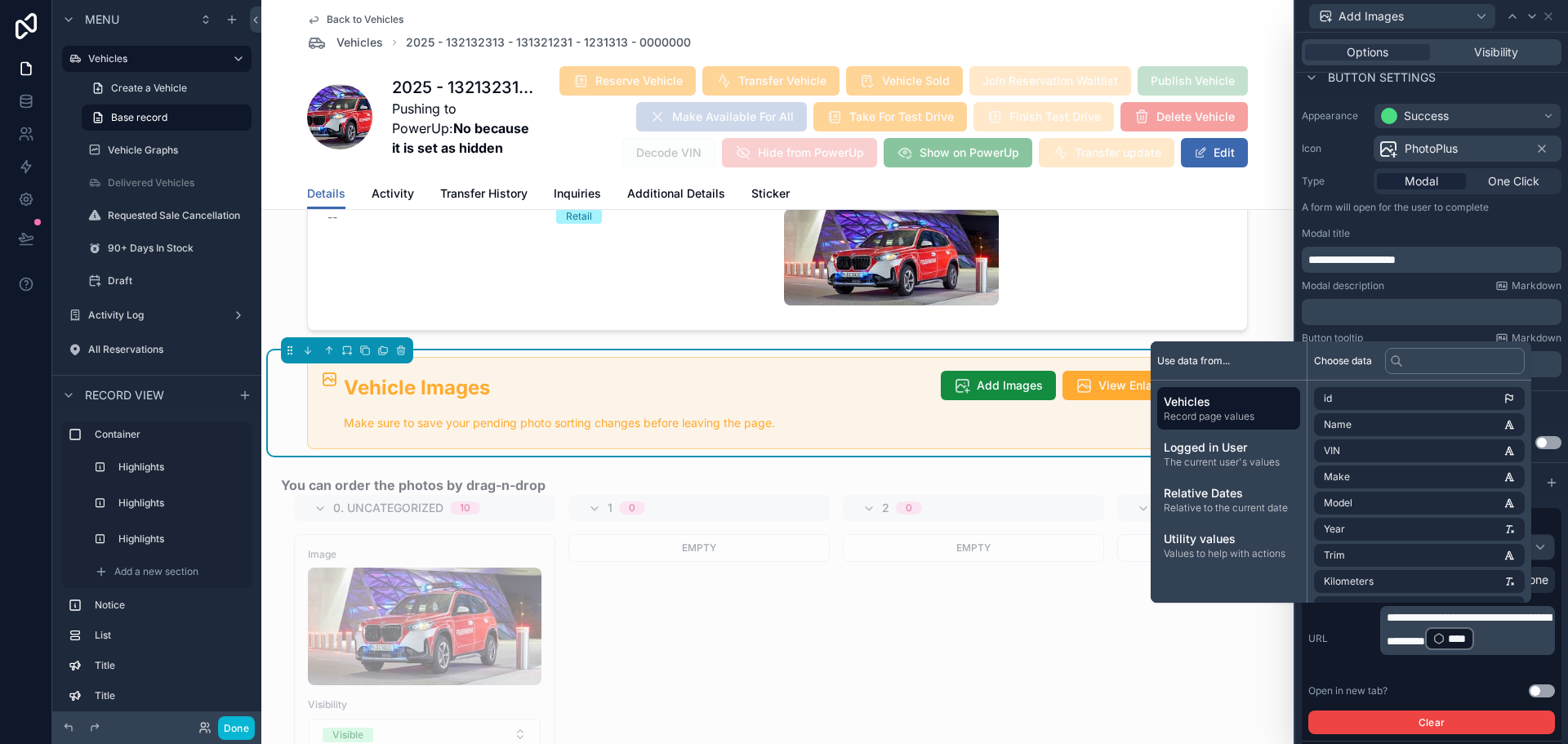 click on "Use setting" at bounding box center [1542, 691] 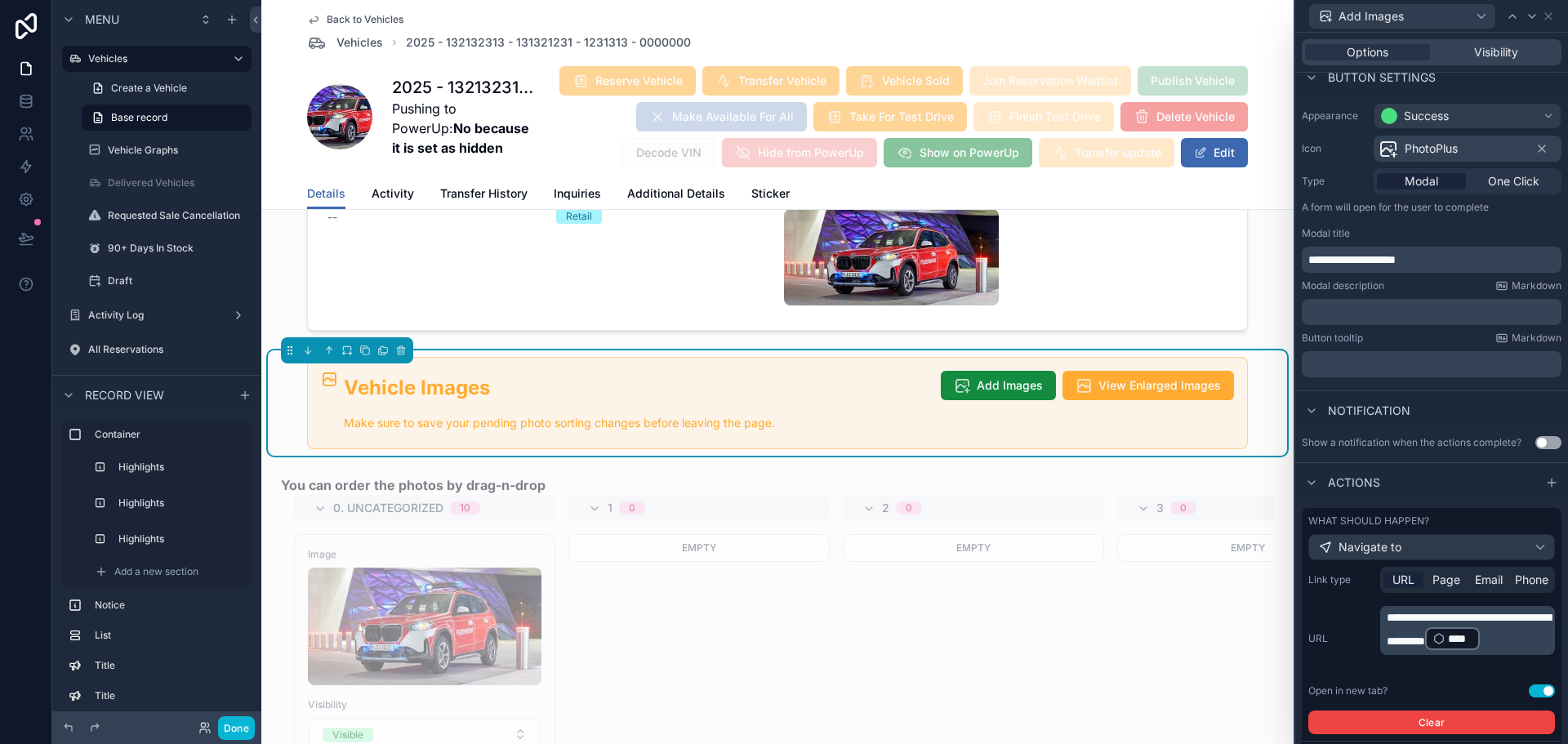 click on "Modal title" at bounding box center [1432, 234] 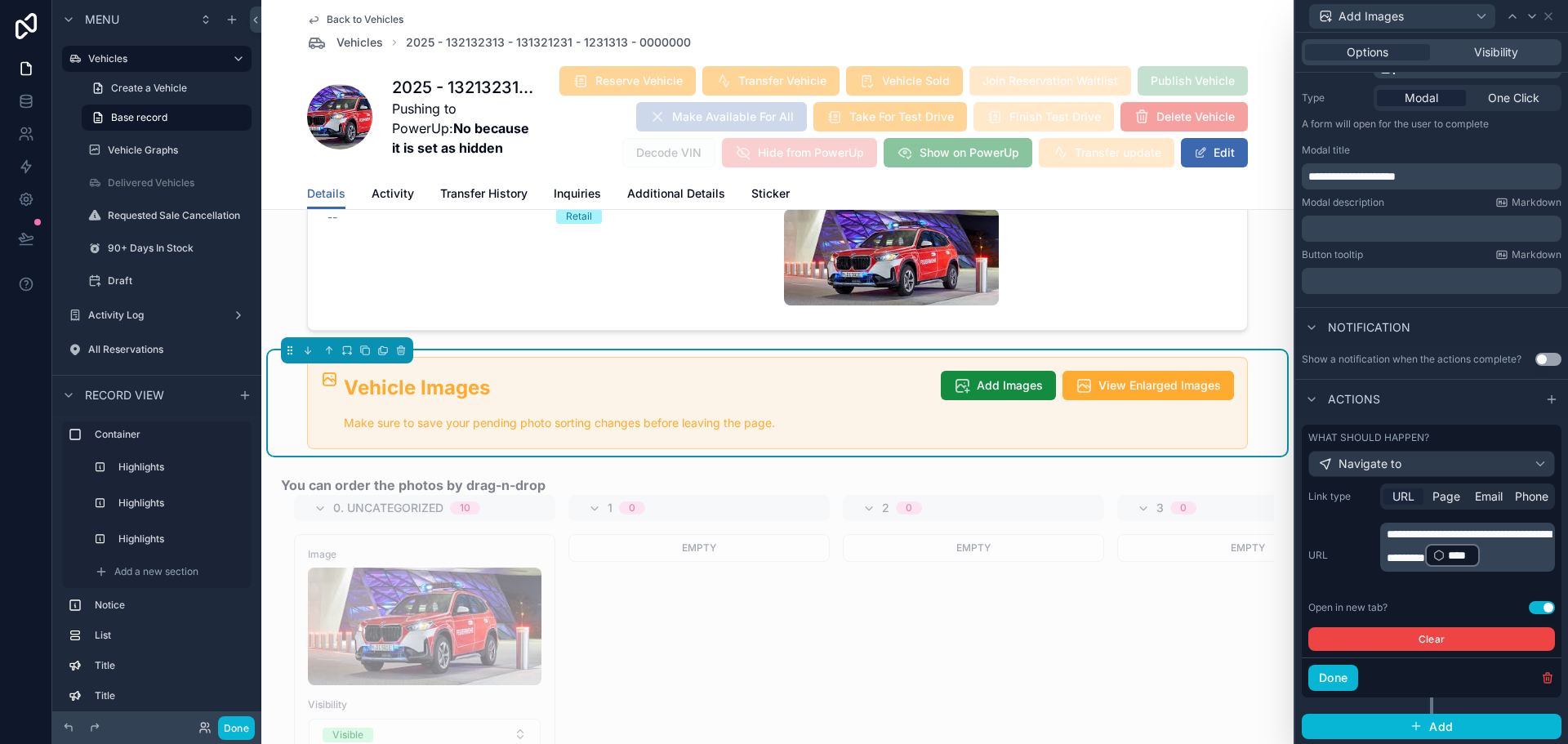 scroll, scrollTop: 192, scrollLeft: 0, axis: vertical 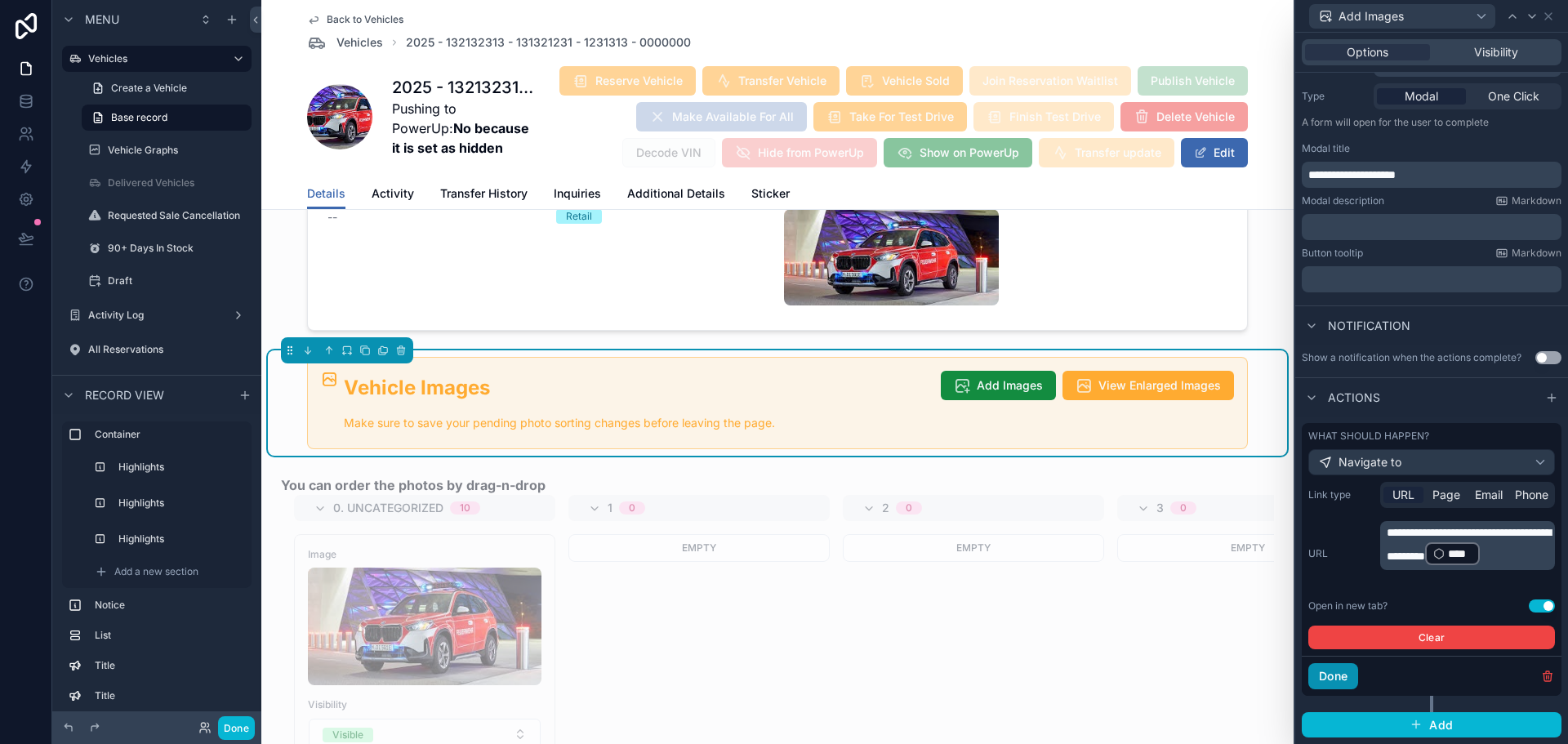 click on "Done" at bounding box center (1333, 676) 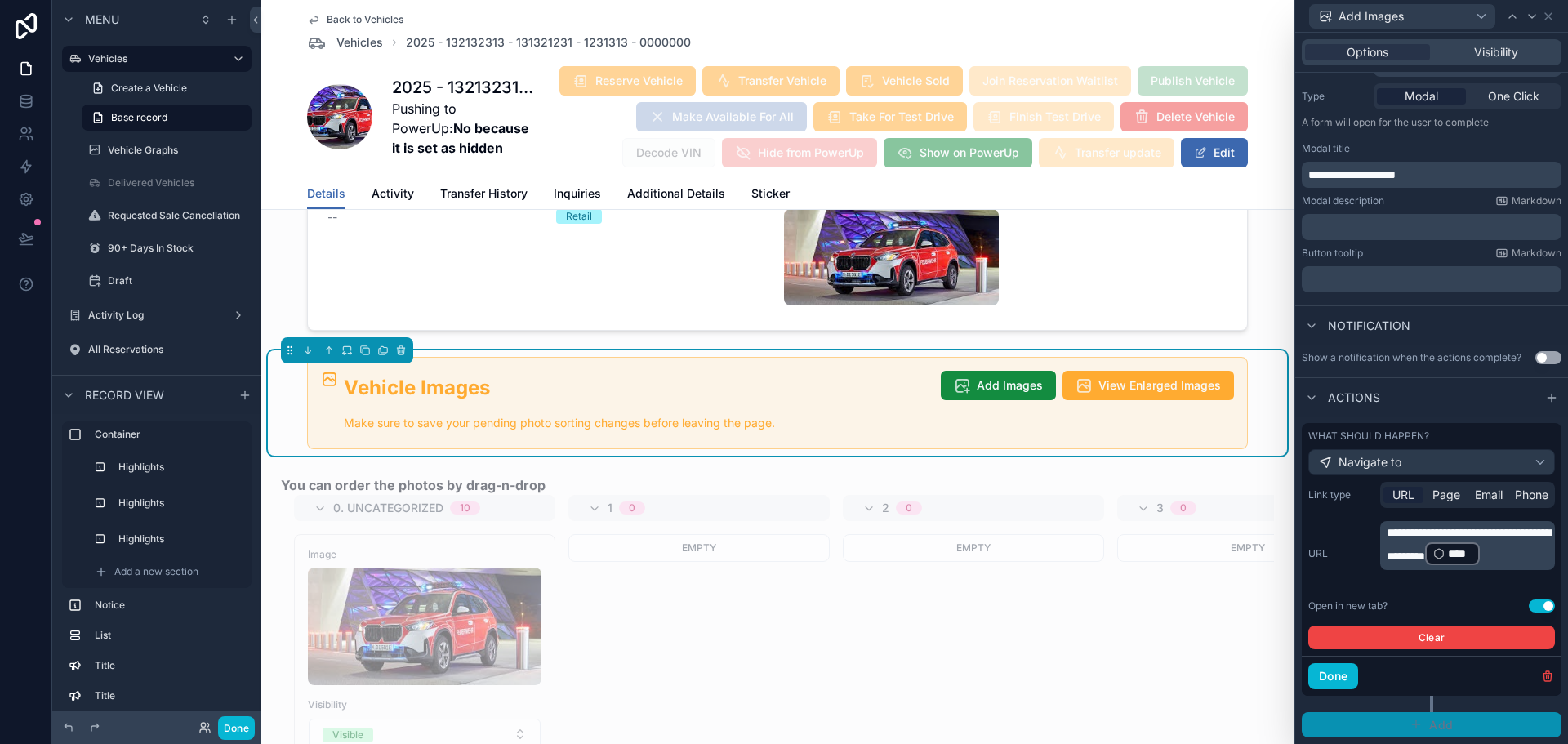 scroll, scrollTop: 0, scrollLeft: 0, axis: both 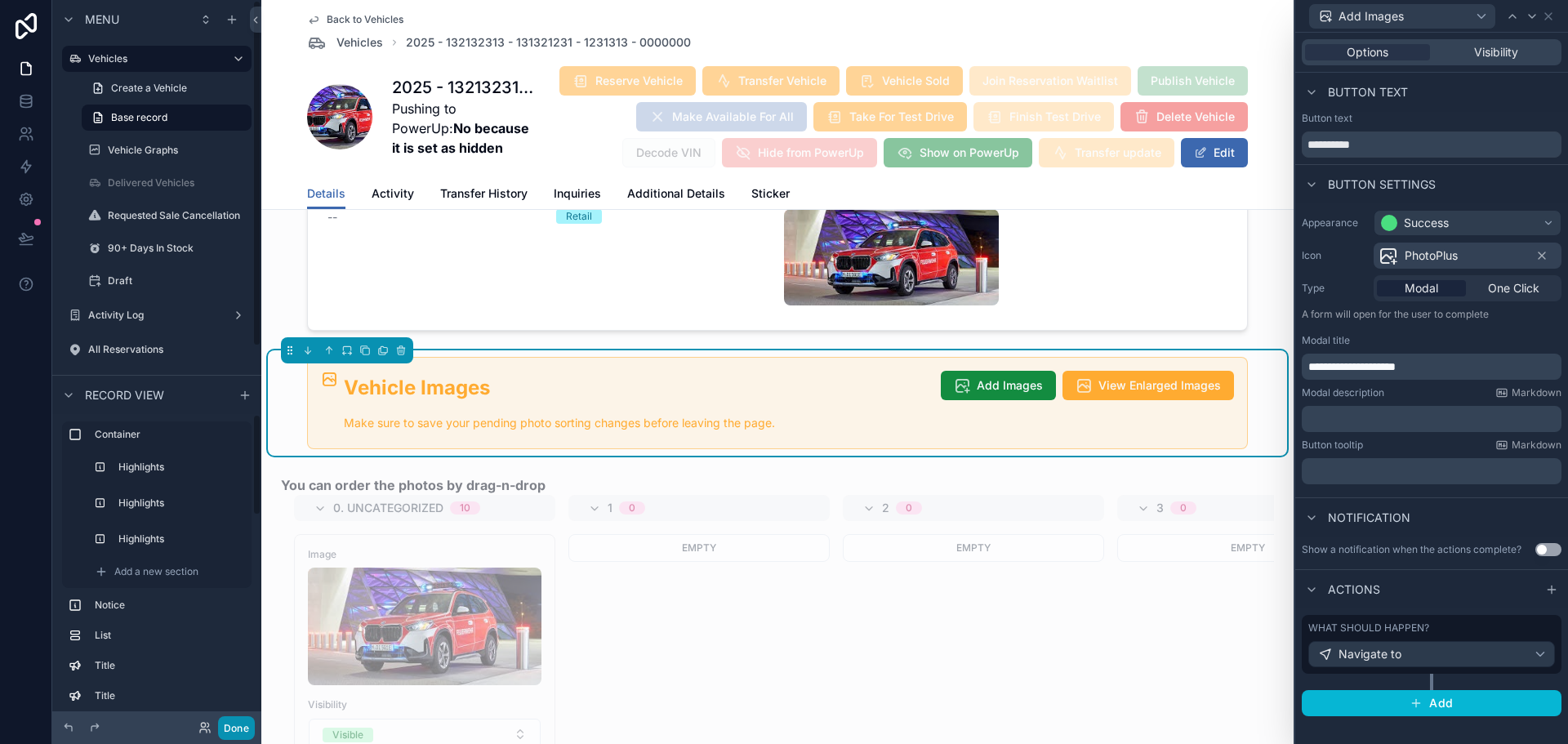 click on "Done" at bounding box center [236, 728] 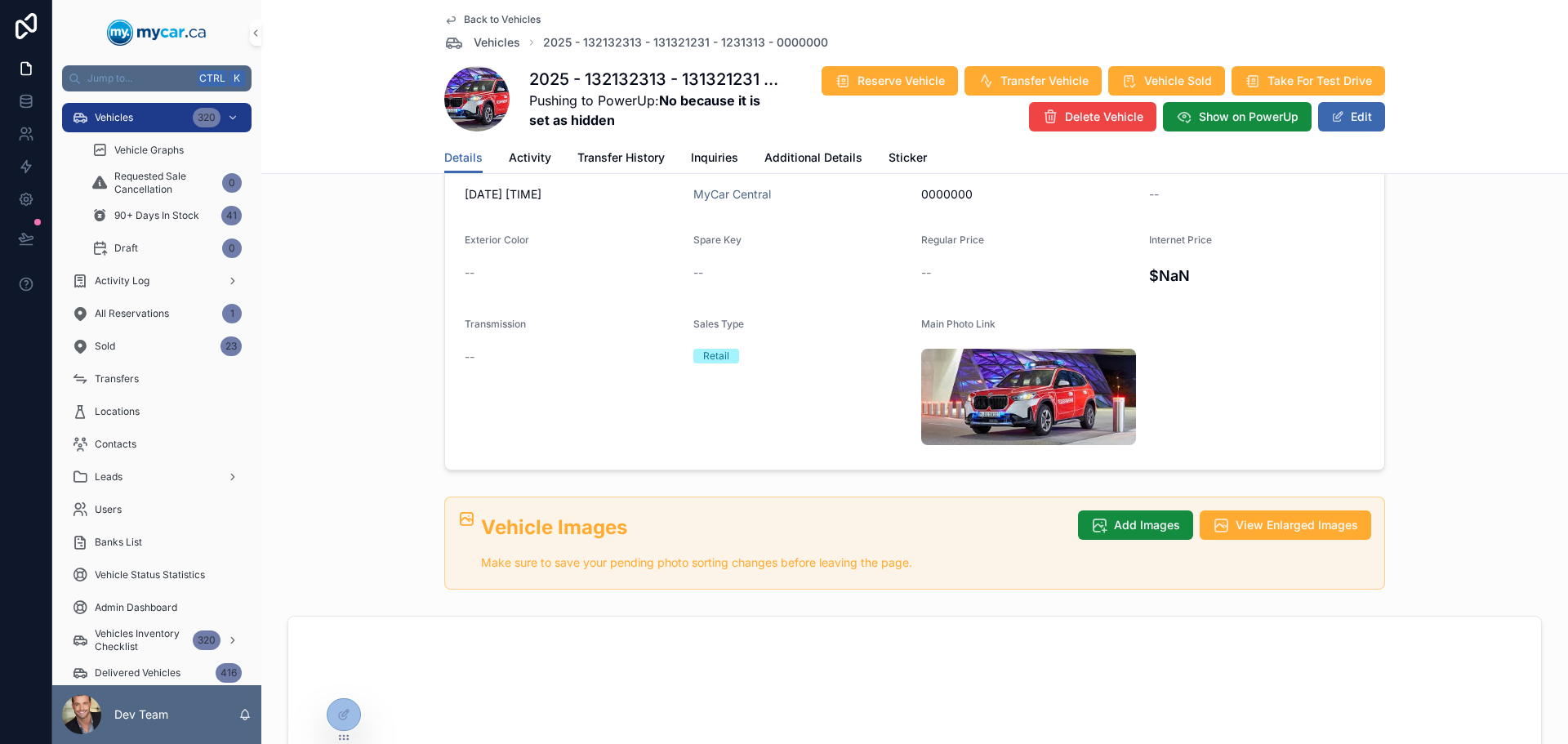 scroll, scrollTop: 339, scrollLeft: 0, axis: vertical 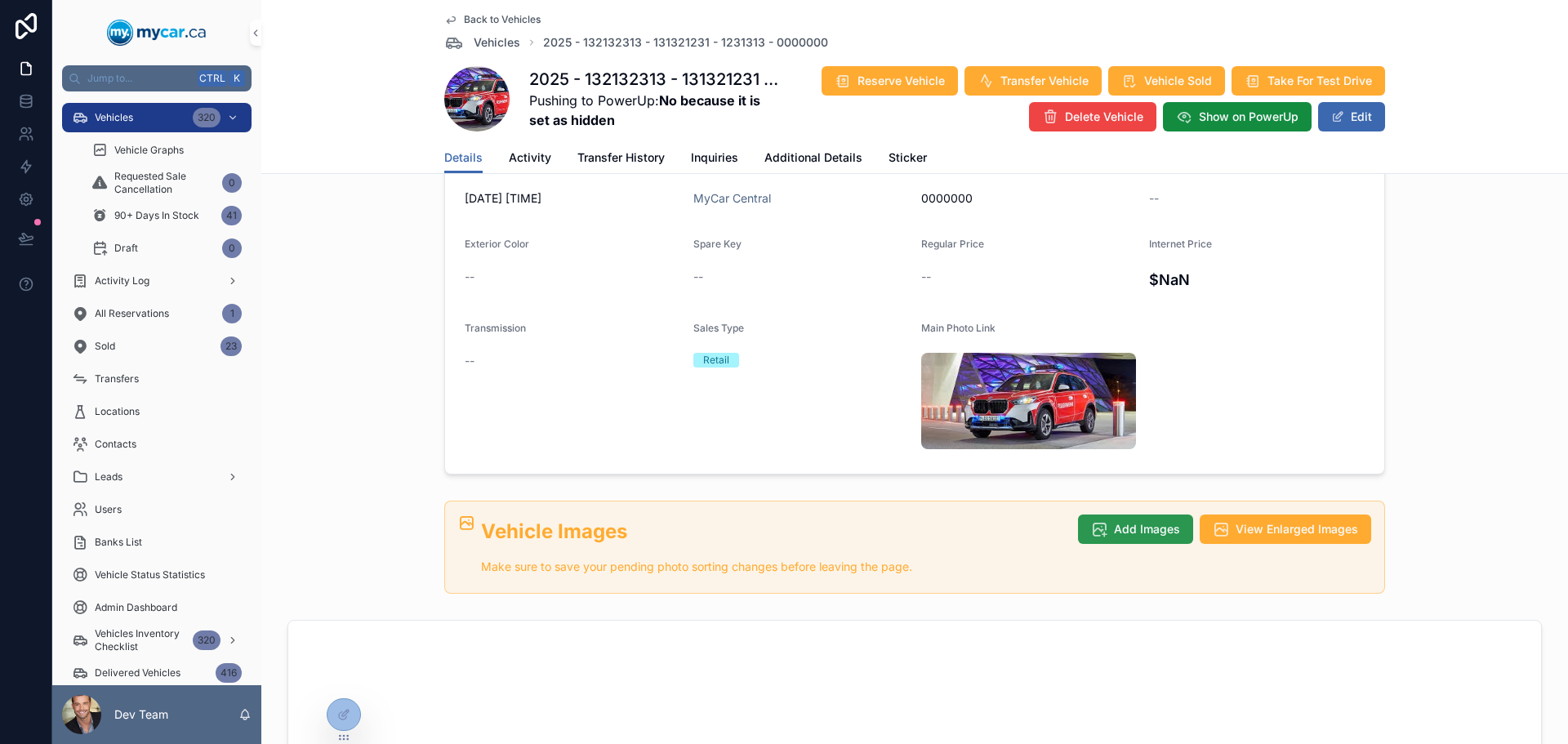 click on "Add Images" at bounding box center [1147, 529] 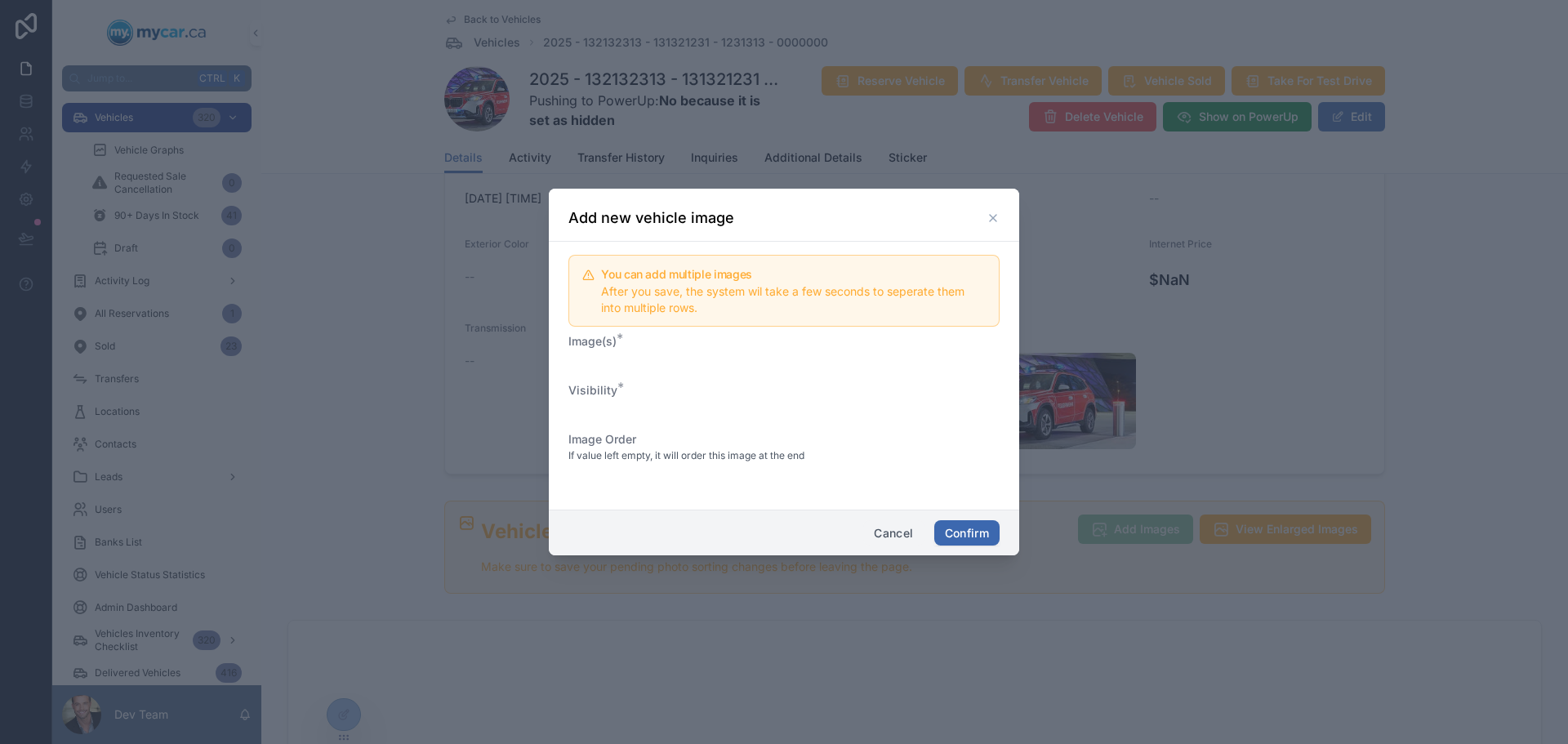 click on "Cancel" at bounding box center [893, 533] 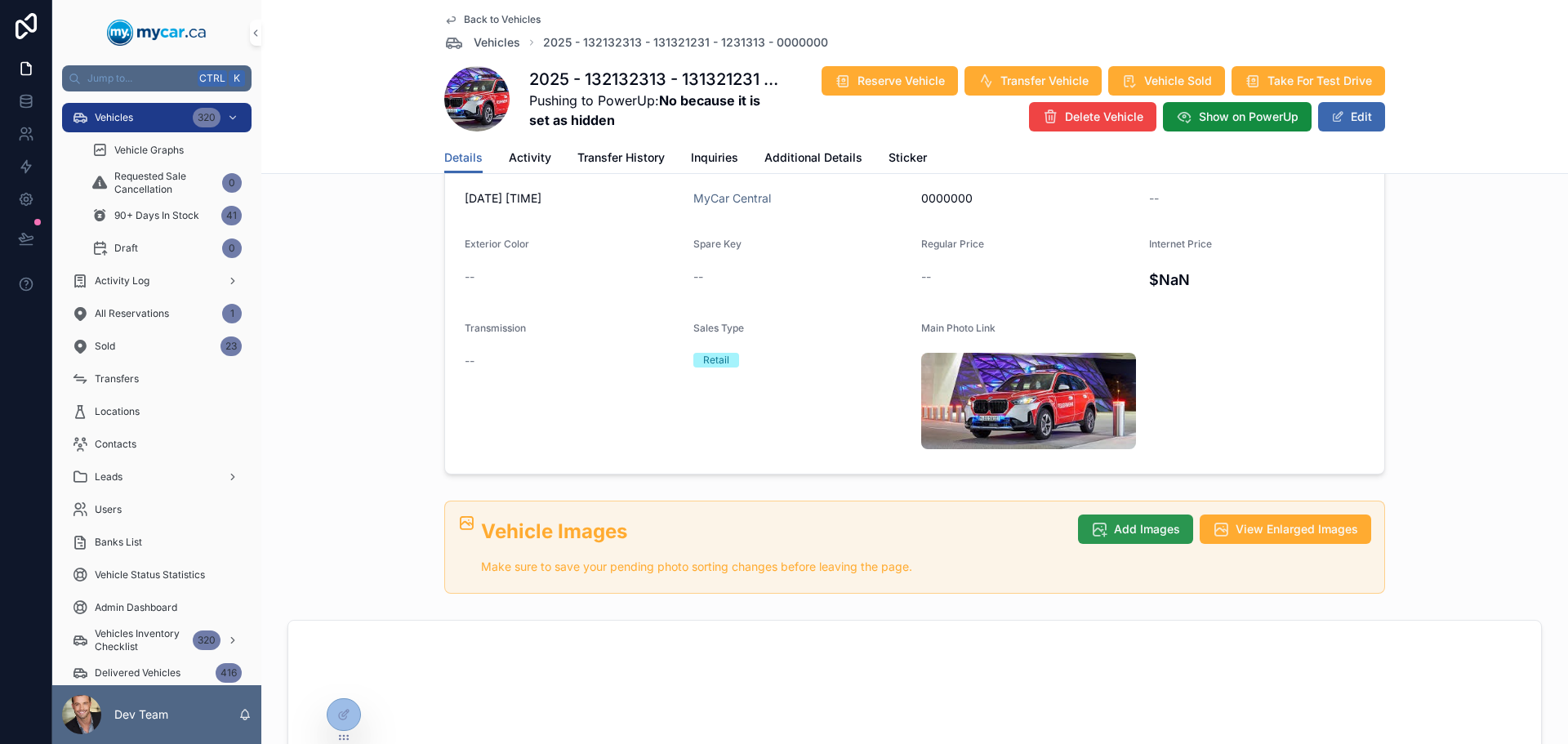 click on "Add Images" at bounding box center (1135, 529) 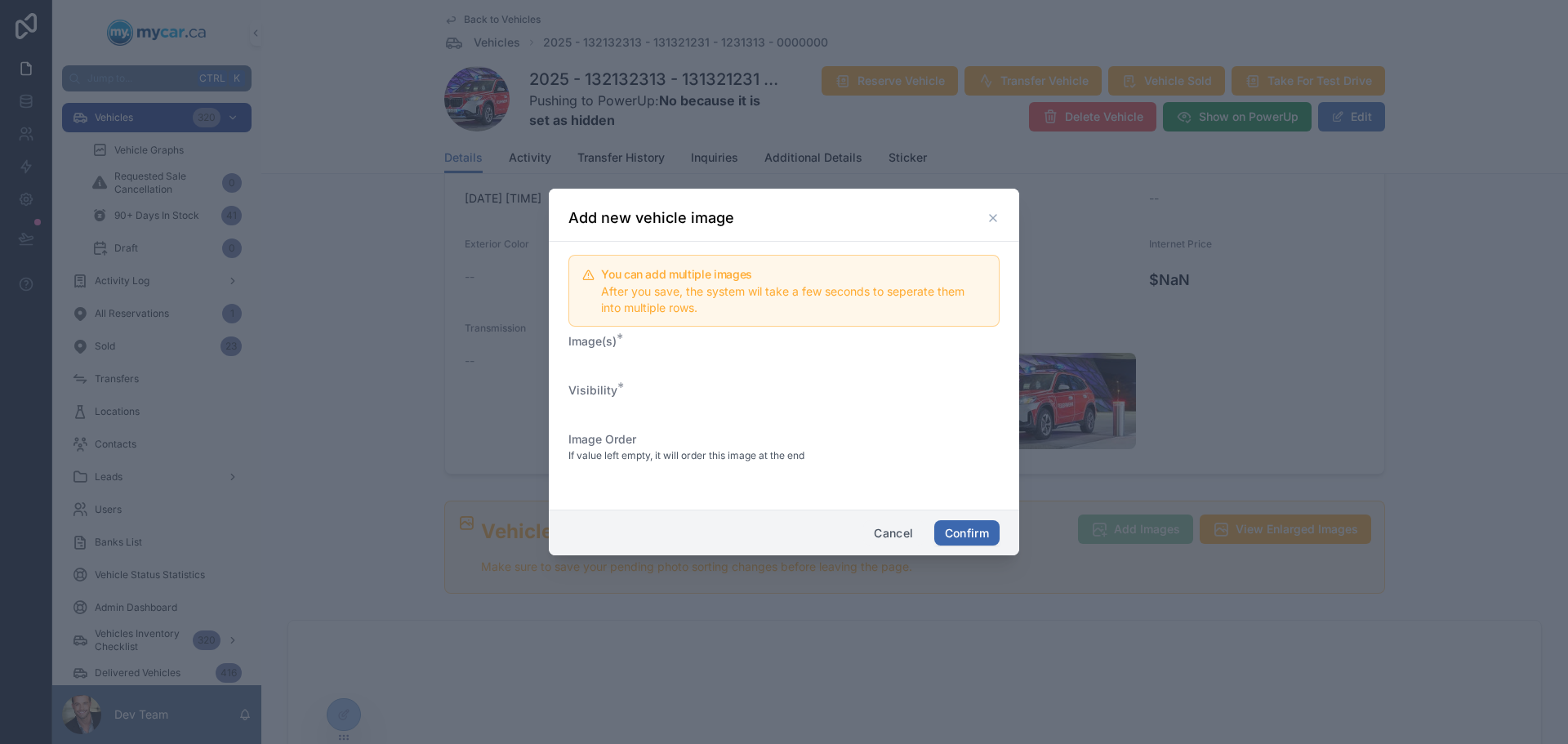 click on "Cancel" at bounding box center (893, 533) 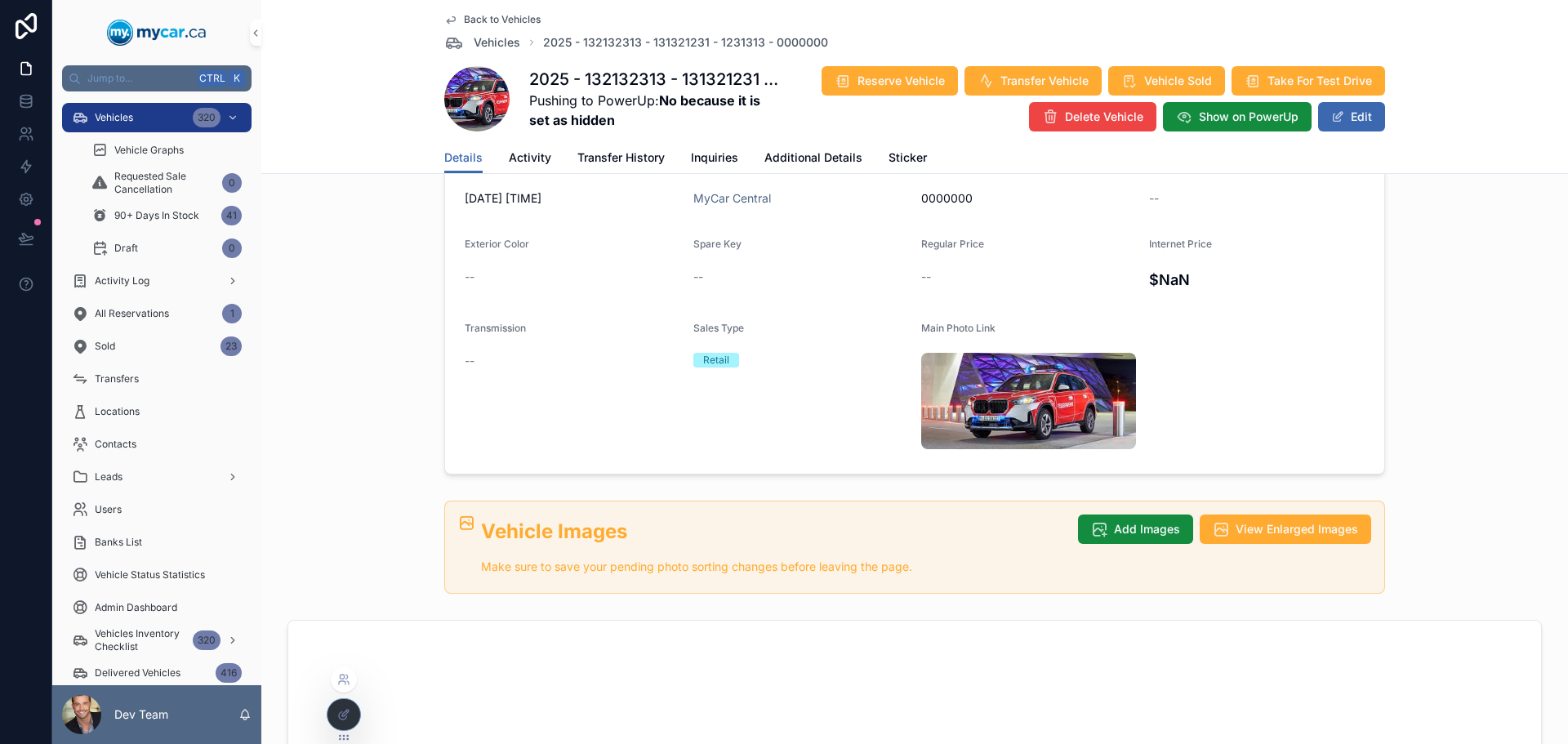 click at bounding box center [344, 715] 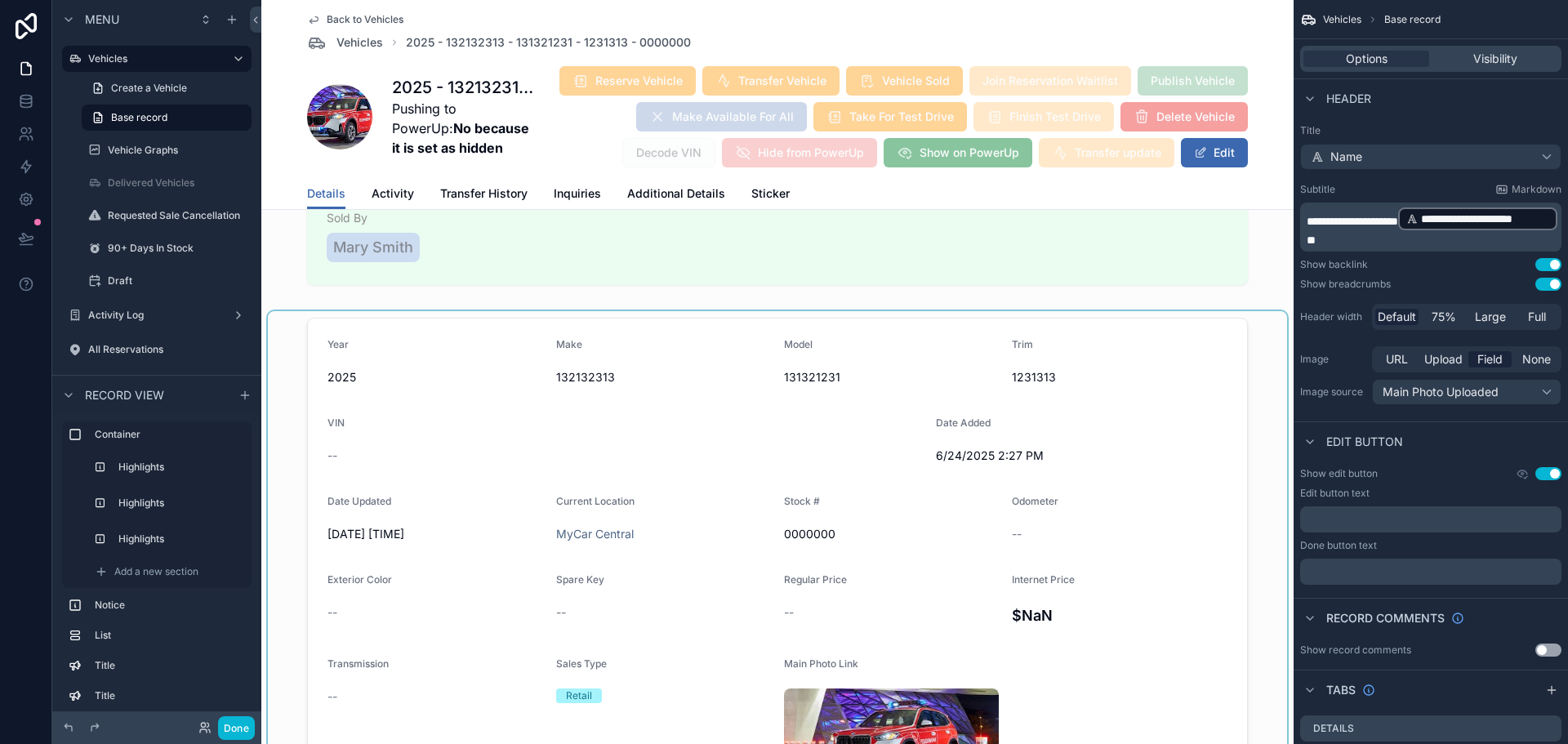 scroll, scrollTop: 1972, scrollLeft: 0, axis: vertical 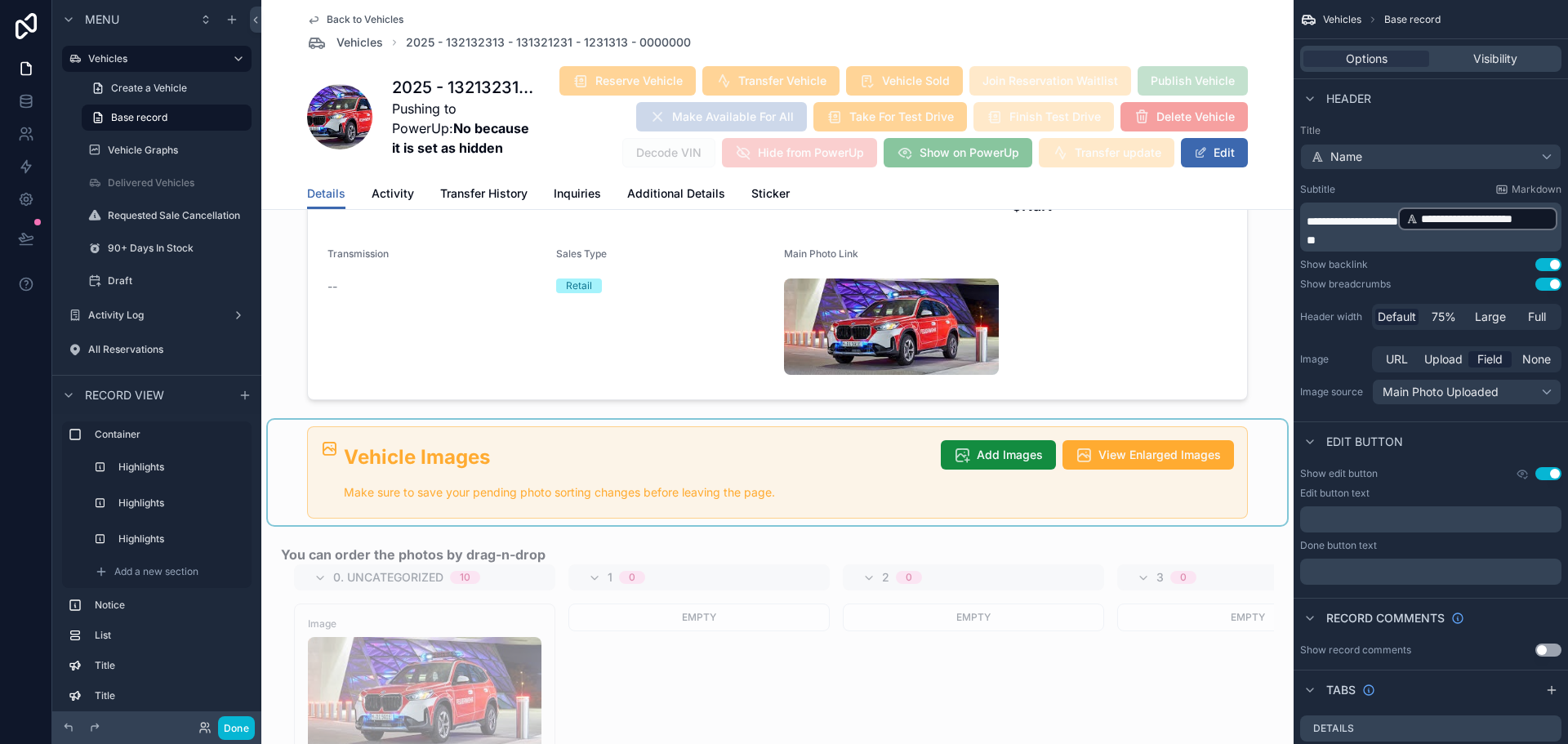 click at bounding box center [777, 473] 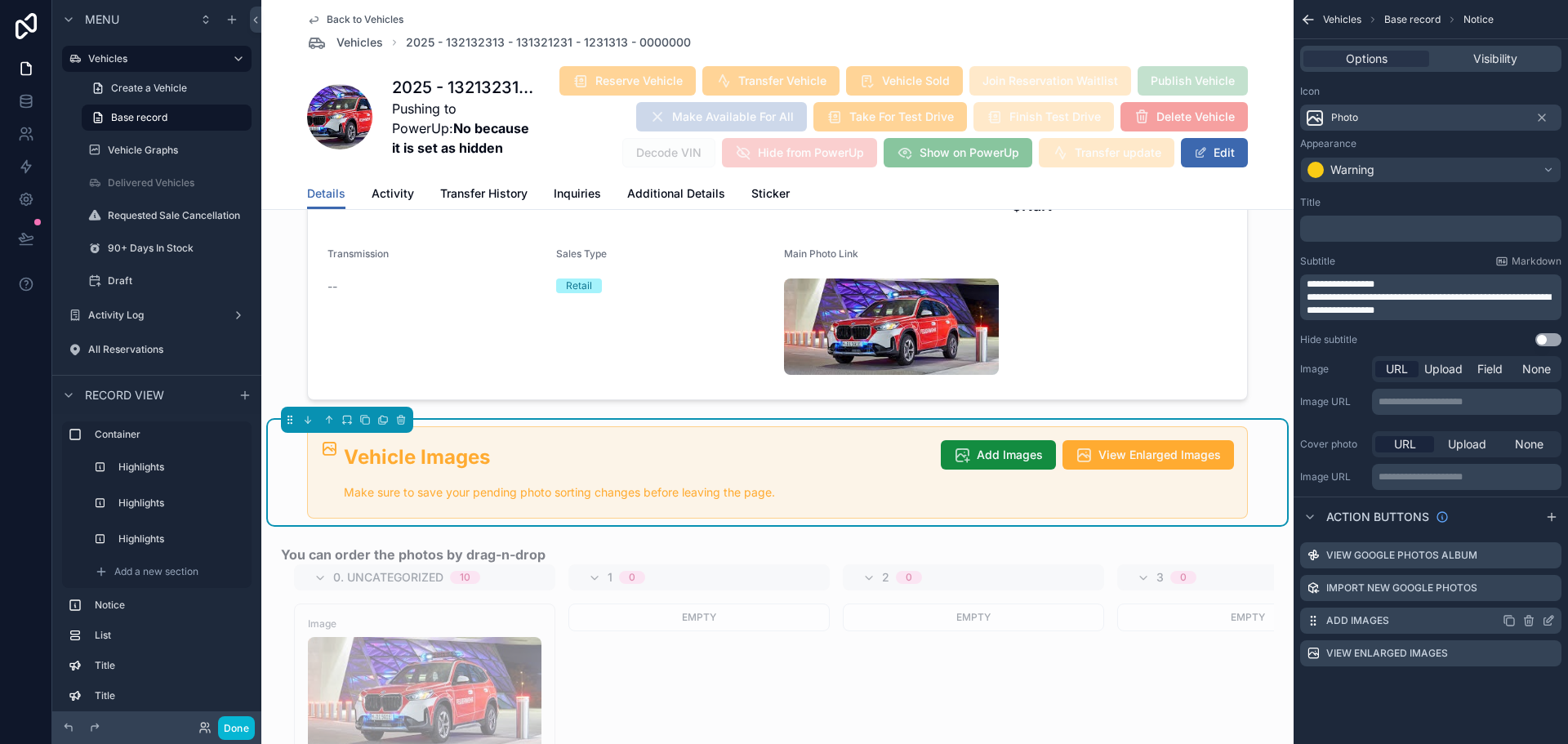 click 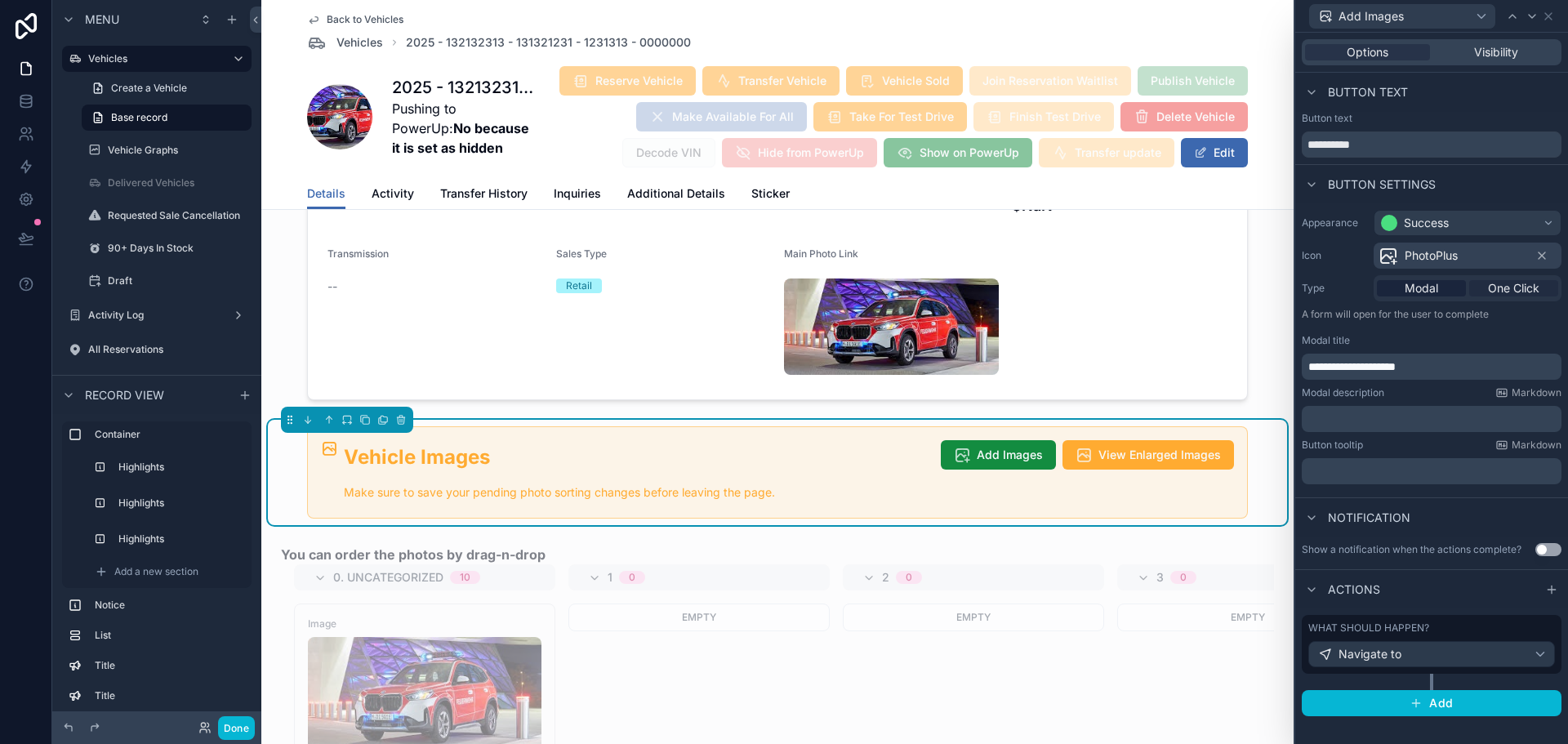 click on "One Click" at bounding box center (1513, 288) 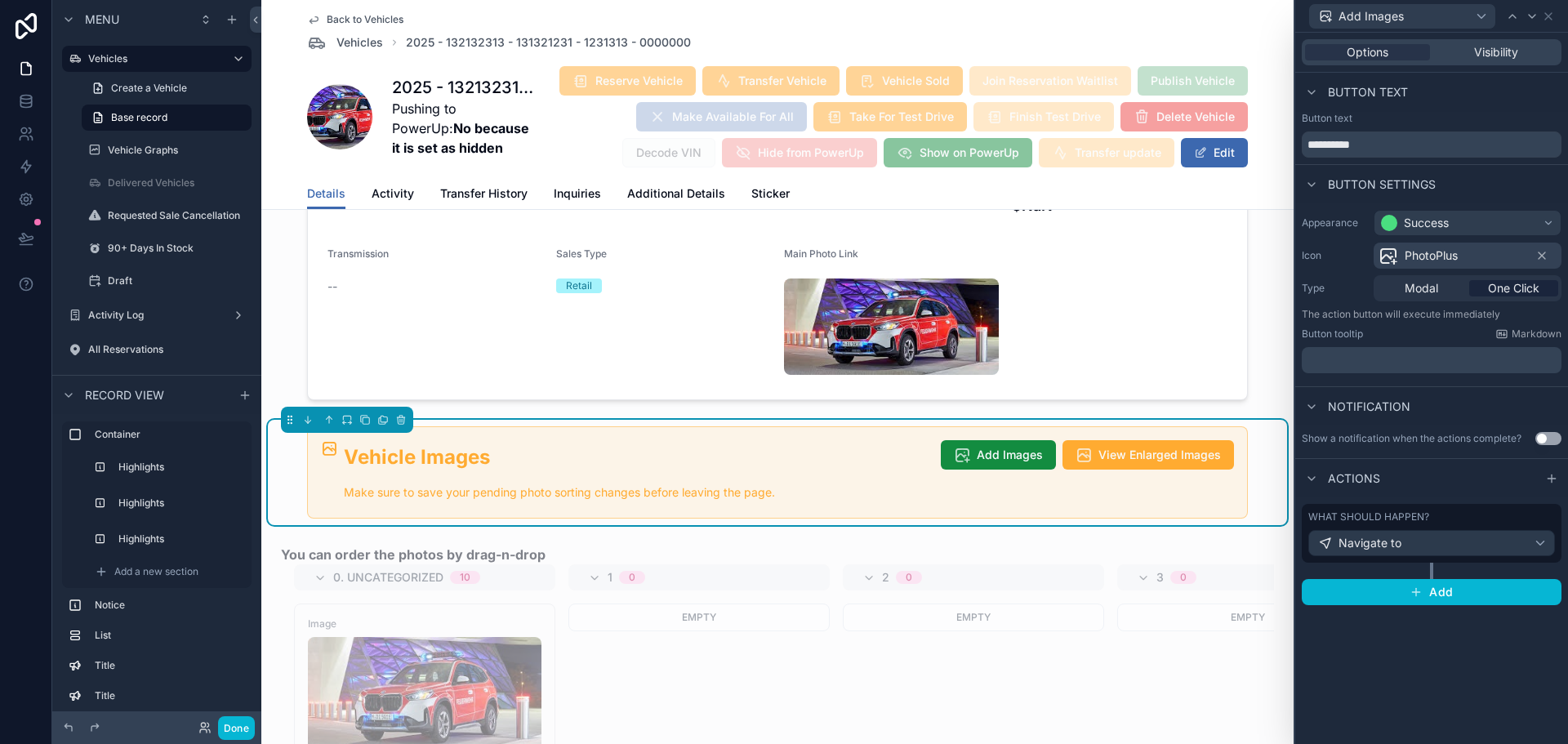 click on "What should happen?" at bounding box center (1432, 517) 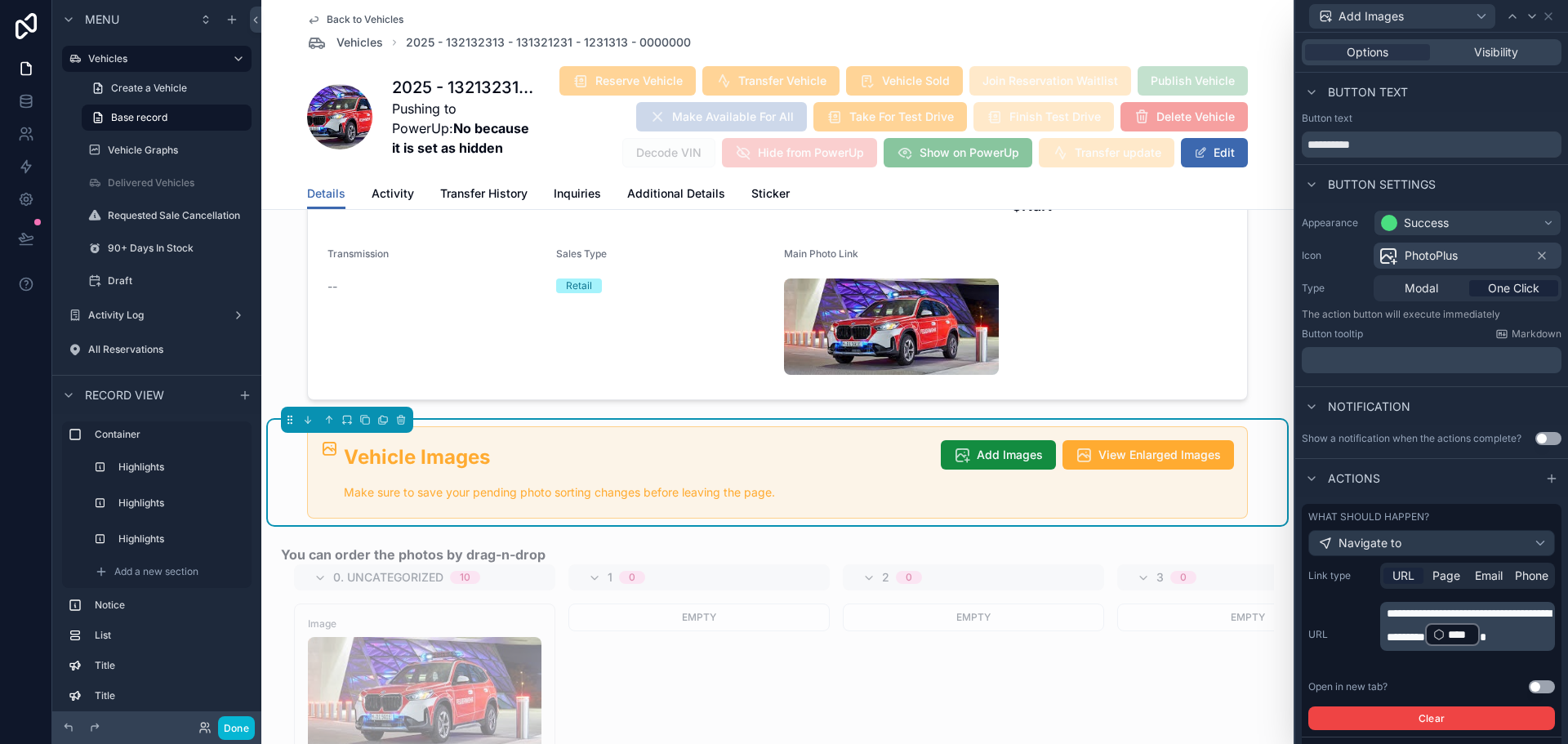 click on "What should happen?" at bounding box center [1432, 517] 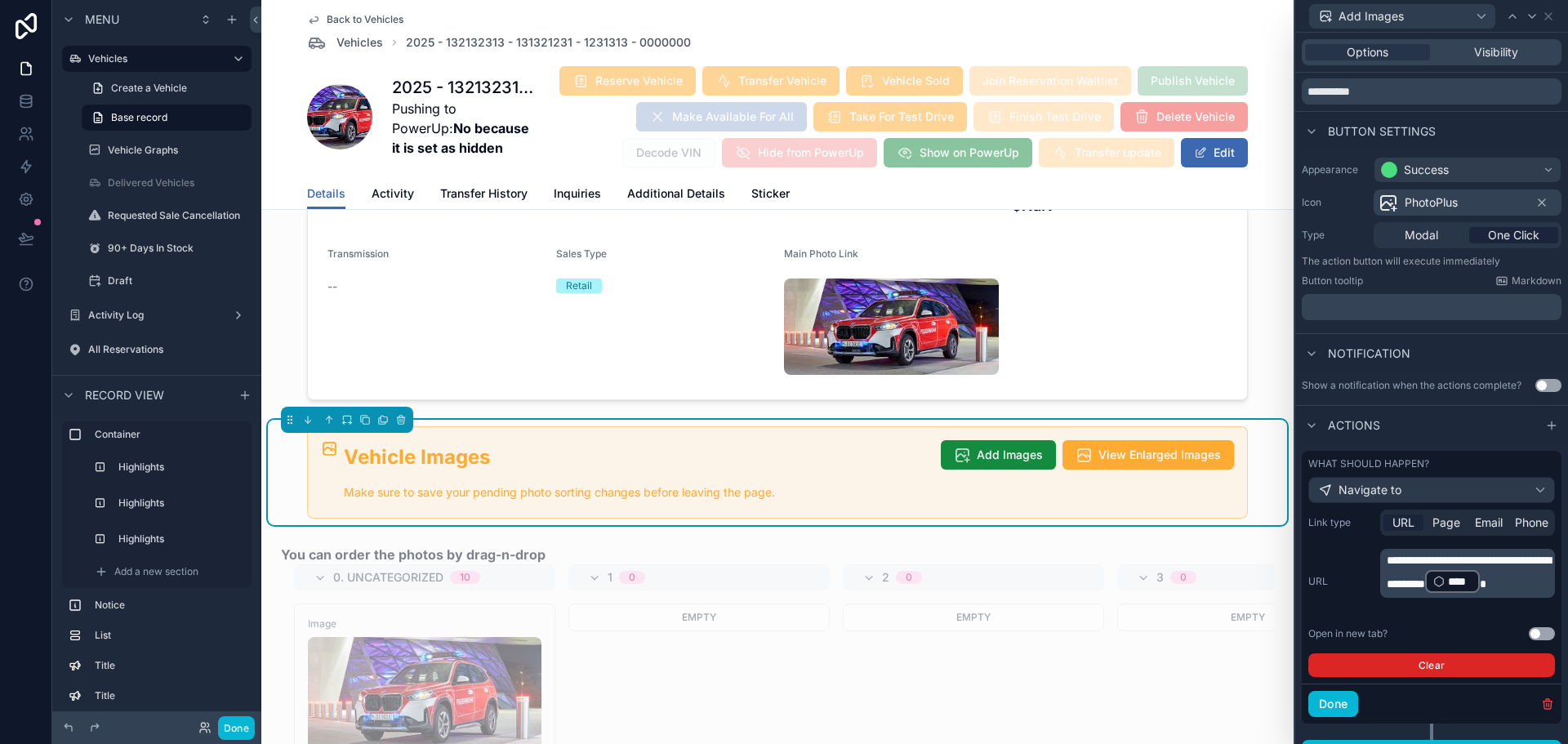 scroll, scrollTop: 81, scrollLeft: 0, axis: vertical 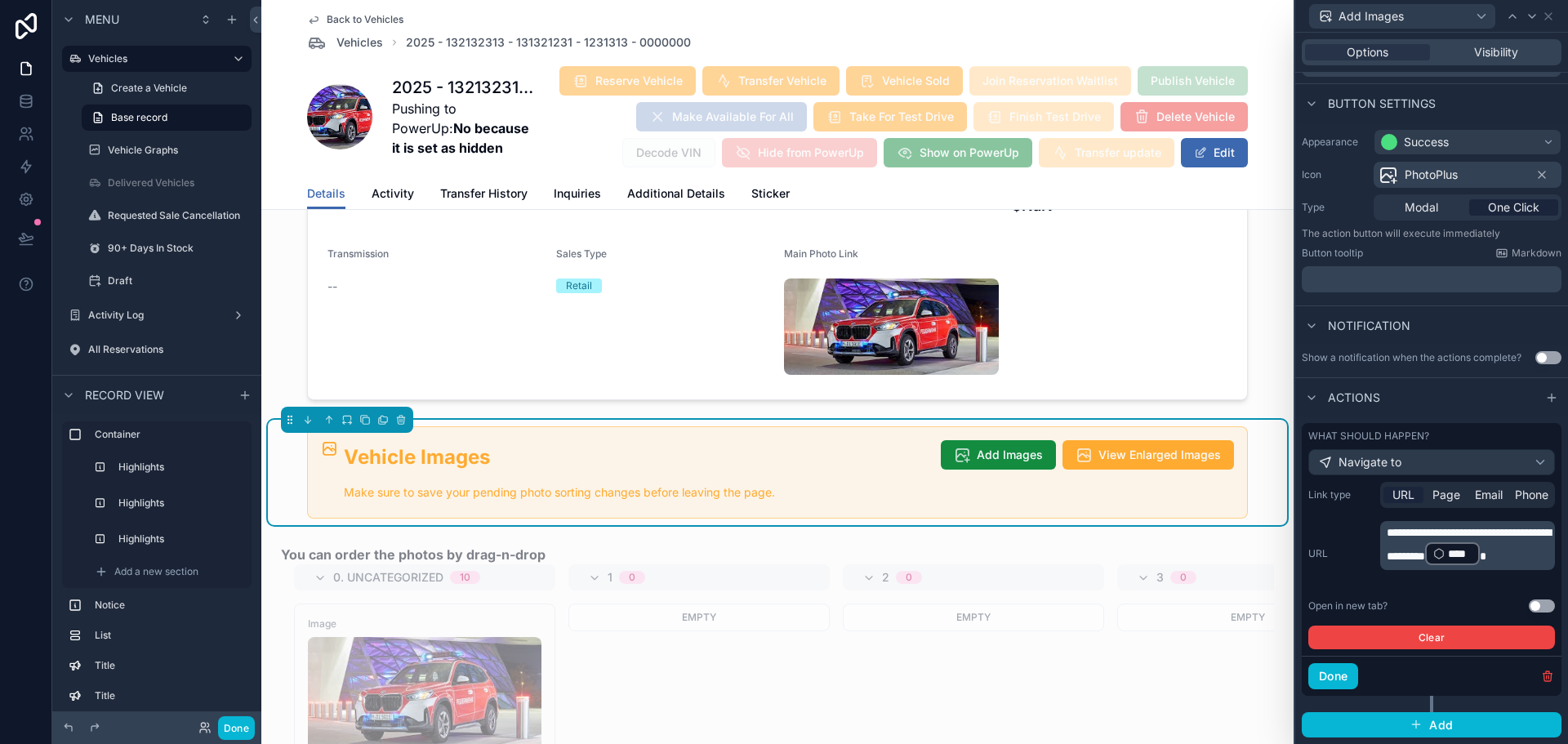 click on "**********" at bounding box center (1432, 565) 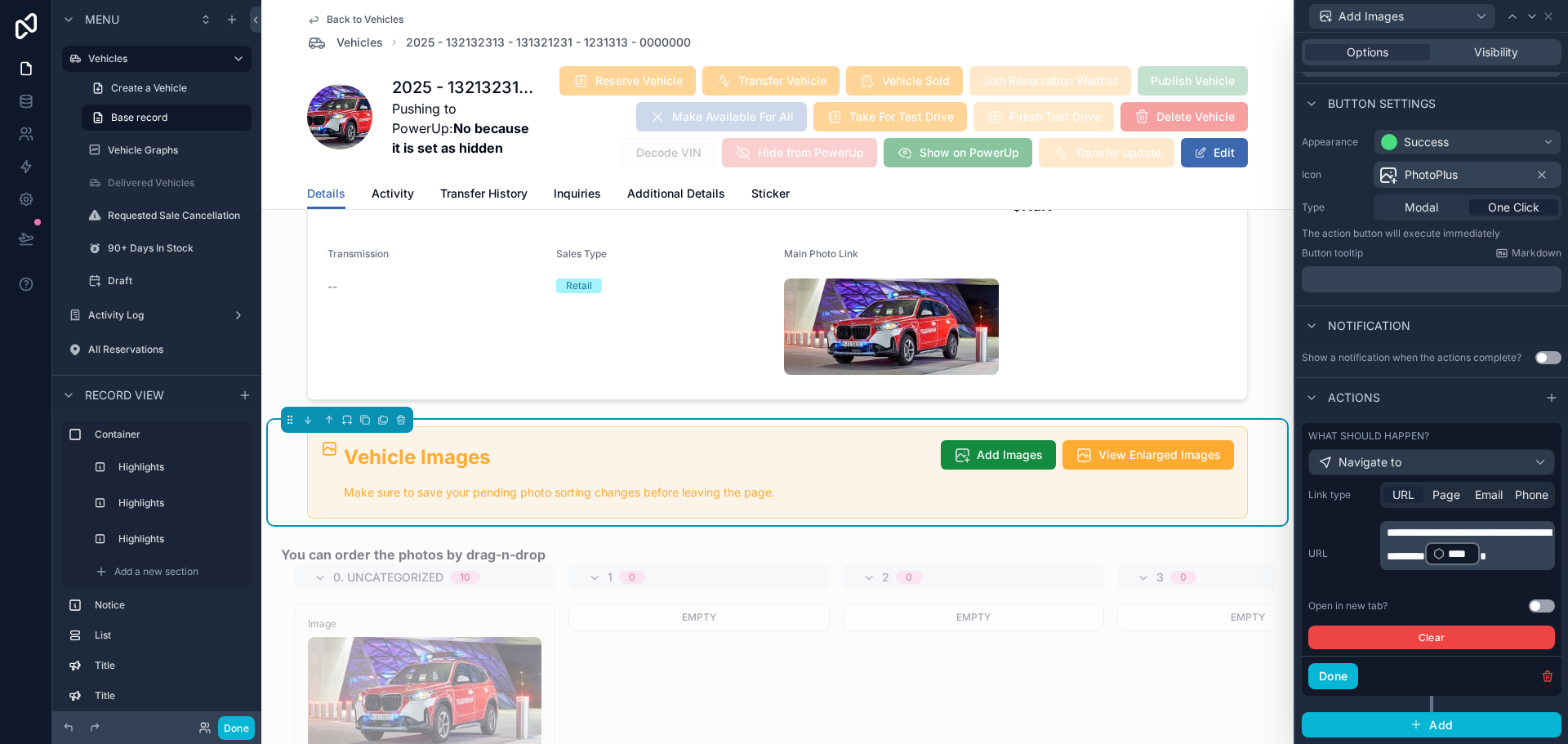 click on "Use setting" at bounding box center (1542, 606) 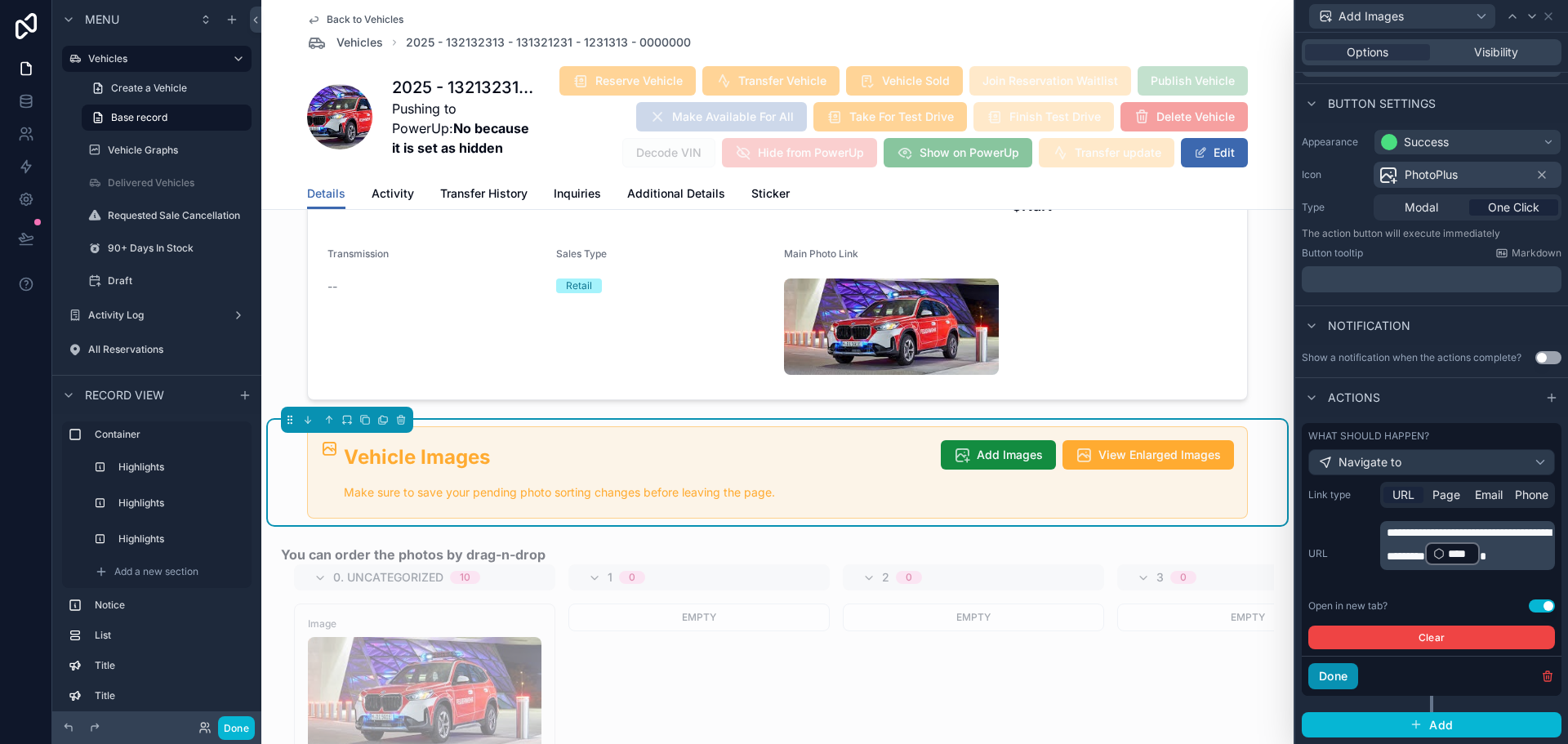 click on "Done" at bounding box center (1333, 676) 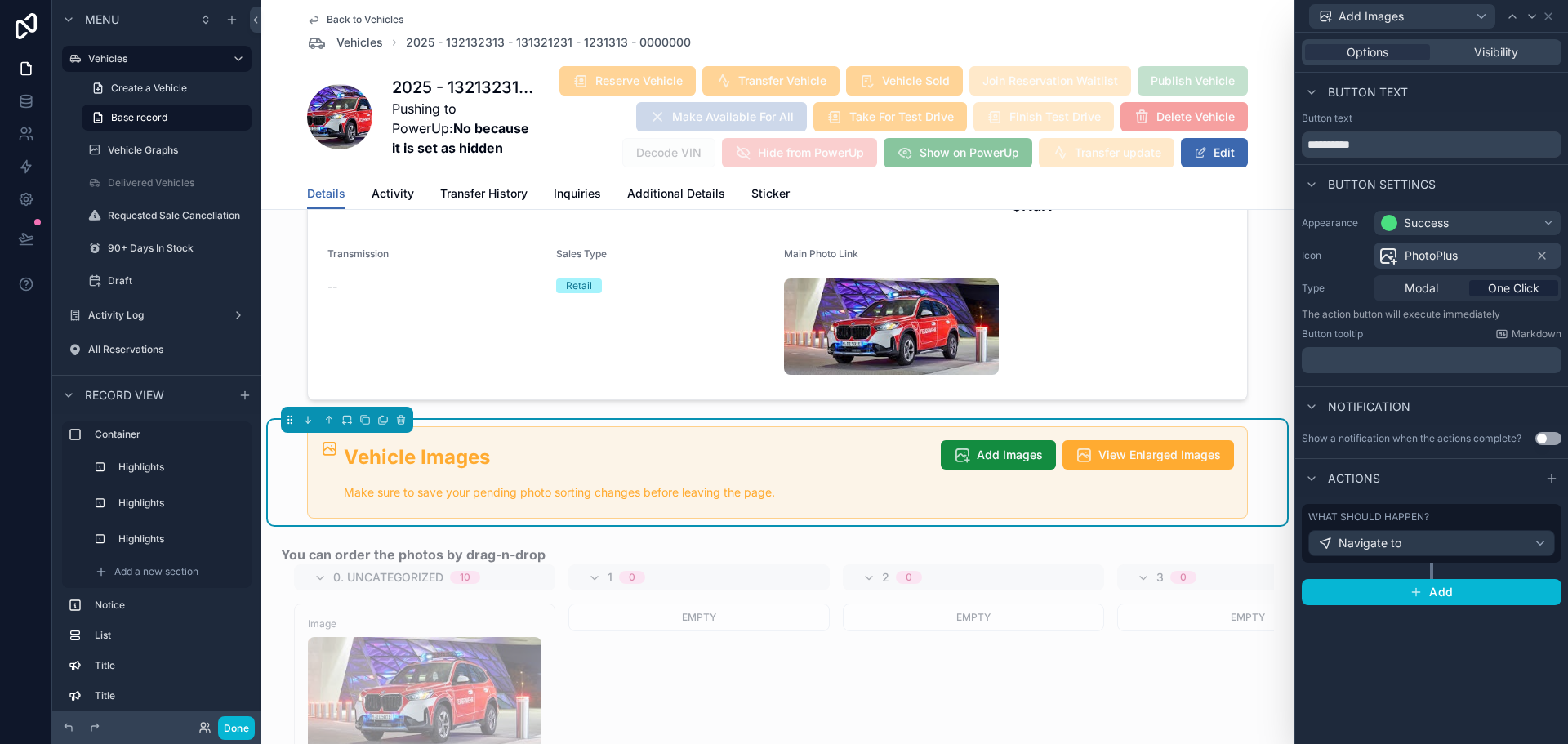 scroll, scrollTop: 0, scrollLeft: 0, axis: both 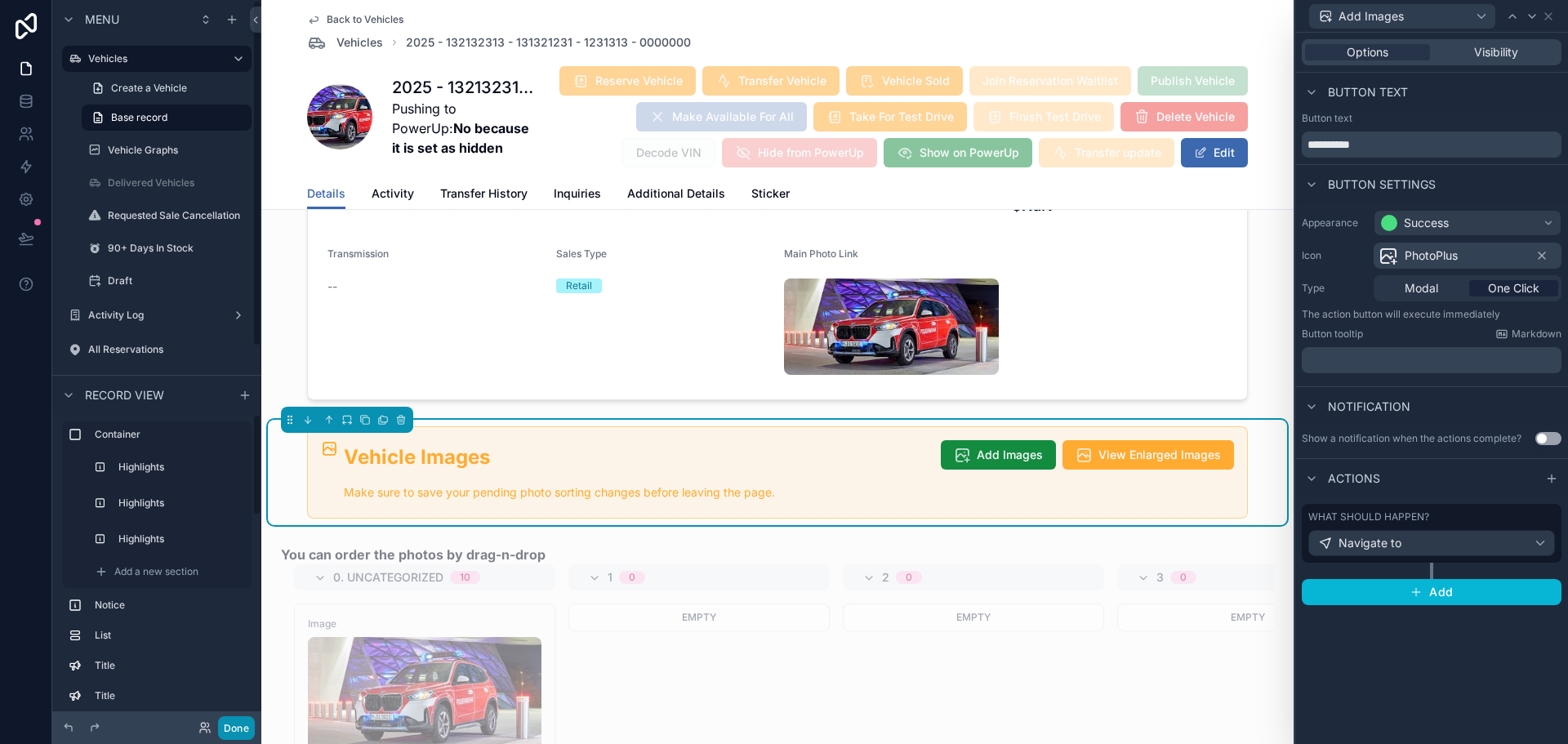 click on "Done" at bounding box center [236, 728] 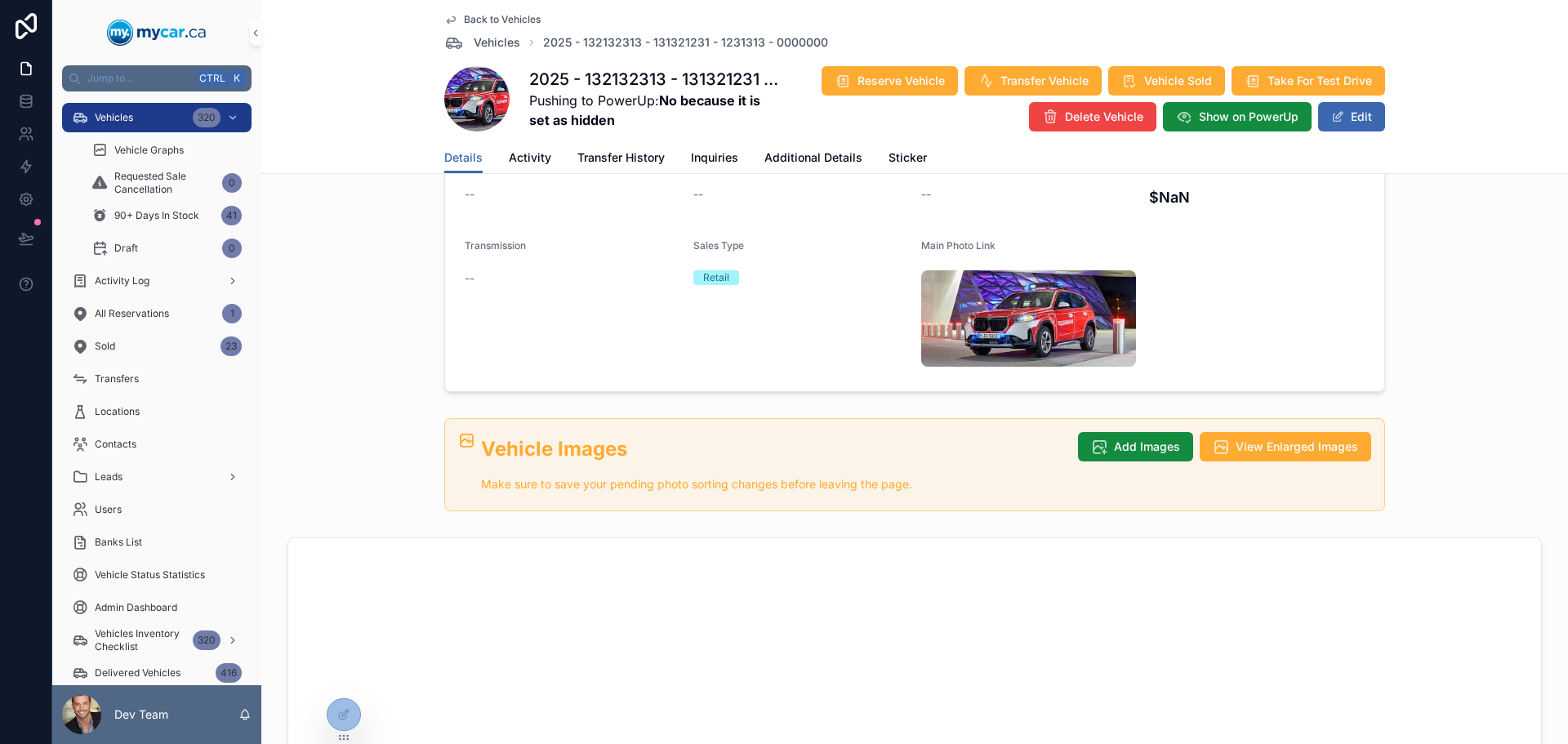 scroll, scrollTop: 421, scrollLeft: 0, axis: vertical 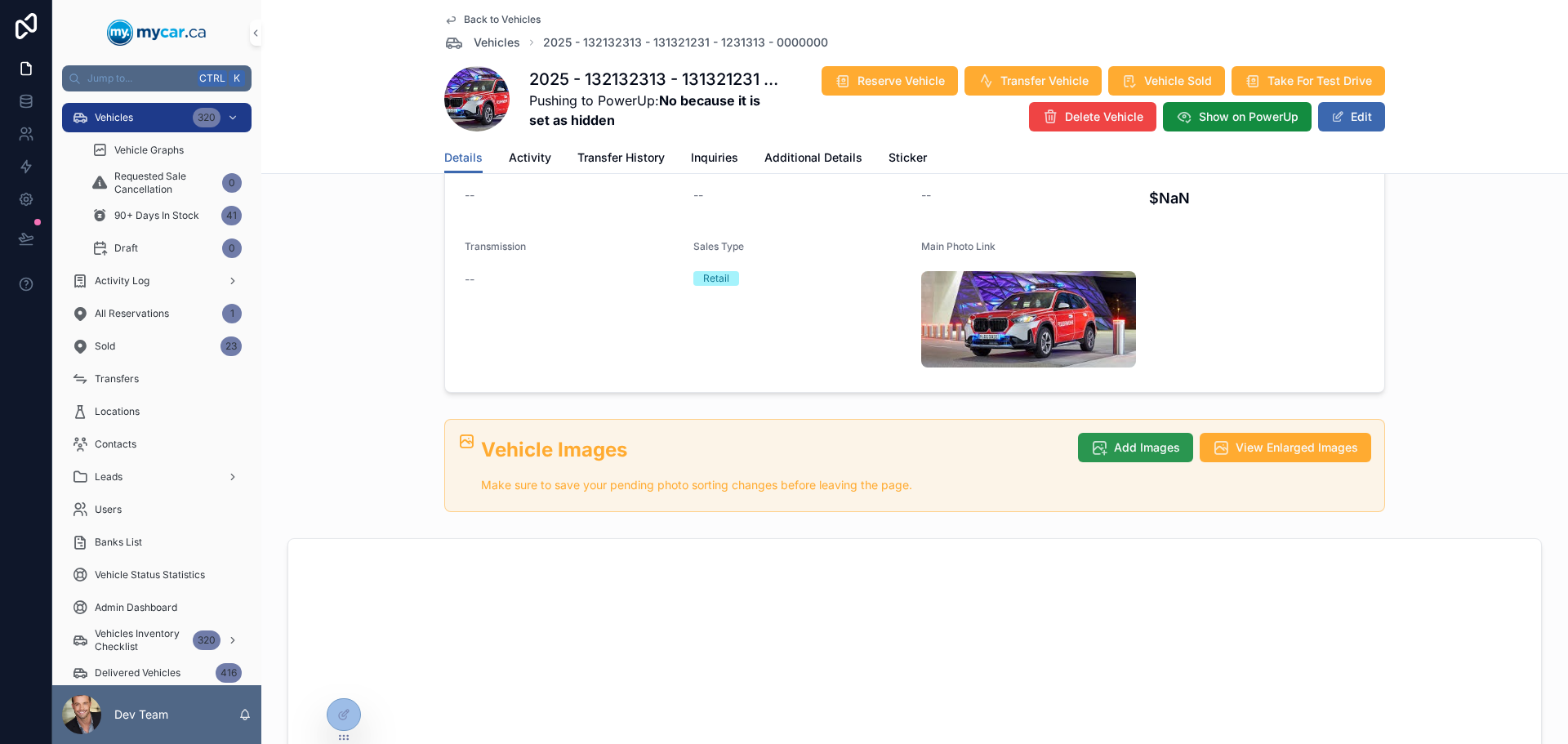 click on "Add Images" at bounding box center (1147, 448) 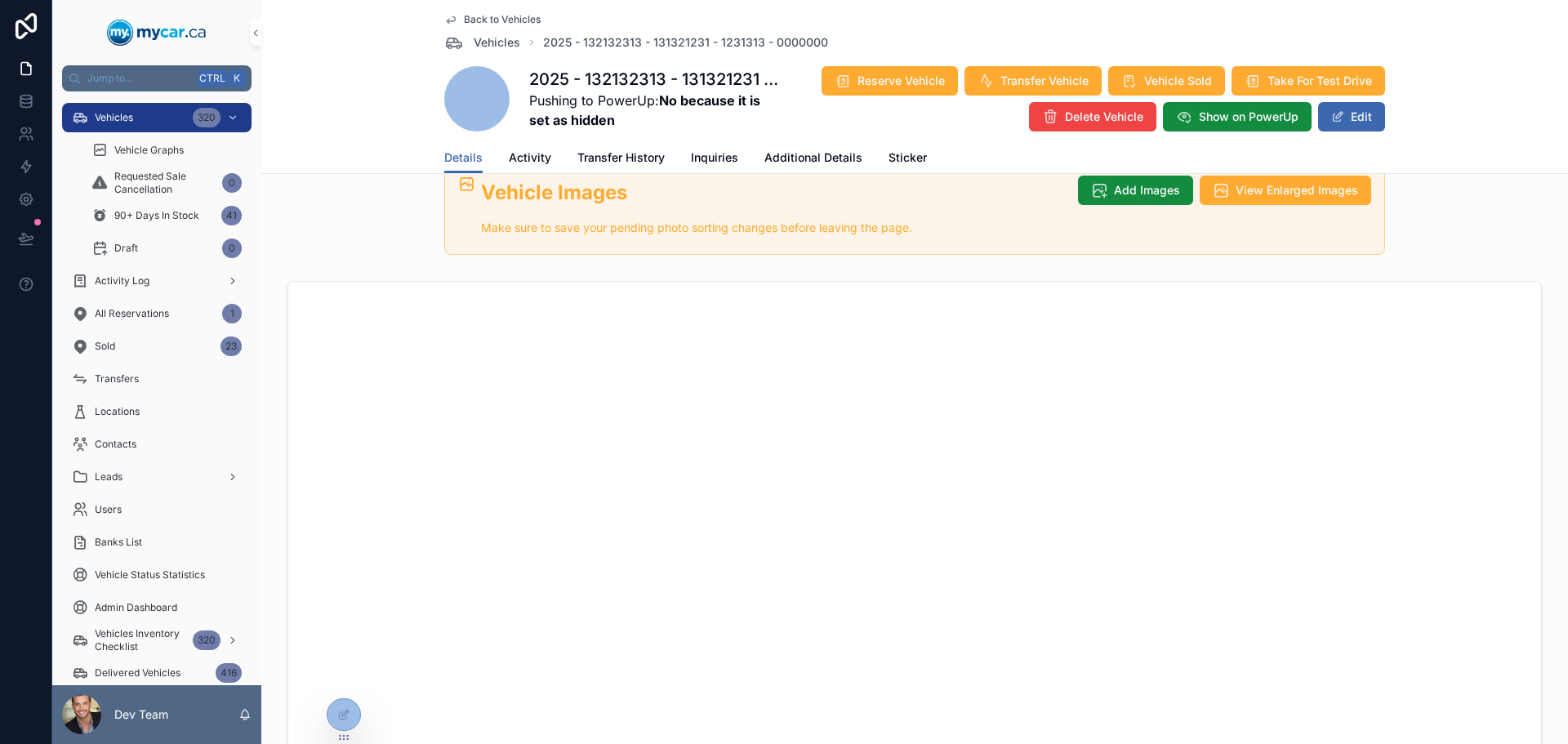 scroll, scrollTop: 584, scrollLeft: 0, axis: vertical 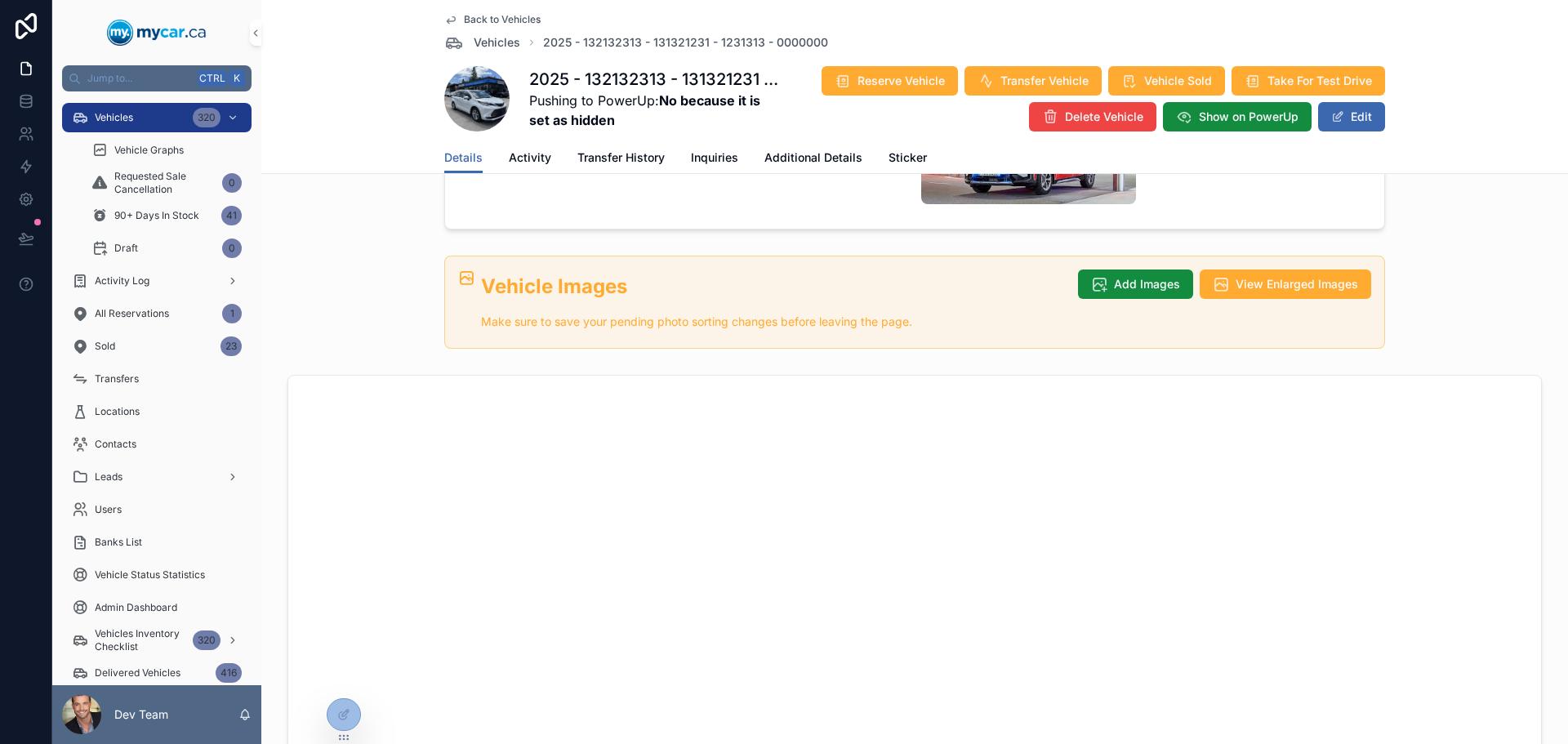 click on "Vehicle Images Make sure to save your pending photo sorting changes before leaving the page. Add Images View Enlarged Images" at bounding box center (915, 302) 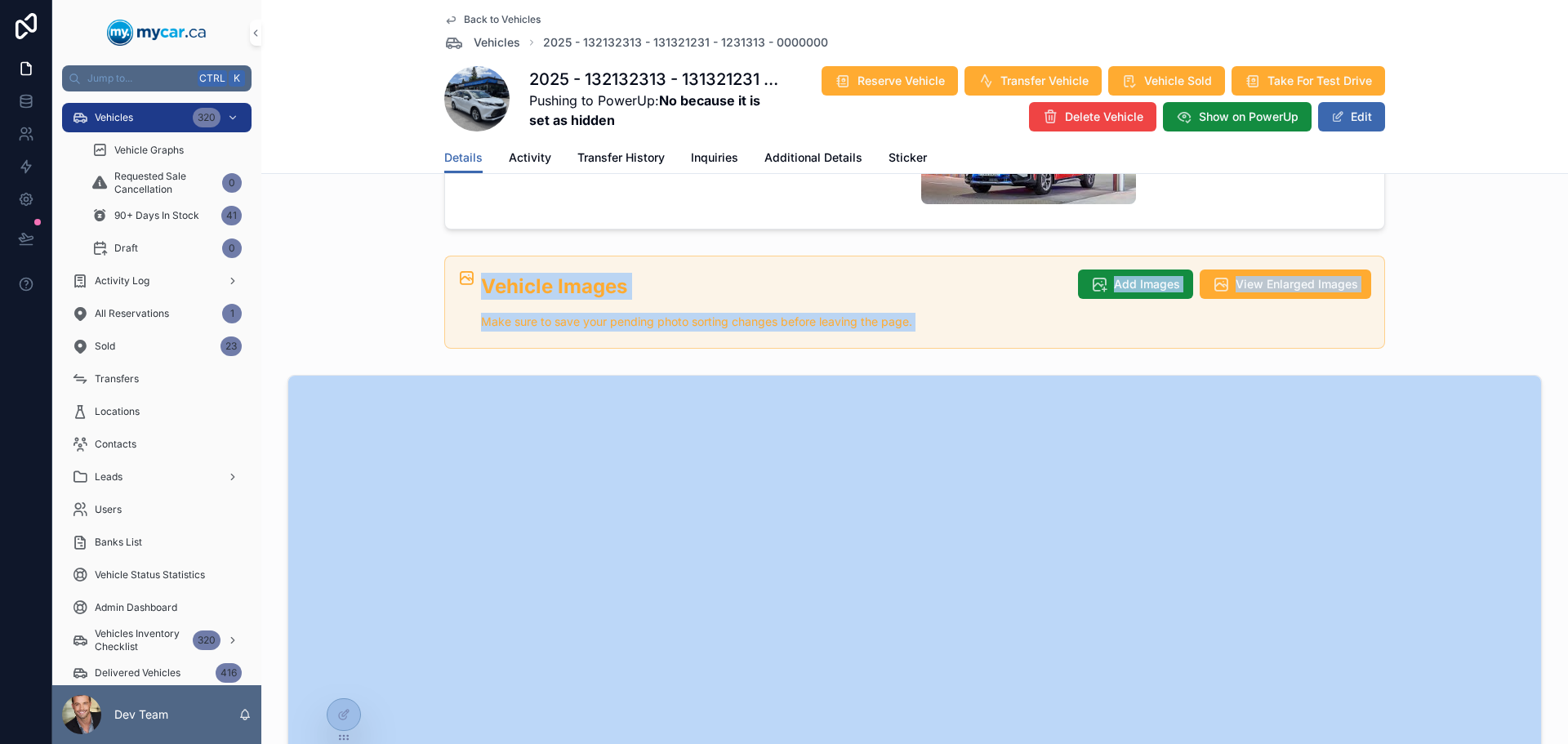 drag, startPoint x: 327, startPoint y: 212, endPoint x: 340, endPoint y: 297, distance: 85.98837 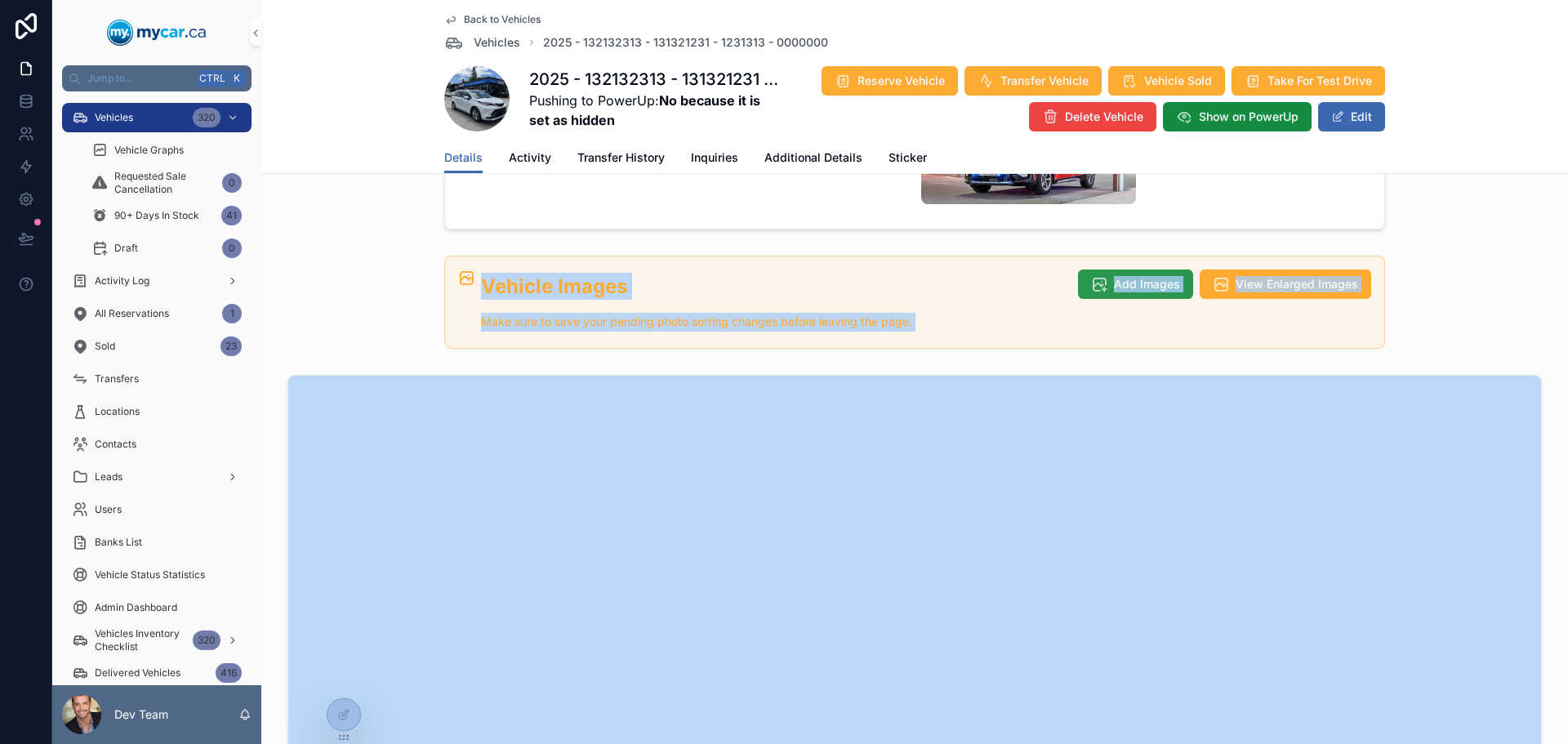 click on "Add Images" at bounding box center (1147, 284) 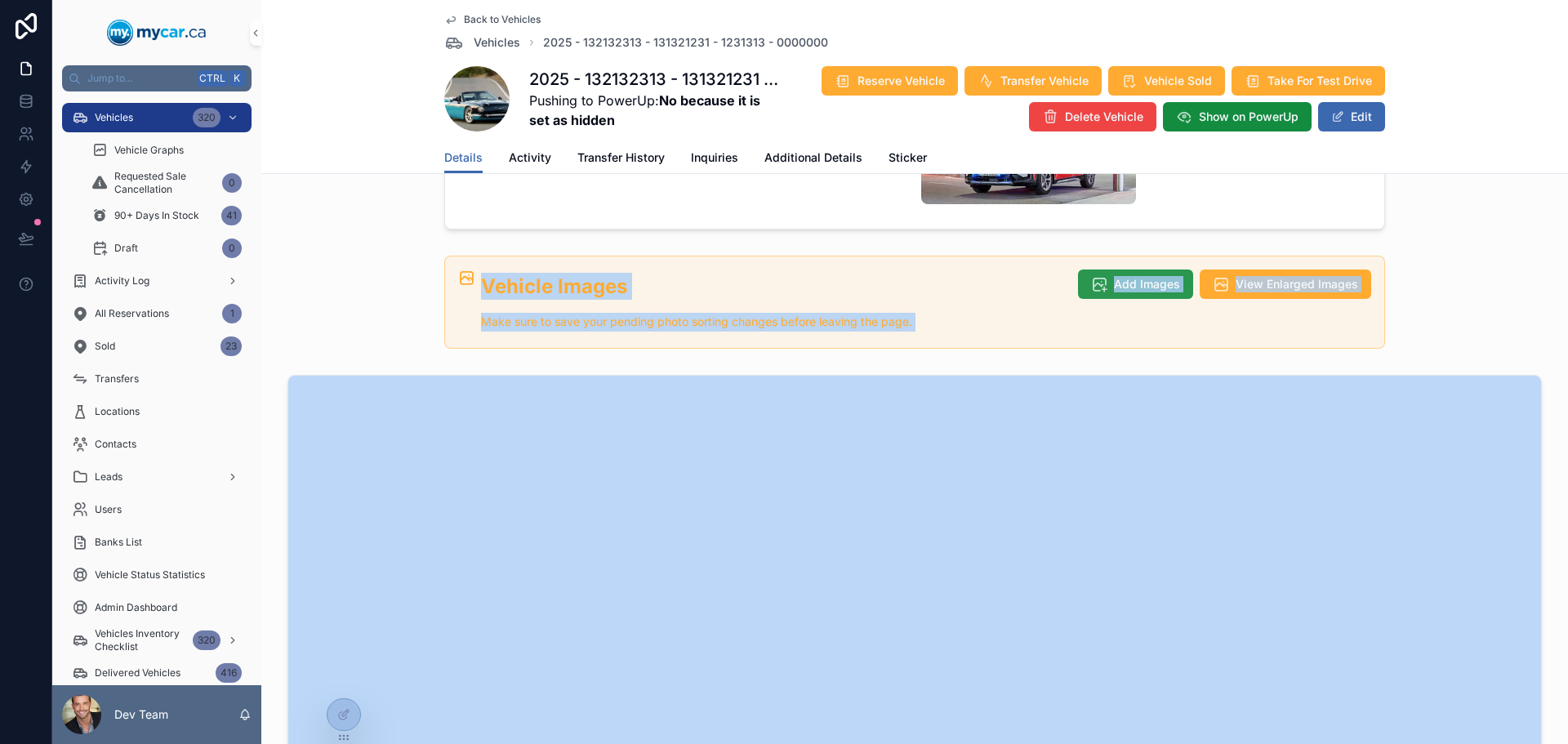 click on "Add Images" at bounding box center (1147, 284) 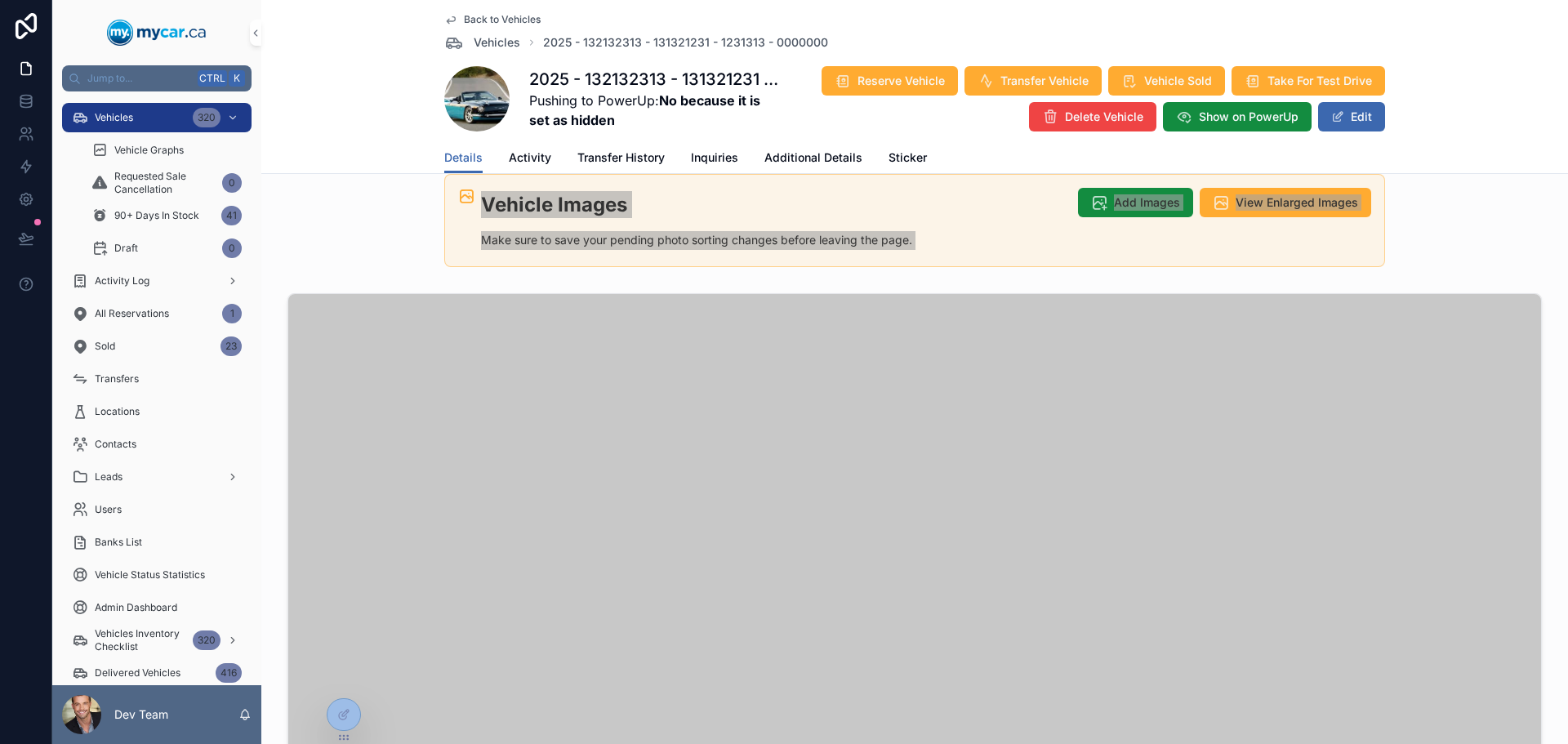 scroll, scrollTop: 0, scrollLeft: 0, axis: both 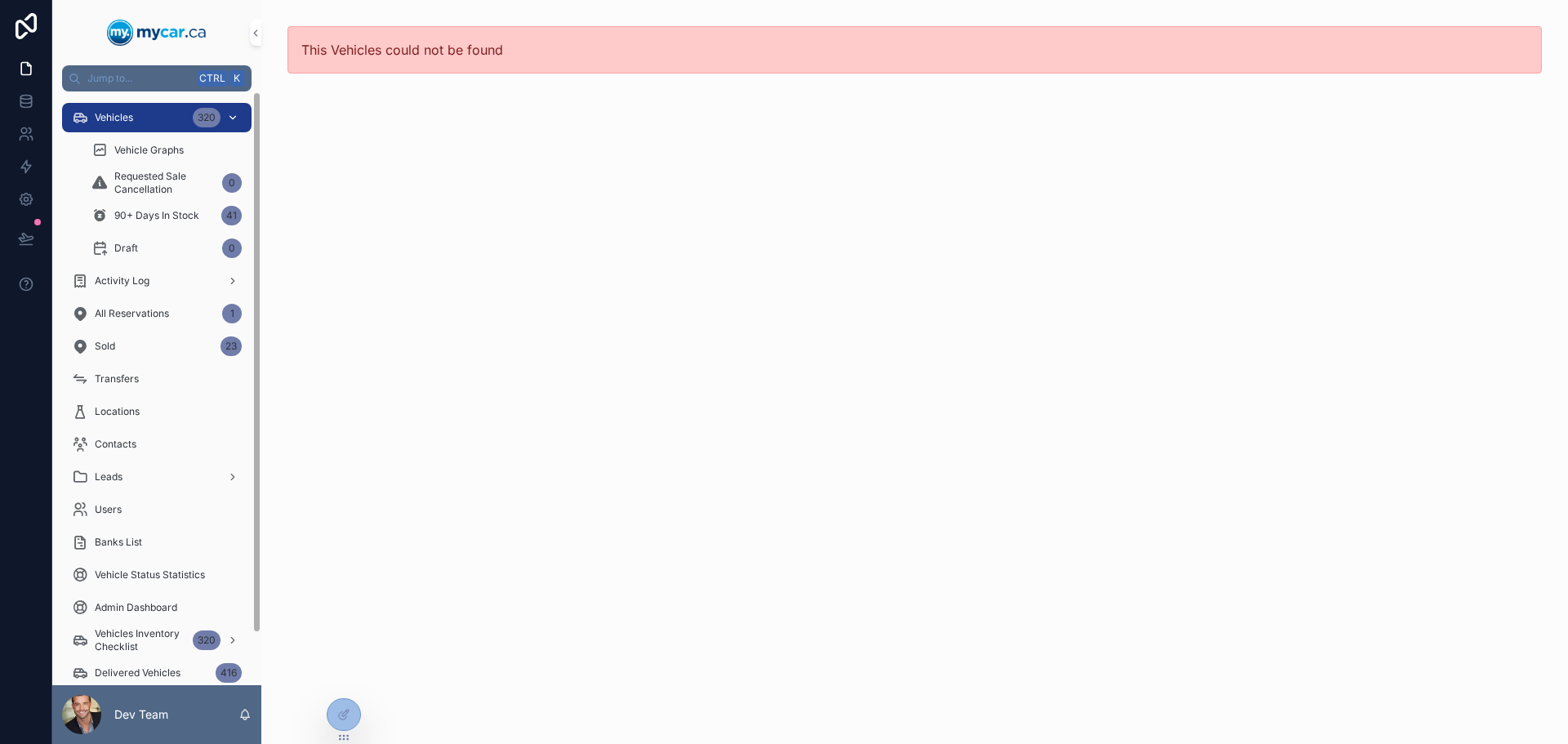 click on "Vehicles 320" at bounding box center (157, 118) 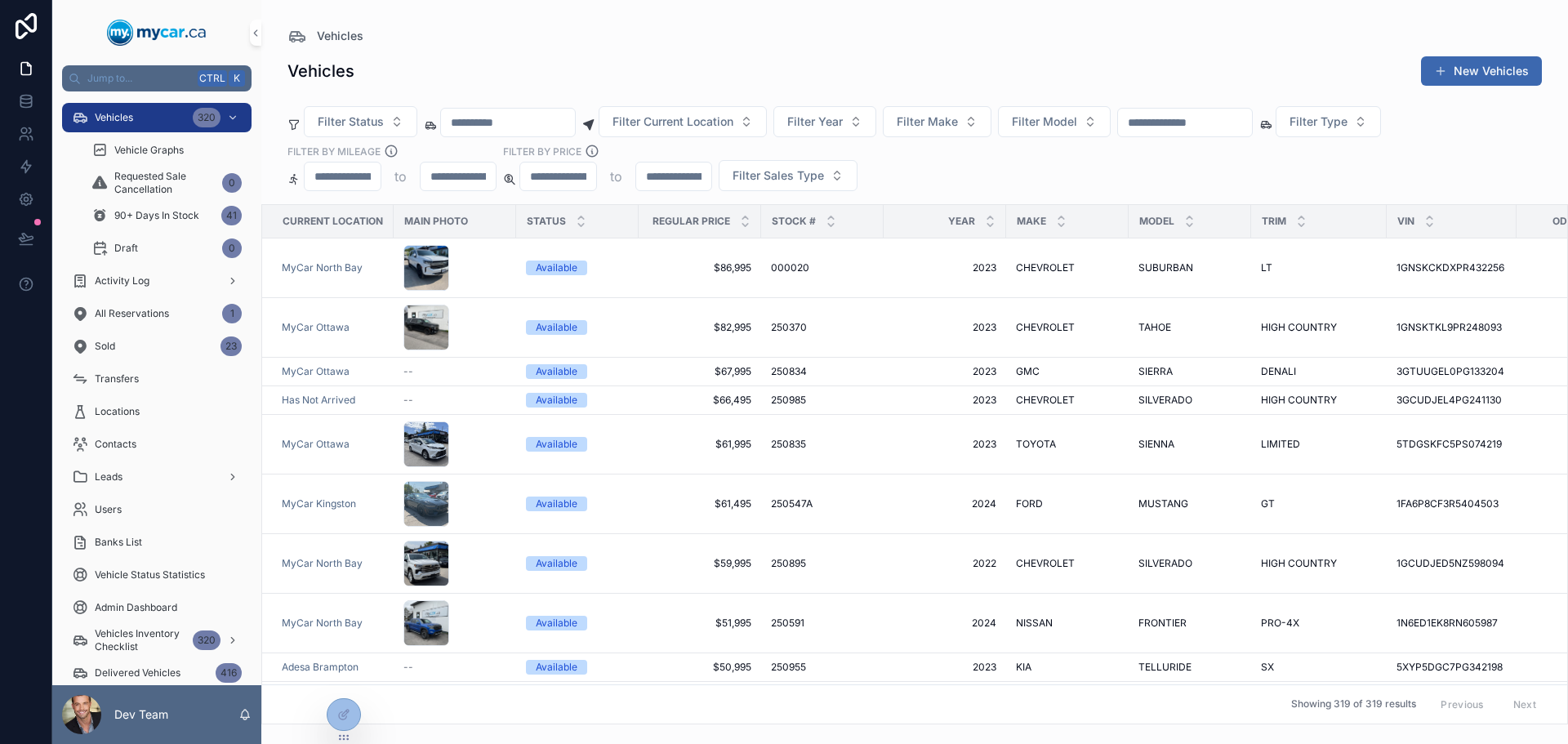 click at bounding box center [1185, 123] 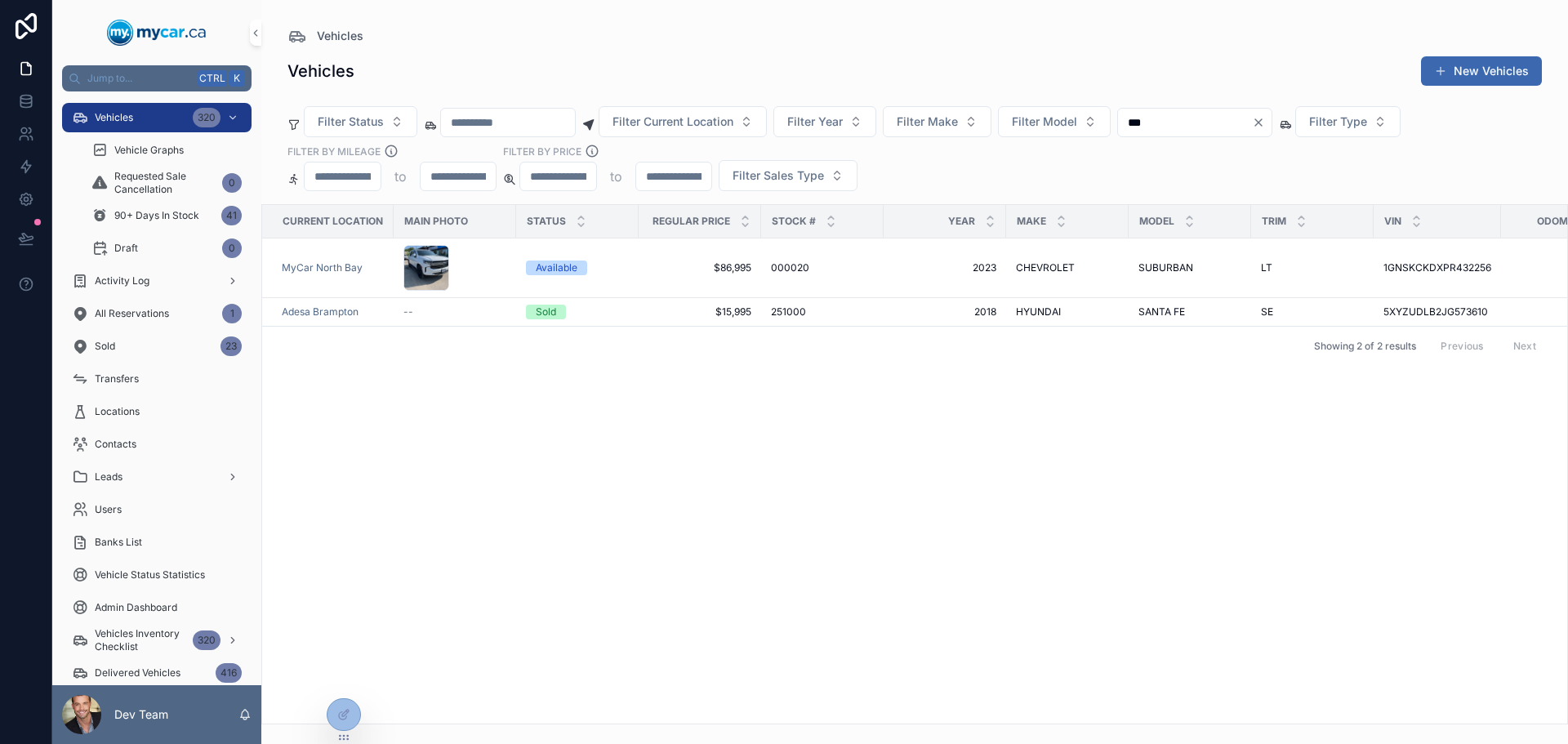 type on "***" 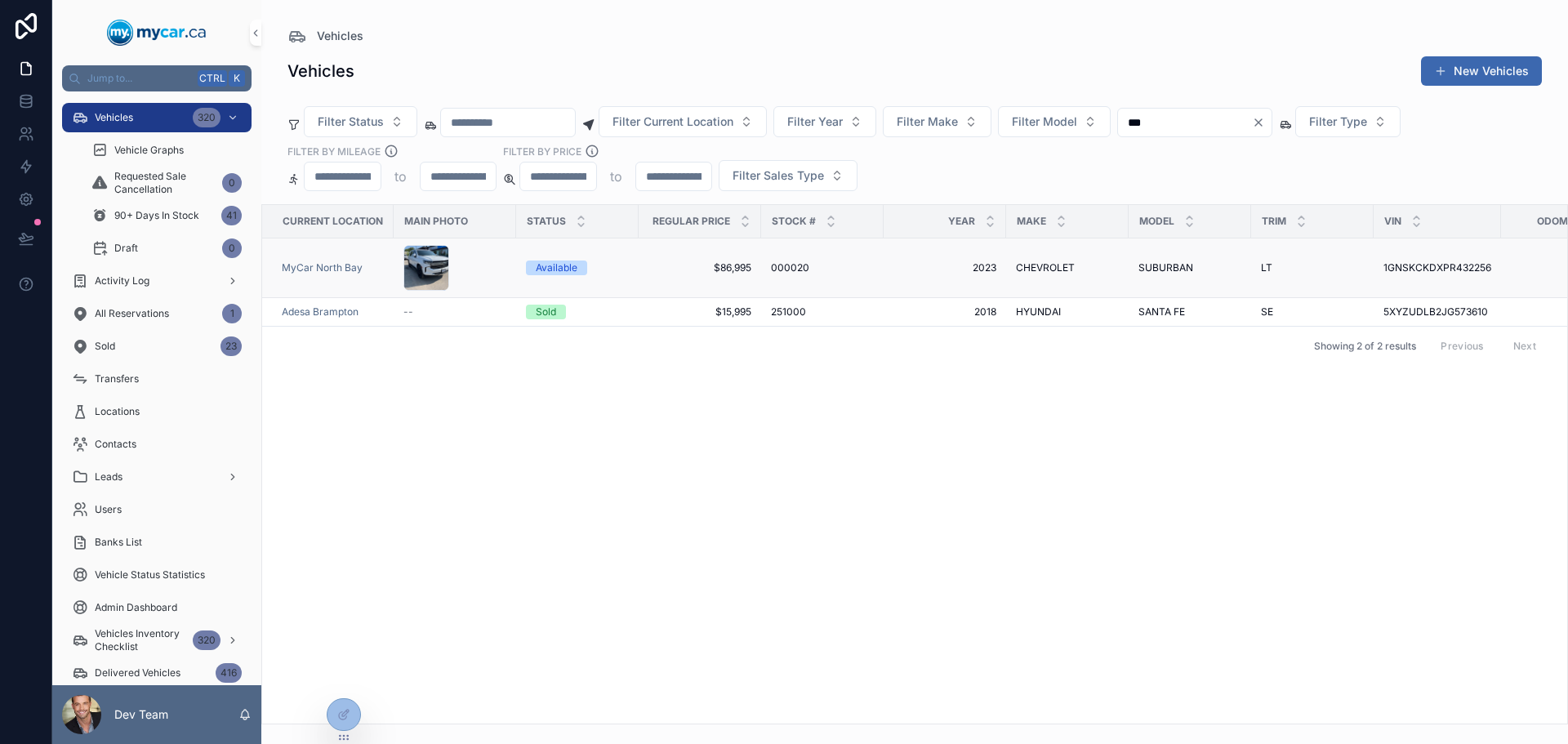click on "$86,995" at bounding box center [700, 268] 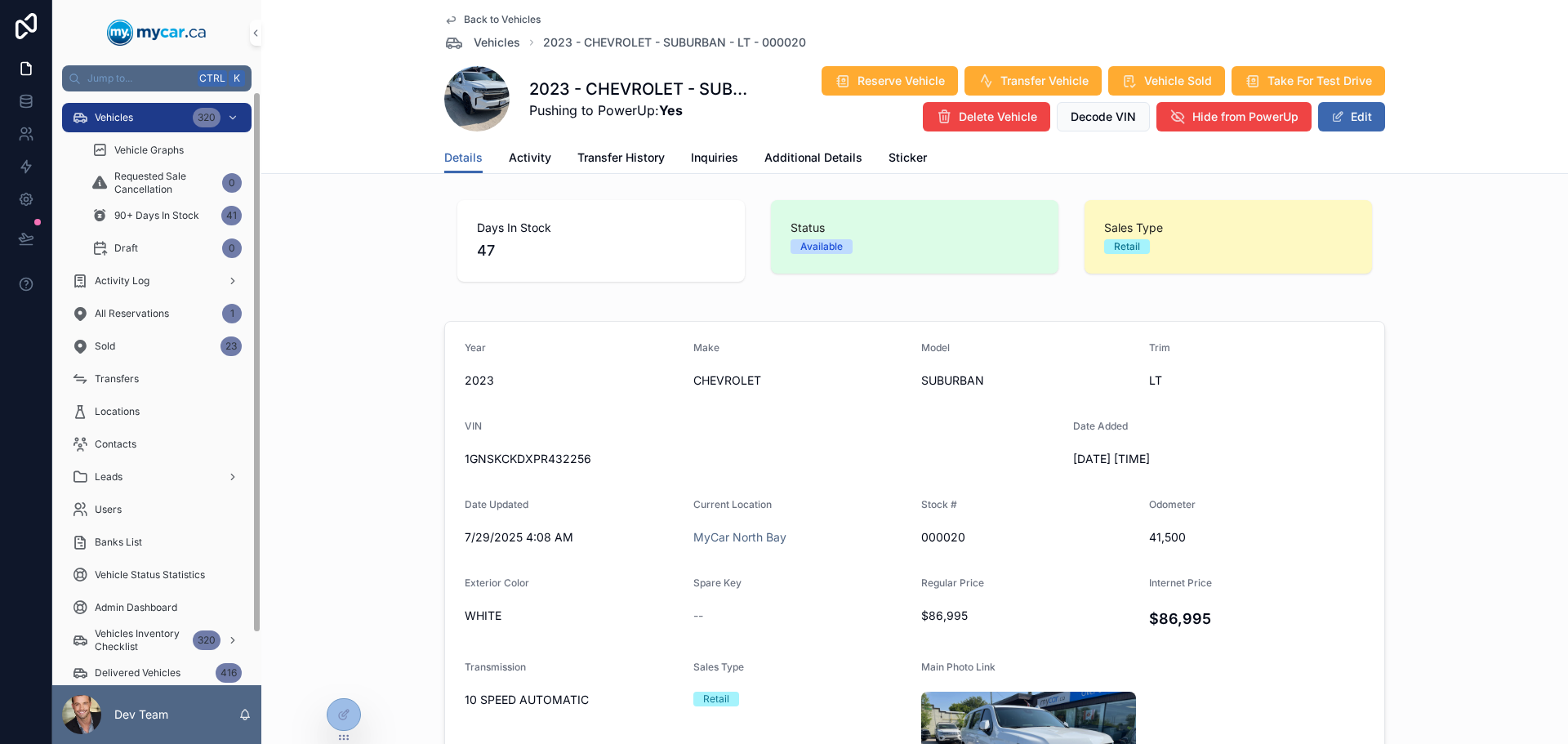 click on "Back to Vehicles Vehicles 2023 - CHEVROLET - SUBURBAN - LT - 000020 2023 - CHEVROLET - SUBURBAN - LT - 000020 Pushing to PowerUp:  Yes Reserve Vehicle Transfer Vehicle Vehicle Sold Take For Test Drive Delete Vehicle Decode VIN Hide from PowerUp Edit Details Details Activity Transfer History Inquiries Additional Details Sticker" at bounding box center (915, 87) 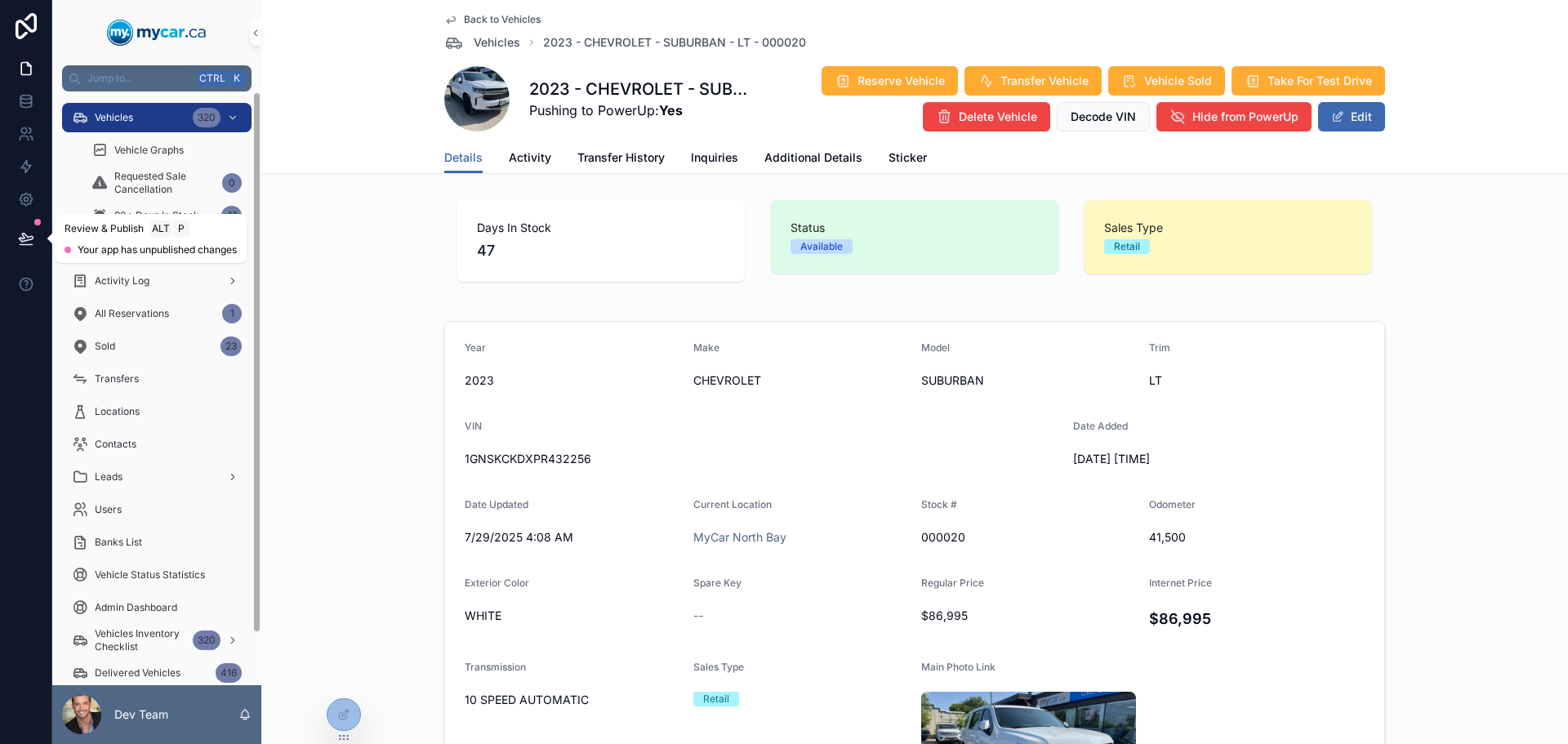 click at bounding box center [26, 238] 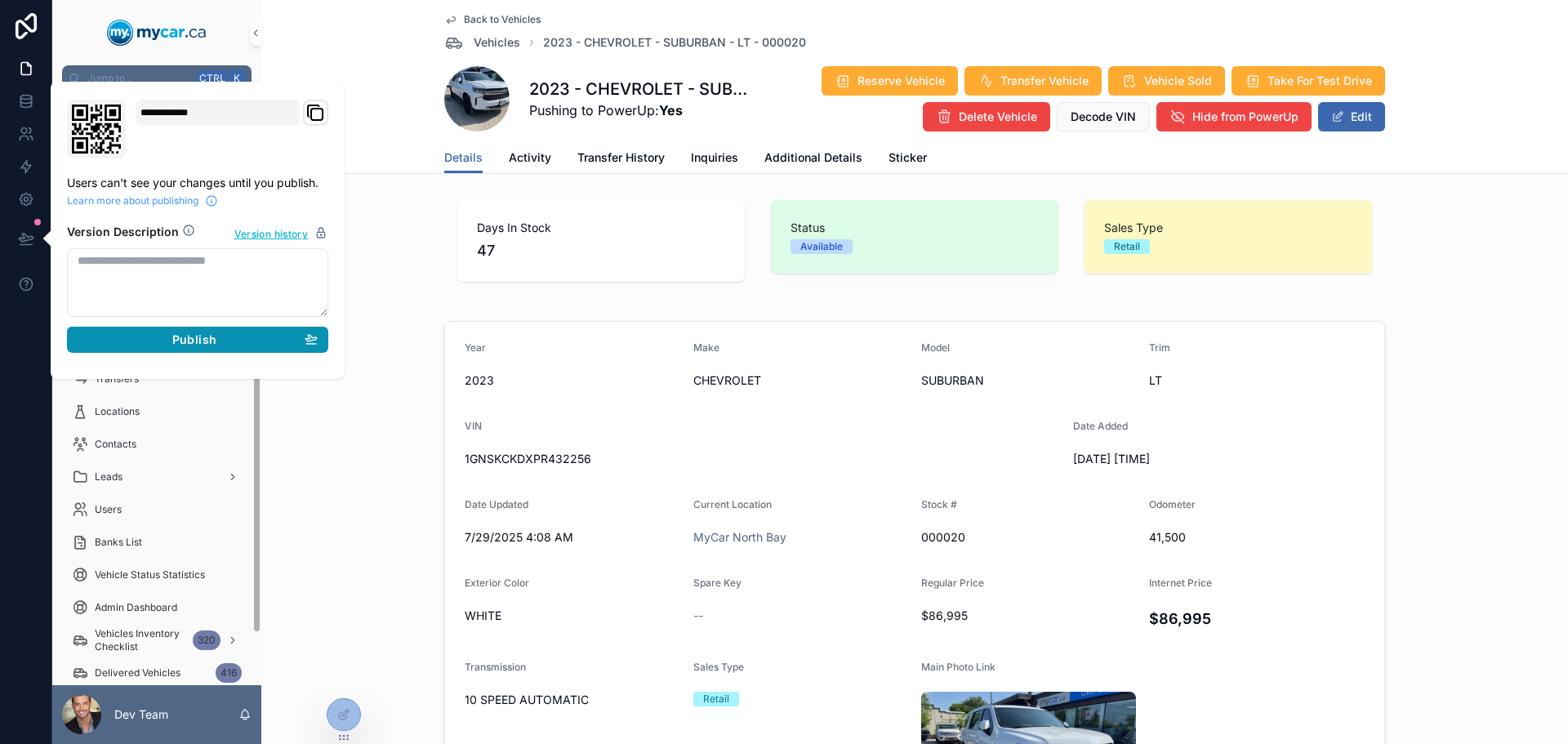 click on "Publish" at bounding box center (198, 340) 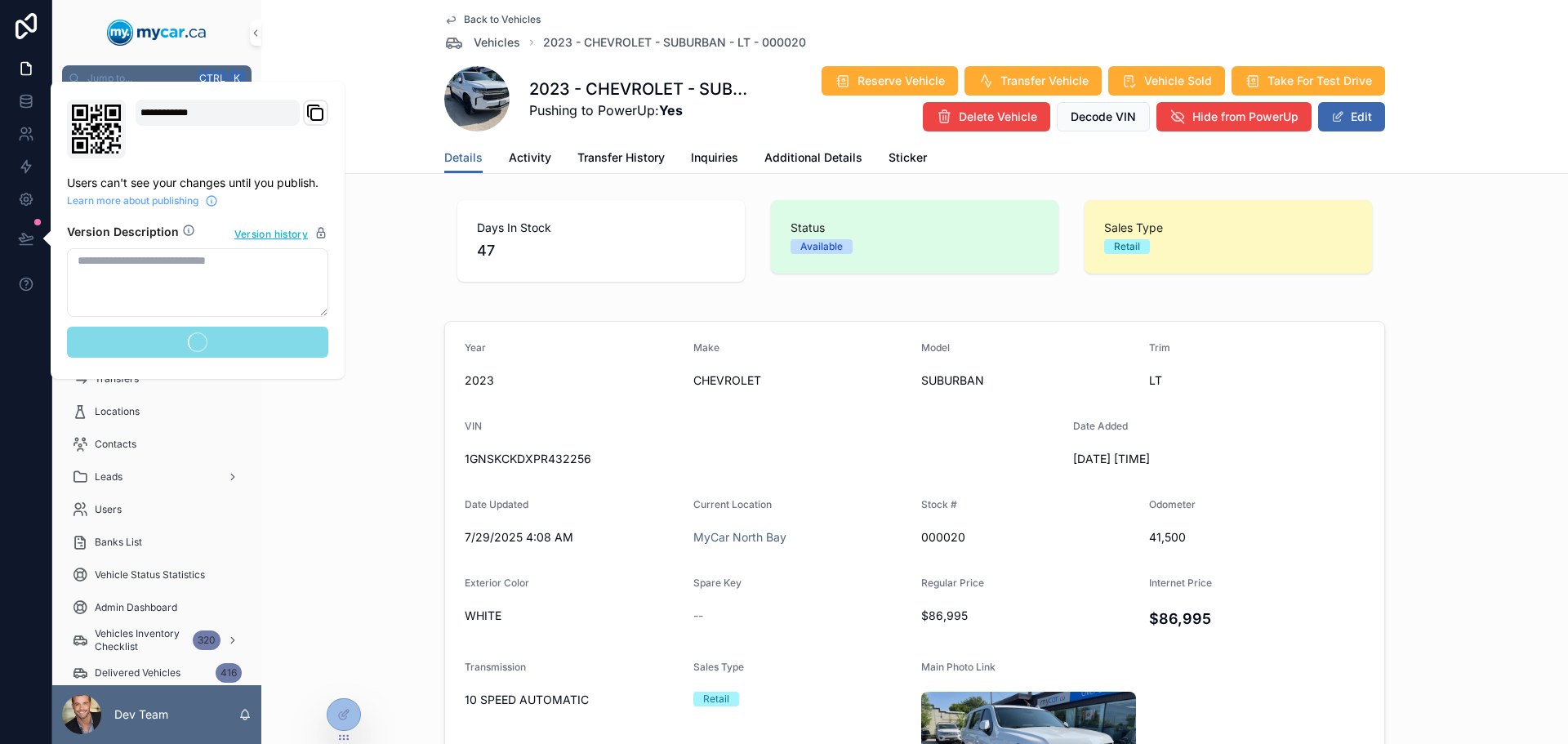 click on "Year 2023 Make CHEVROLET Model SUBURBAN Trim LT VIN 1GNSKCKDXPR432256 Date Added 6/18/2025 8:42 PM Date Updated 7/29/2025 4:08 AM Current Location MyCar North Bay Stock # 000020 Odometer 41,500 Exterior Color WHITE Spare Key -- Regular Price $86,995 Internet Price $86,995 Transmission  10 SPEED AUTOMATIC Sales Type Retail Main Photo Link" at bounding box center (915, 599) 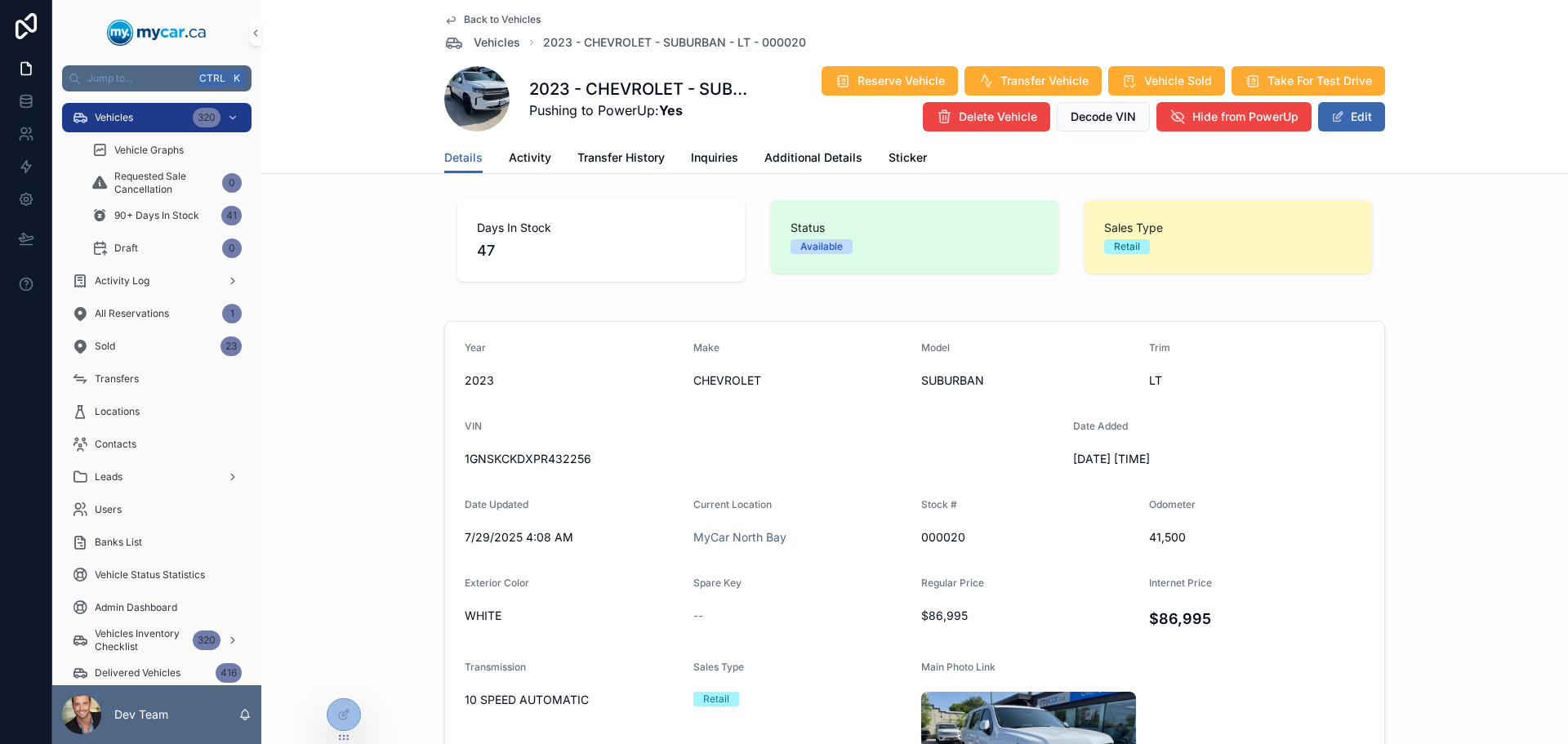 click on "Year 2023 Make CHEVROLET Model SUBURBAN Trim LT VIN 1GNSKCKDXPR432256 Date Added 6/18/2025 8:42 PM Date Updated 7/29/2025 4:08 AM Current Location MyCar North Bay Stock # 000020 Odometer 41,500 Exterior Color WHITE Spare Key -- Regular Price $86,995 Internet Price $86,995 Transmission  10 SPEED AUTOMATIC Sales Type Retail Main Photo Link" at bounding box center [915, 599] 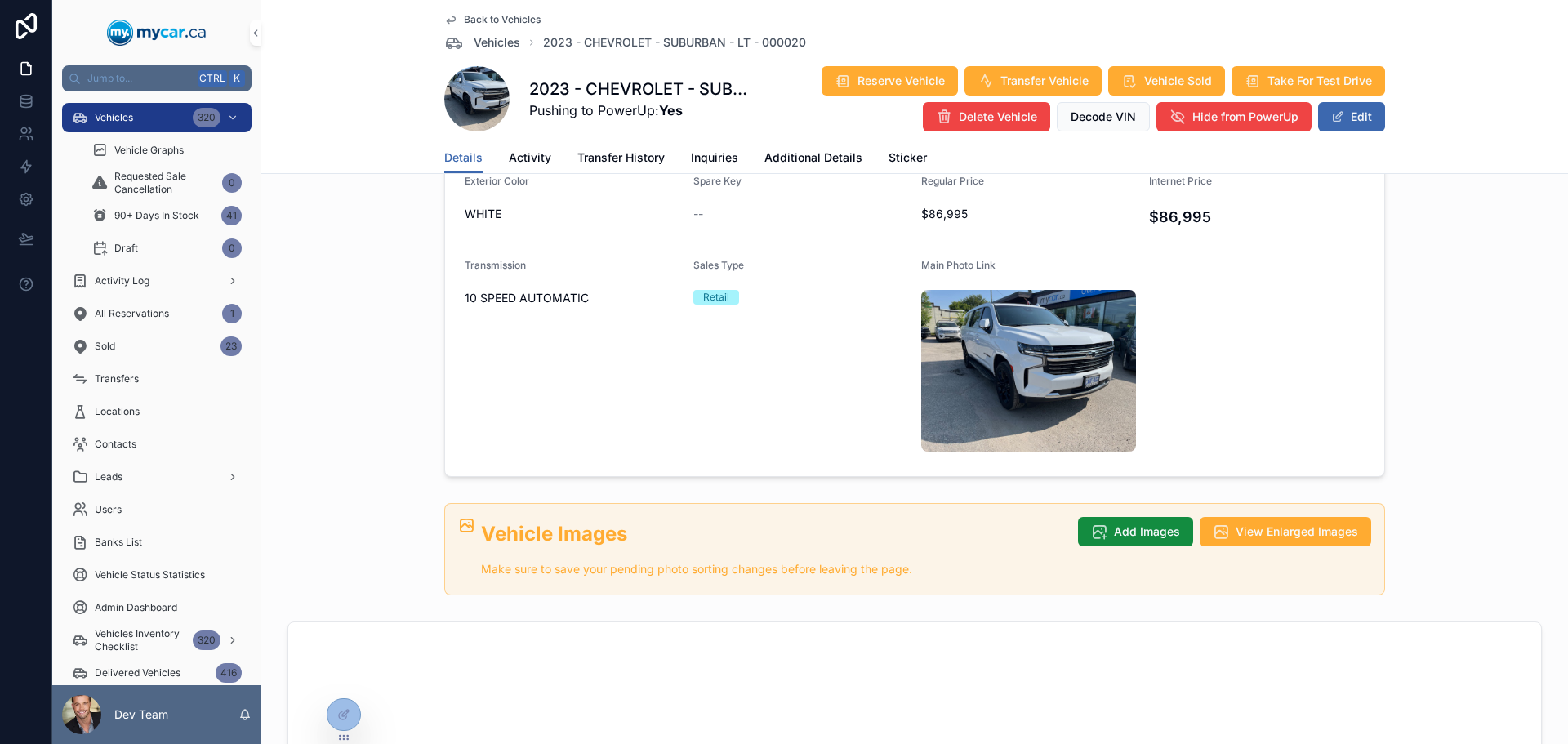 scroll, scrollTop: 73, scrollLeft: 0, axis: vertical 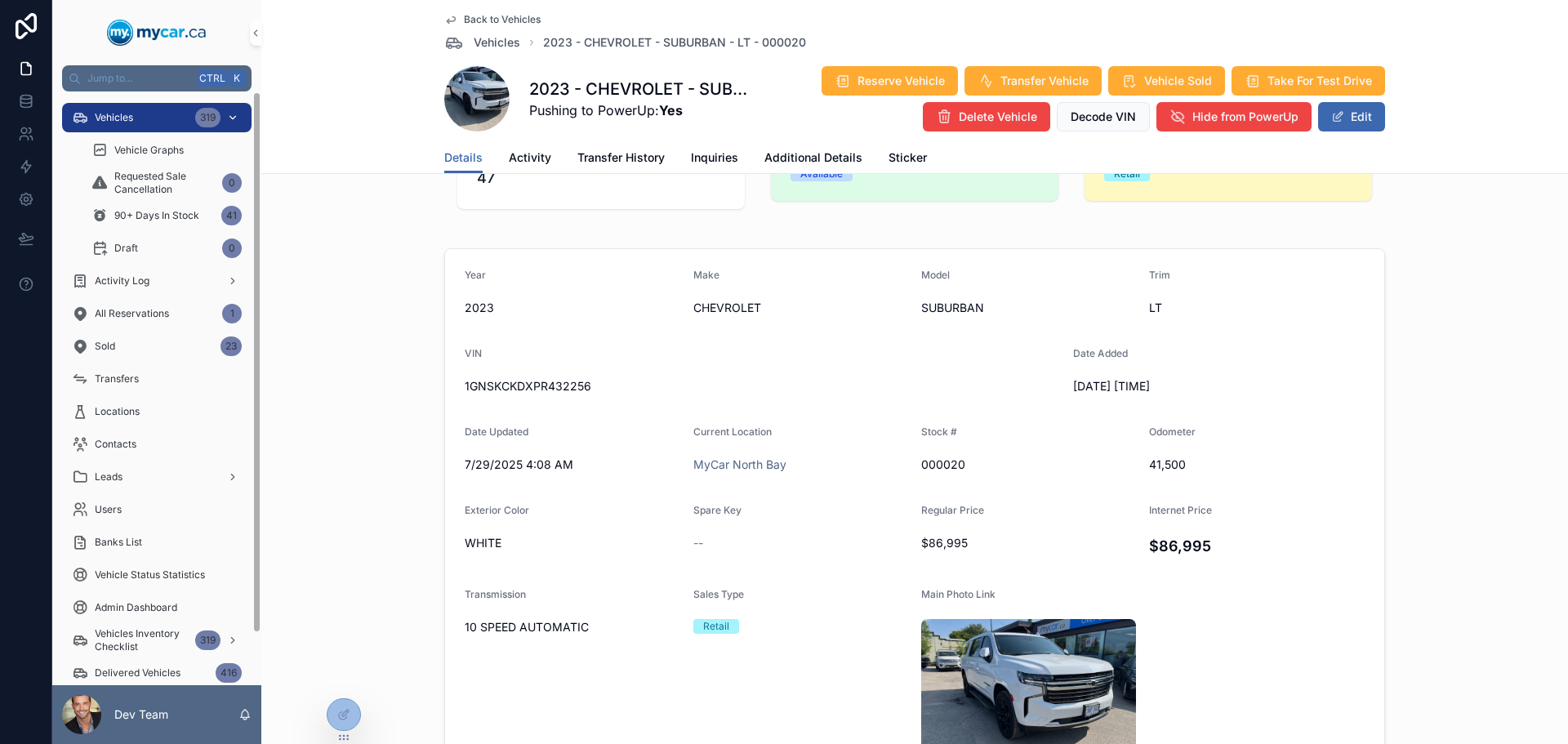 click on "Vehicles" at bounding box center (114, 118) 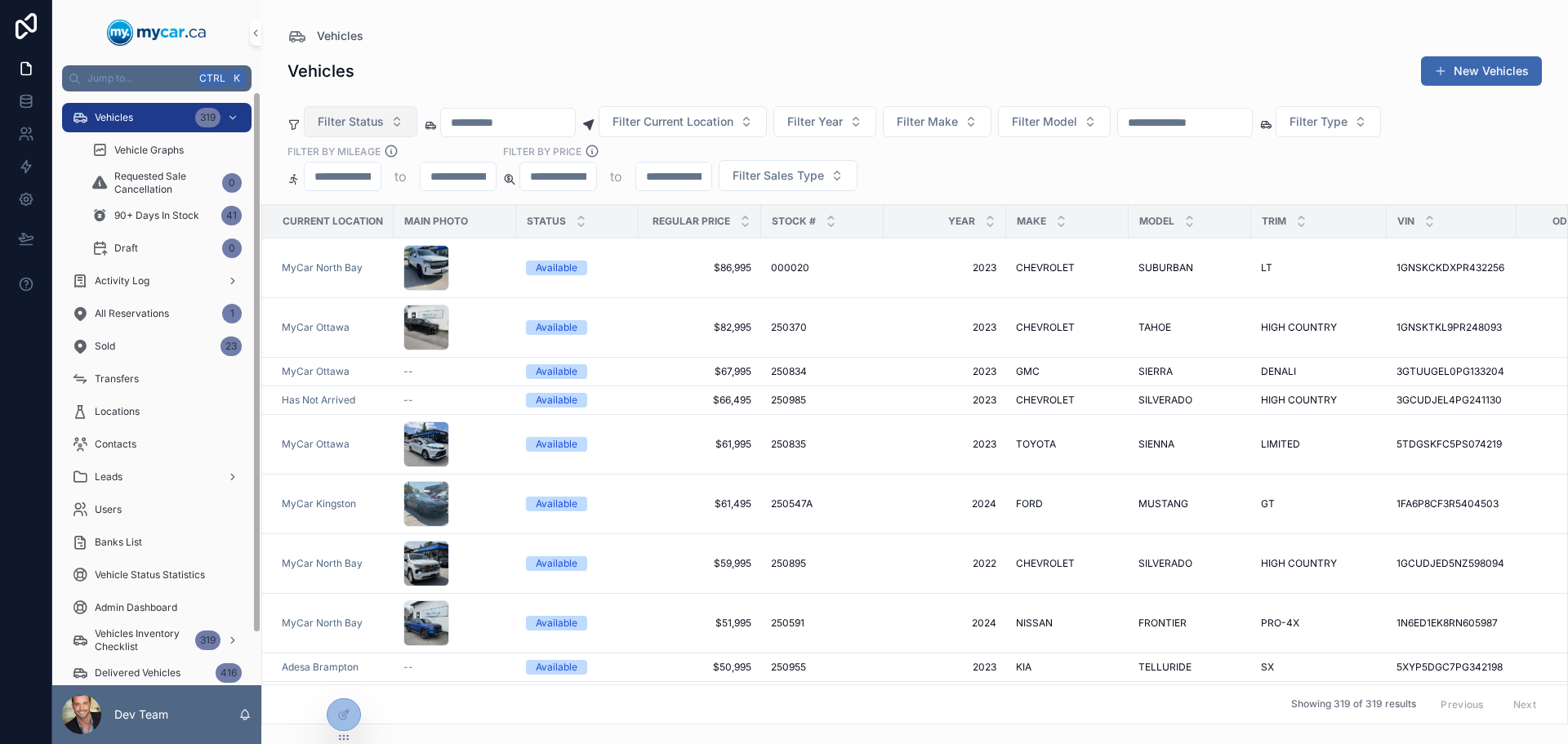 scroll, scrollTop: 0, scrollLeft: 0, axis: both 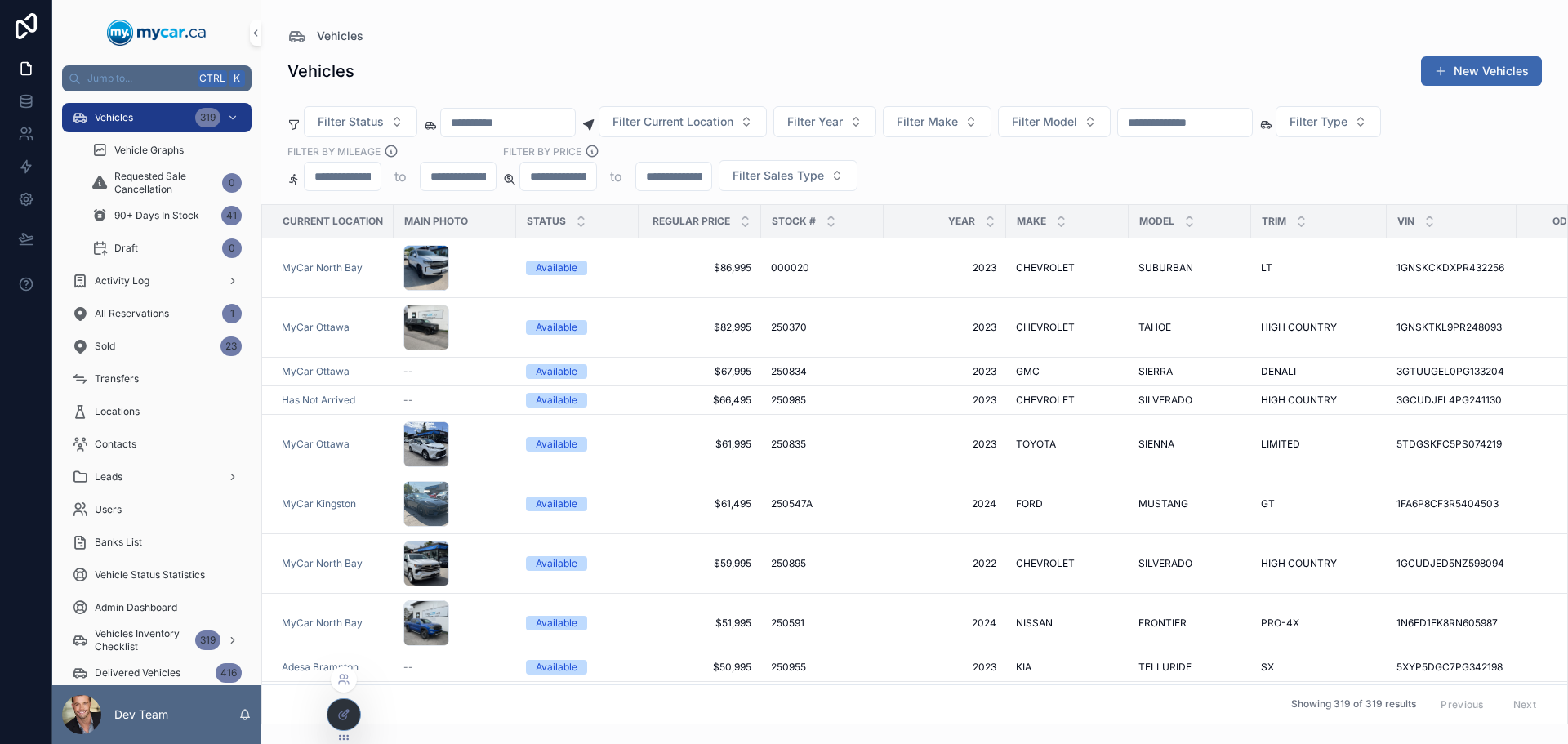 click at bounding box center (344, 715) 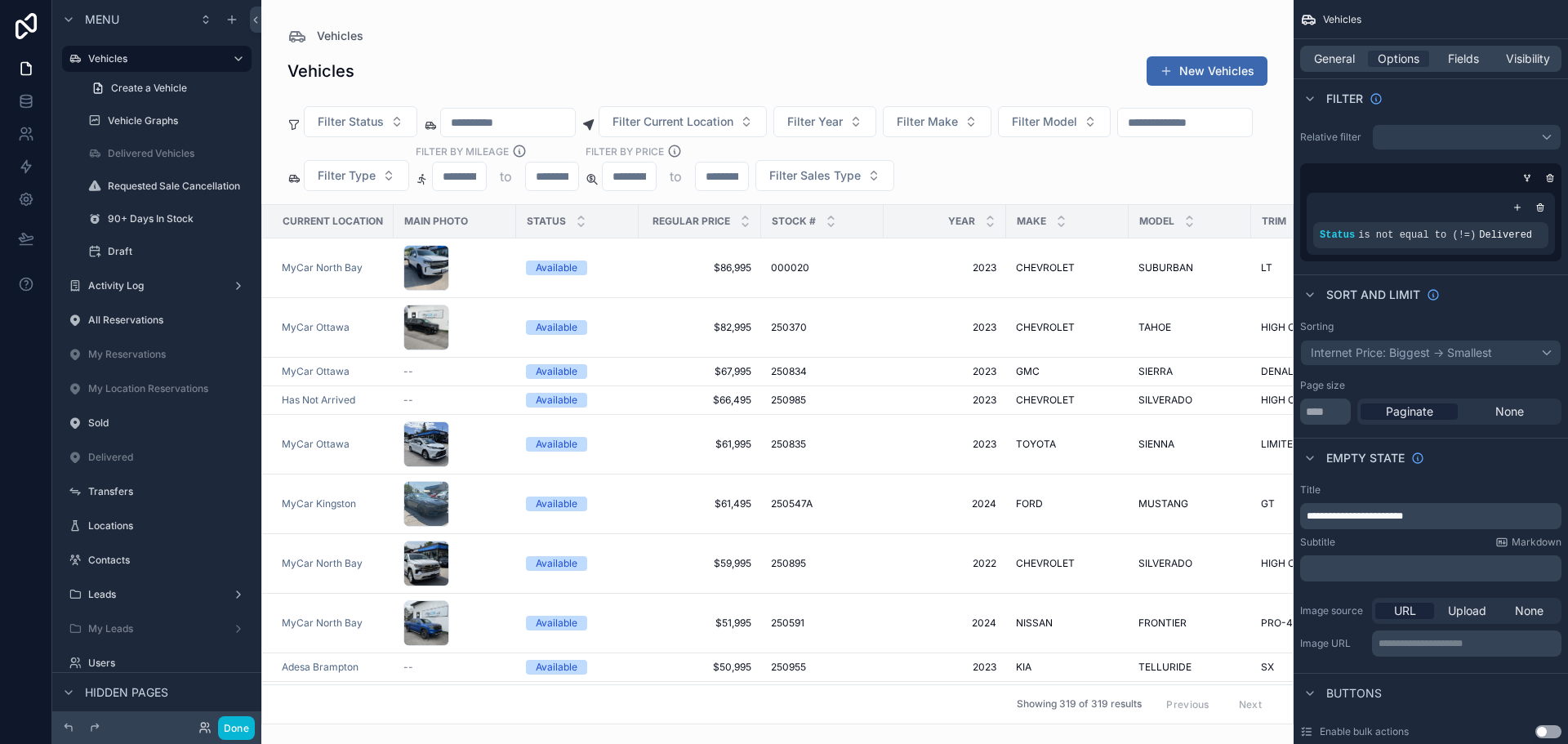 click at bounding box center [777, 372] 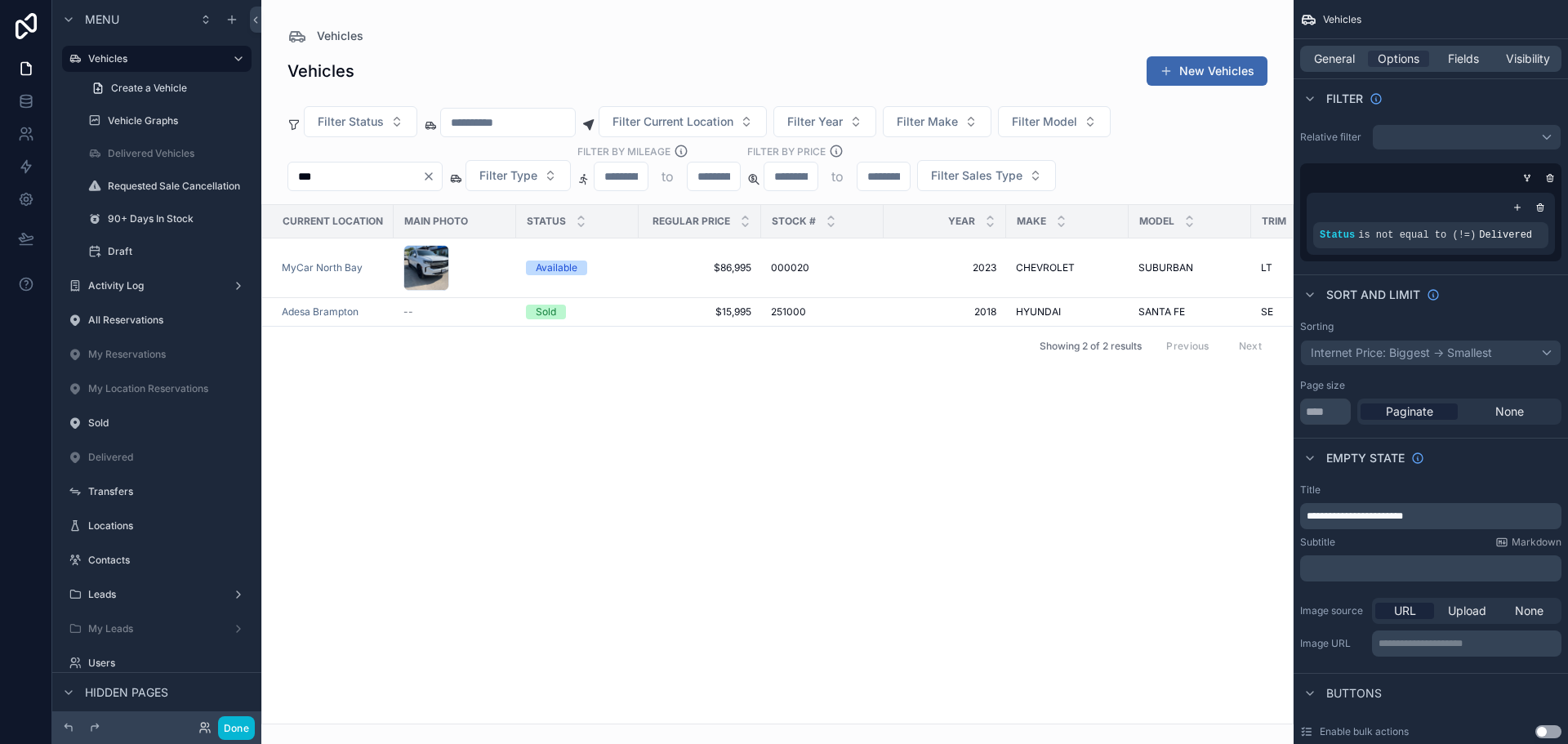 type on "***" 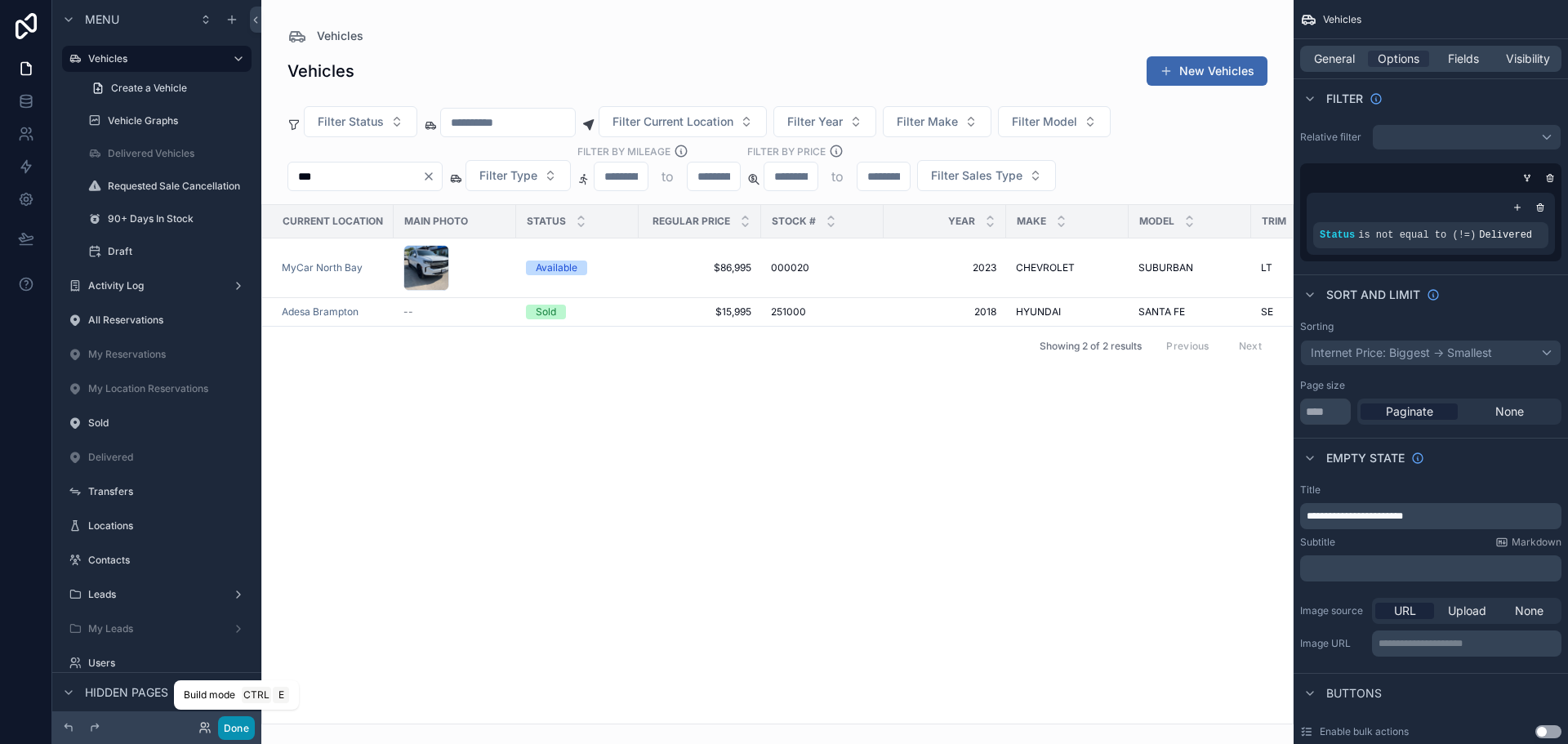 click on "Done" at bounding box center [236, 728] 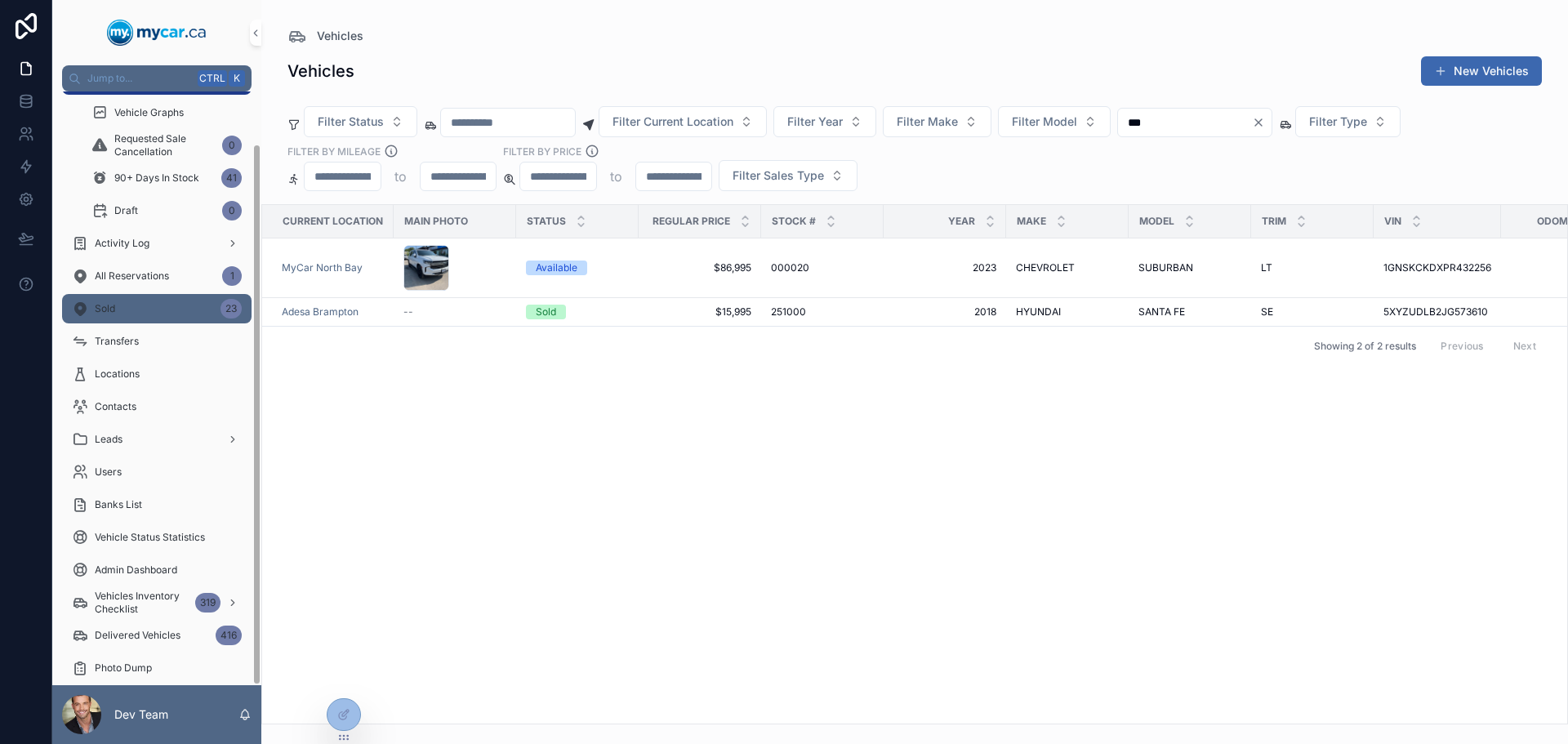 scroll, scrollTop: 56, scrollLeft: 0, axis: vertical 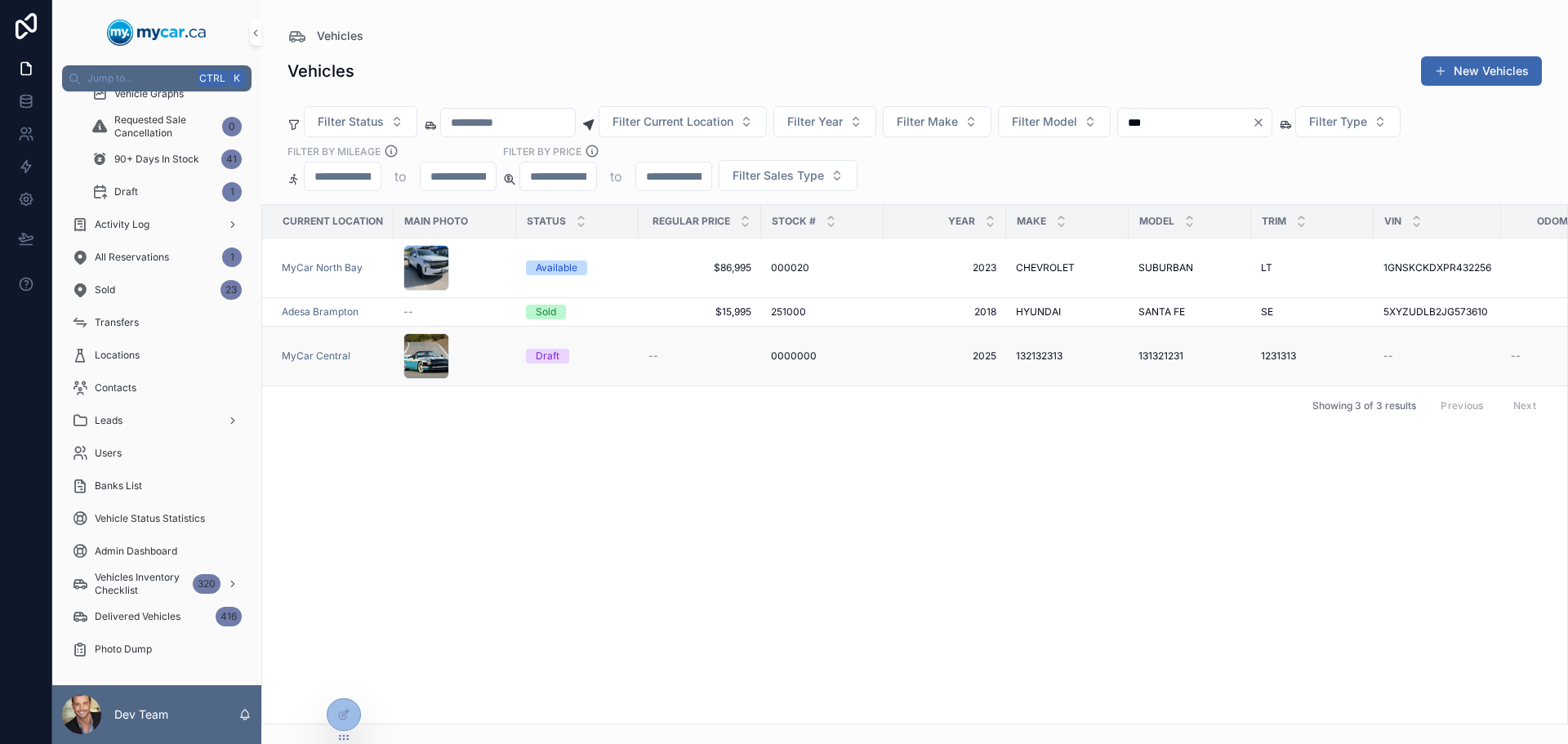 click on "Draft" at bounding box center [577, 356] 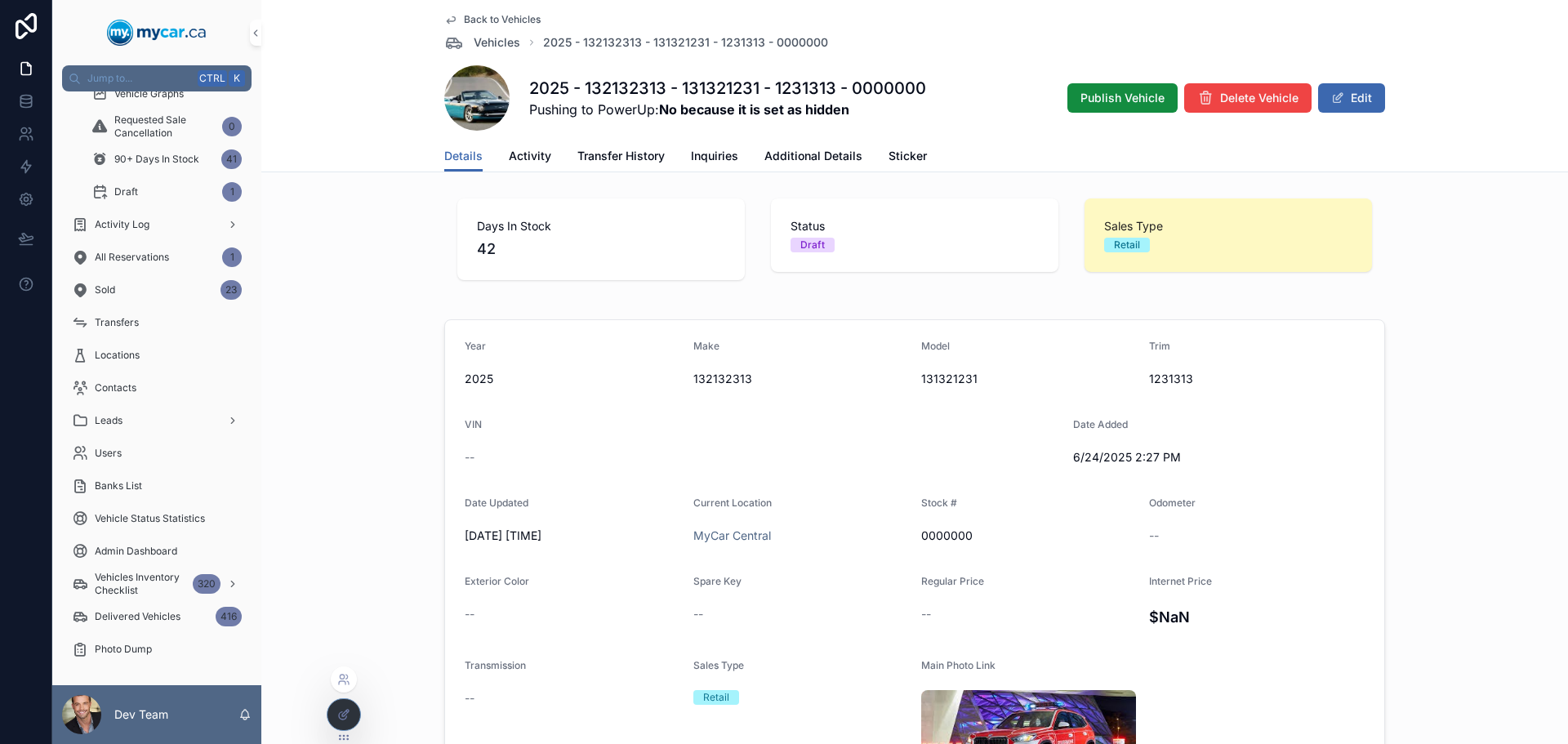 click at bounding box center (344, 715) 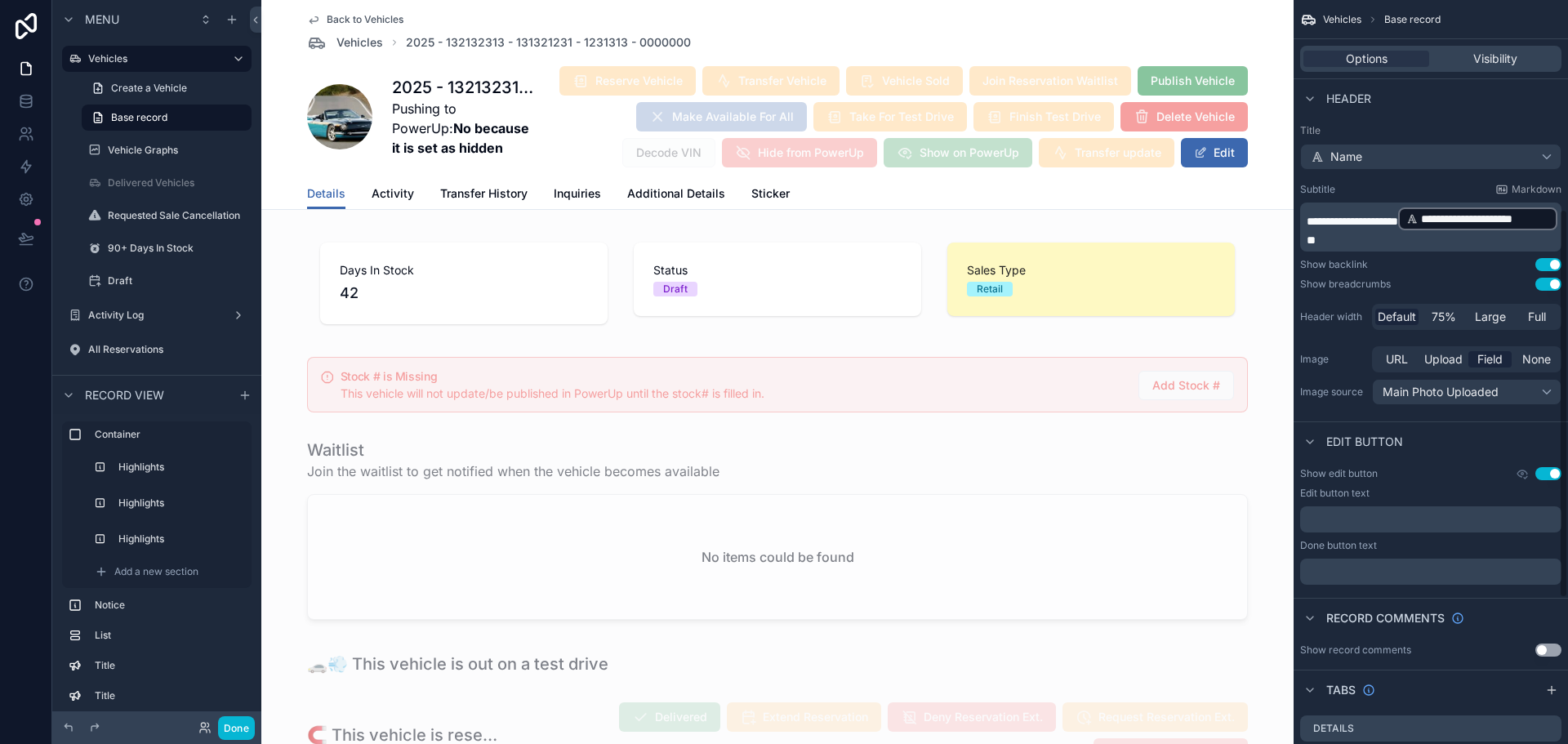 scroll, scrollTop: 408, scrollLeft: 0, axis: vertical 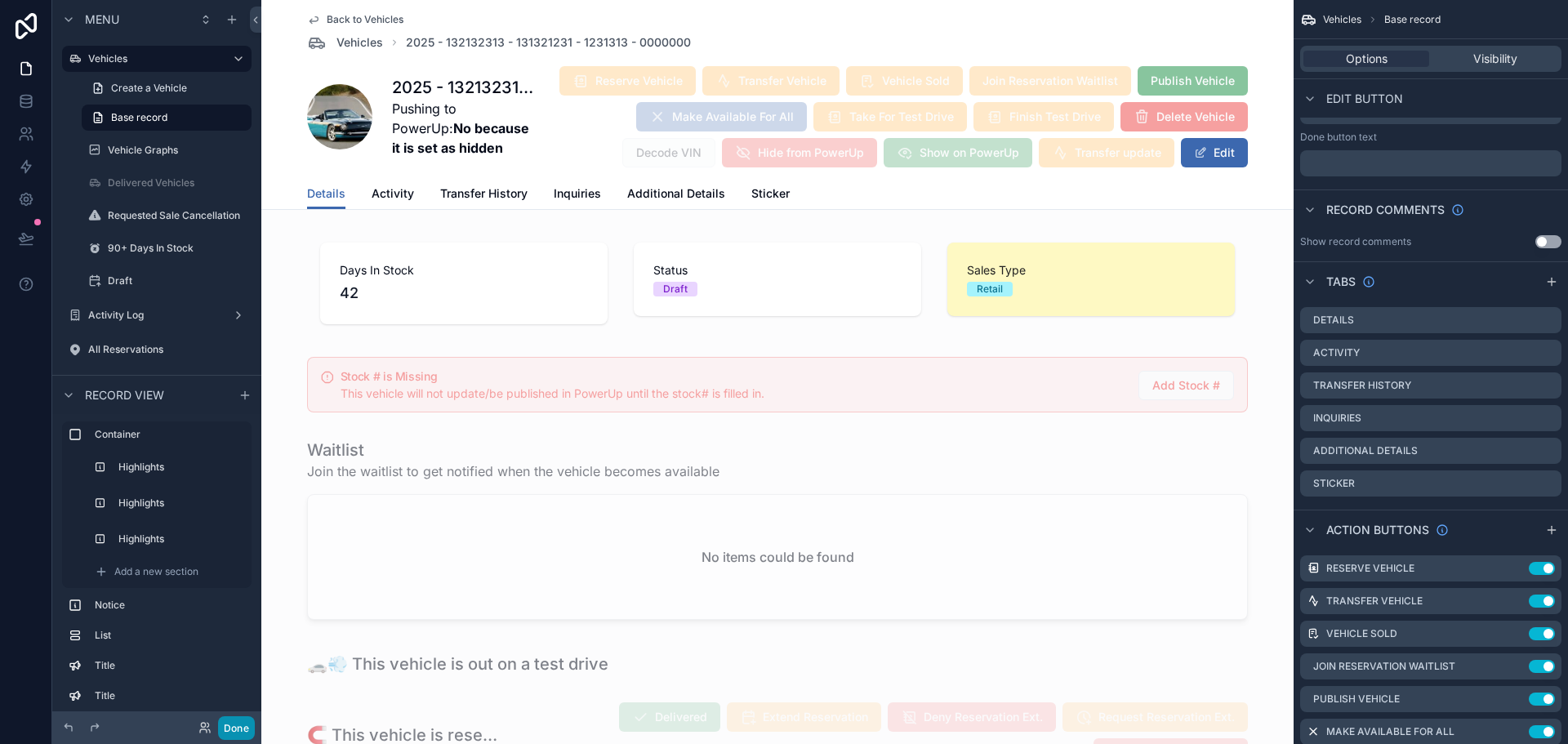 click on "Done" at bounding box center [236, 728] 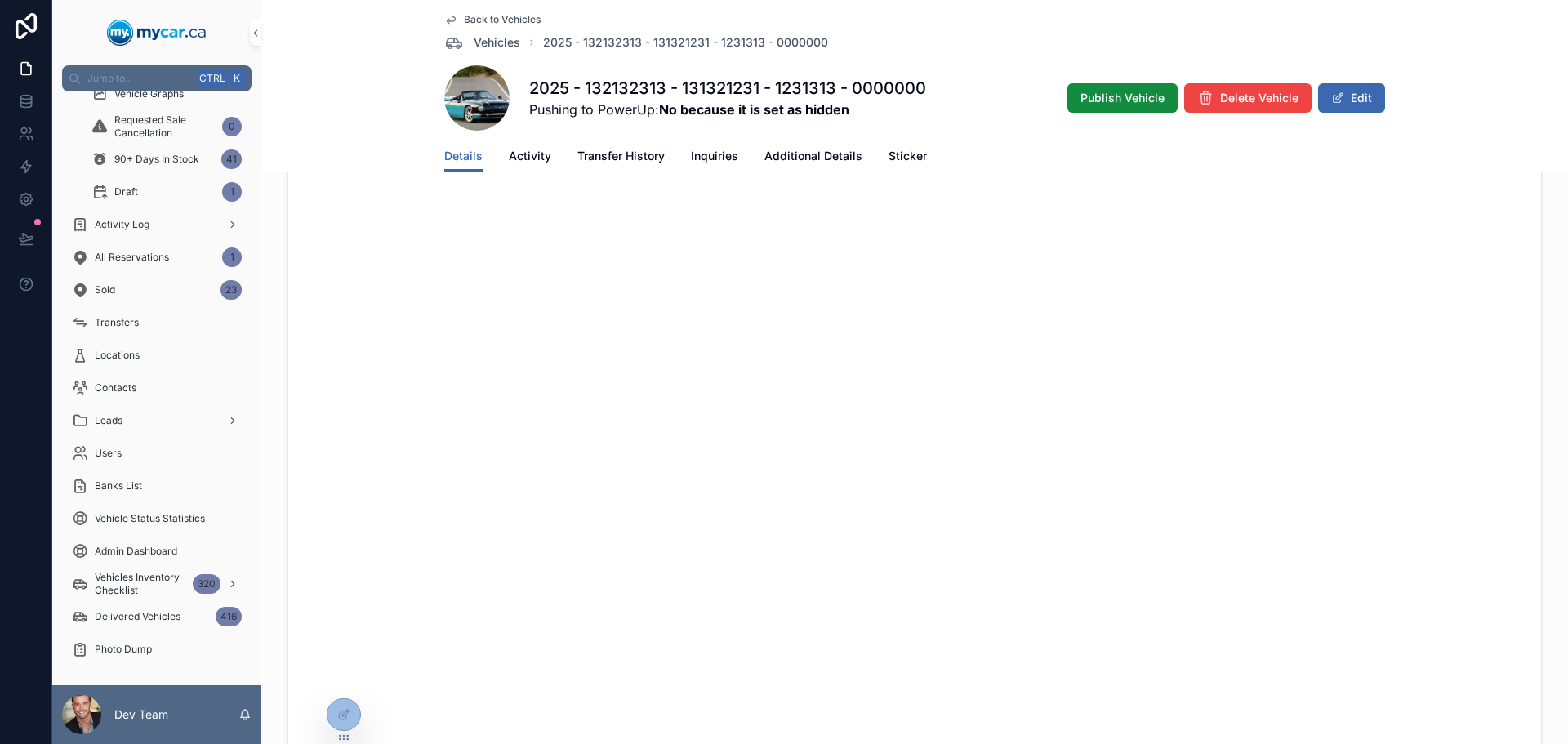 scroll, scrollTop: 735, scrollLeft: 0, axis: vertical 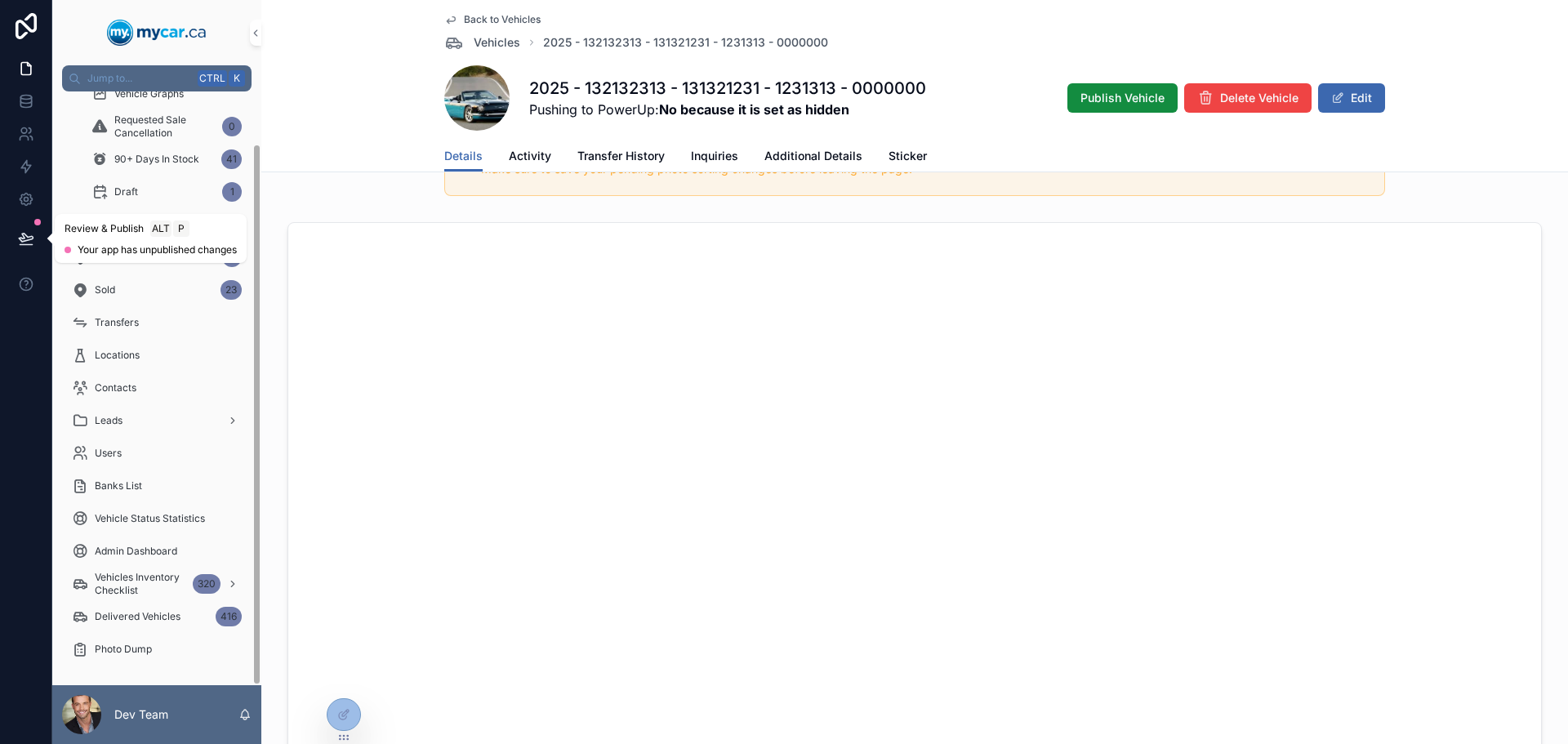 click 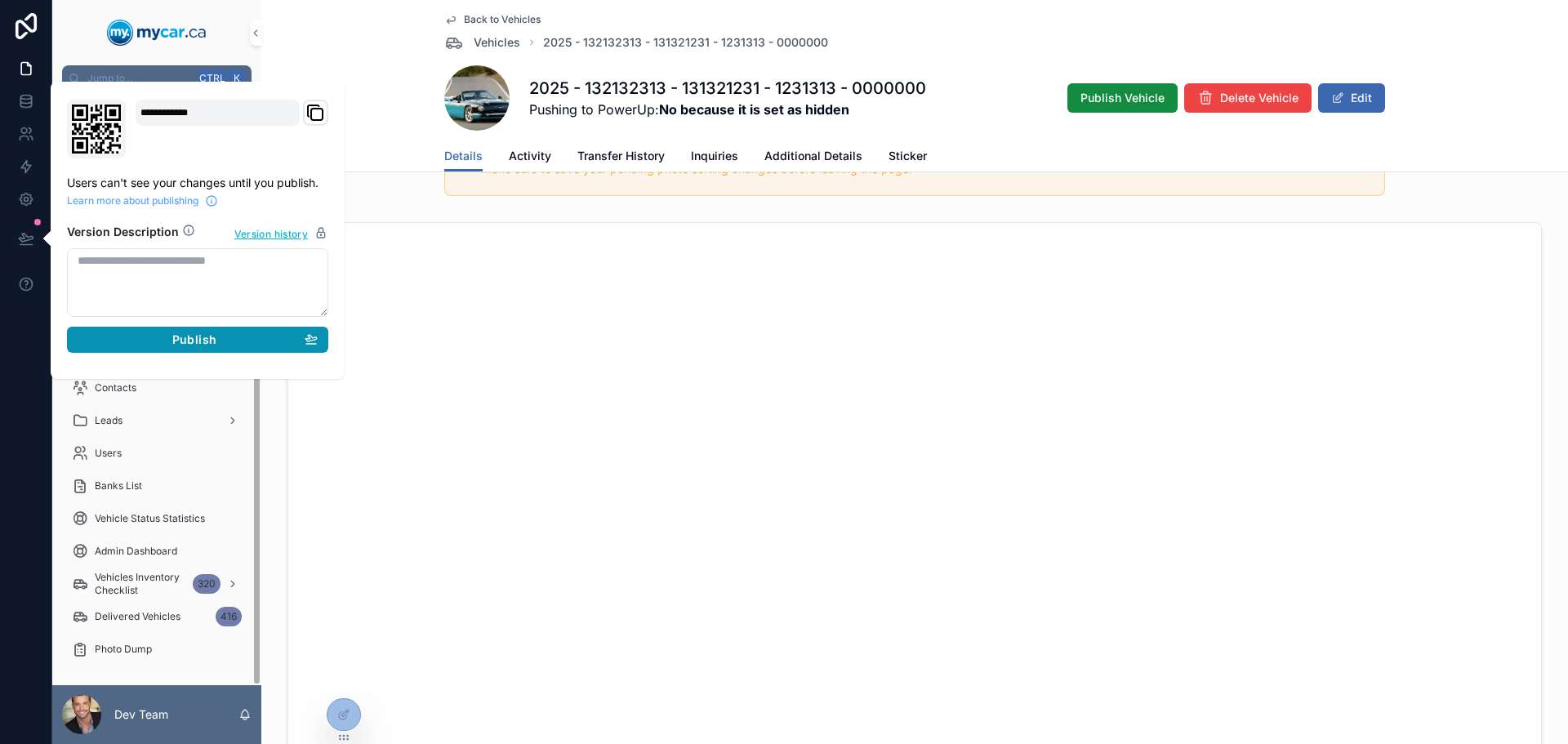 click on "Publish" at bounding box center (194, 340) 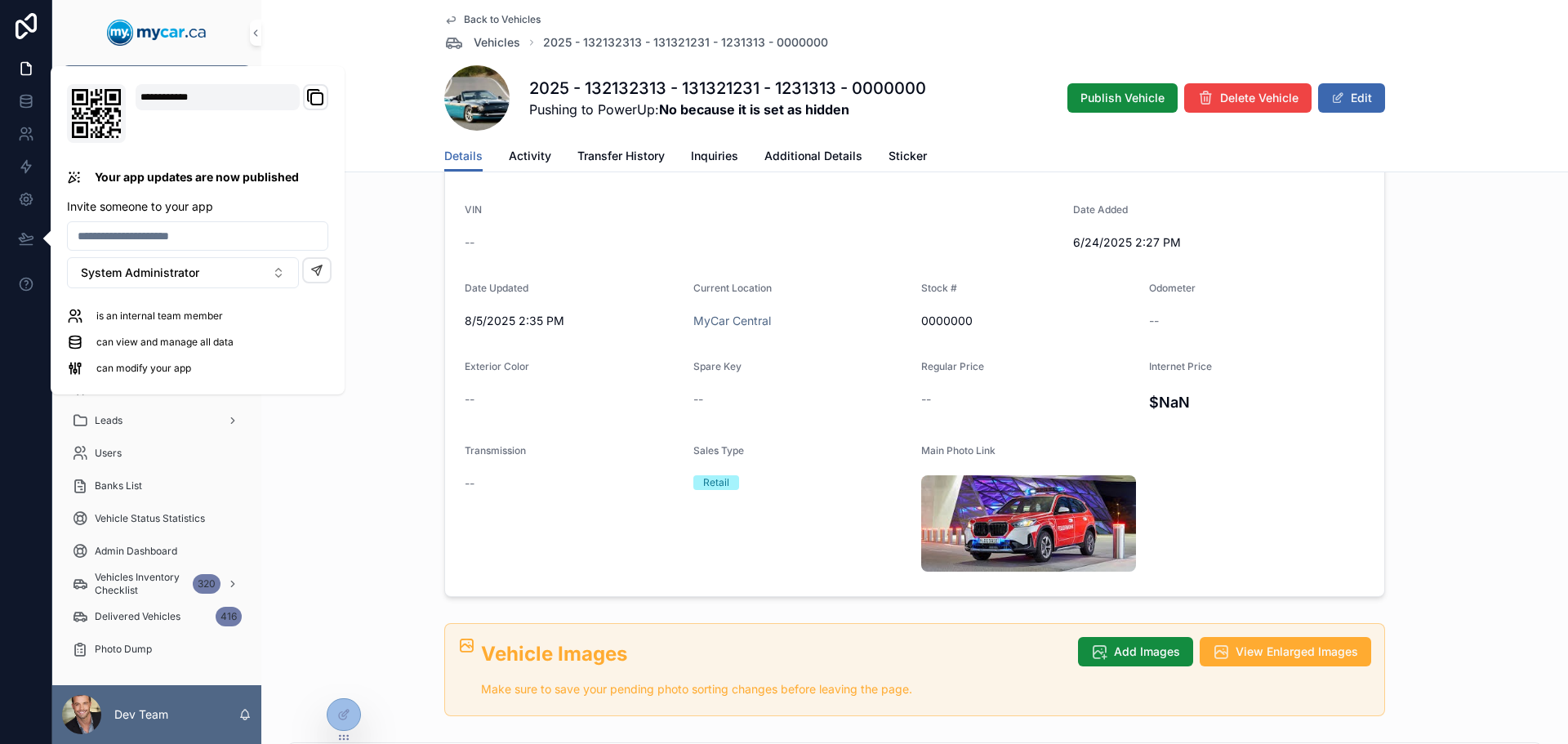 scroll, scrollTop: 490, scrollLeft: 0, axis: vertical 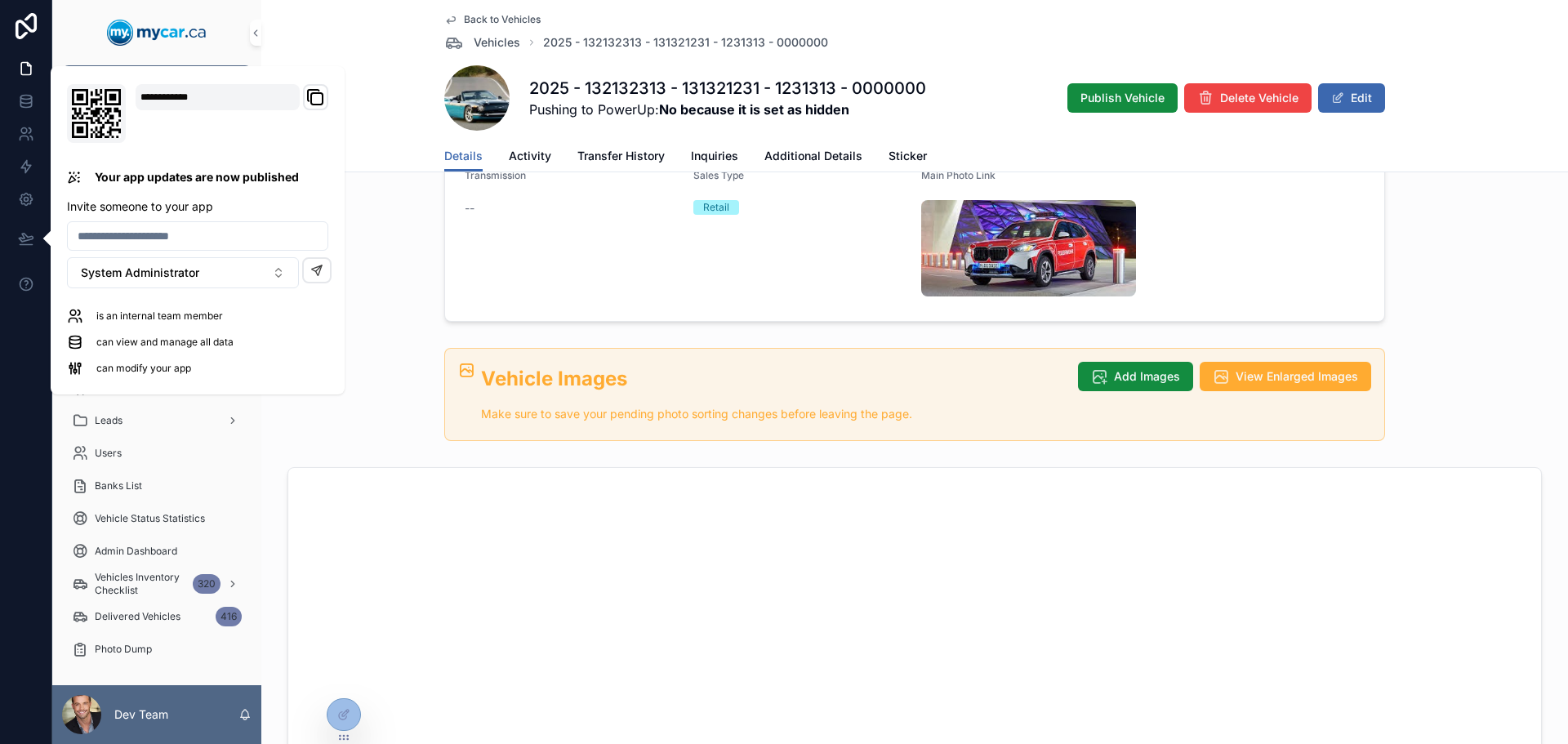 click on "Vehicle Images Make sure to save your pending photo sorting changes before leaving the page. Add Images View Enlarged Images" at bounding box center (915, 394) 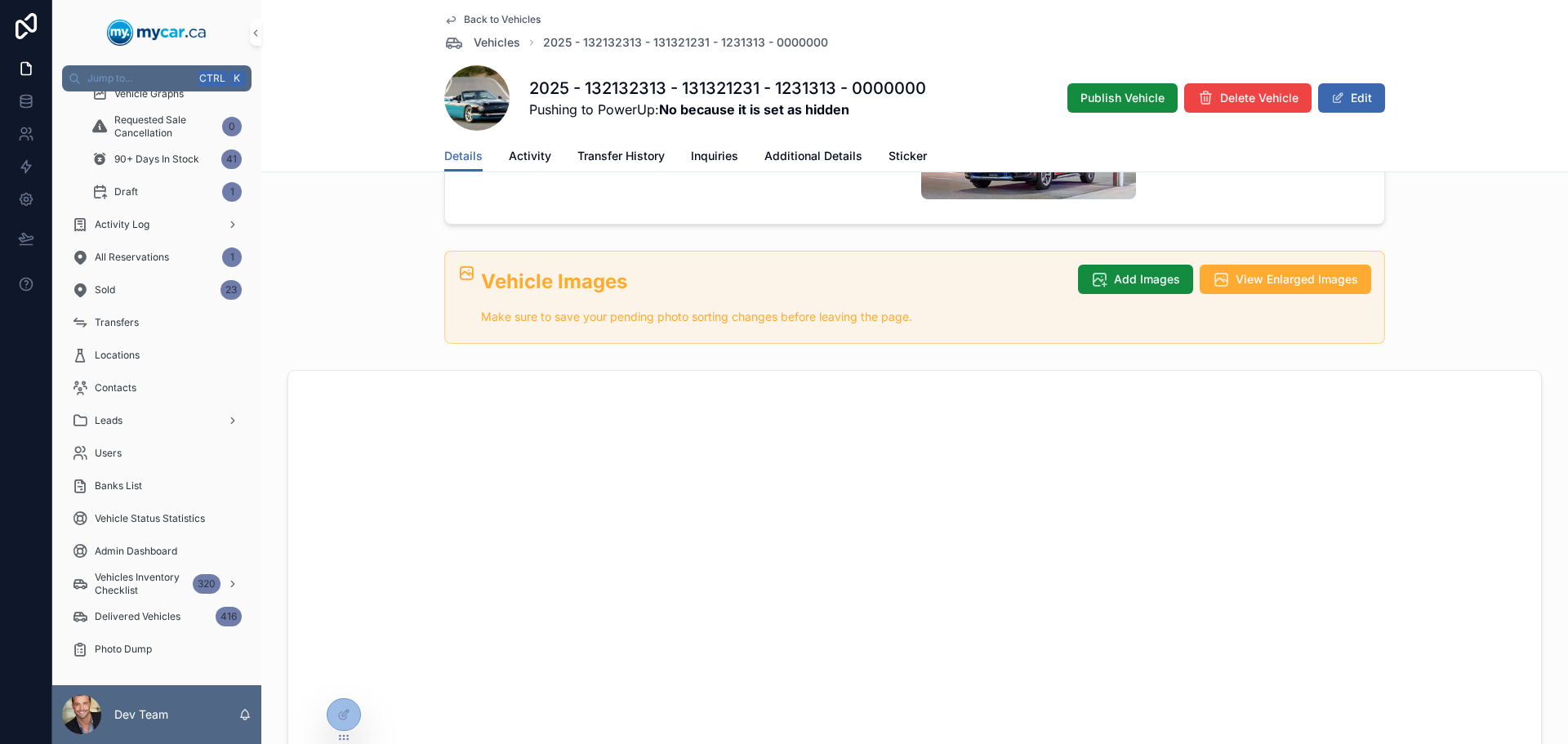 scroll, scrollTop: 653, scrollLeft: 0, axis: vertical 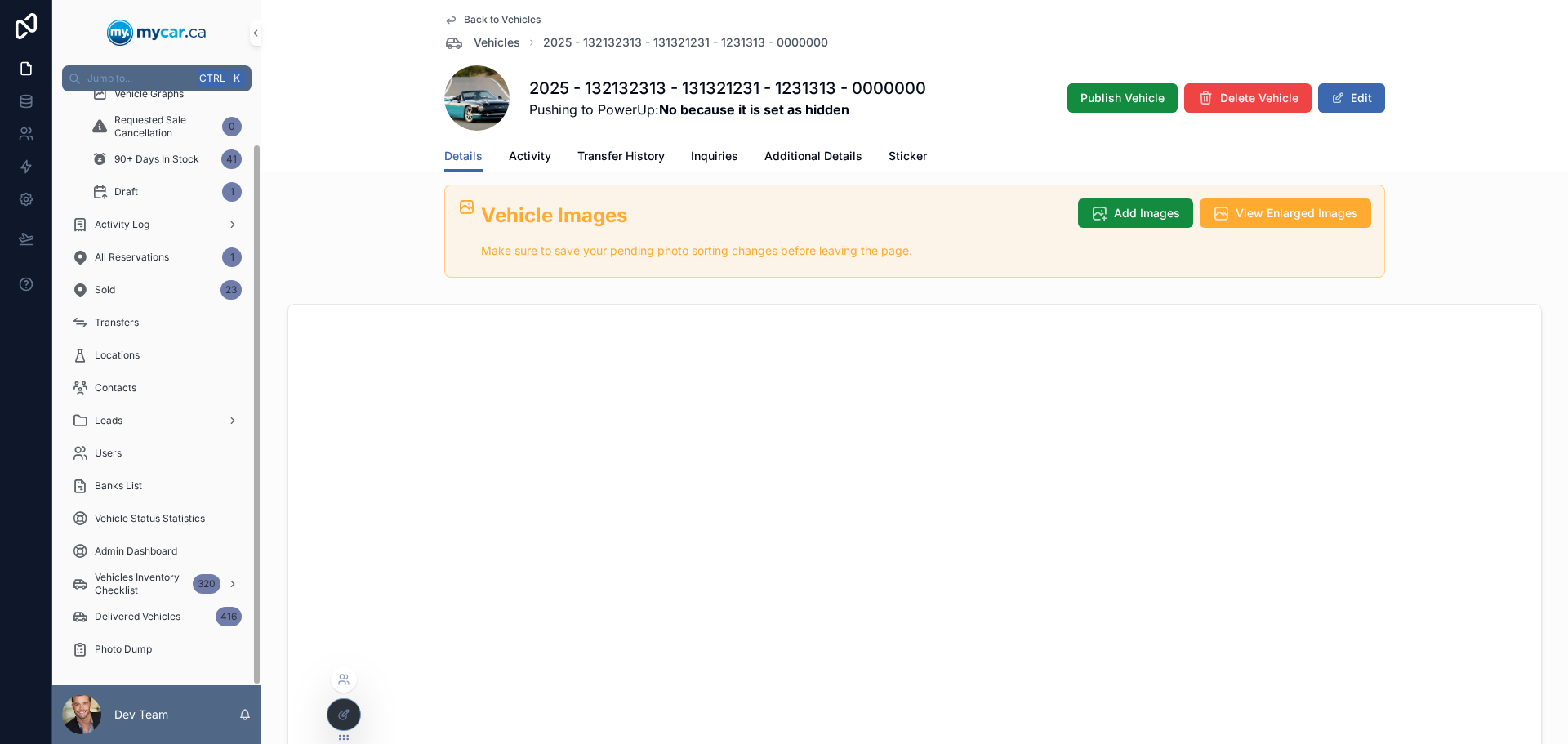 click 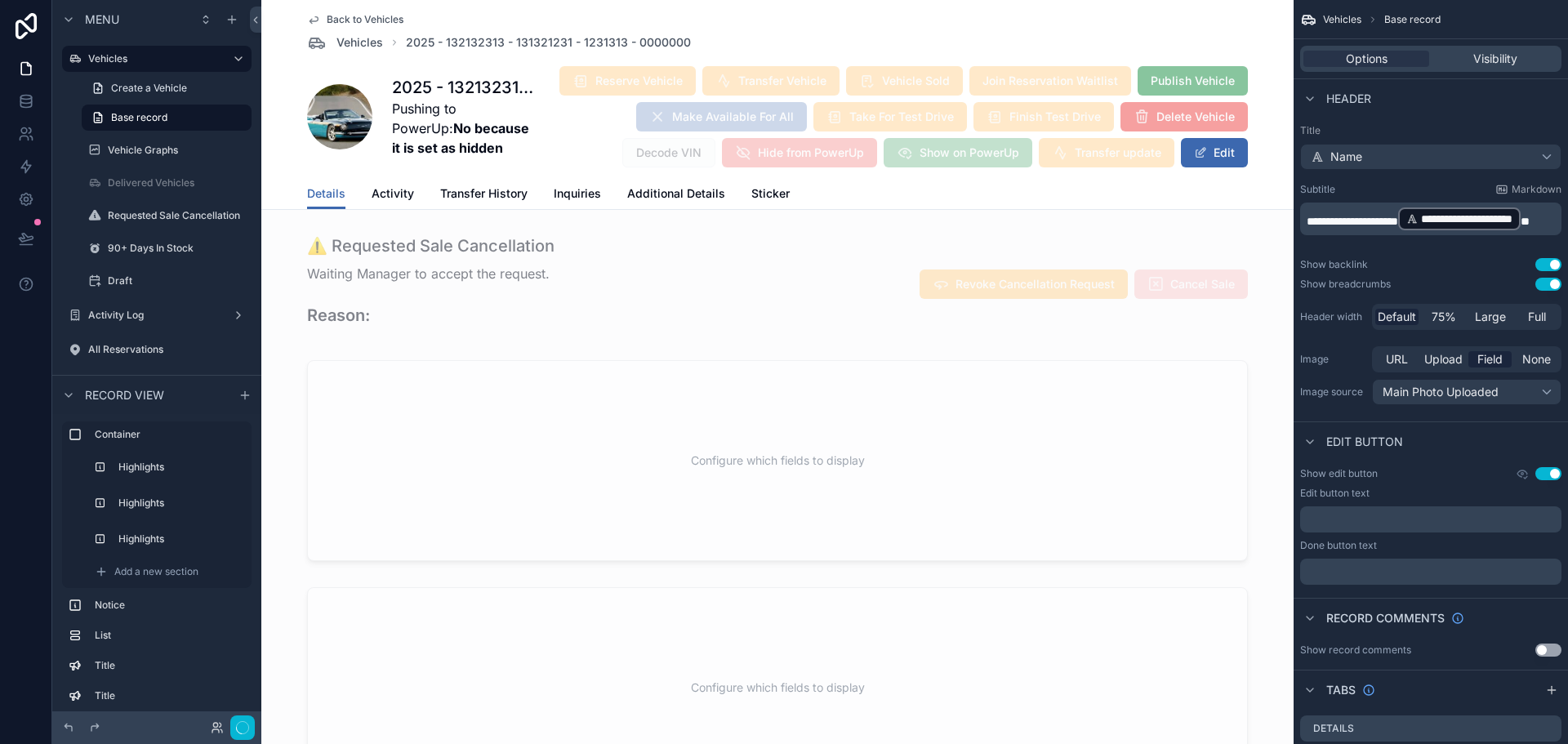 scroll, scrollTop: 0, scrollLeft: 0, axis: both 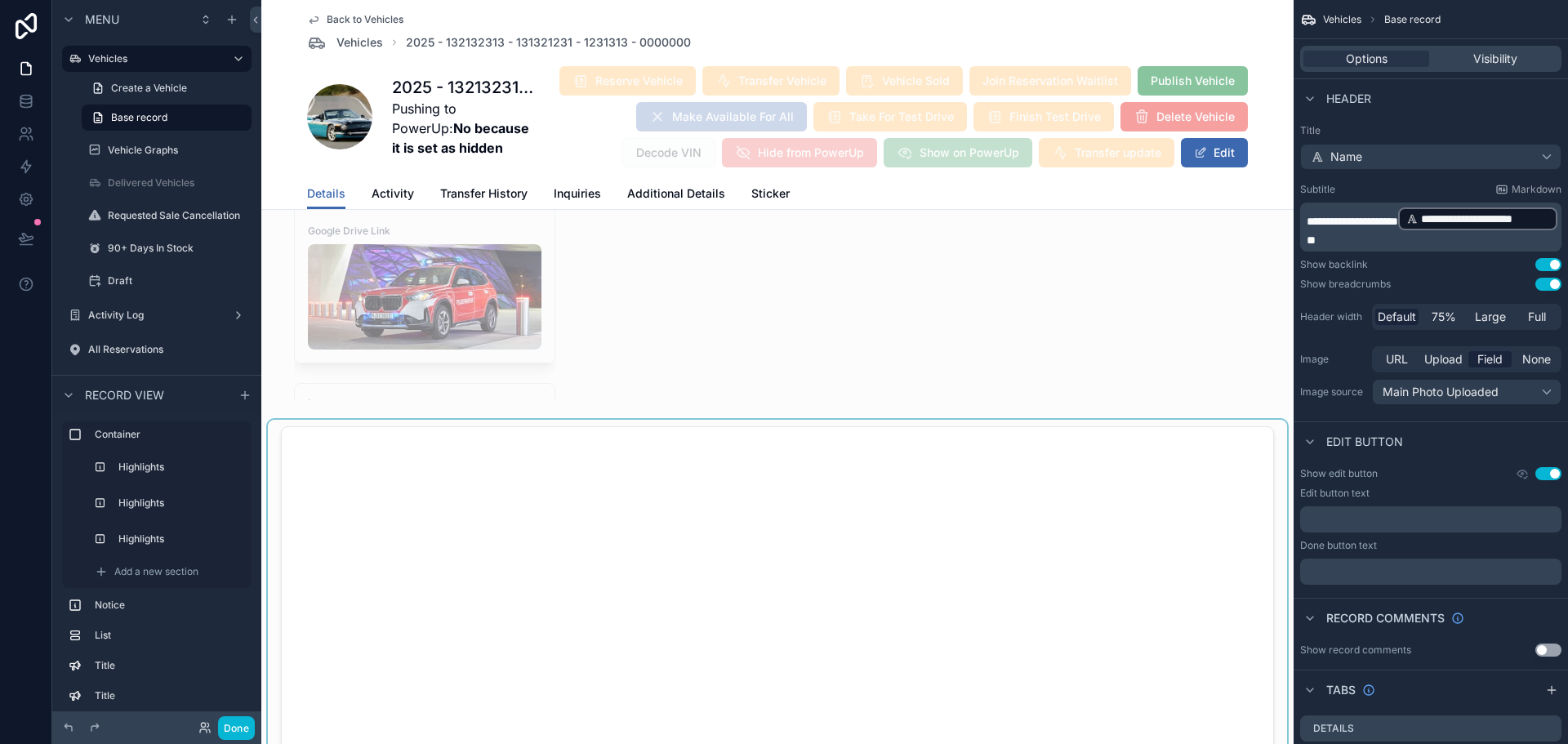 click at bounding box center [777, 799] 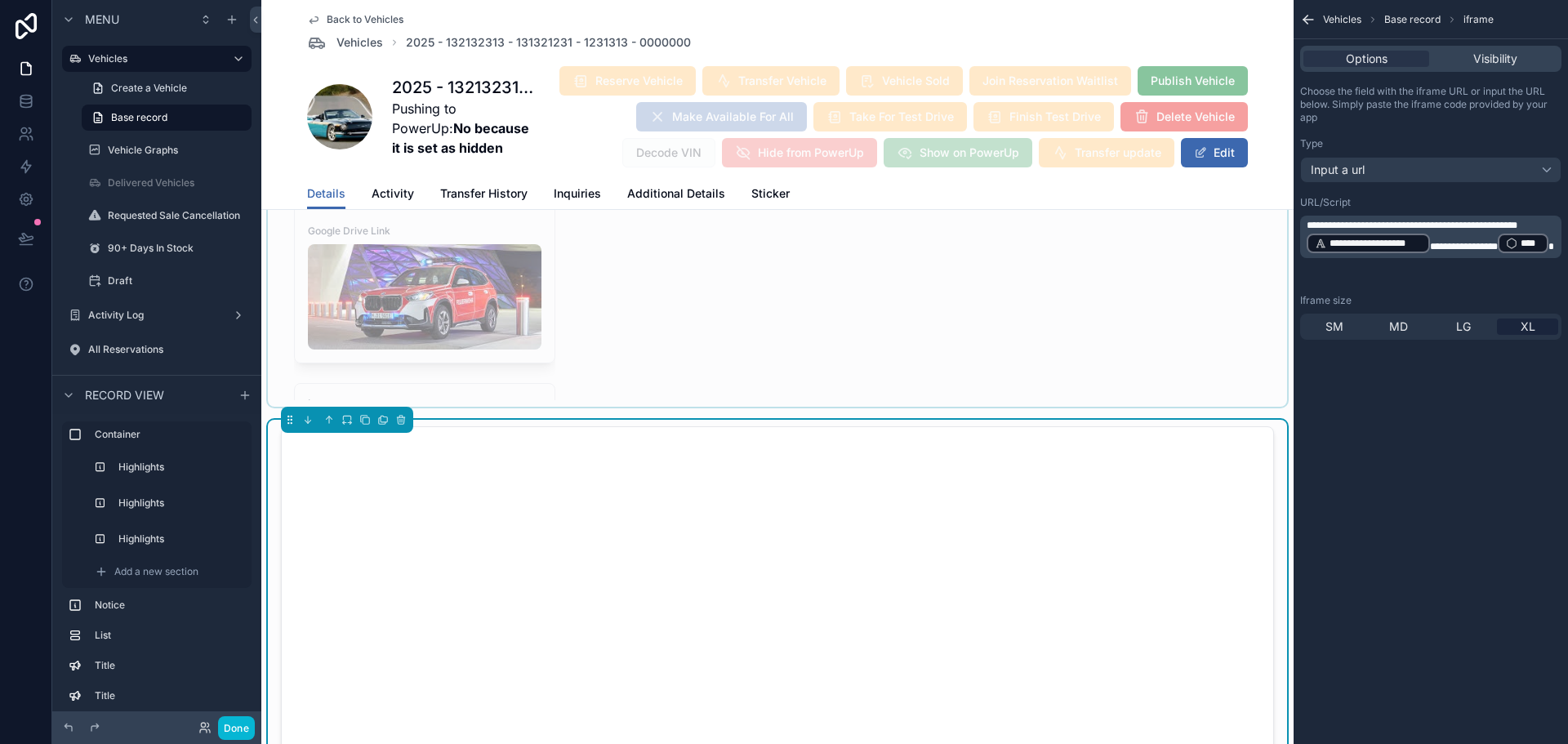 click at bounding box center [777, 110] 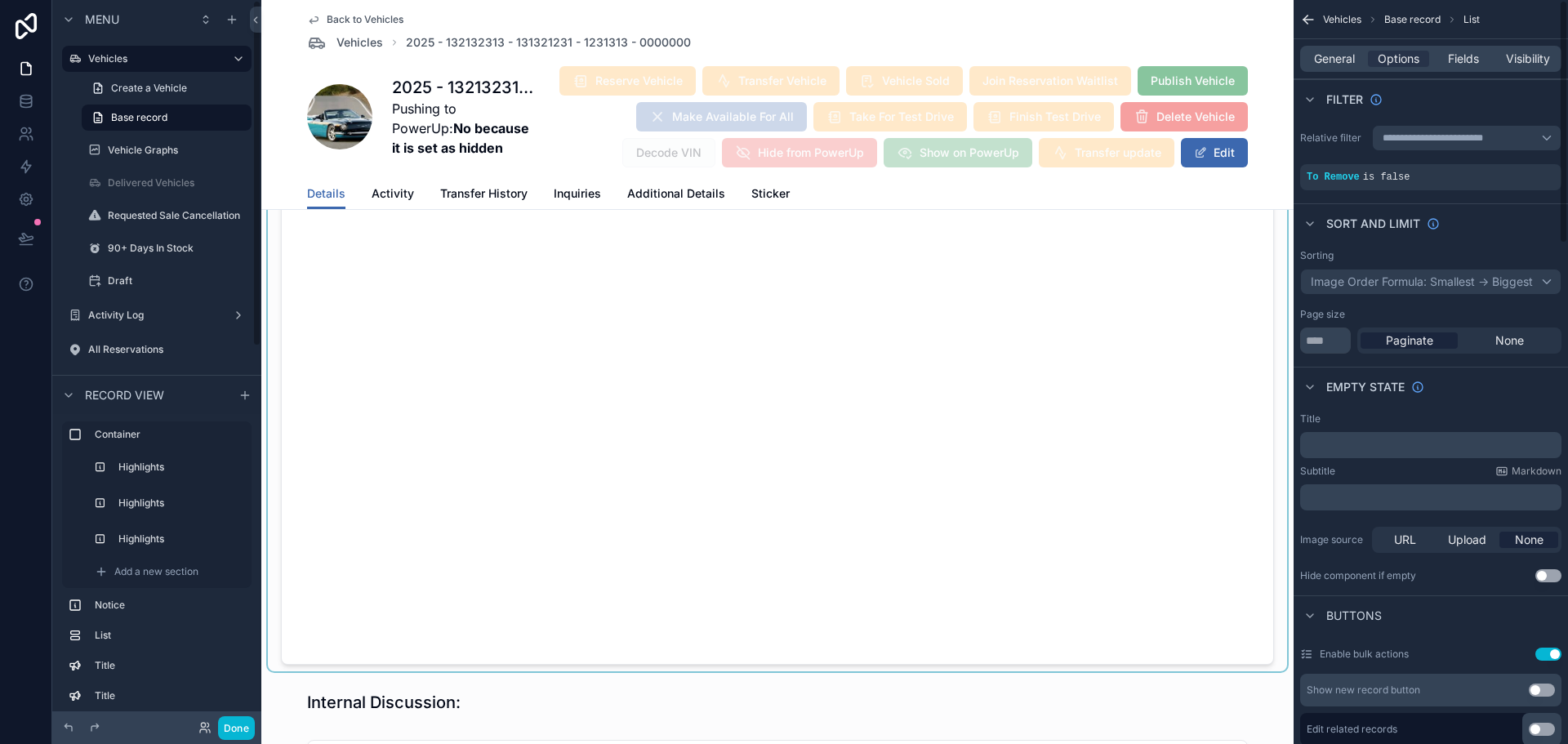 scroll, scrollTop: 3267, scrollLeft: 0, axis: vertical 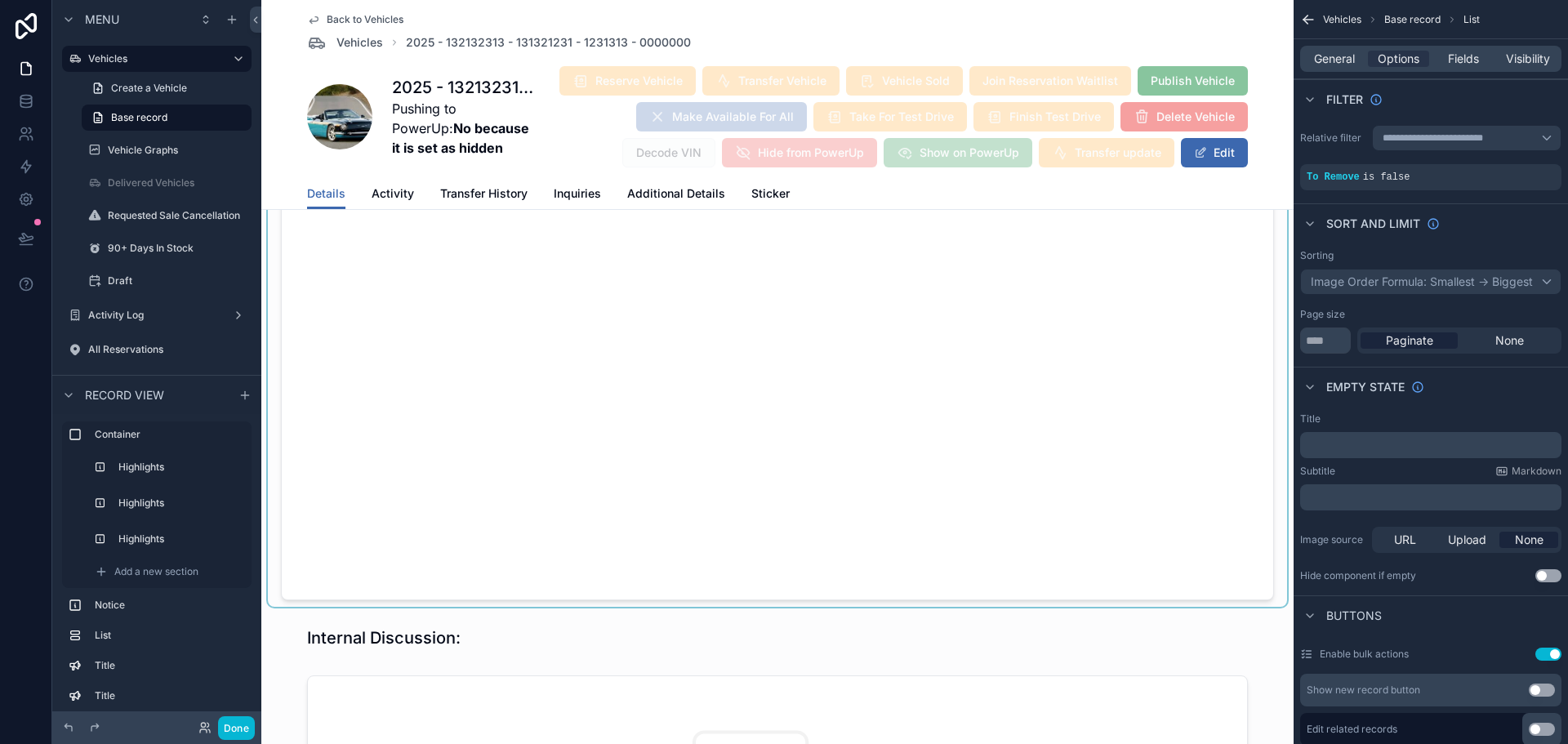 click at bounding box center [777, 227] 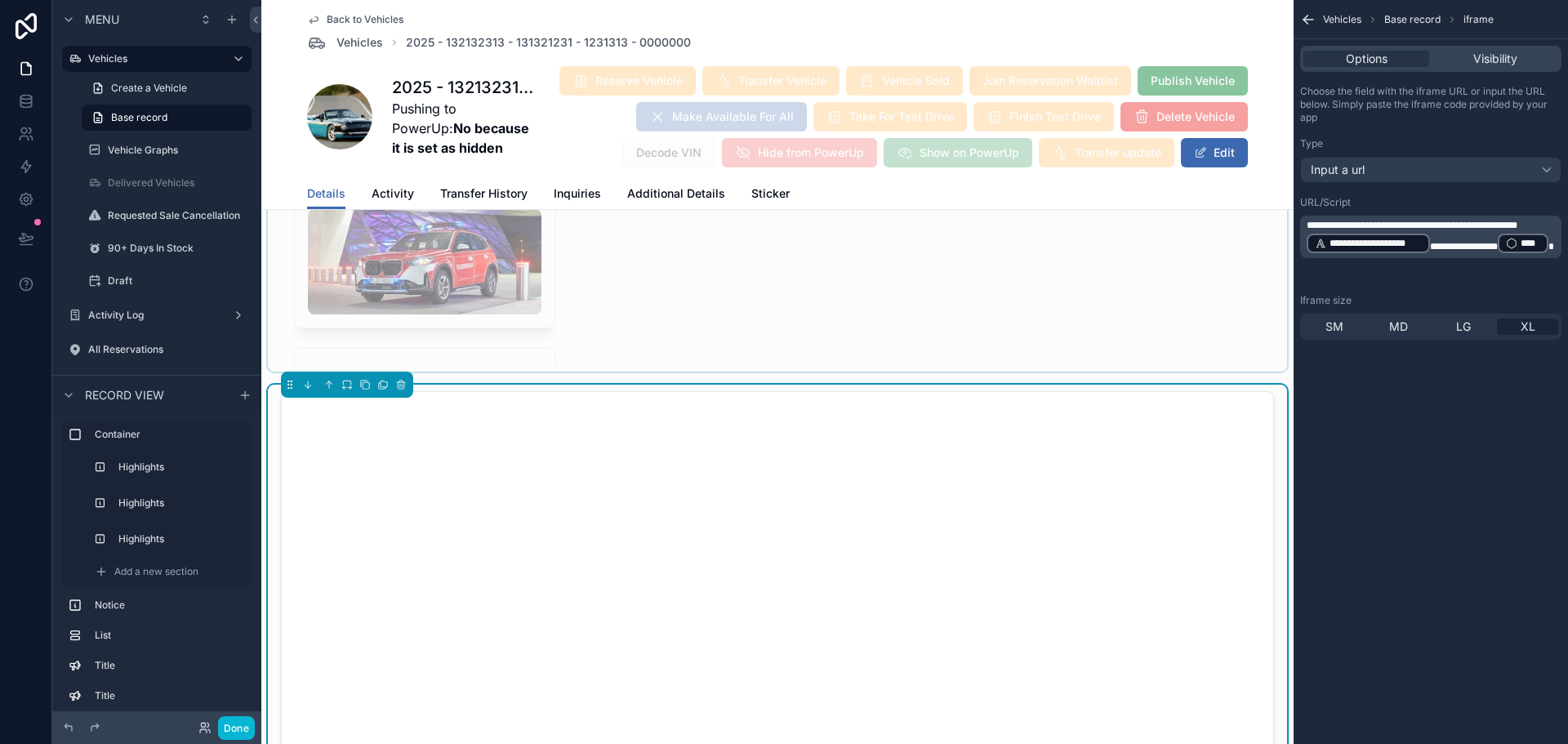 scroll, scrollTop: 2708, scrollLeft: 0, axis: vertical 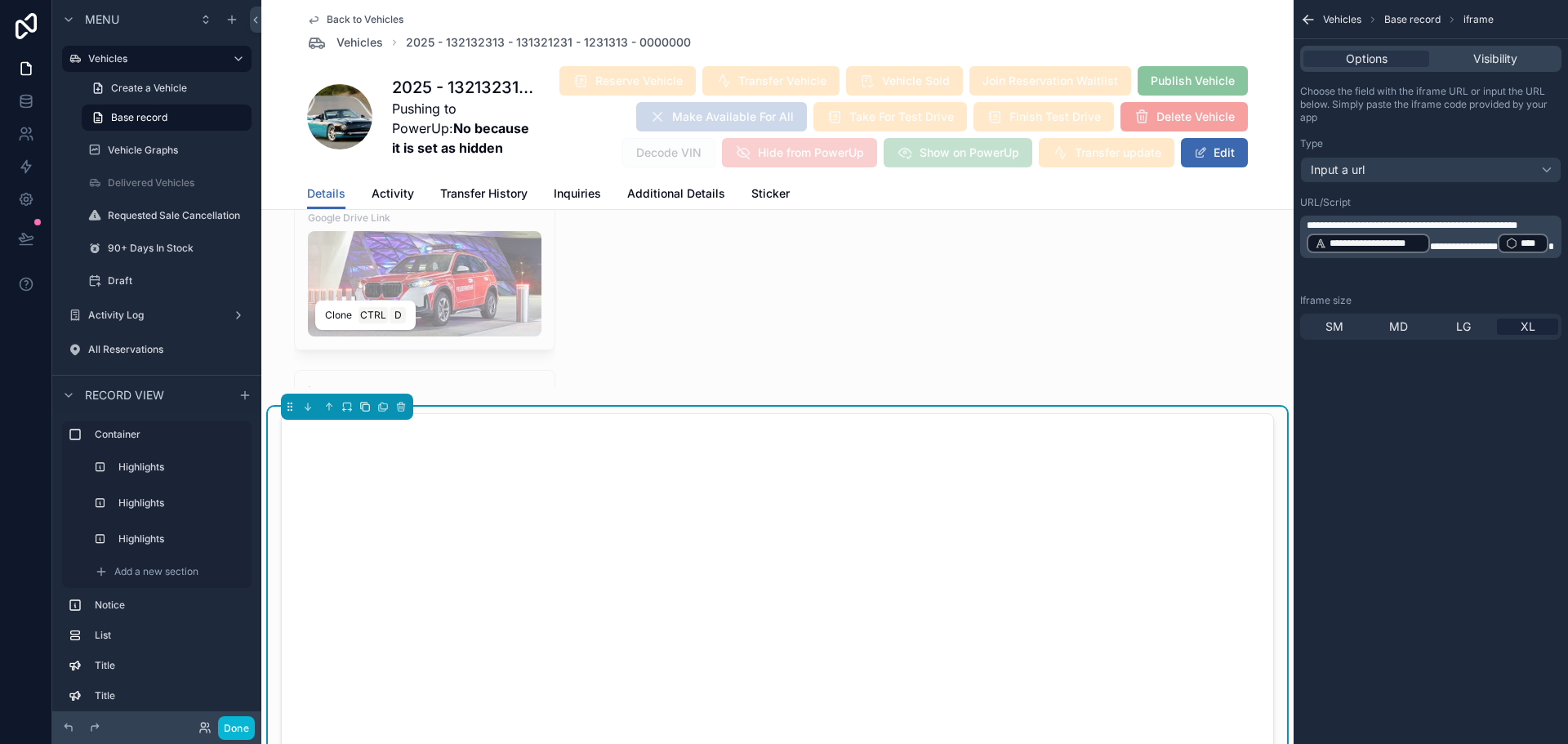 click 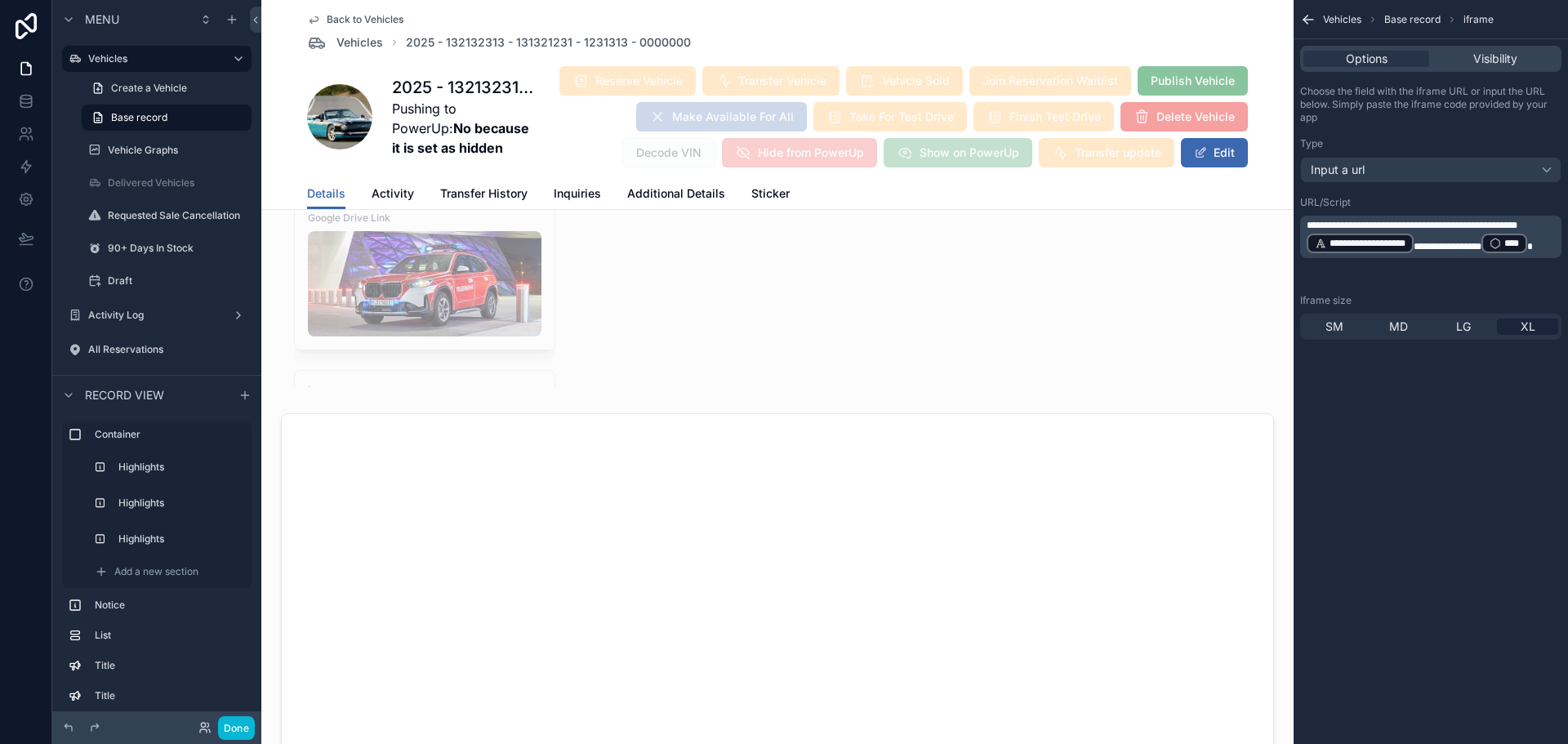 scroll, scrollTop: 3443, scrollLeft: 0, axis: vertical 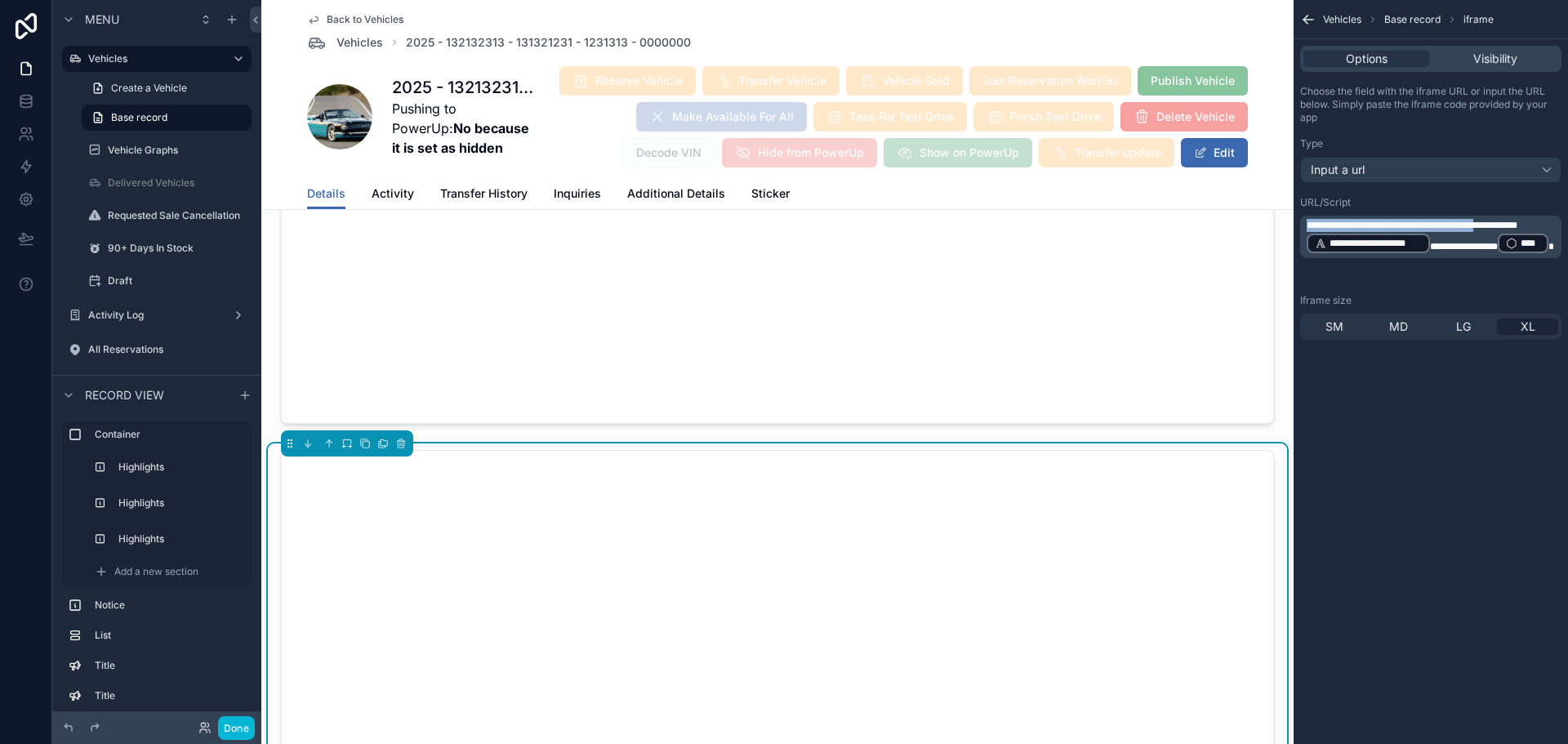 drag, startPoint x: 1309, startPoint y: 225, endPoint x: 1493, endPoint y: 225, distance: 184 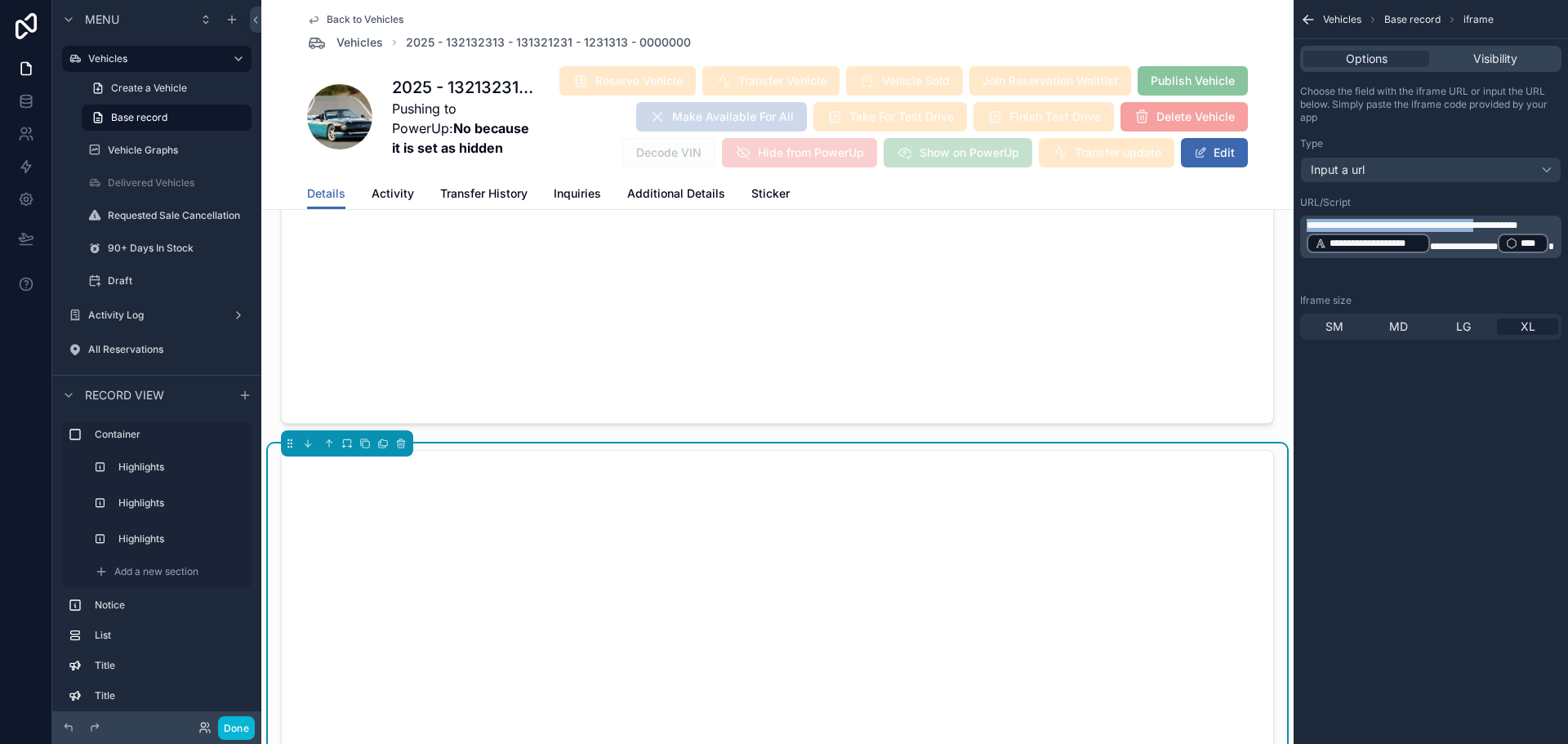 click on "**********" at bounding box center (1412, 225) 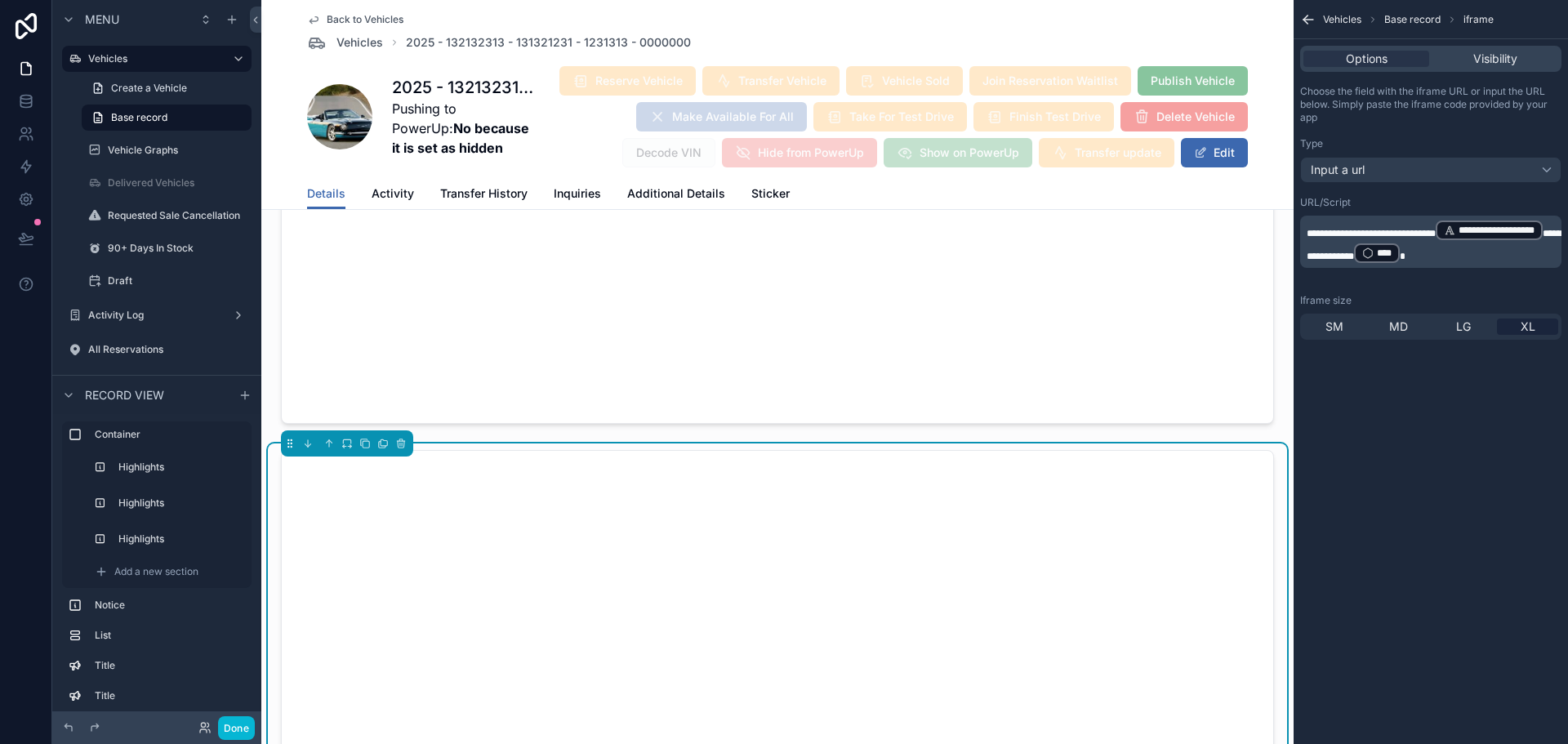 click on "URL/Script" at bounding box center [1431, 203] 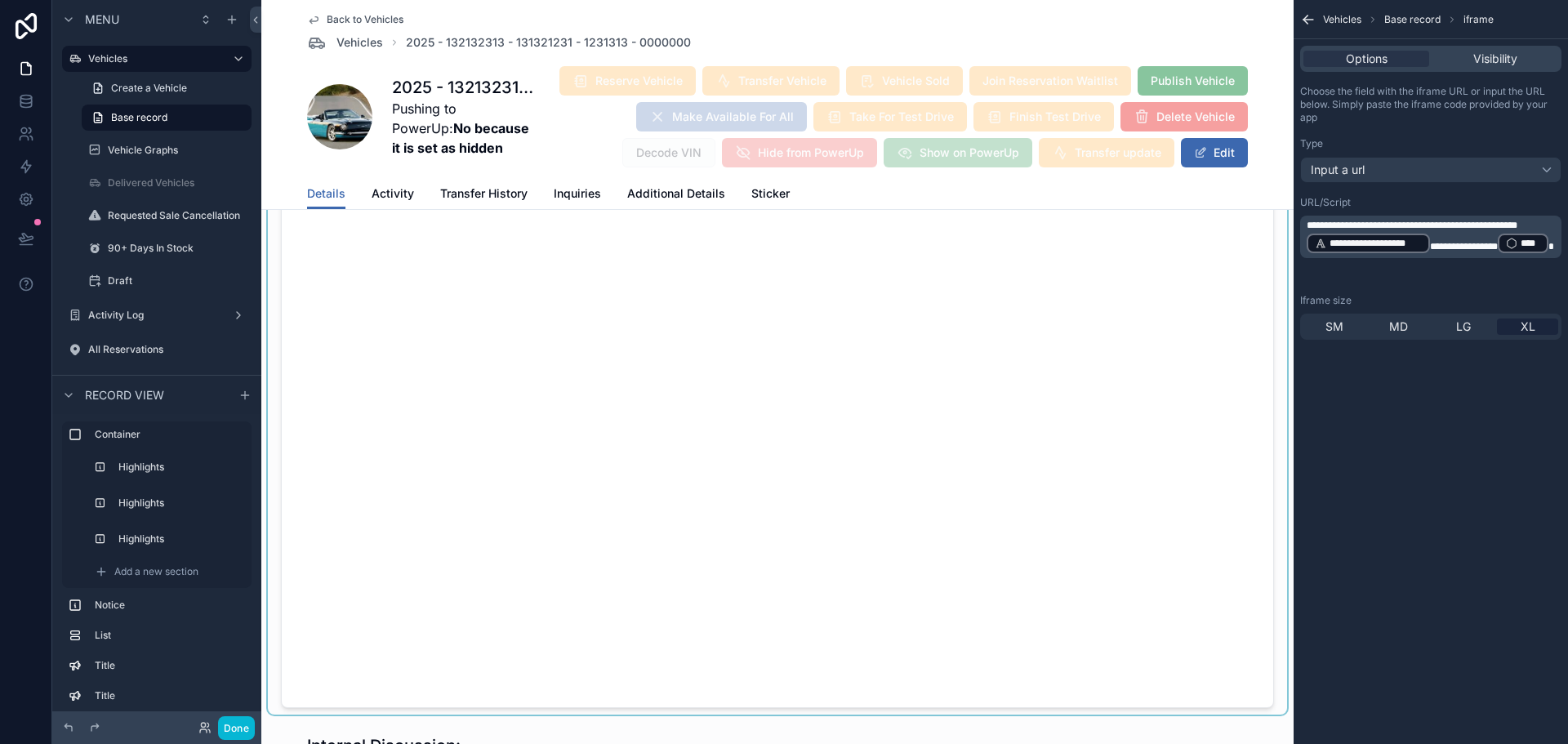 scroll, scrollTop: 3933, scrollLeft: 0, axis: vertical 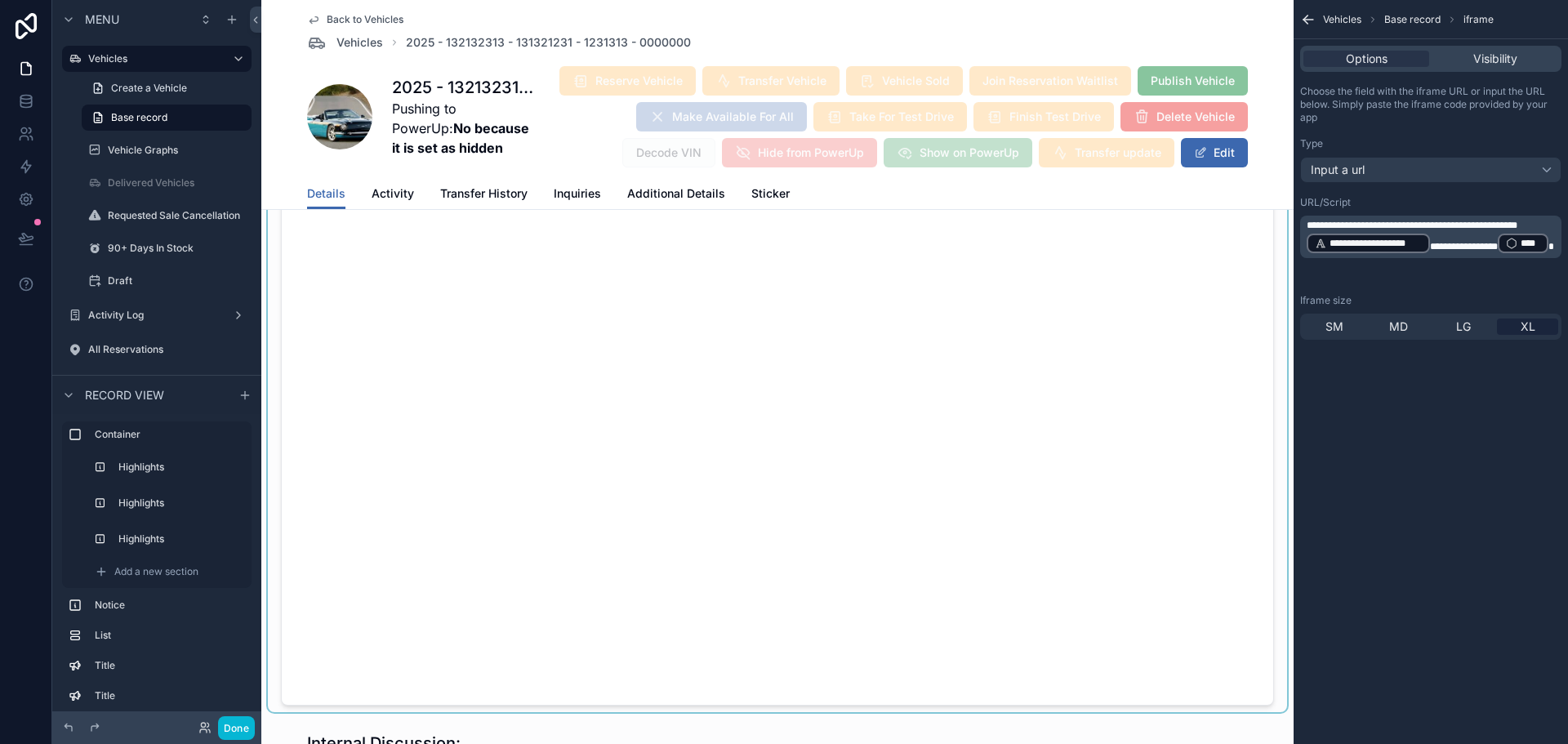click at bounding box center (777, 332) 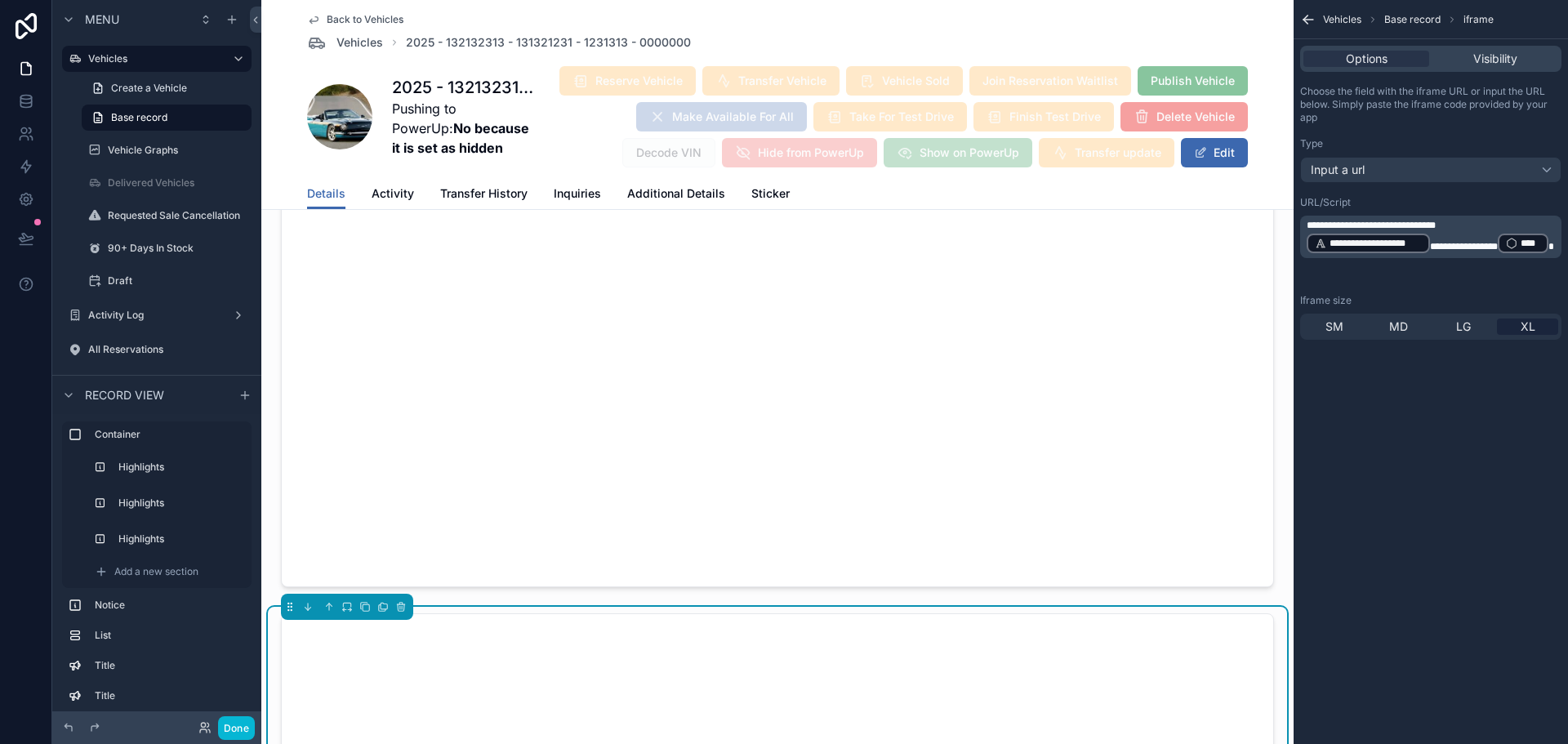 click on "Days In Stock 42 Status Draft Sales Type Retail Stock # is Missing This vehicle will not update/be published in PowerUp until the stock# is filled in. Add Stock # Waitlist Join the waitlist to get notified when the vehicle becomes available No items could be found 🚗💨 This vehicle is out on a test drive 🧲 This vehicle is reserved Delivered Extend Reservation Deny Reservation Ext. Request Reservation Ext. Cancel Reservation ✅ This vehicle is sold Delivered Extend Delivery Date Deny Delivery Date Ext. Request Delivery Date Ext. Cancel Sale Request to Cancel Sale ⚠️ Requested Sale Cancellation Waiting Manager to accept the request. Reason: Revoke Cancellation Request Cancel Sale Configure which fields to display Configure which fields to display ↔️ Active Transfer Cancel Transfer Active Transfer Summary -- This vehicle is reserved for  ##
## Until:
If  doesn't take action the vehicle will become available for everyone. Sold By Mary Smith Year 2025 Make 132132313 Model 131321231 Trim 1231313" at bounding box center (777, -490) 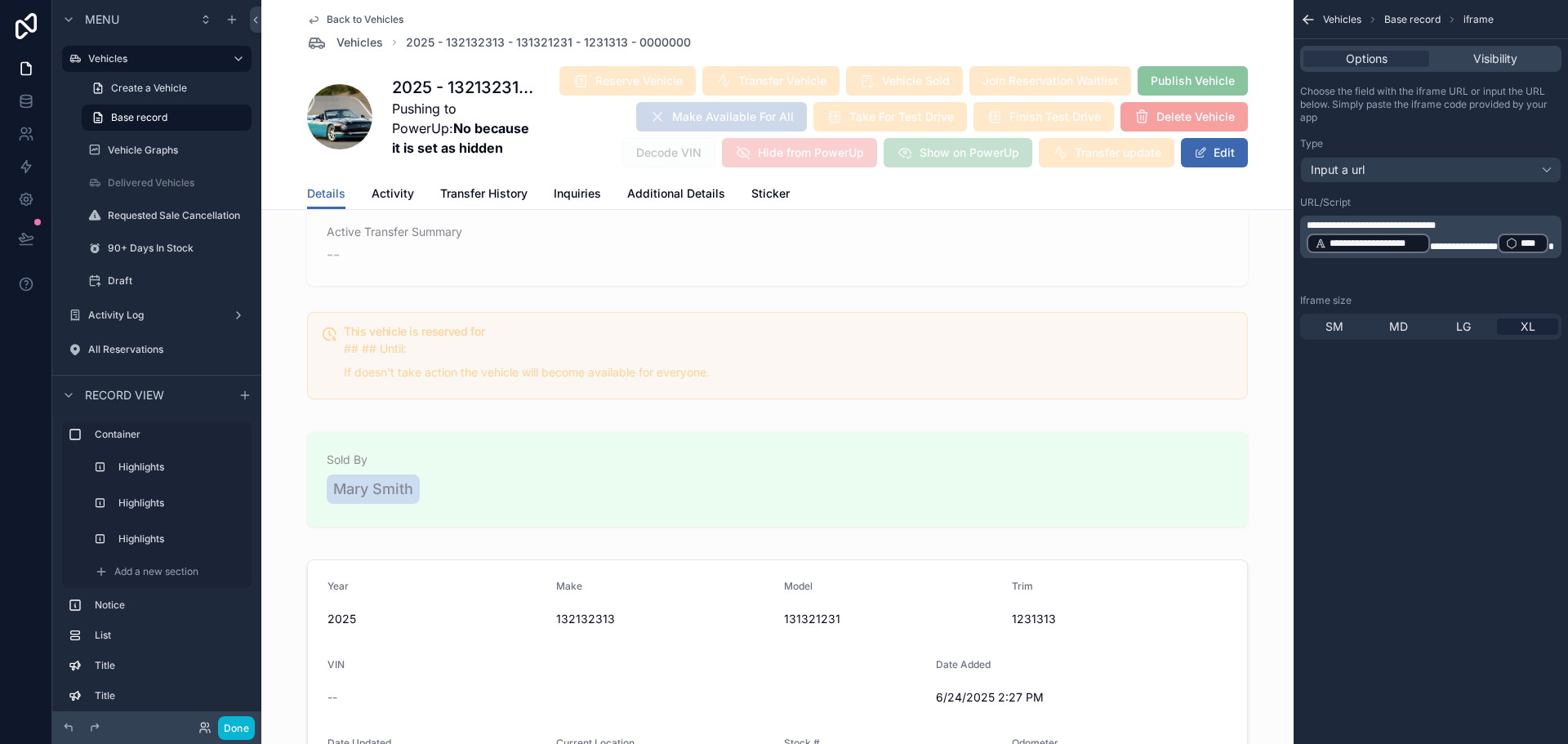 scroll, scrollTop: 1320, scrollLeft: 0, axis: vertical 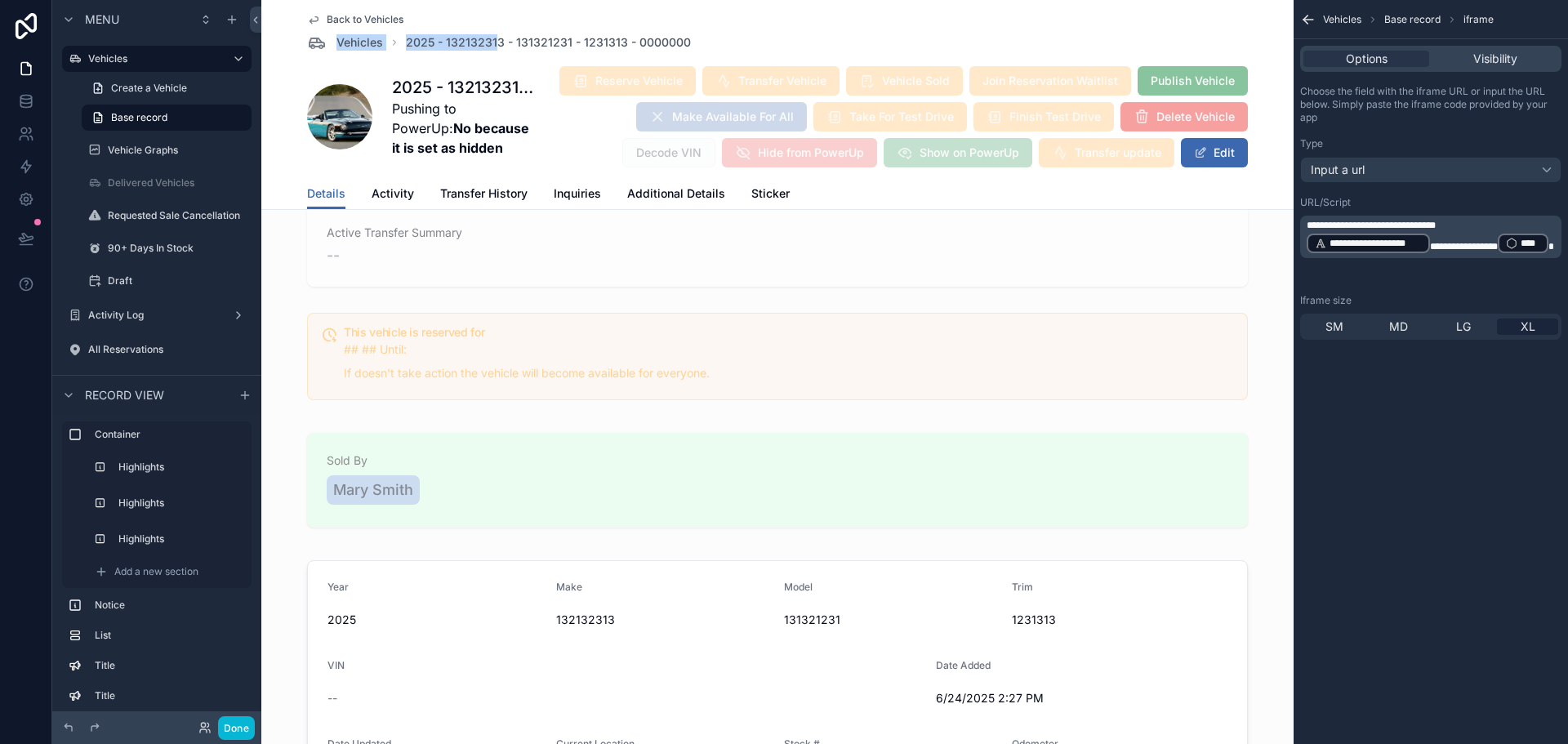 drag, startPoint x: 444, startPoint y: 21, endPoint x: 387, endPoint y: 82, distance: 83.486526 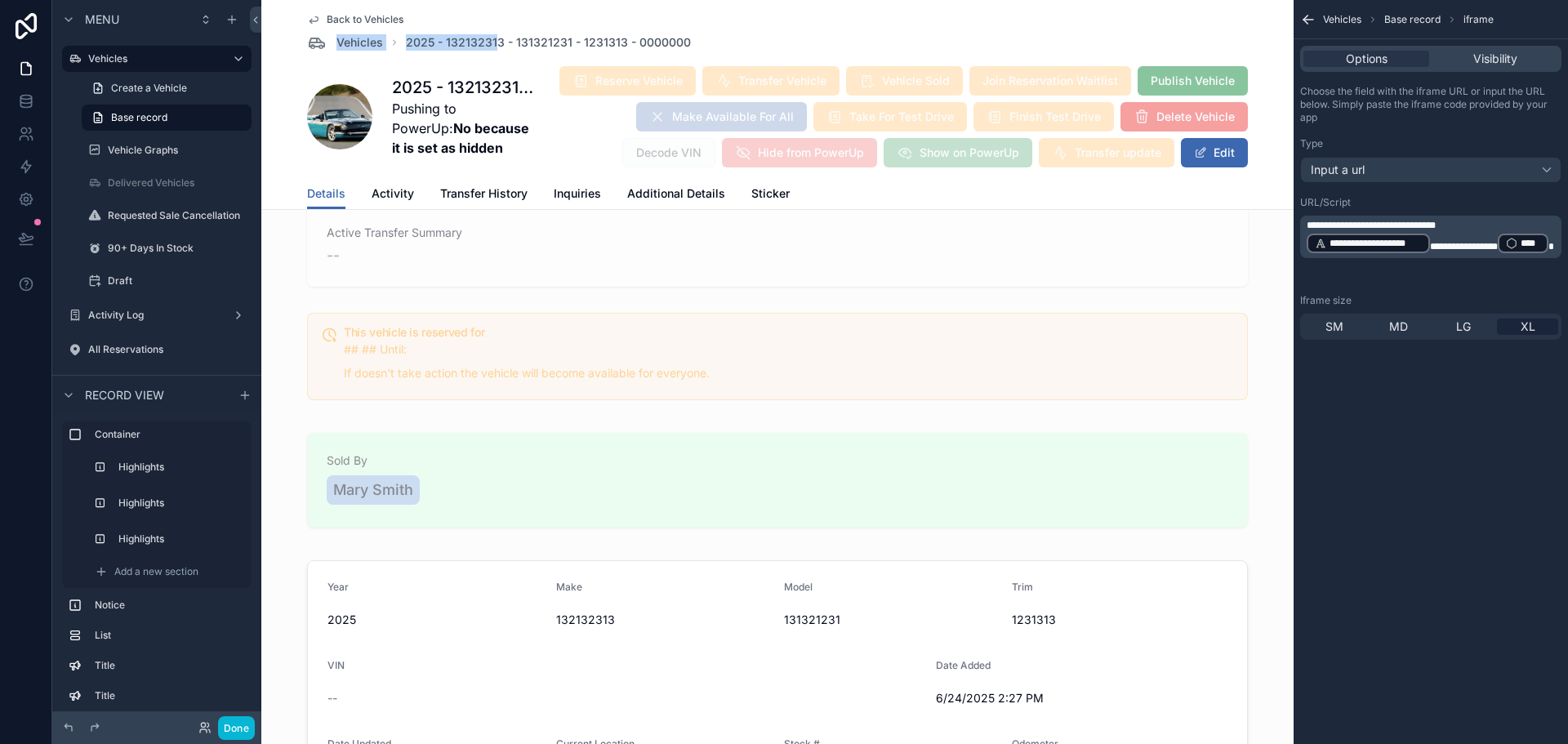 click on "Back to Vehicles Vehicles 2025 - 132132313 - 131321231 - 1231313 - 0000000" at bounding box center (499, 33) 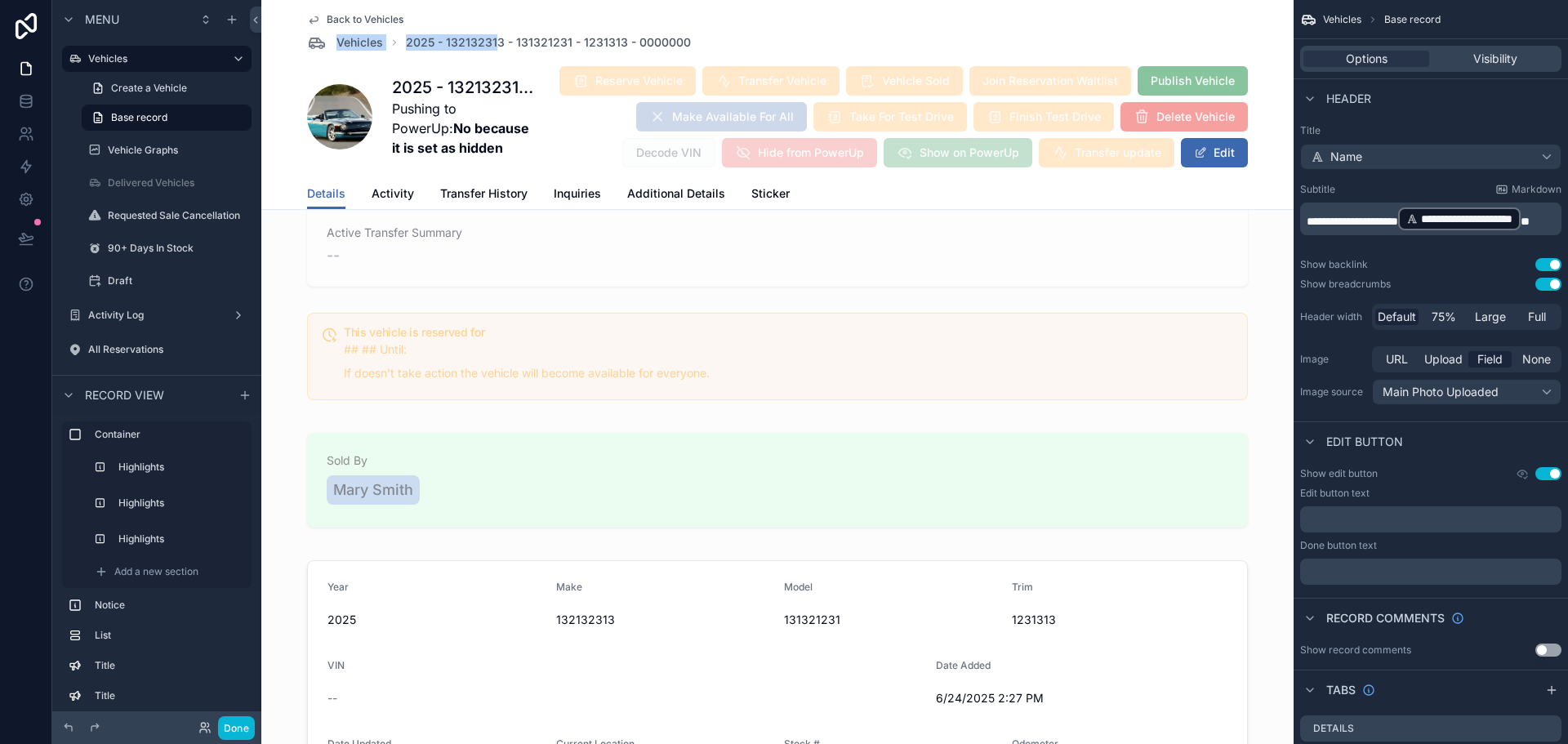 drag, startPoint x: 387, startPoint y: 82, endPoint x: 495, endPoint y: 82, distance: 108 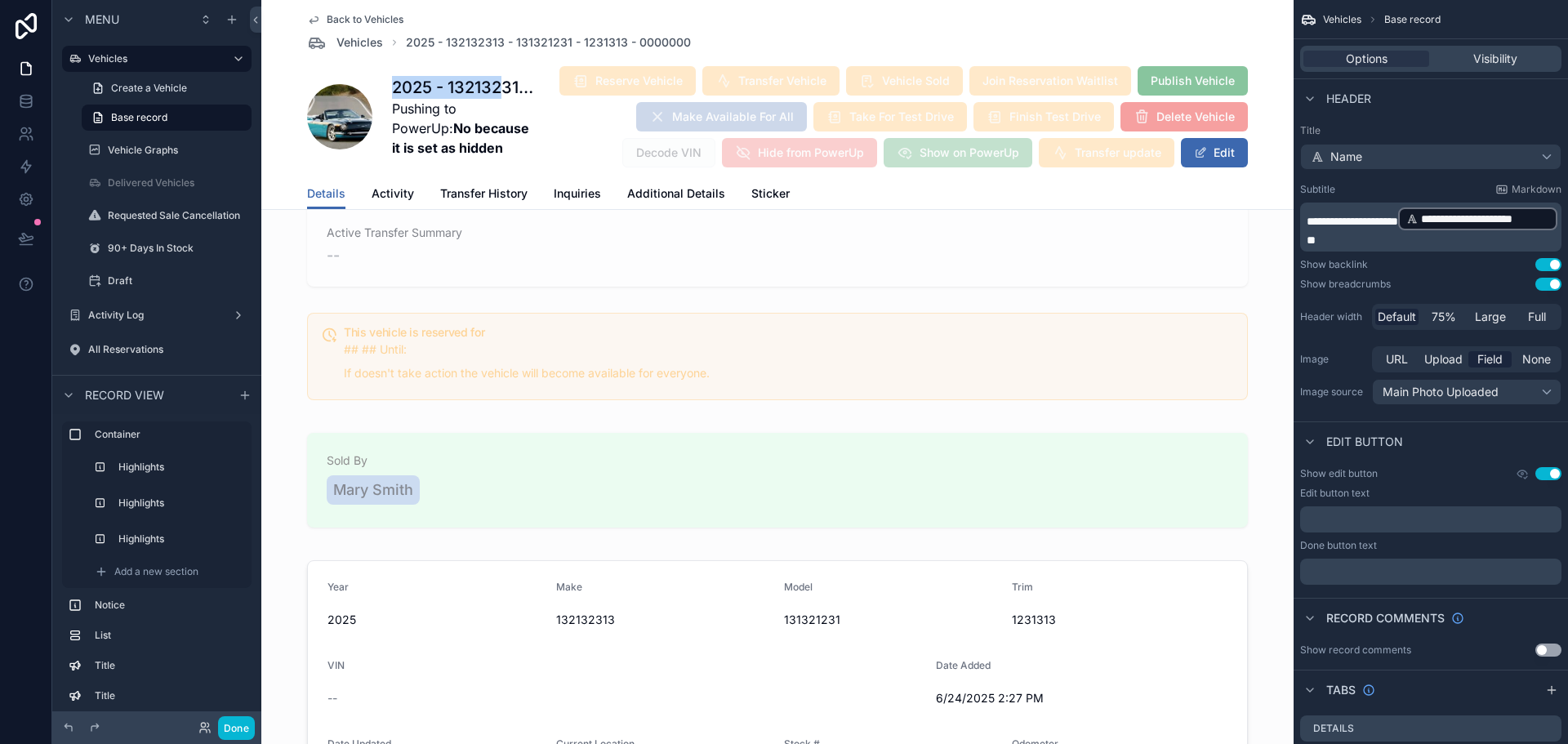 copy on "2025 - 132132" 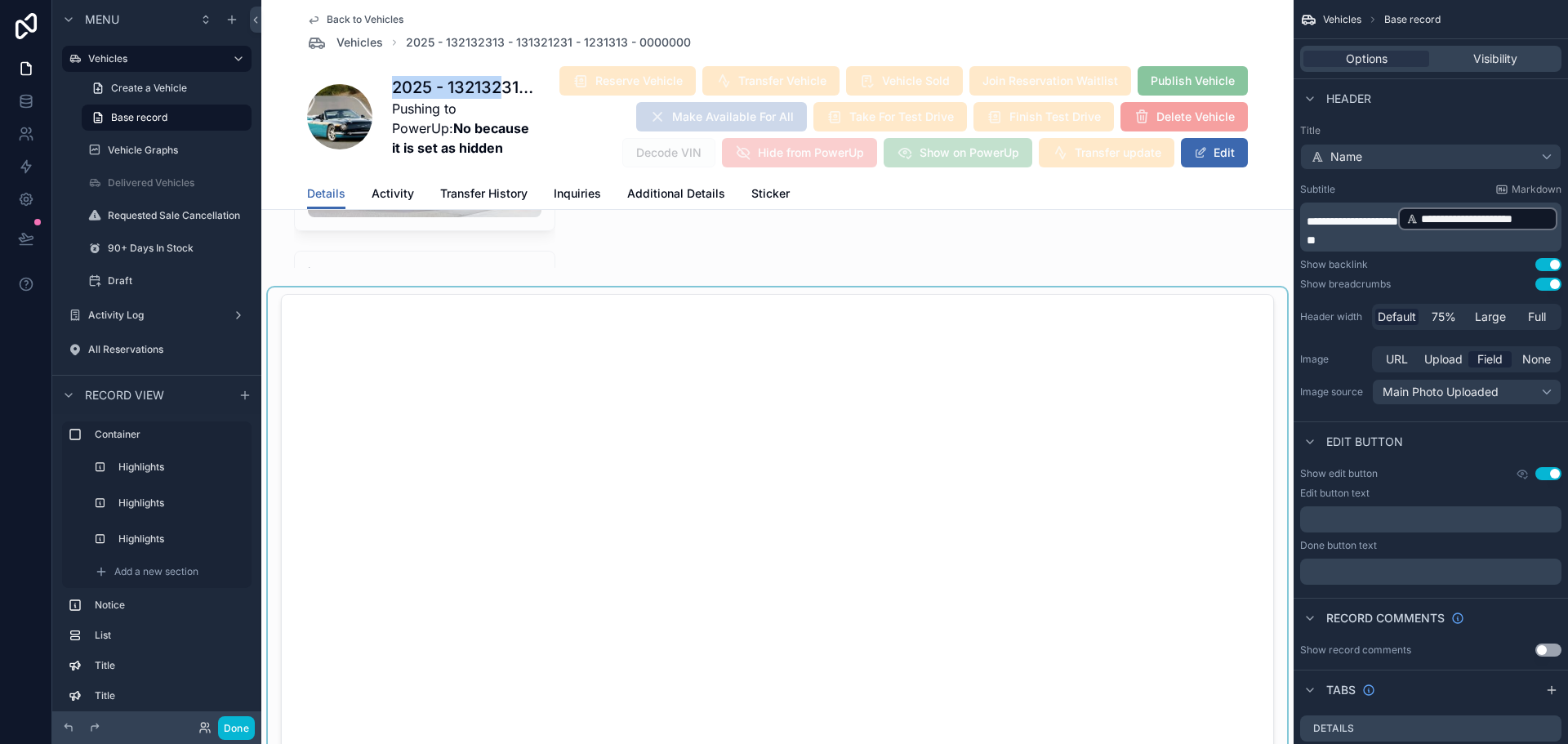 scroll, scrollTop: 2790, scrollLeft: 0, axis: vertical 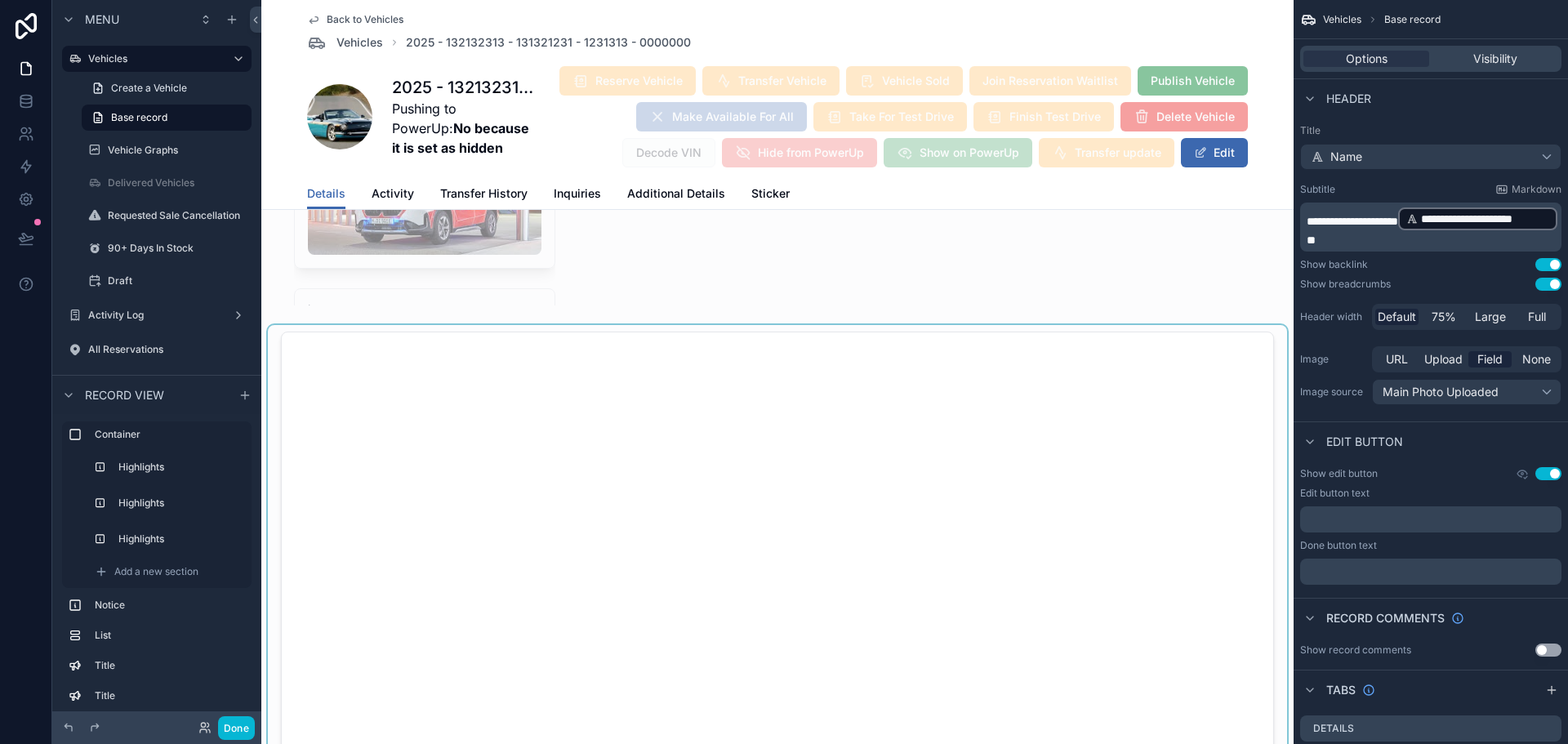 click at bounding box center [777, 704] 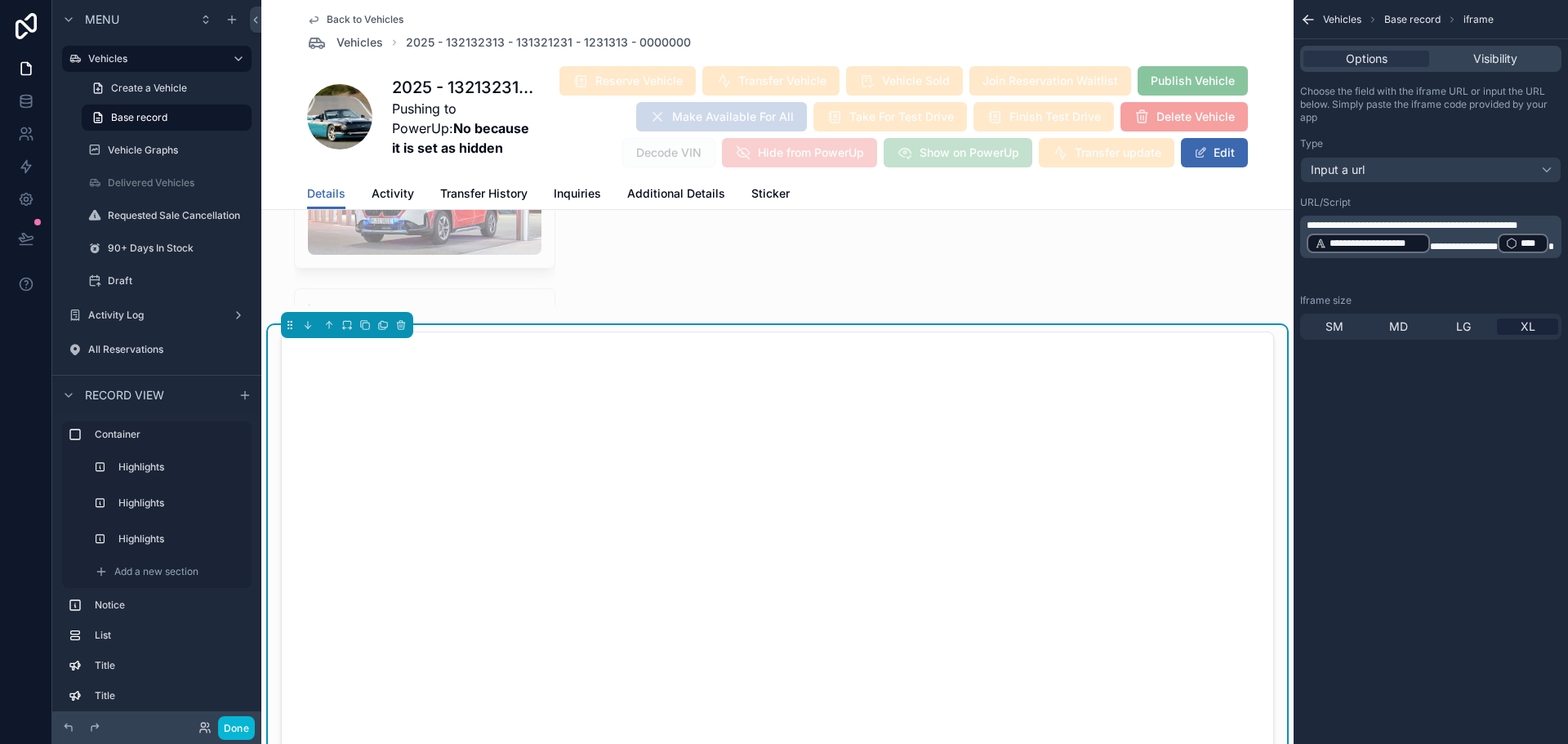 click on "**********" at bounding box center (1432, 237) 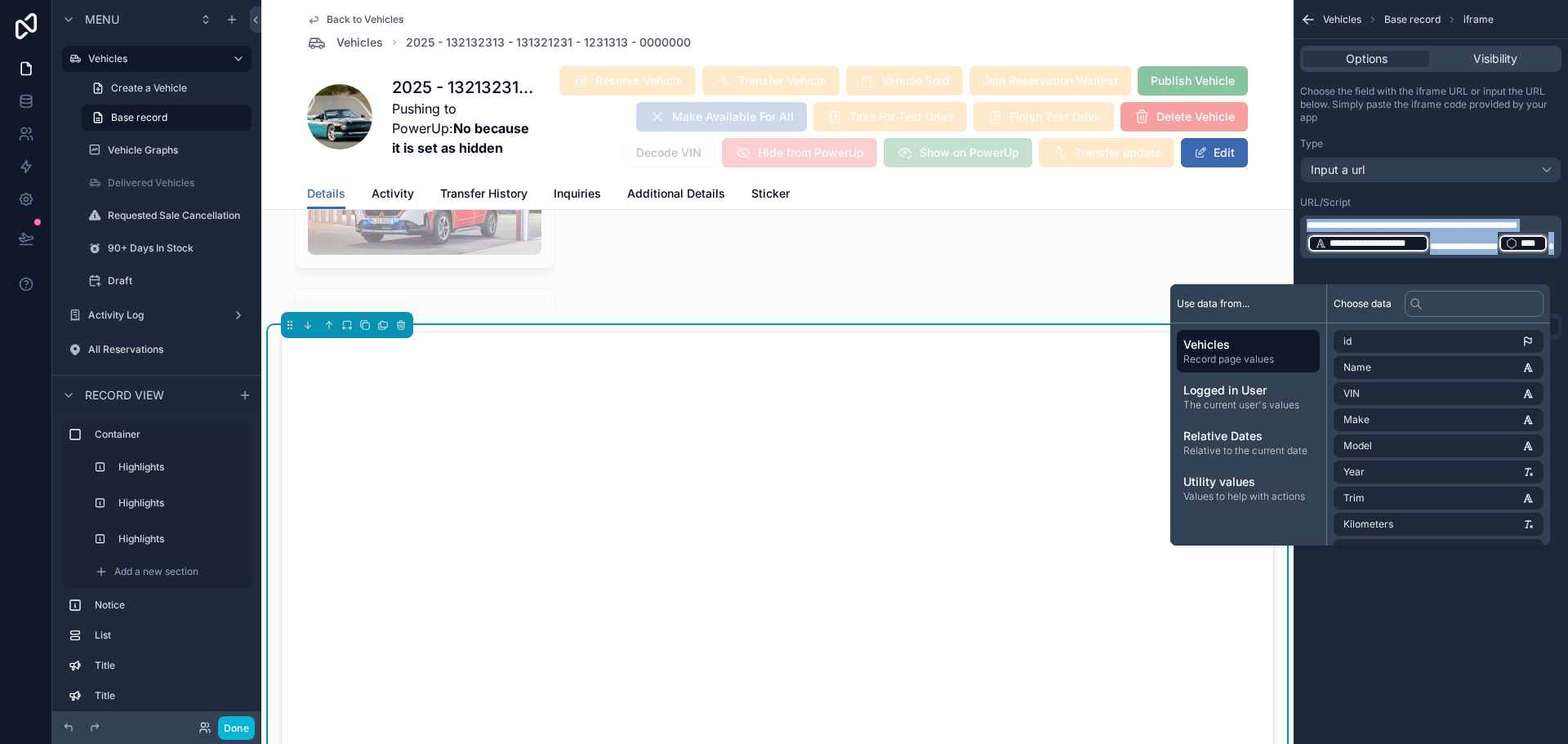 copy on "**********" 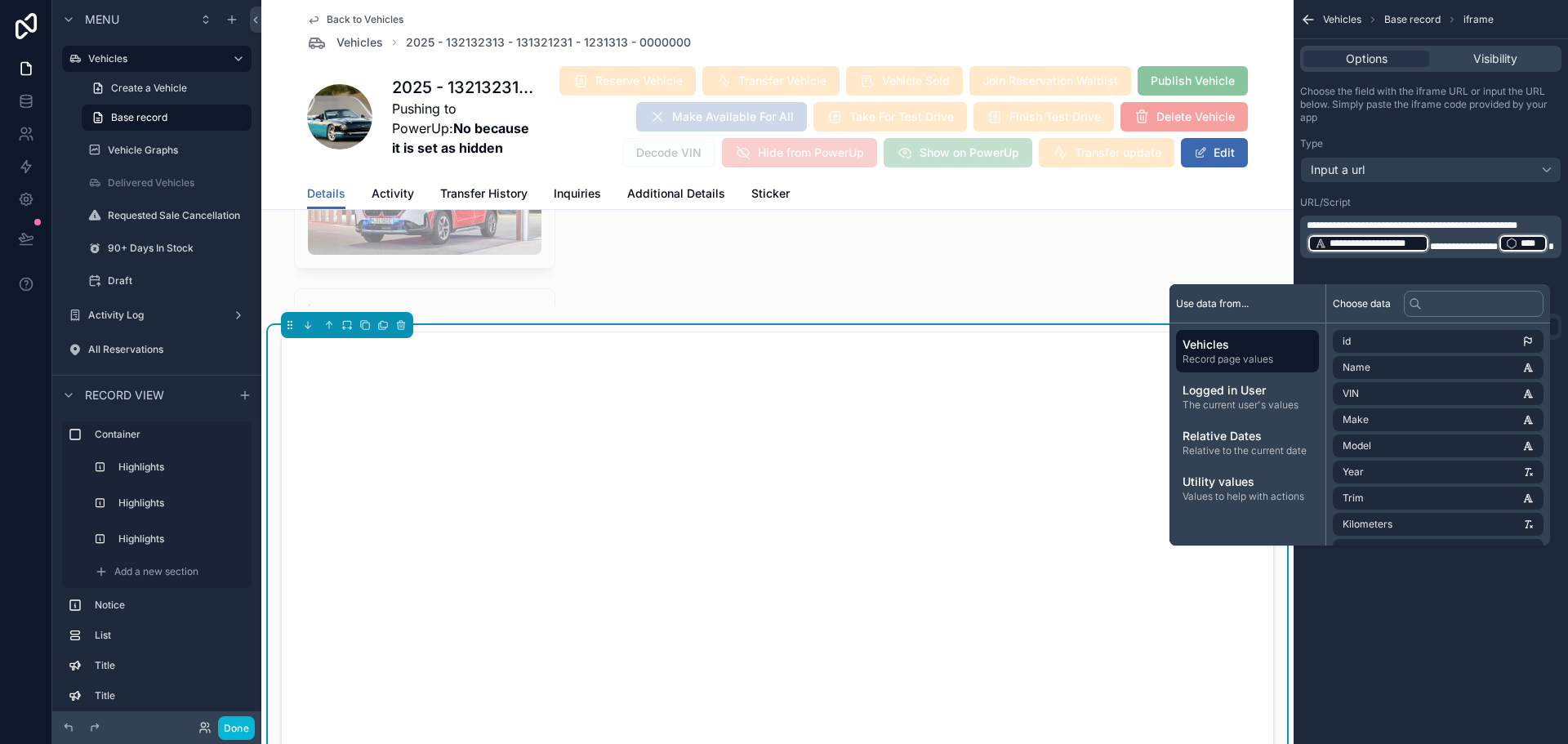 click on "Days In Stock 42 Status Draft Sales Type Retail Stock # is Missing This vehicle will not update/be published in PowerUp until the stock# is filled in. Add Stock # Waitlist Join the waitlist to get notified when the vehicle becomes available No items could be found 🚗💨 This vehicle is out on a test drive 🧲 This vehicle is reserved Delivered Extend Reservation Deny Reservation Ext. Request Reservation Ext. Cancel Reservation ✅ This vehicle is sold Delivered Extend Delivery Date Deny Delivery Date Ext. Request Delivery Date Ext. Cancel Sale Request to Cancel Sale ⚠️ Requested Sale Cancellation Waiting Manager to accept the request. Reason: Revoke Cancellation Request Cancel Sale Configure which fields to display Configure which fields to display ↔️ Active Transfer Cancel Transfer Active Transfer Summary -- This vehicle is reserved for  ##
## Until:
If  doesn't take action the vehicle will become available for everyone. Sold By Mary Smith Year 2025 Make 132132313 Model 131321231 Trim 1231313" at bounding box center (777, 0) 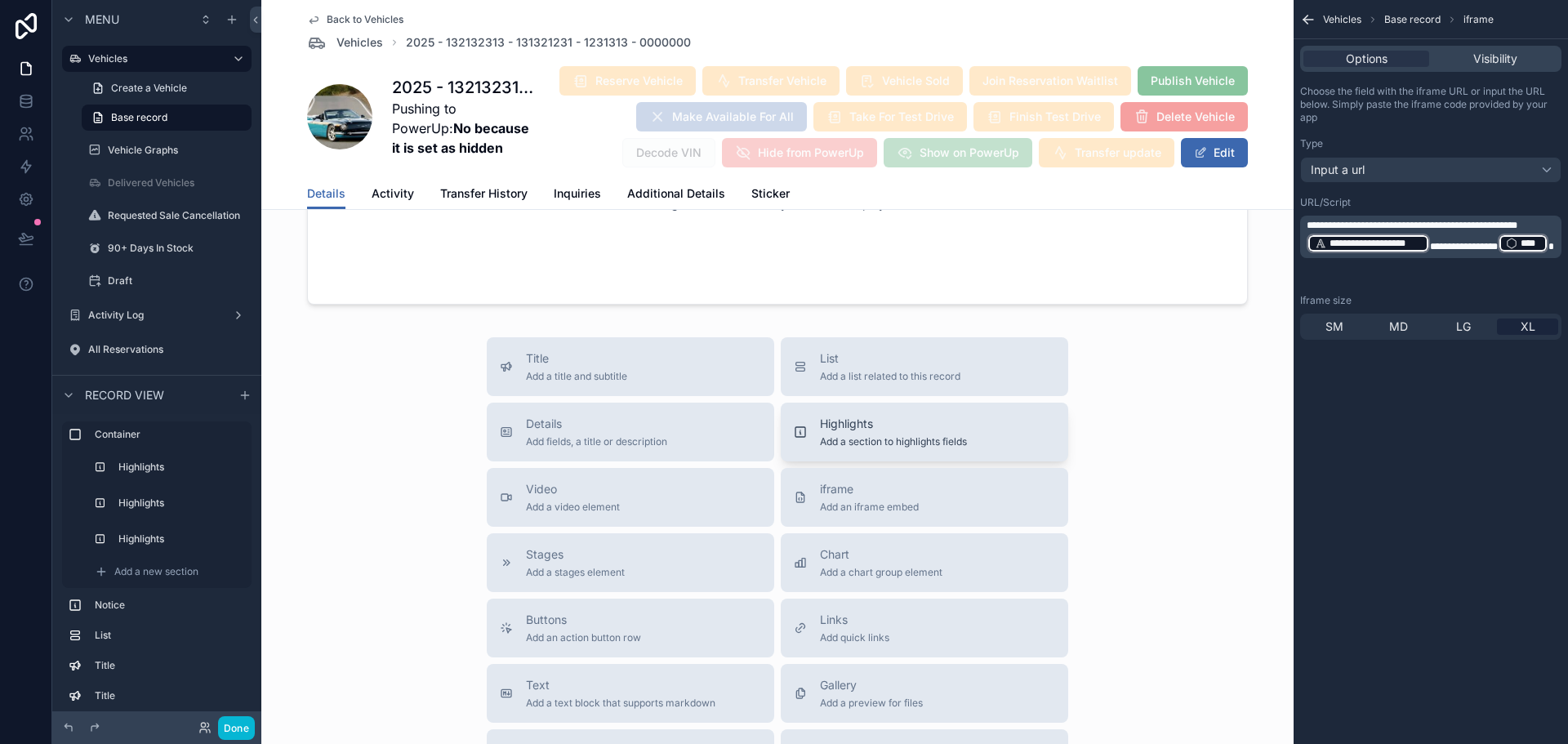 scroll, scrollTop: 5032, scrollLeft: 0, axis: vertical 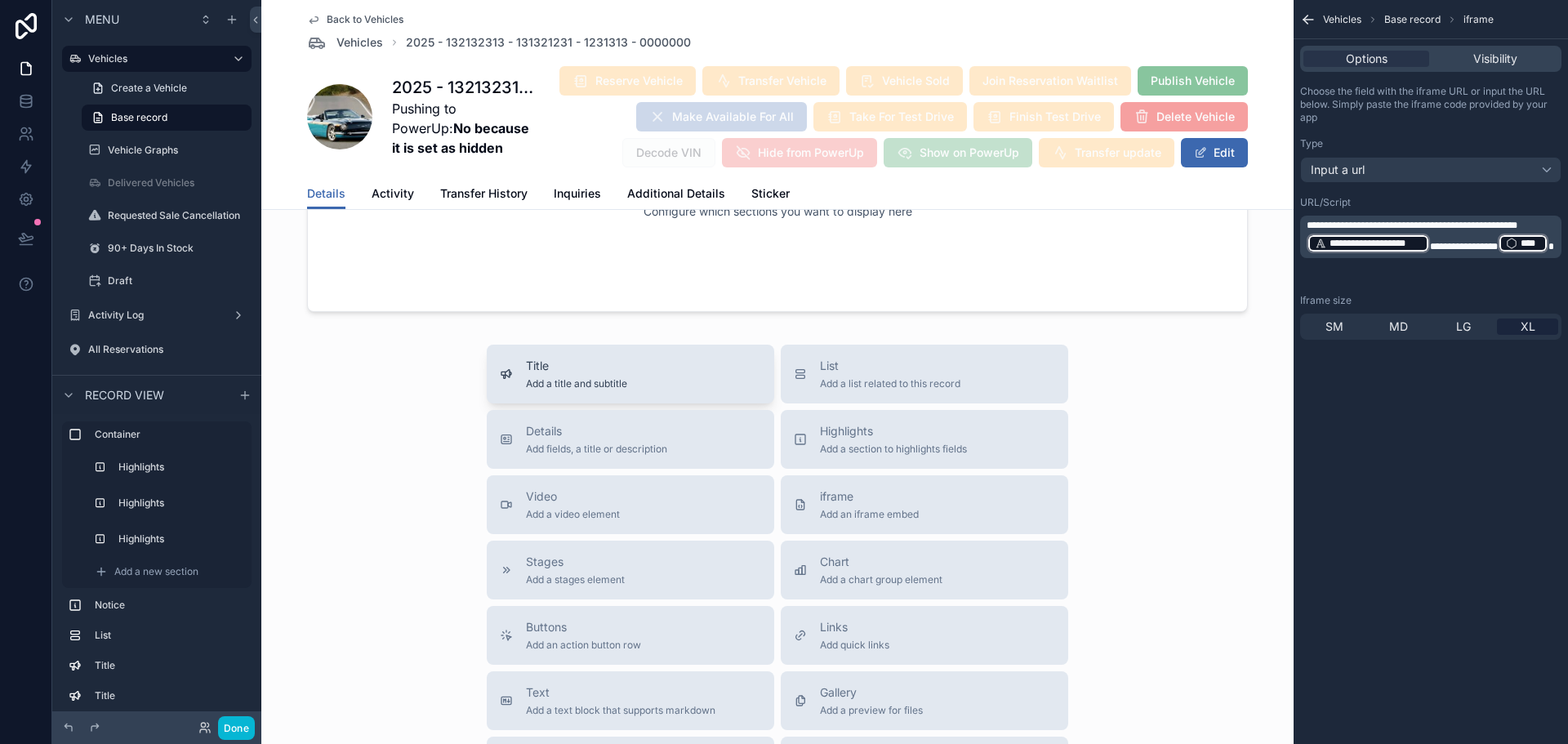 click on "Title Add a title and subtitle" at bounding box center (630, 374) 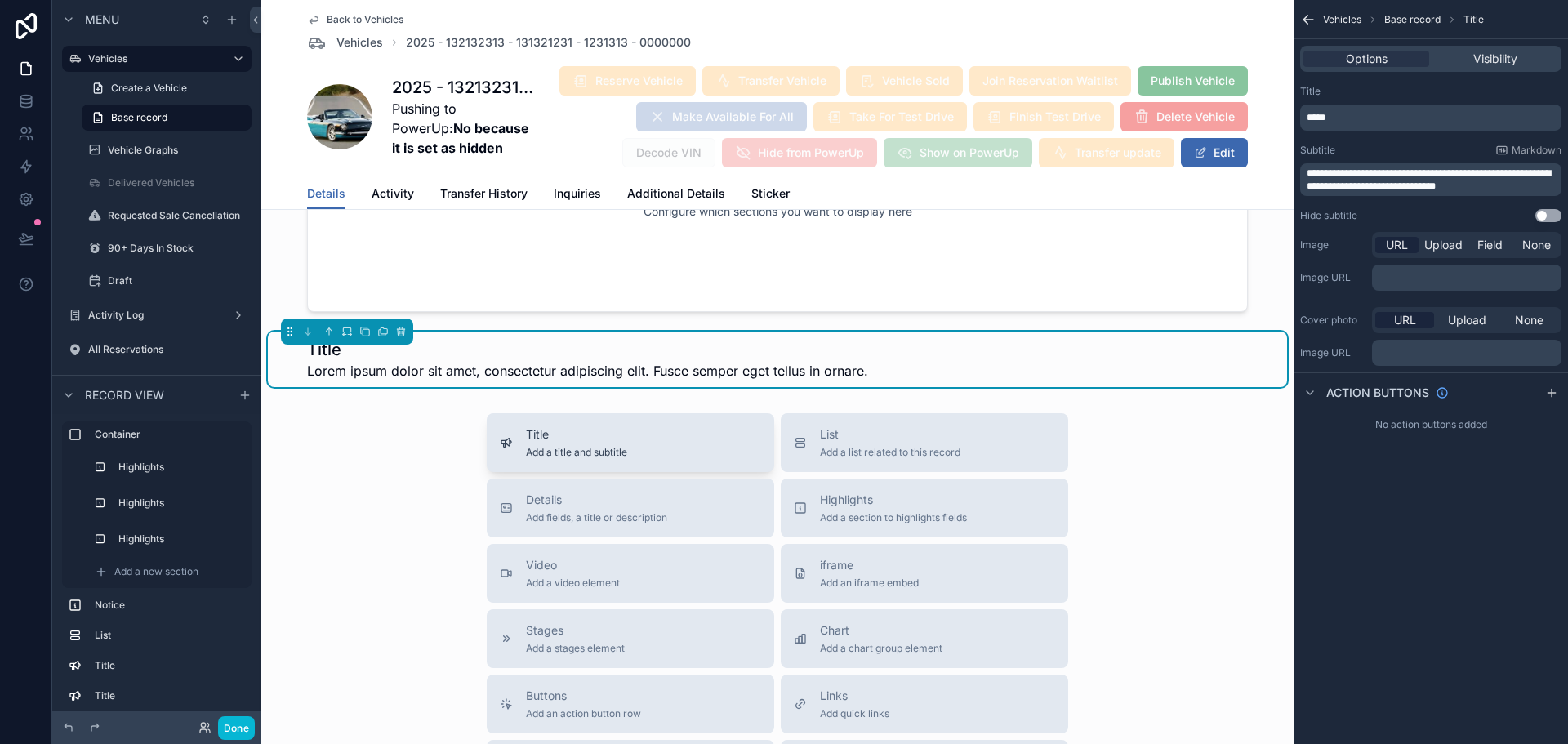 scroll, scrollTop: 4923, scrollLeft: 0, axis: vertical 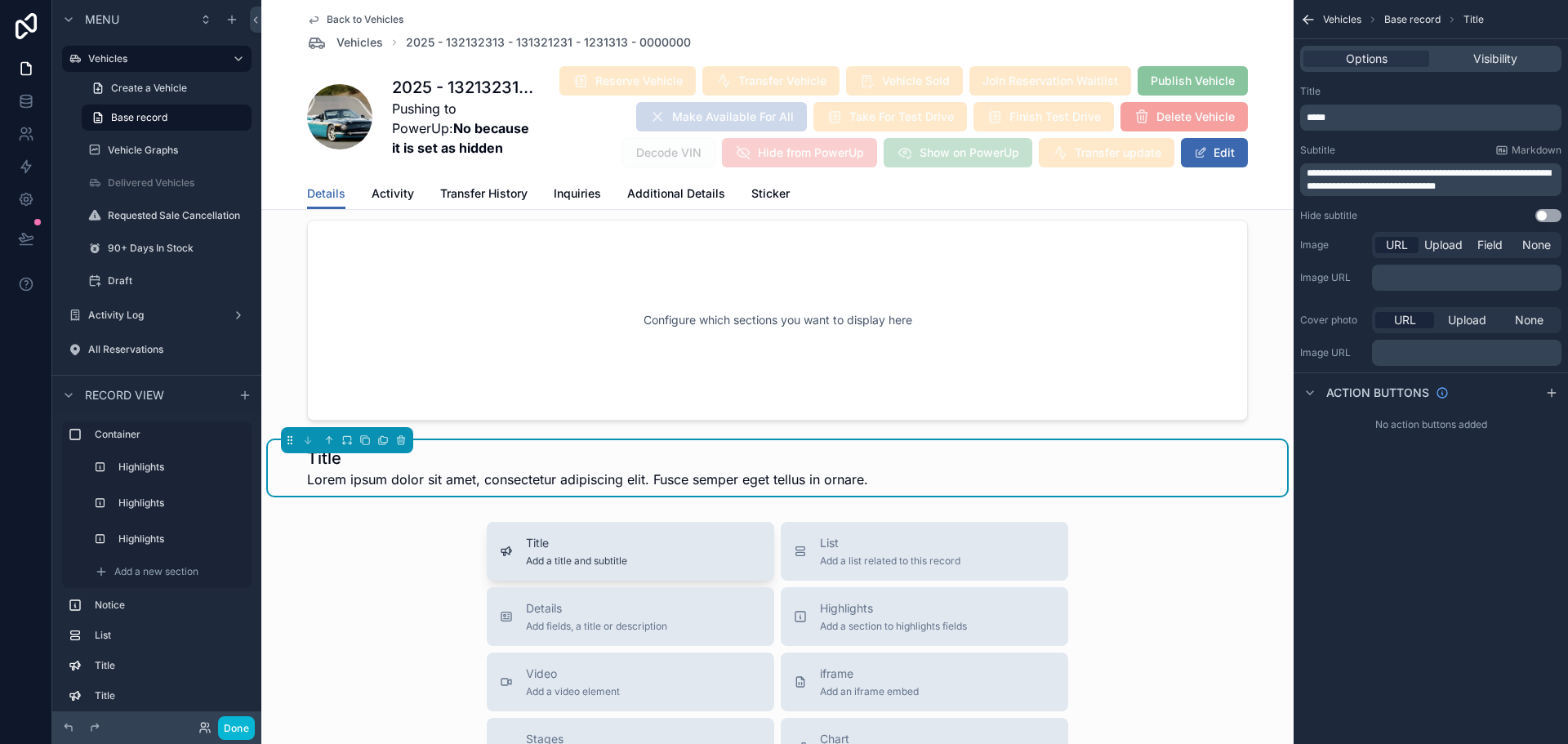 click on "Add a title and subtitle" at bounding box center [577, 561] 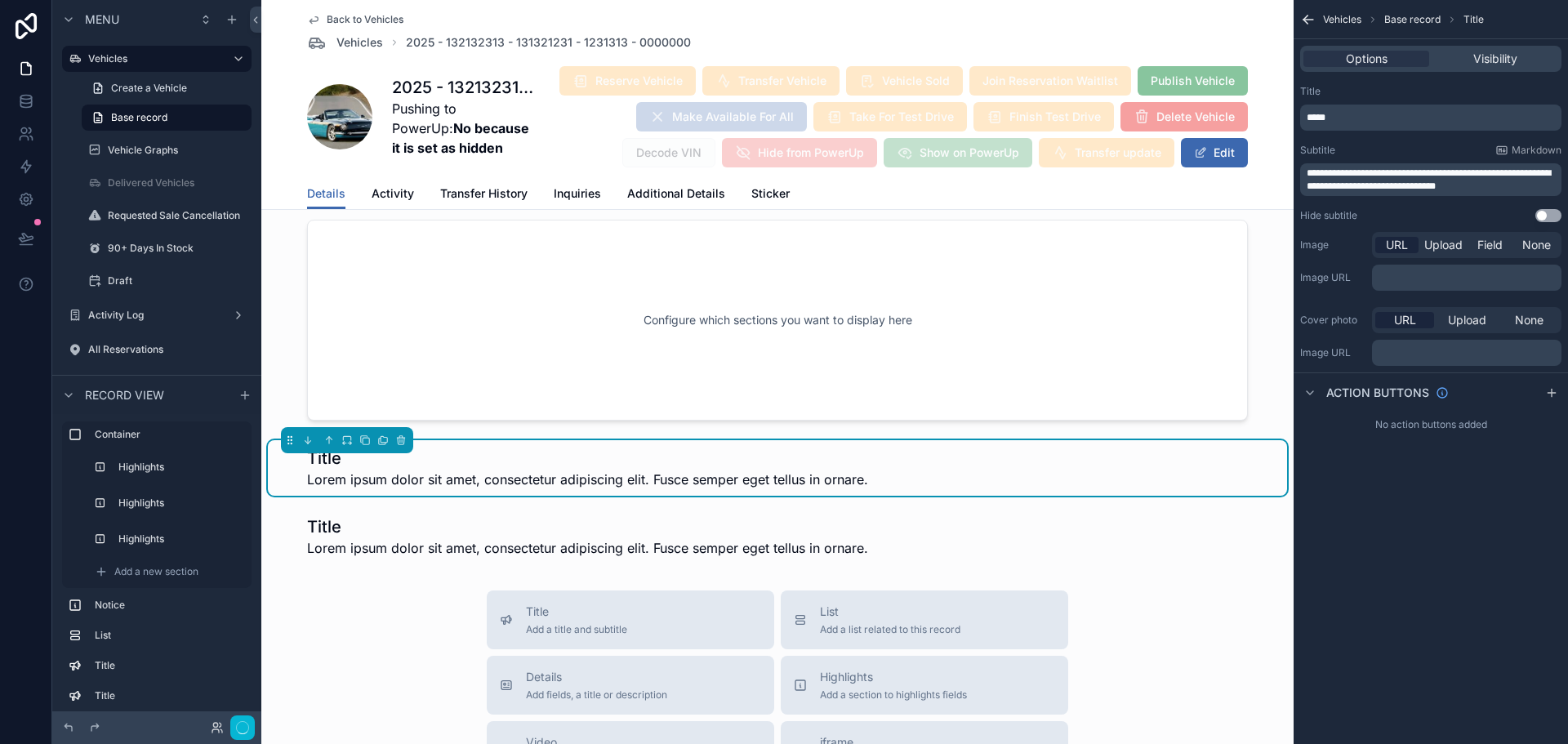 click on "**********" at bounding box center [1428, 180] 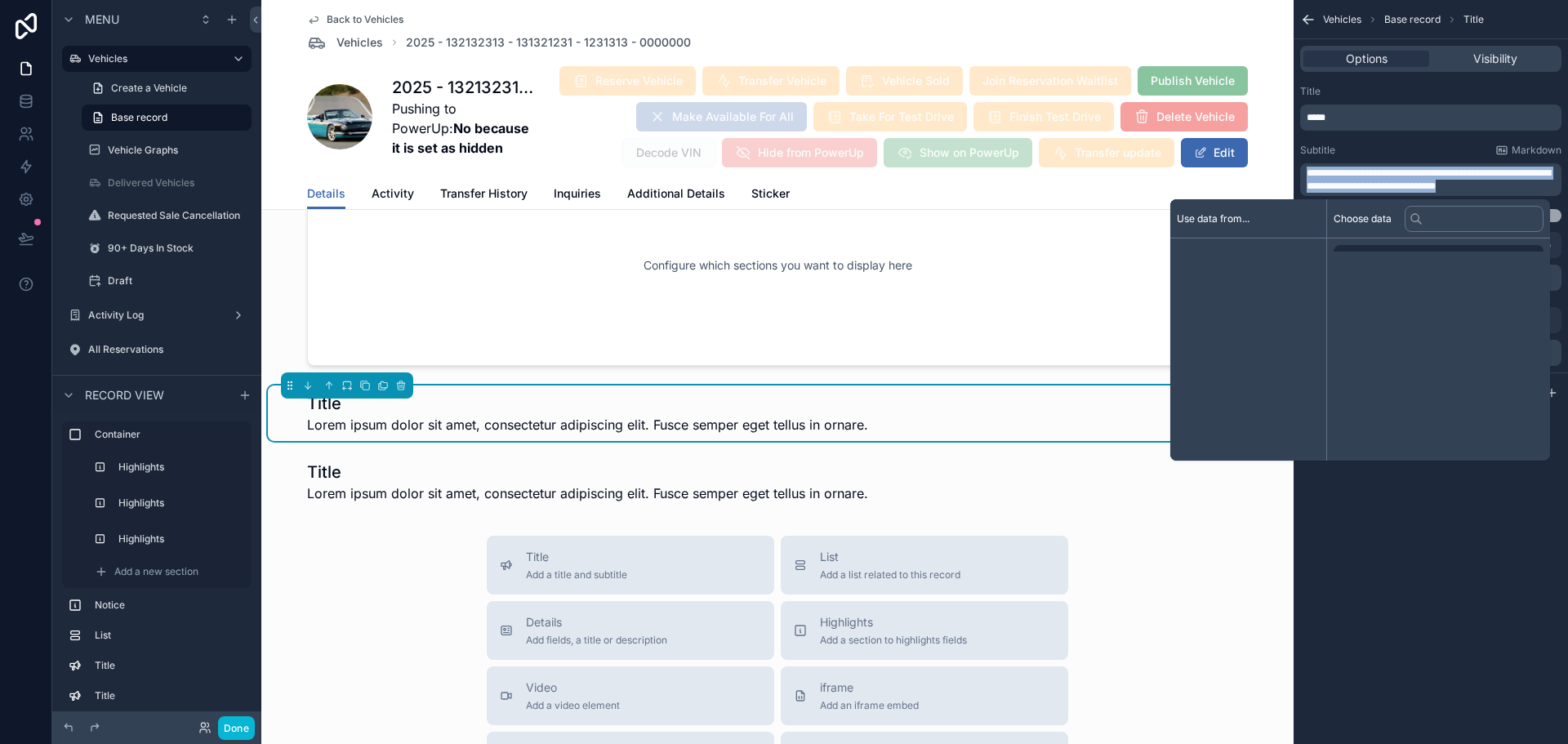 scroll, scrollTop: 5019, scrollLeft: 0, axis: vertical 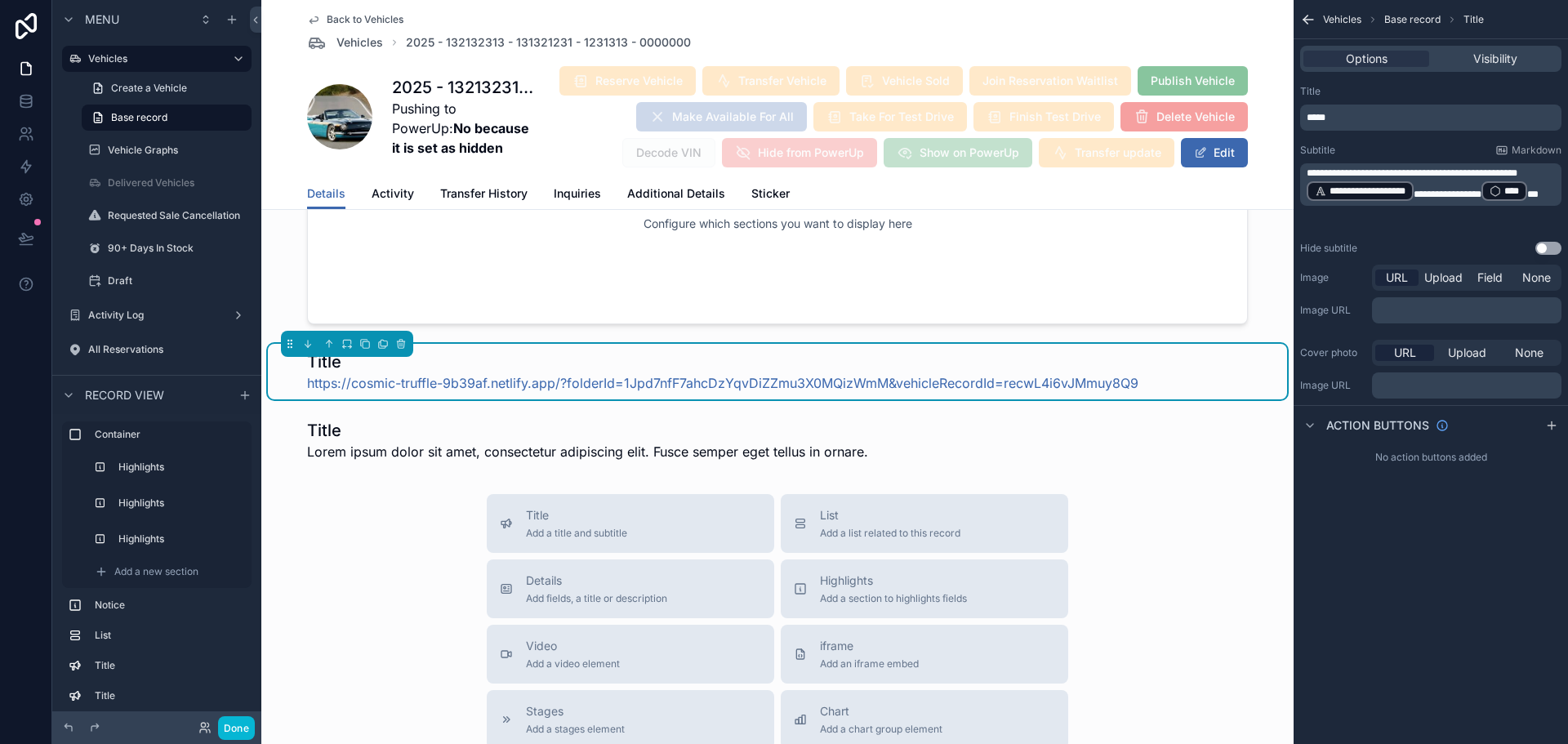 type 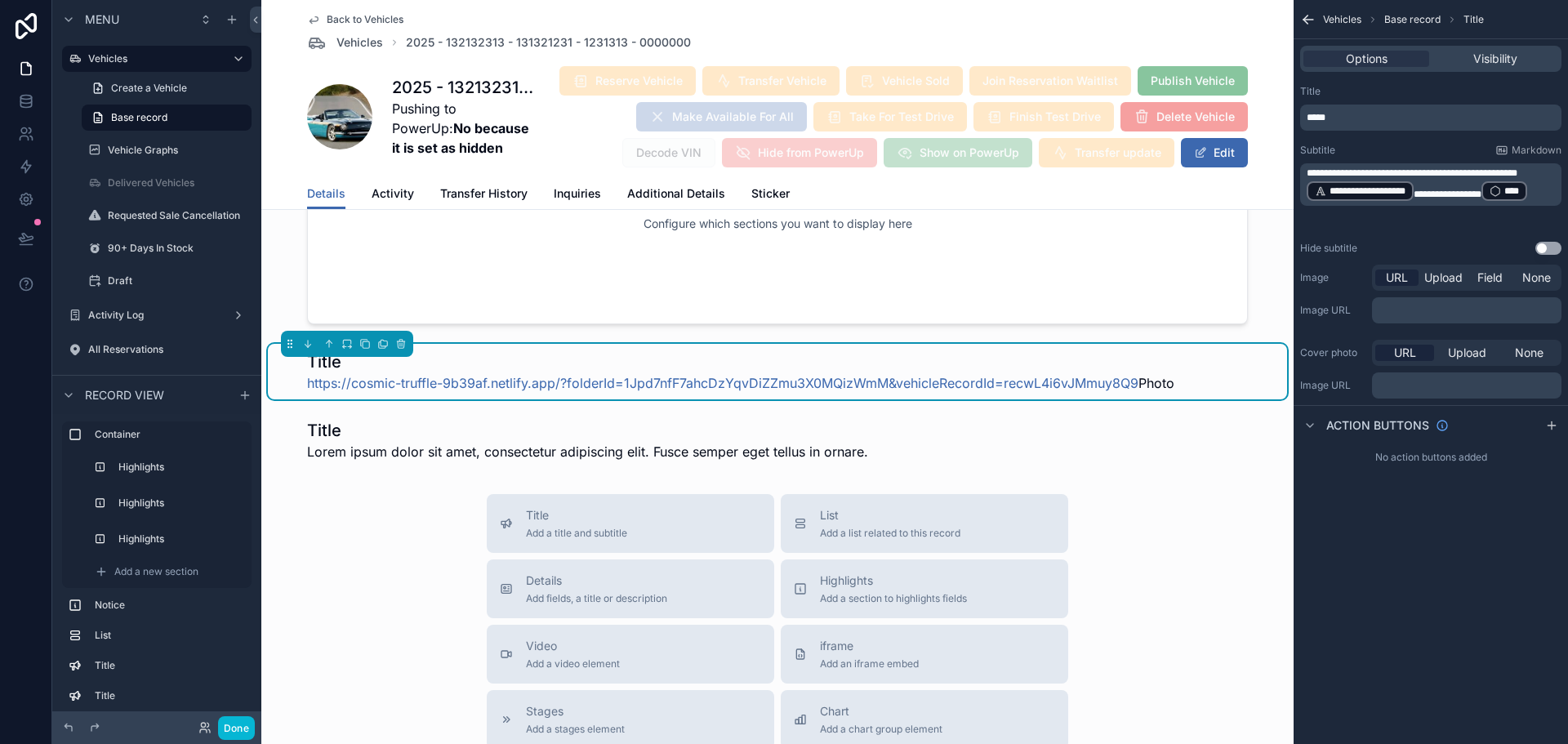 click on "*****" at bounding box center [1316, 118] 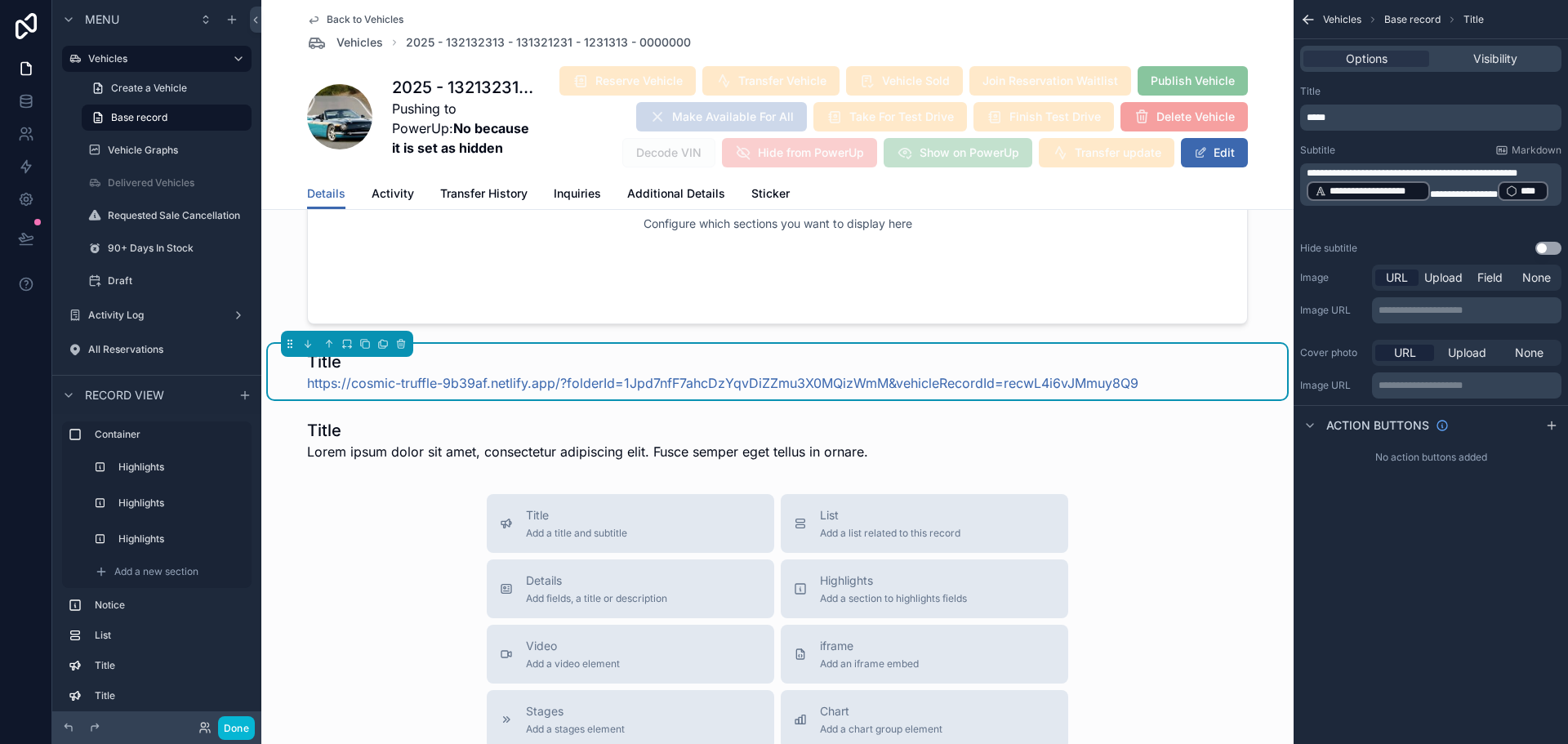 click on "*****" at bounding box center (1316, 118) 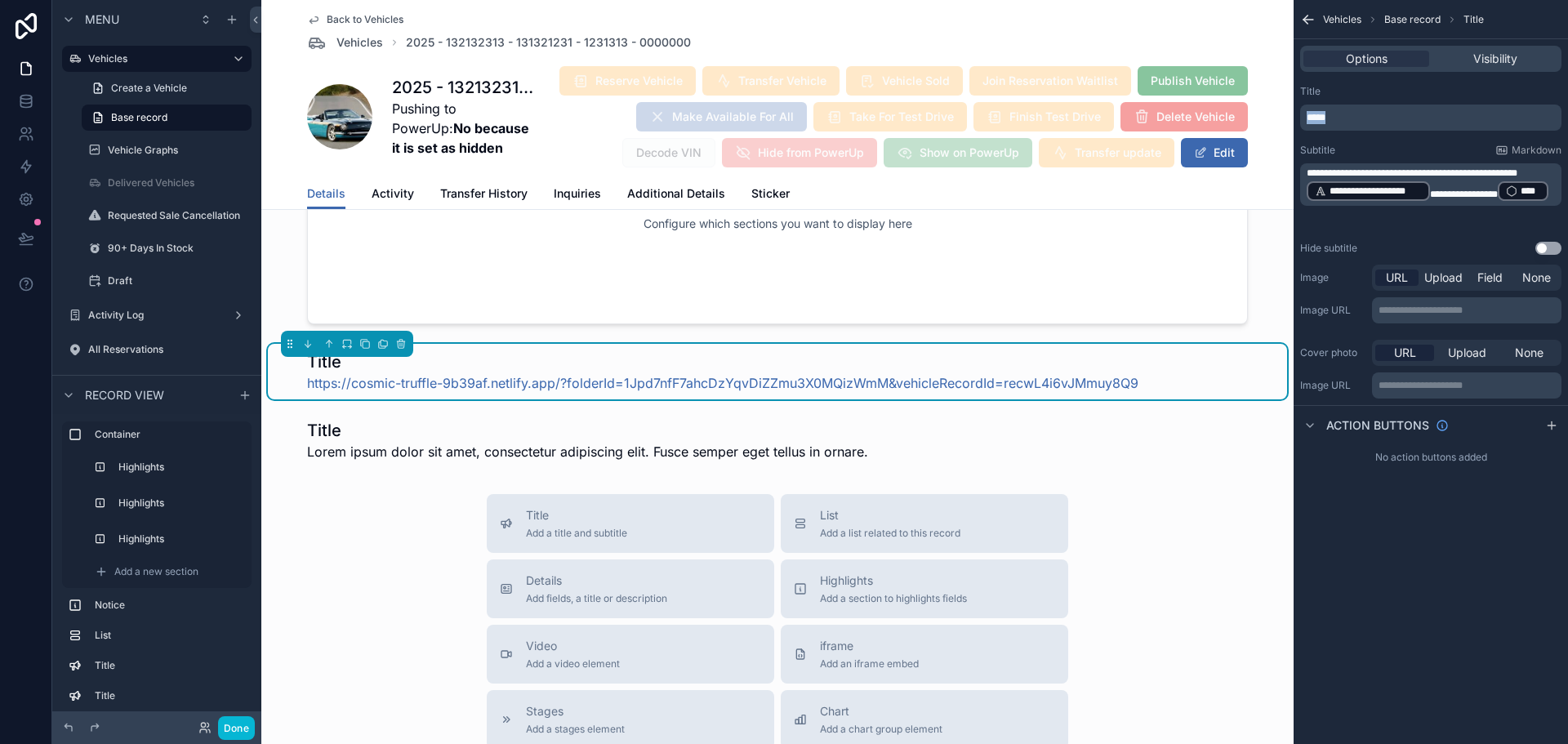 click on "*****" at bounding box center [1316, 118] 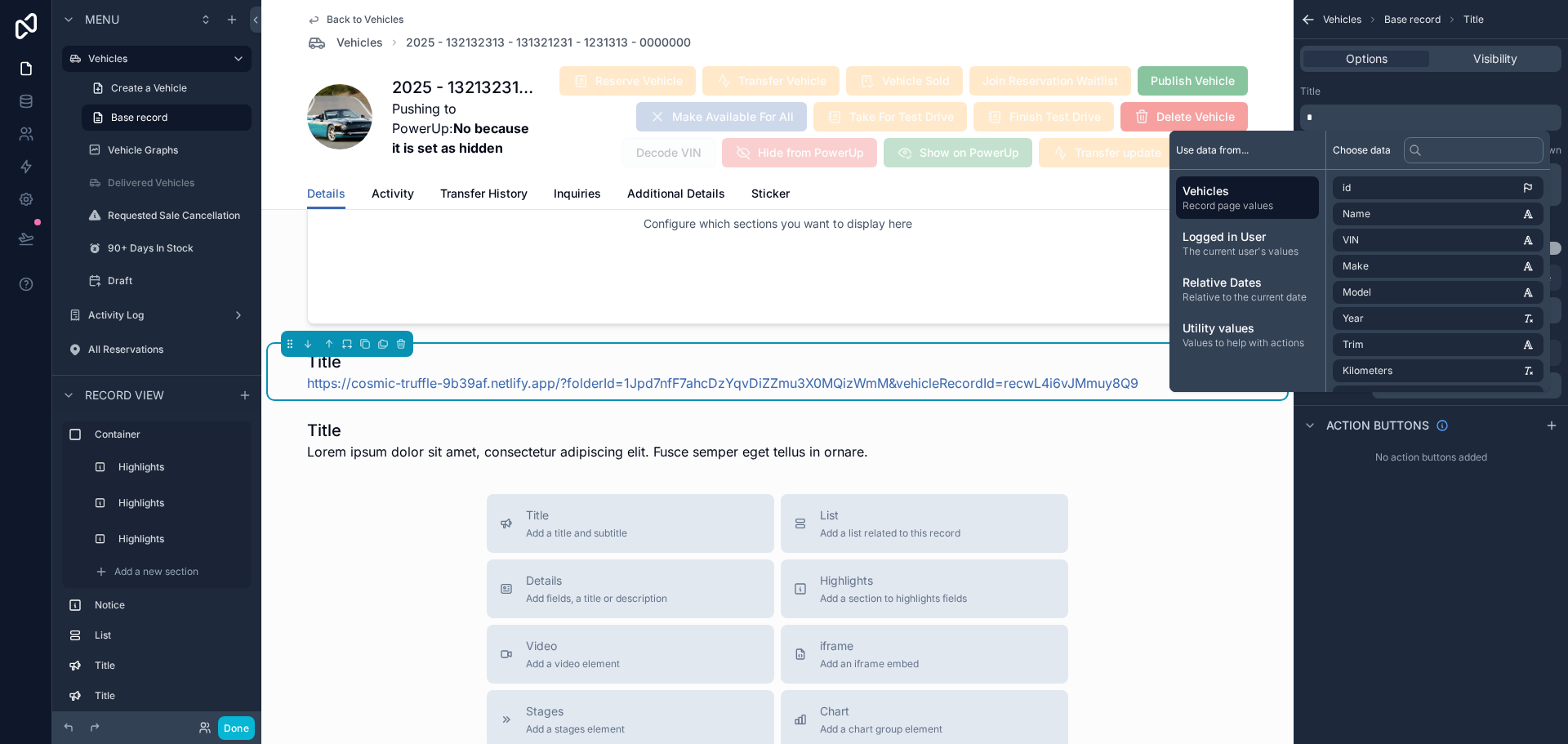 type 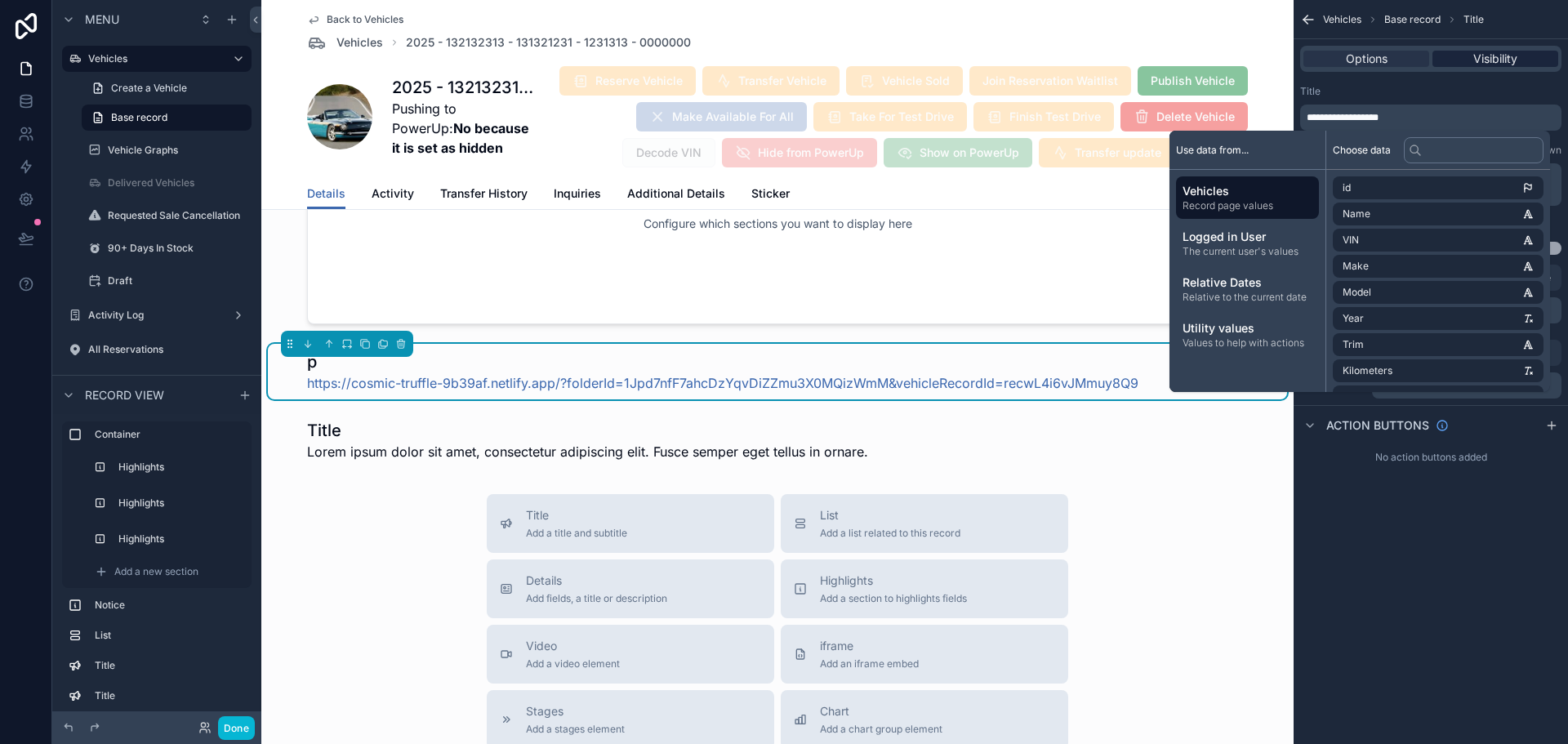 click on "Visibility" at bounding box center (1495, 59) 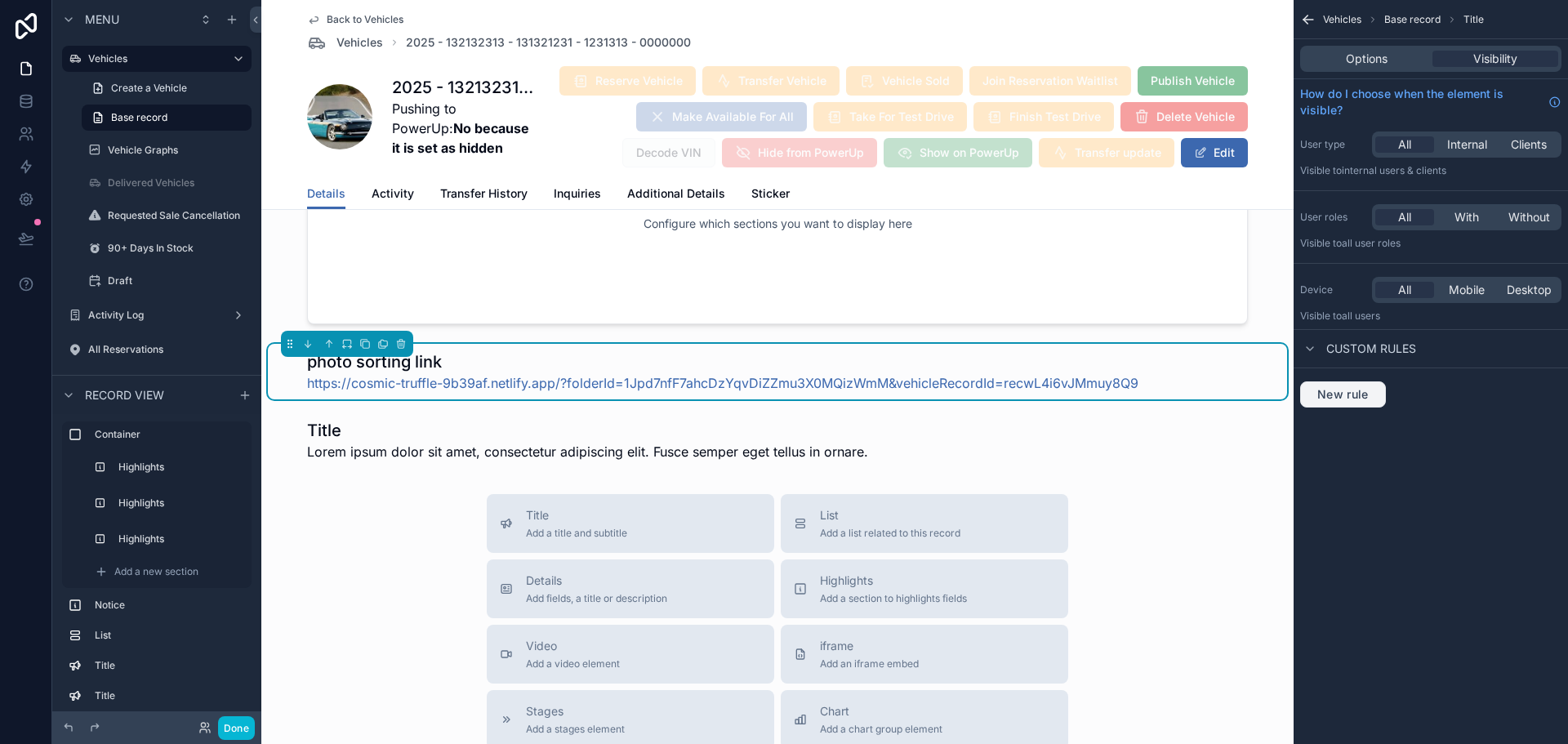 click on "New rule" at bounding box center (1343, 394) 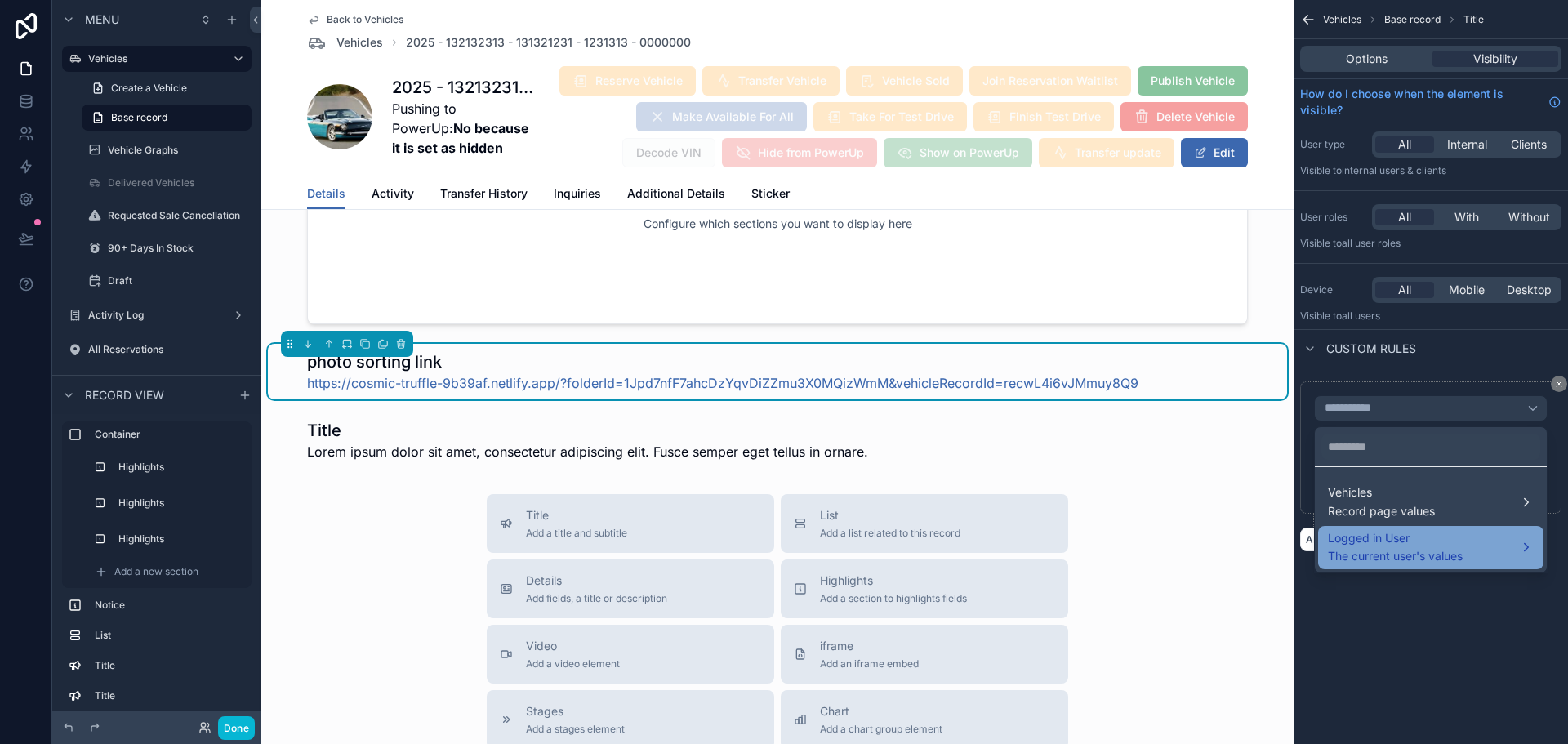 click on "The current user's values" at bounding box center (1395, 556) 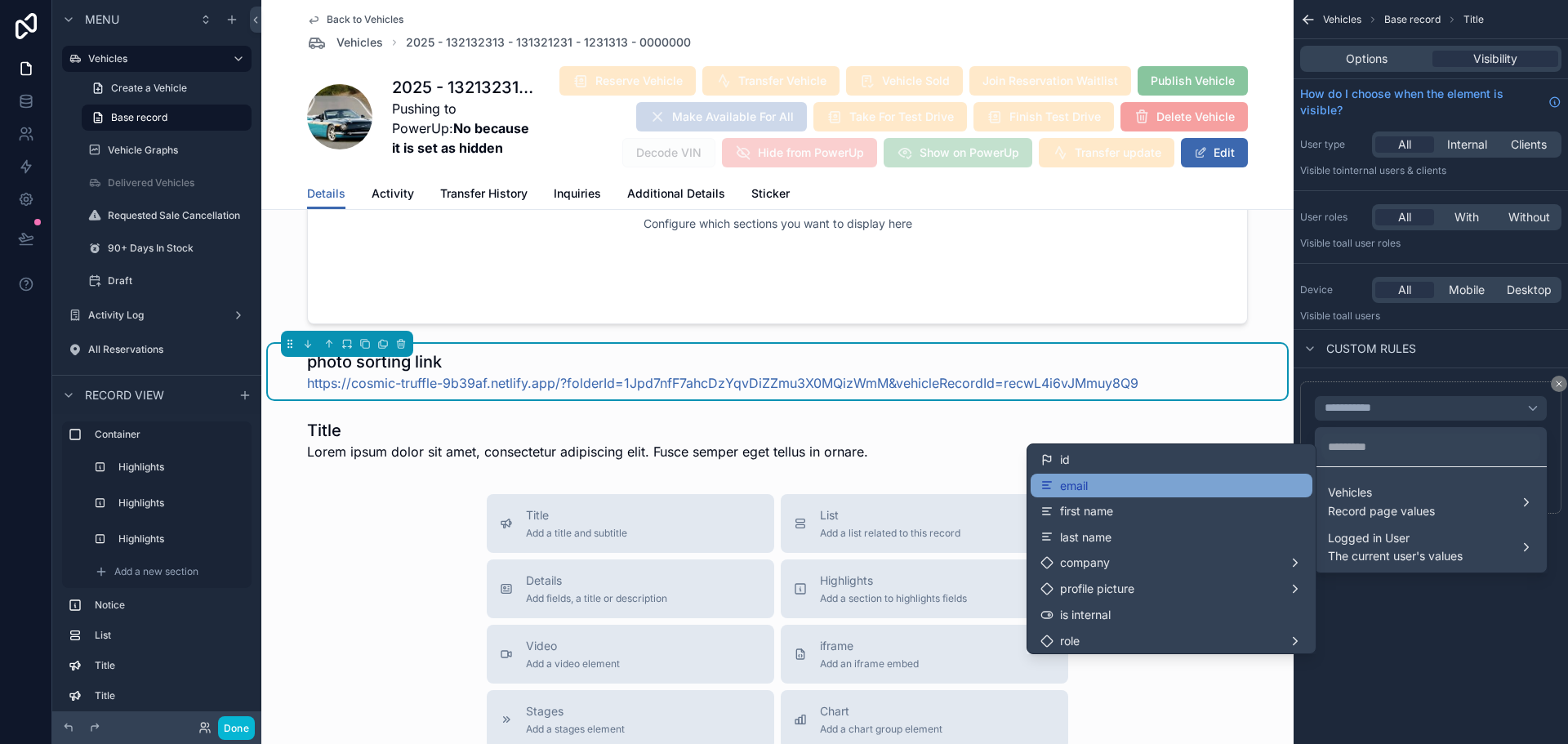 click on "email" at bounding box center (1171, 486) 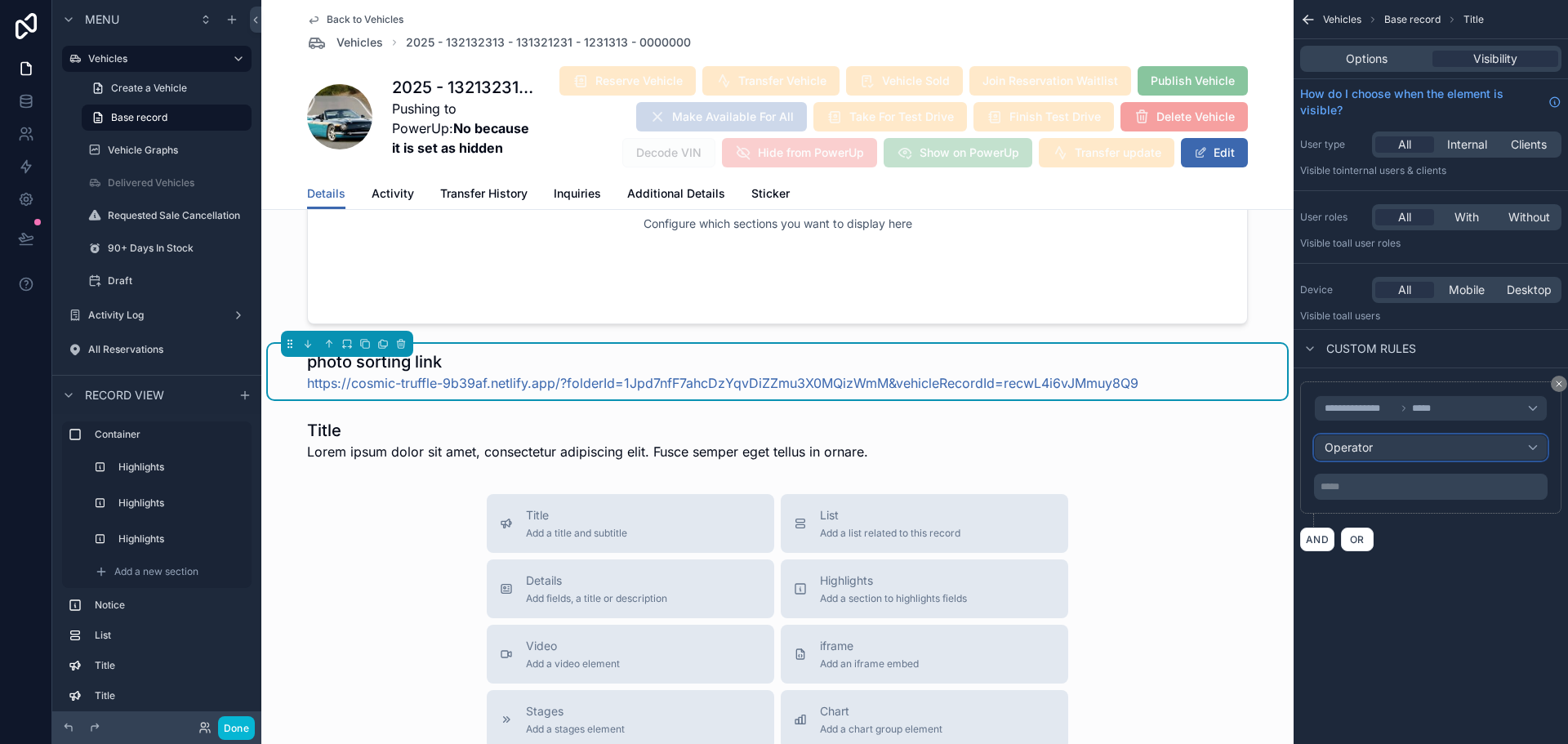click on "Operator" at bounding box center [1431, 448] 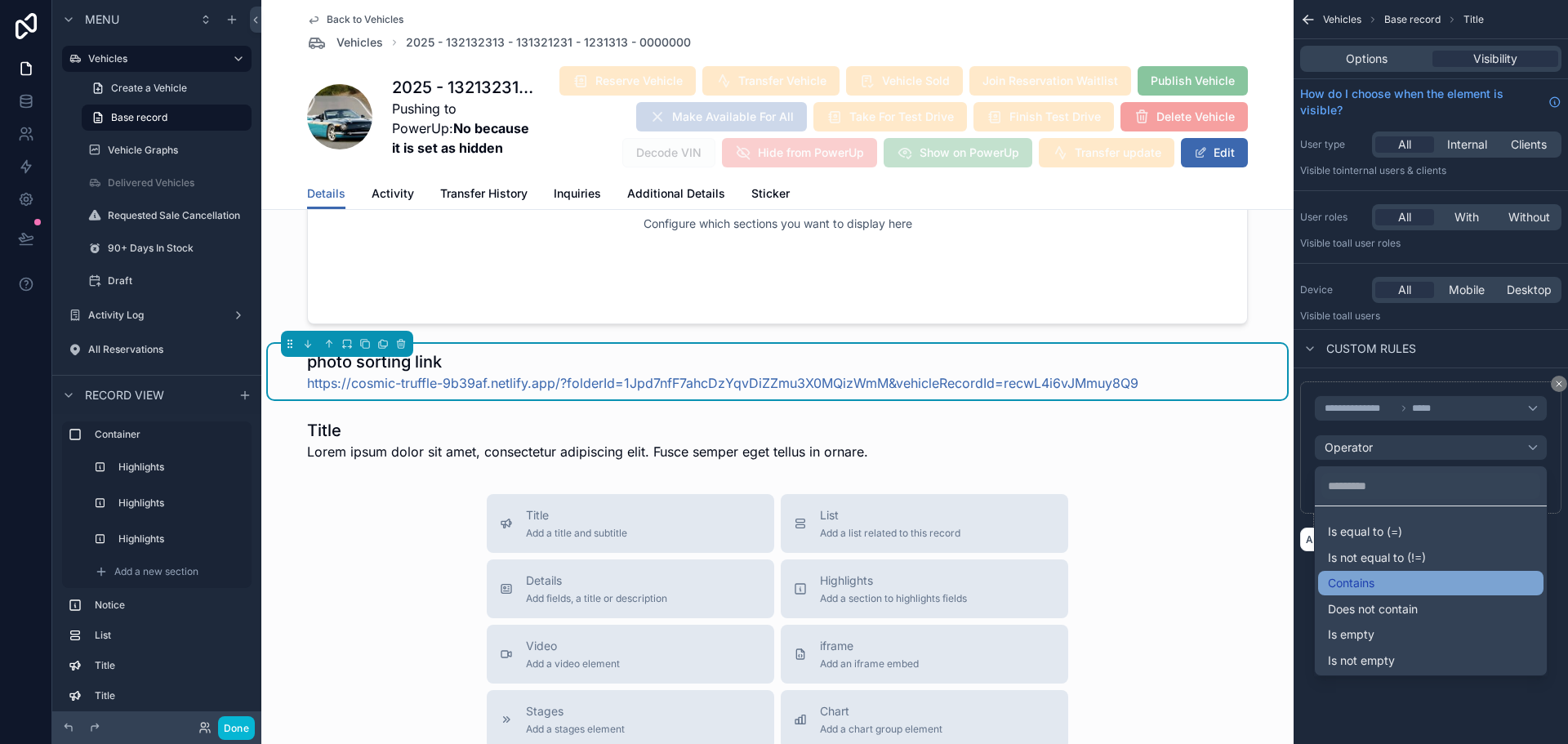 click on "Contains" at bounding box center [1351, 583] 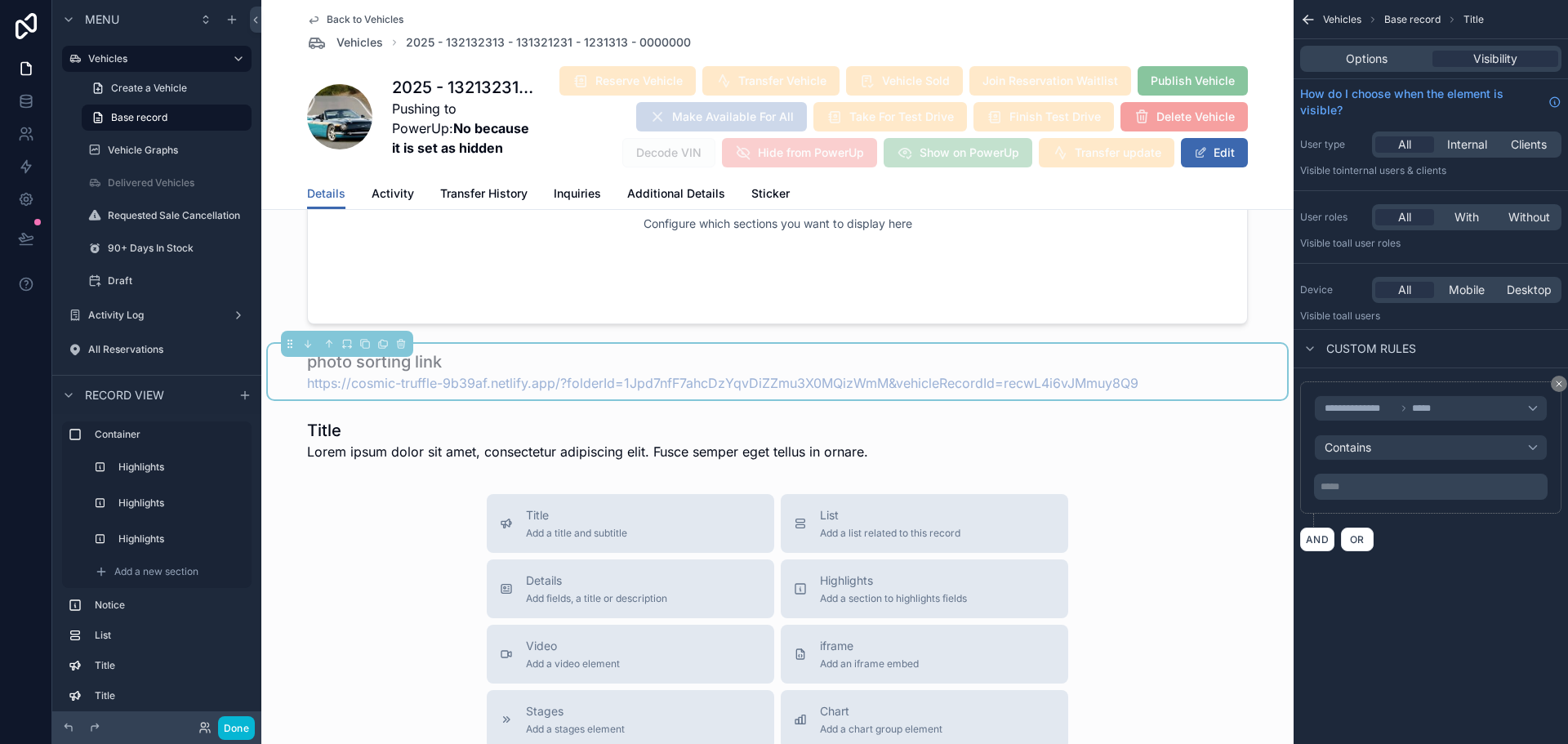 click on "***** ﻿" at bounding box center (1432, 487) 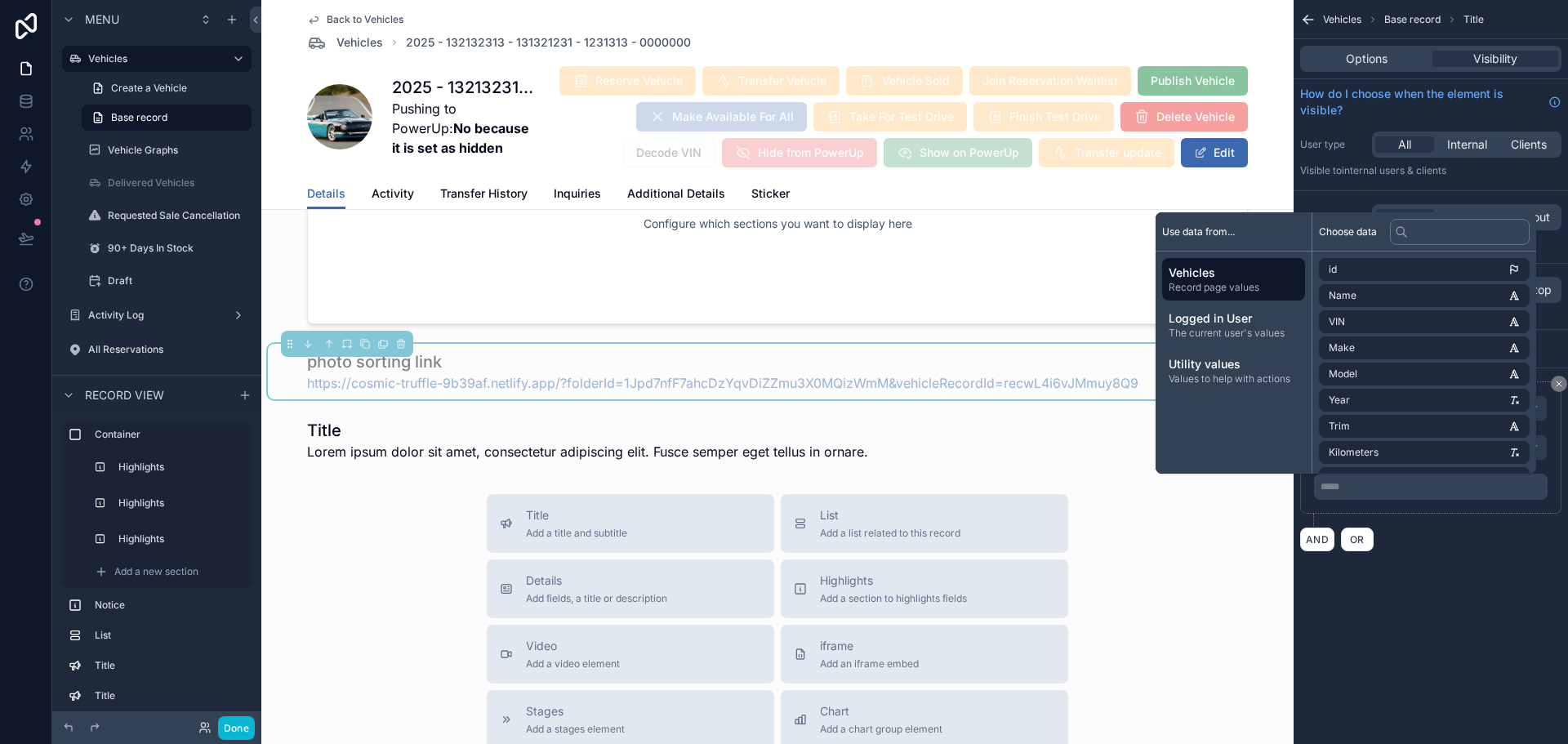 click on "**********" at bounding box center [1431, 295] 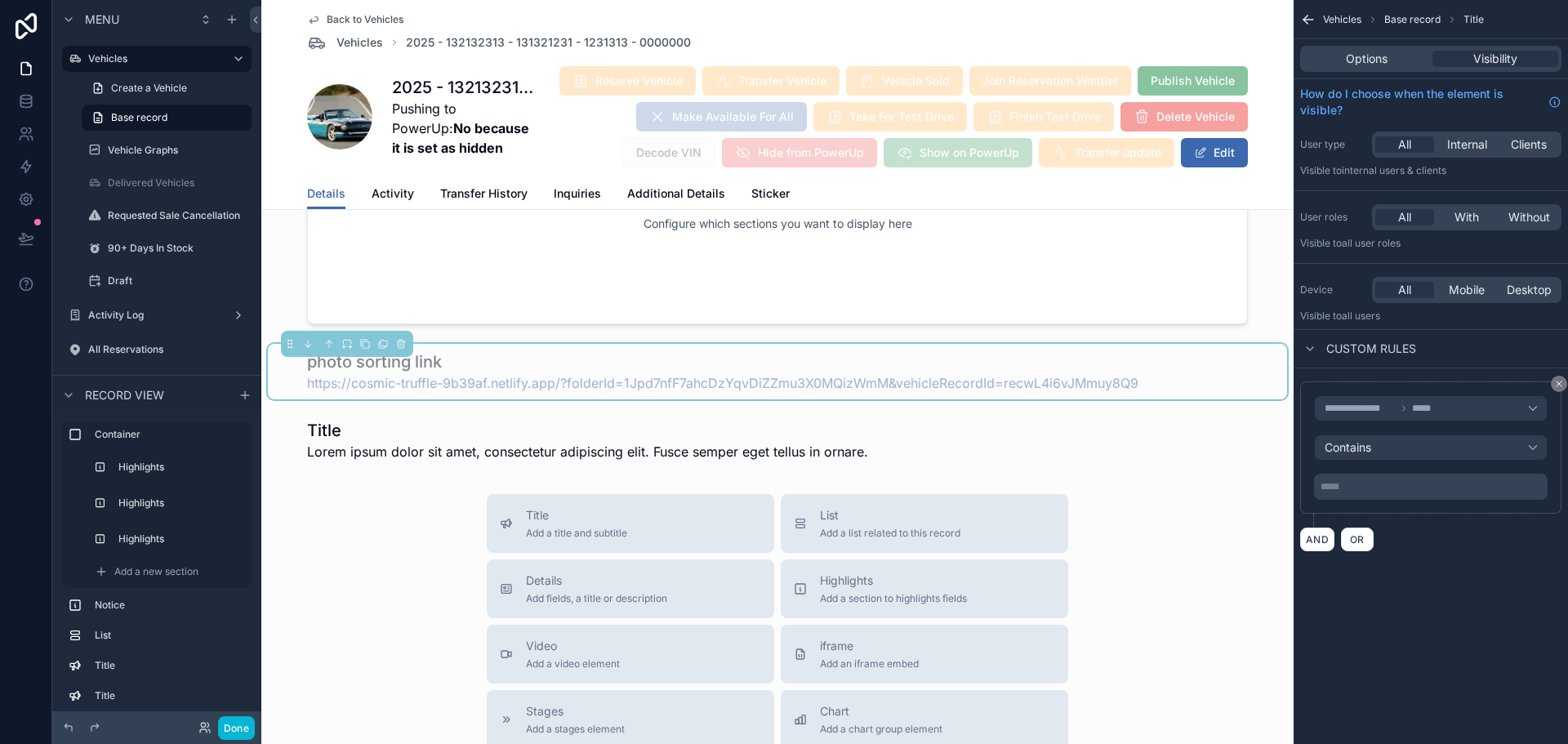 click on "***** ﻿" at bounding box center [1431, 487] 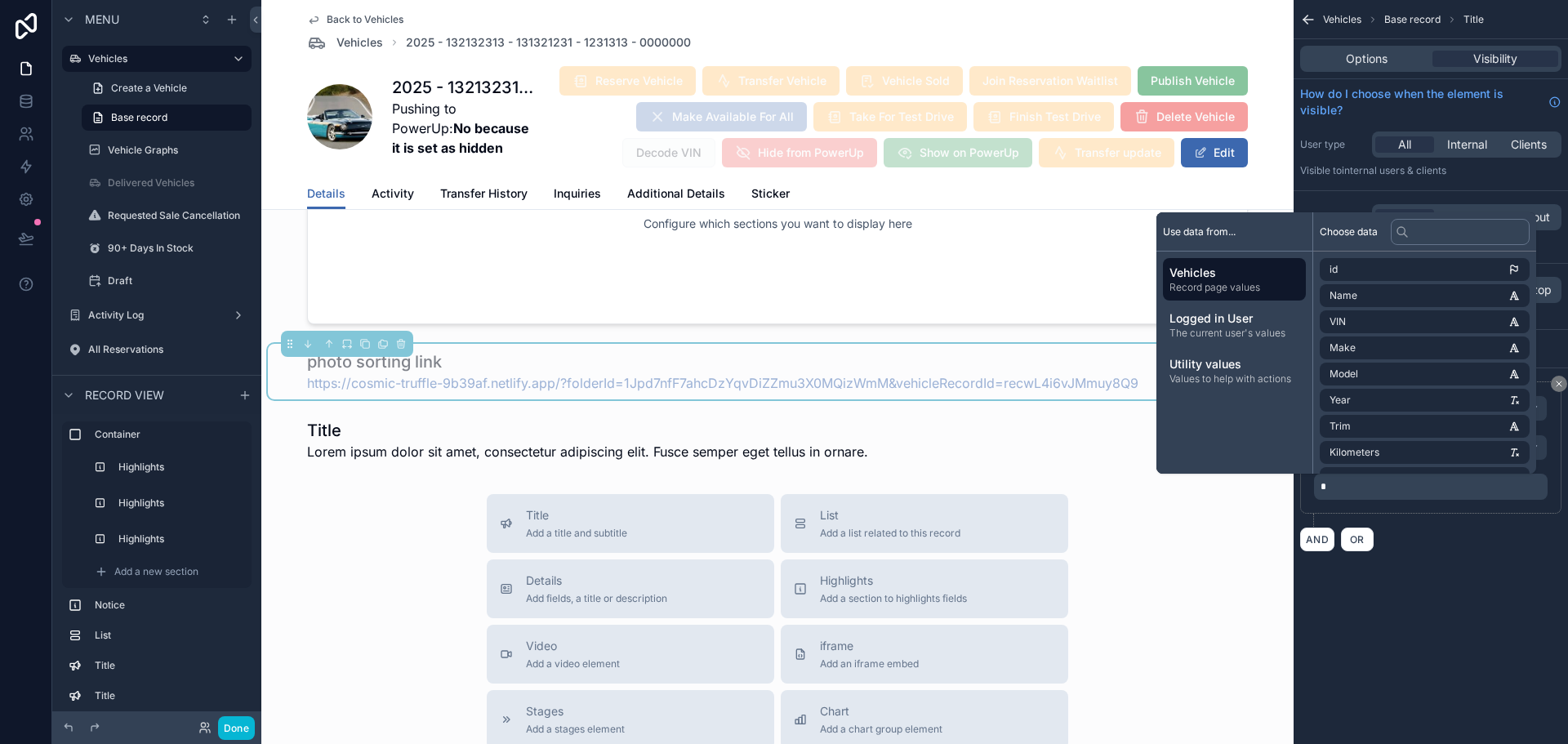 type 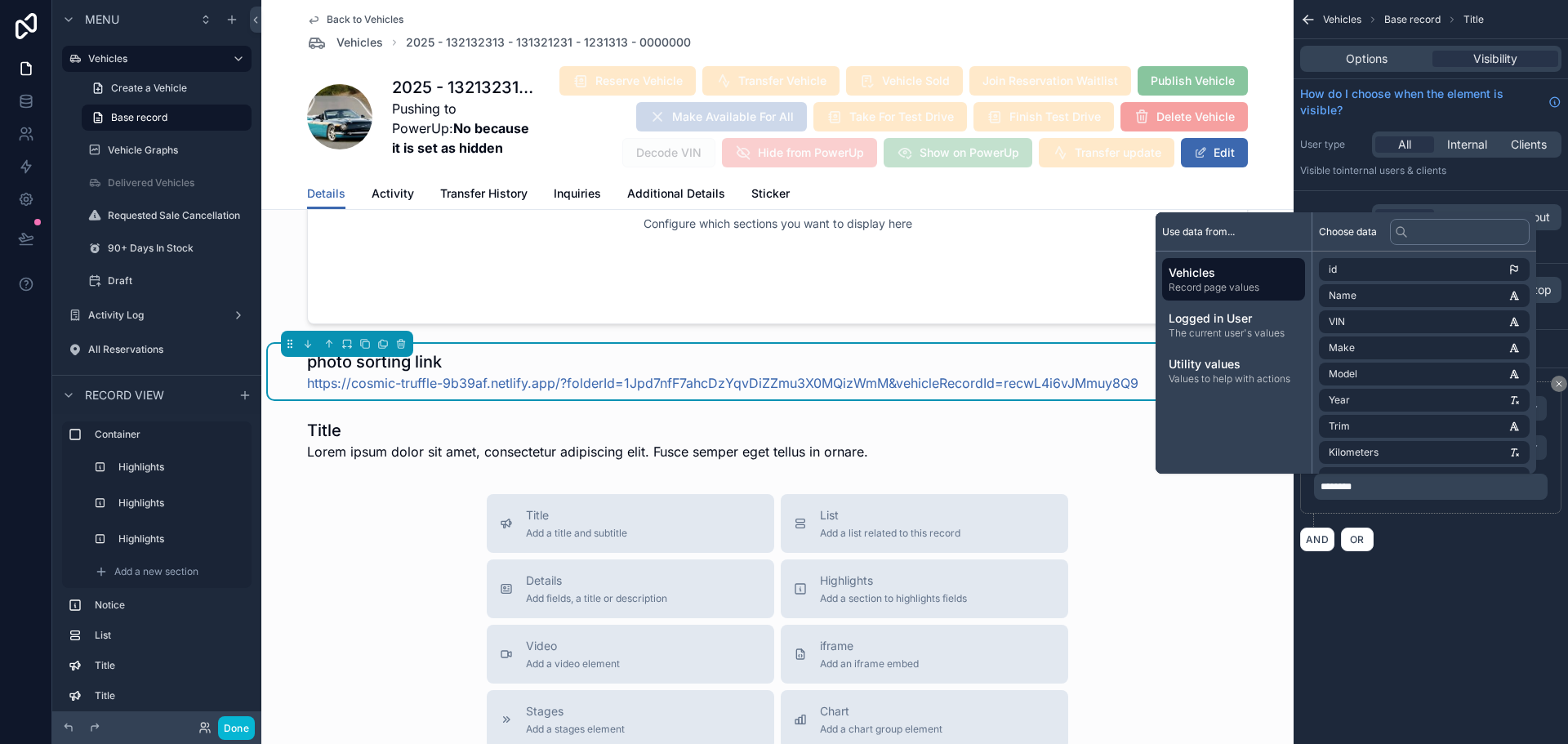 click on "**********" at bounding box center [1431, 454] 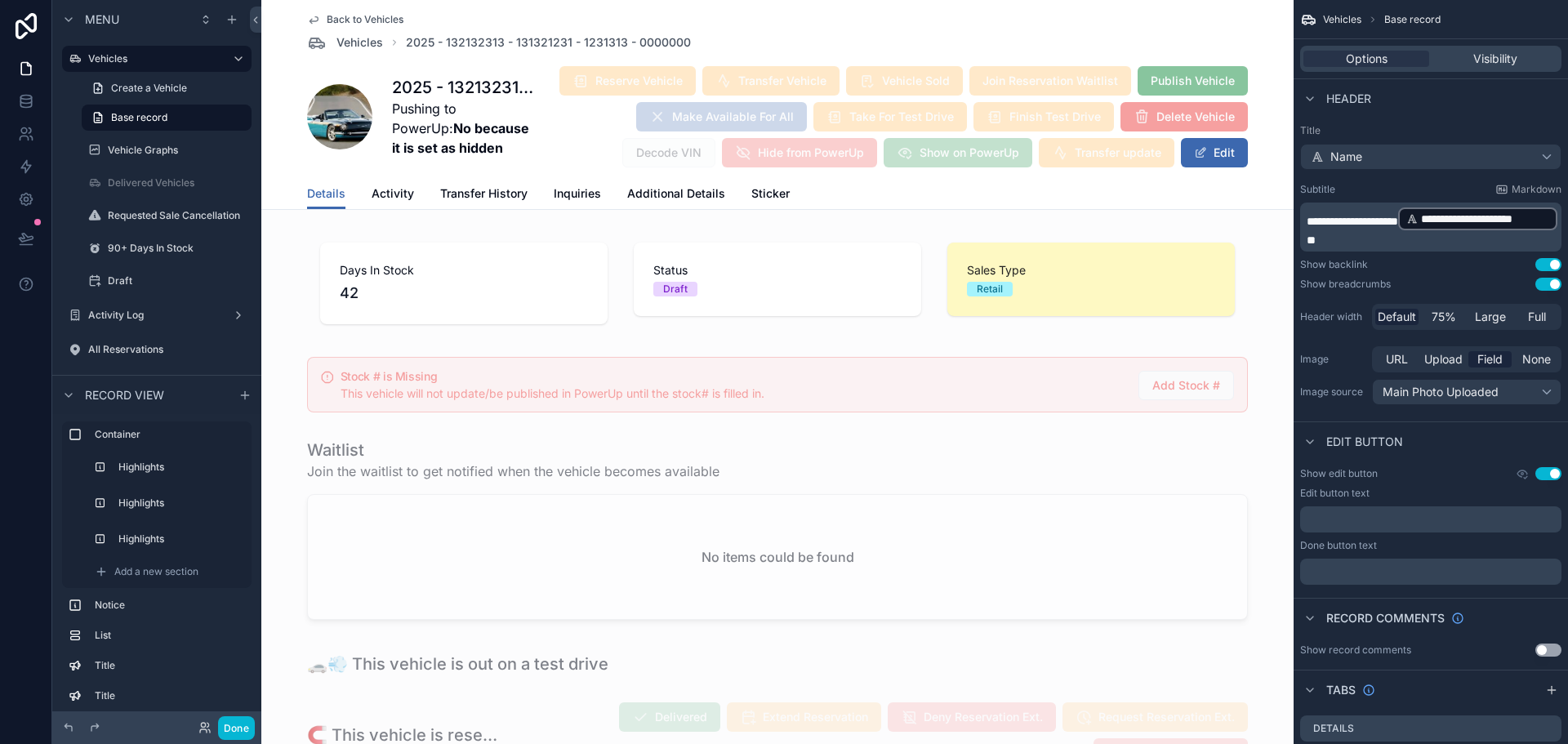 scroll, scrollTop: 0, scrollLeft: 0, axis: both 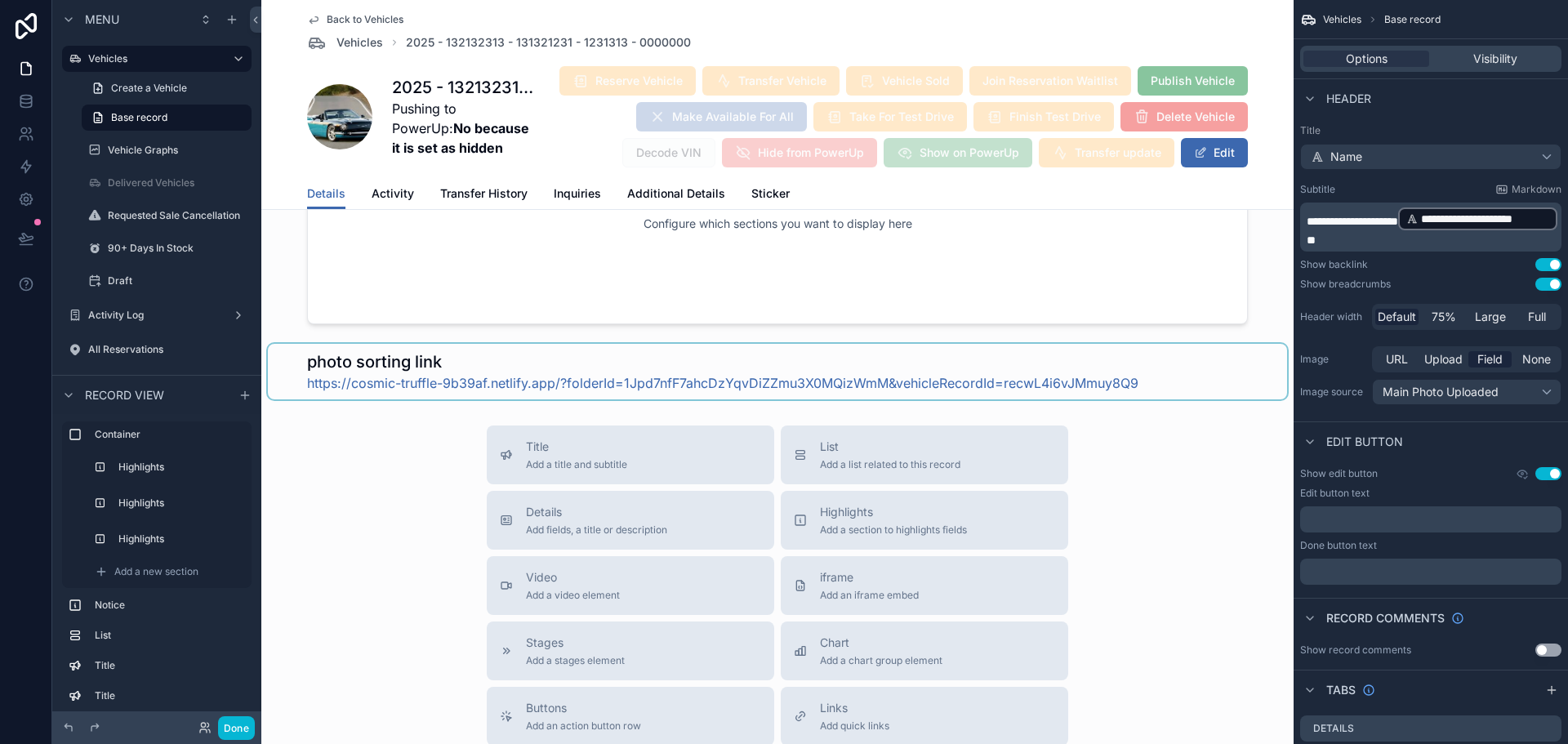 click at bounding box center (777, 372) 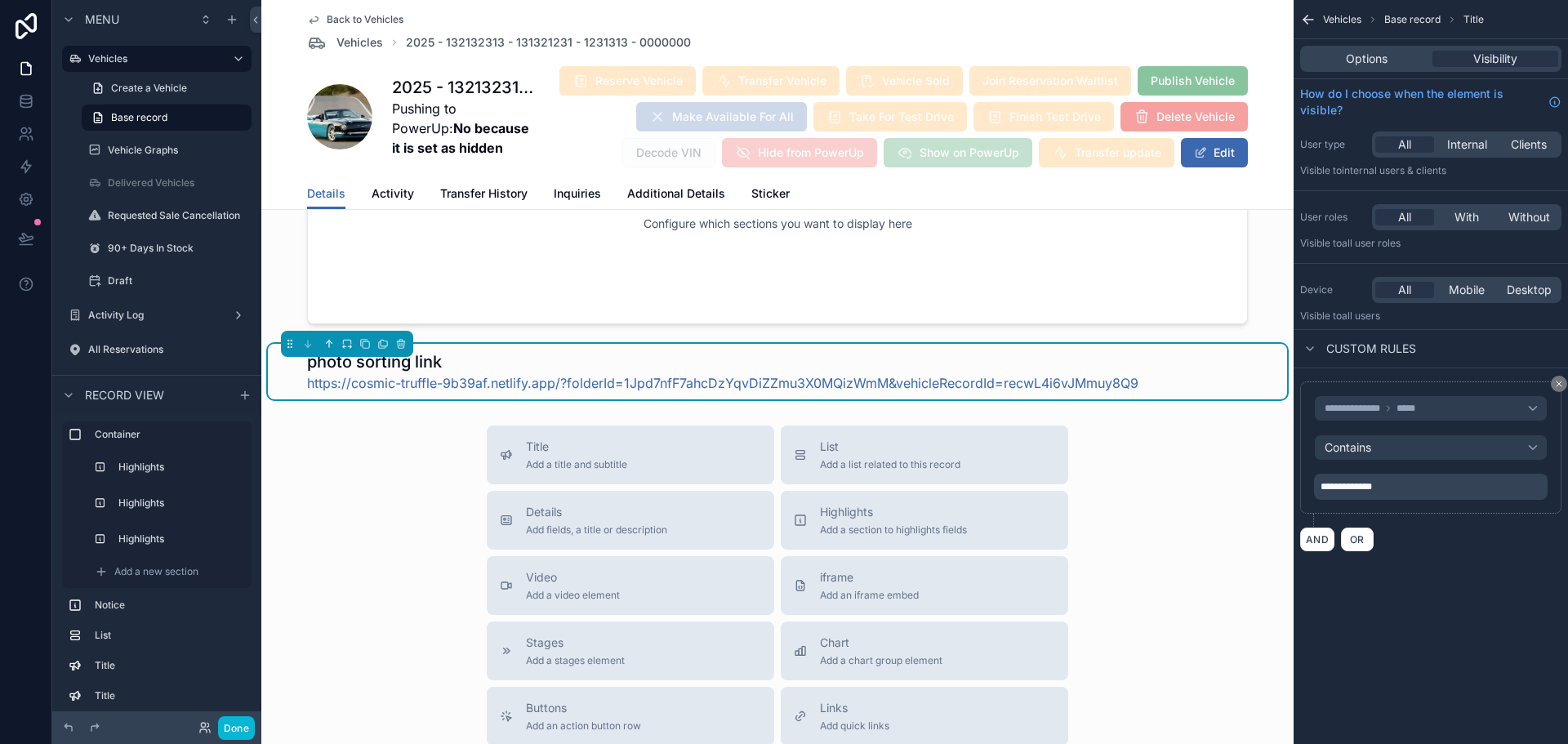 click 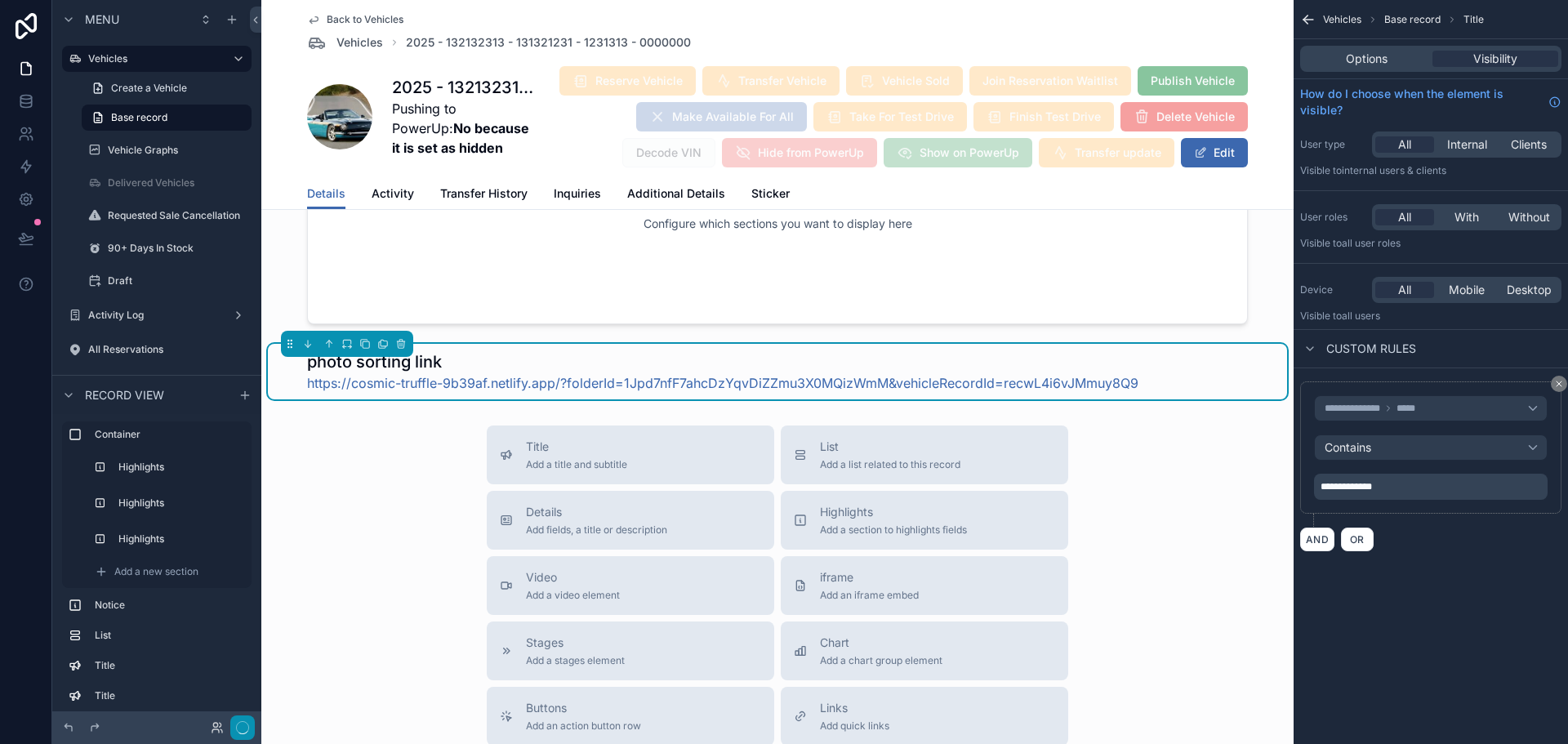 scroll, scrollTop: 4693, scrollLeft: 0, axis: vertical 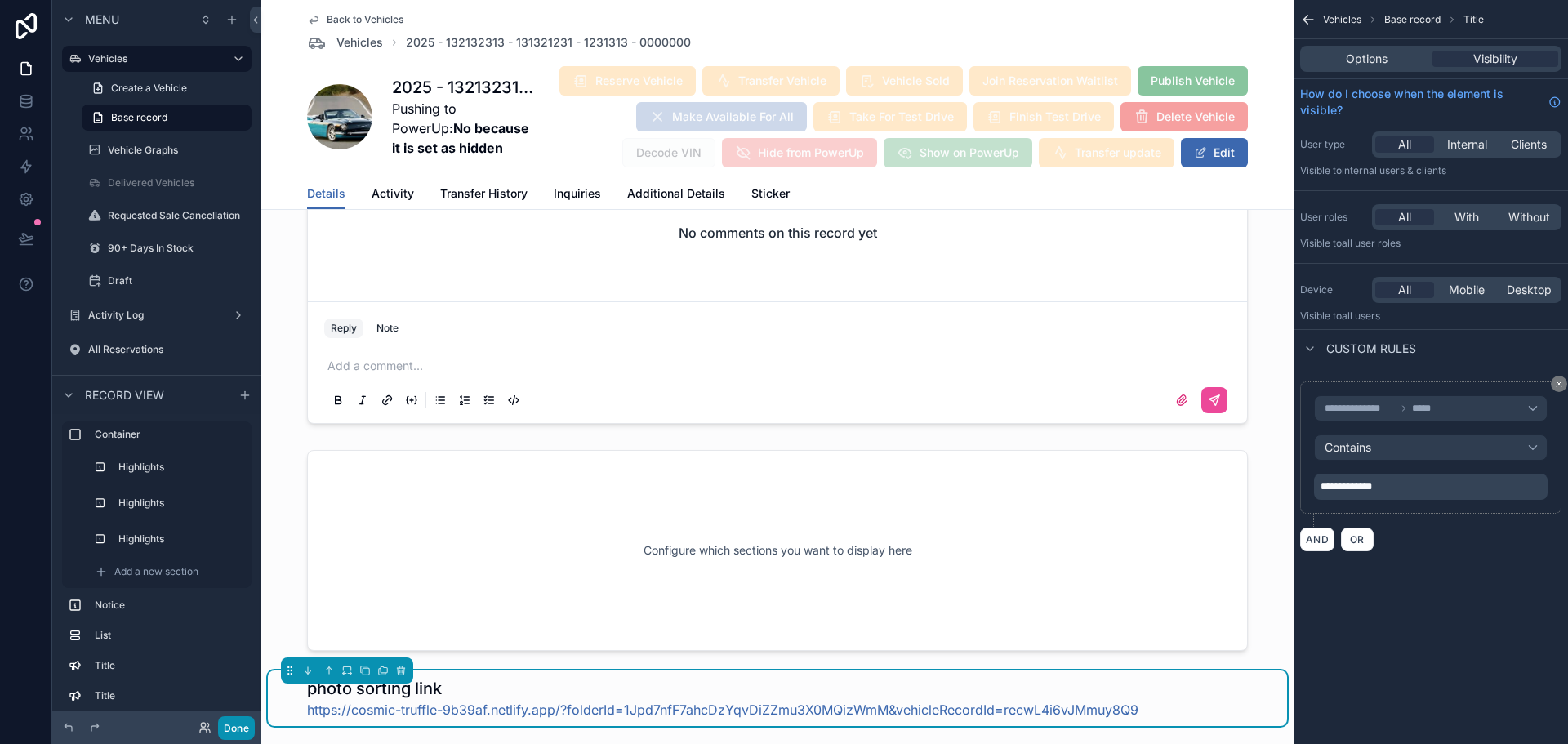 click on "Done" at bounding box center [236, 728] 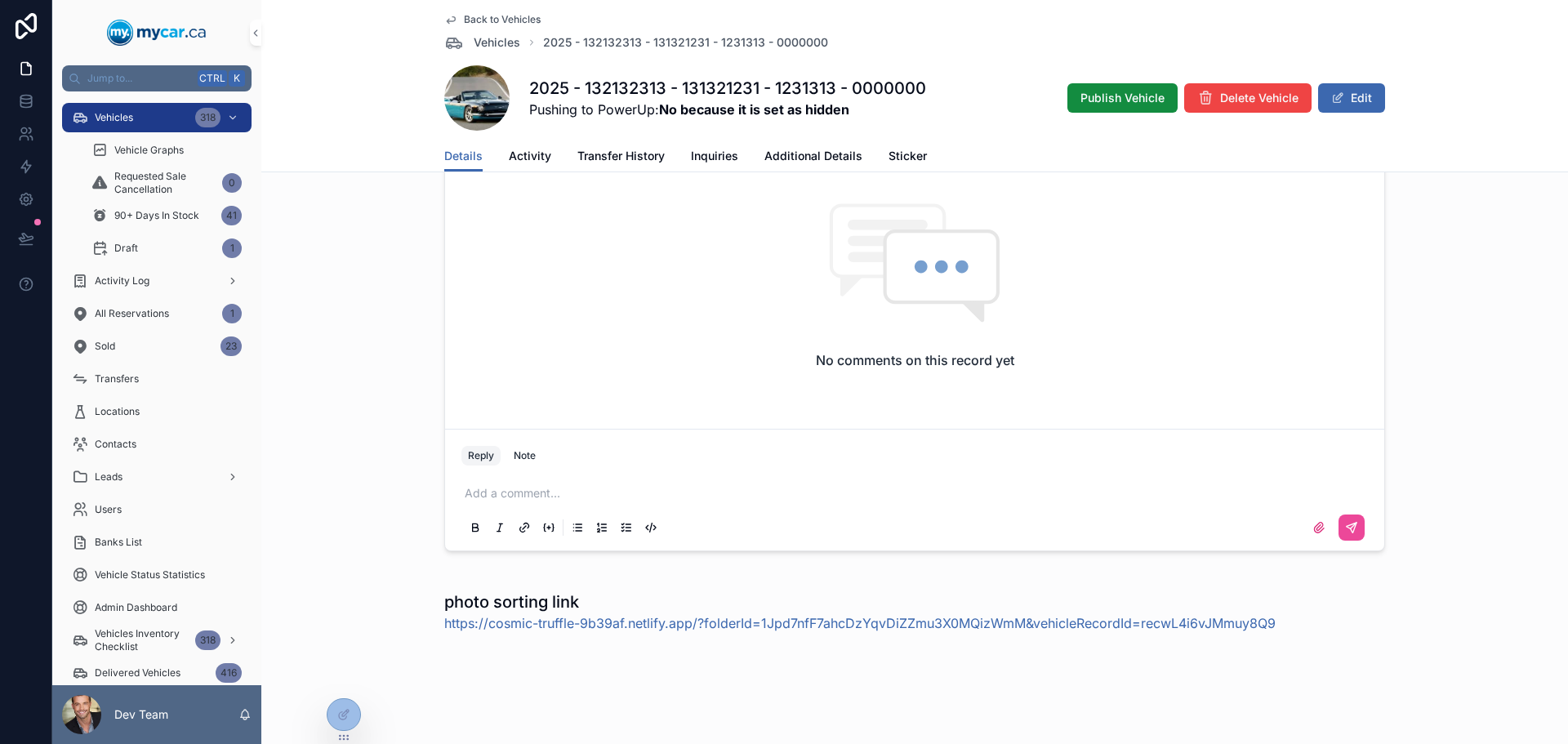 scroll, scrollTop: 2321, scrollLeft: 0, axis: vertical 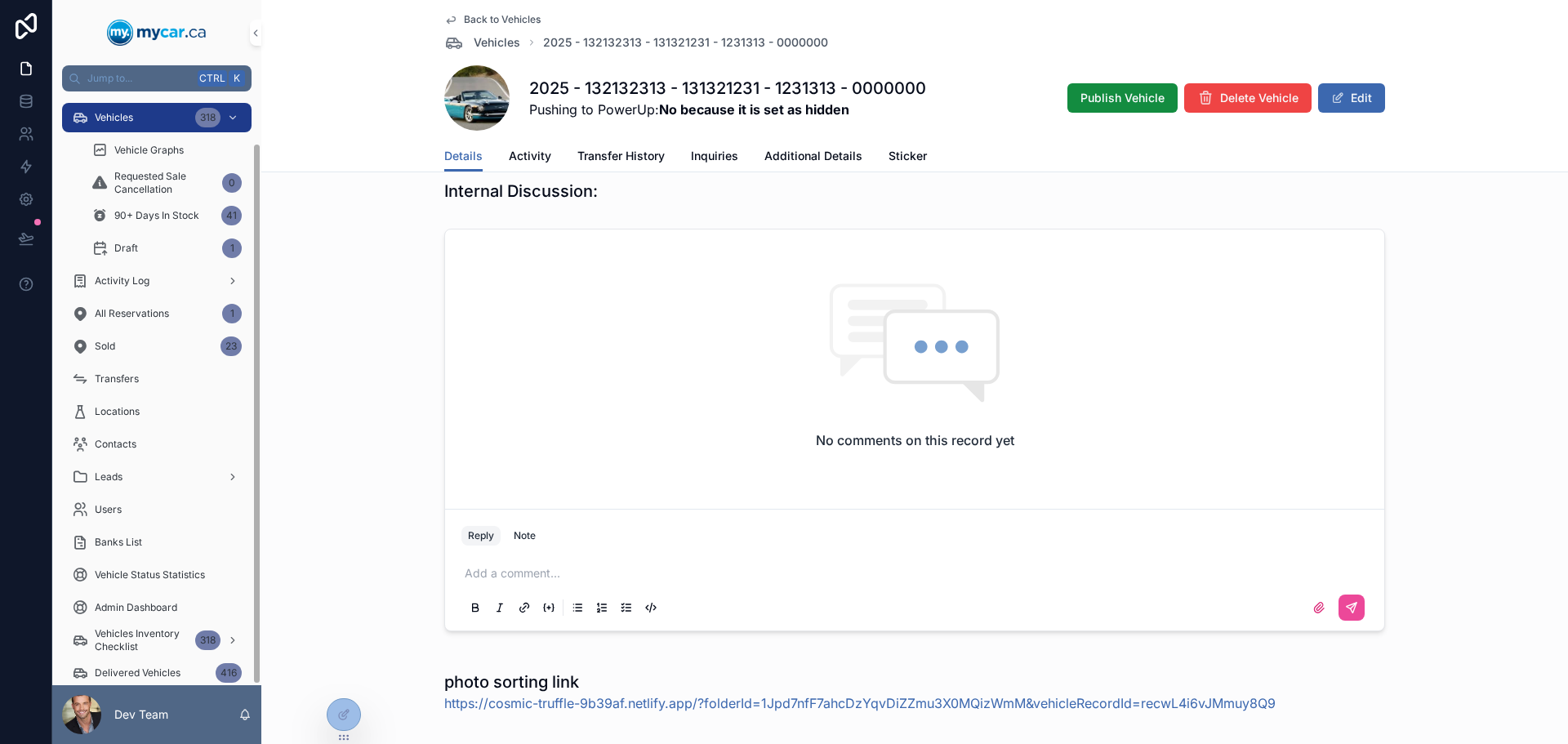 click at bounding box center (26, 238) 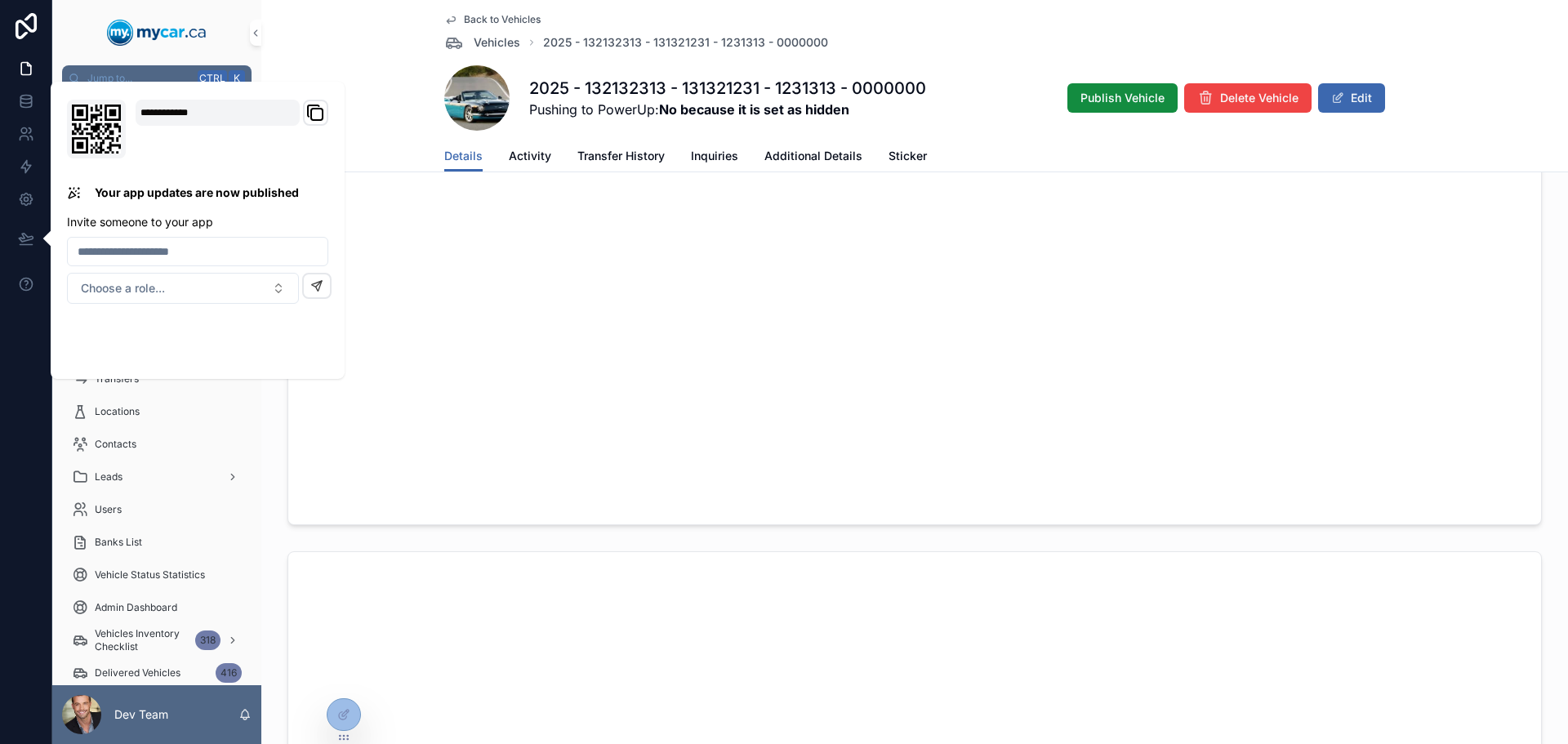 scroll, scrollTop: 2321, scrollLeft: 0, axis: vertical 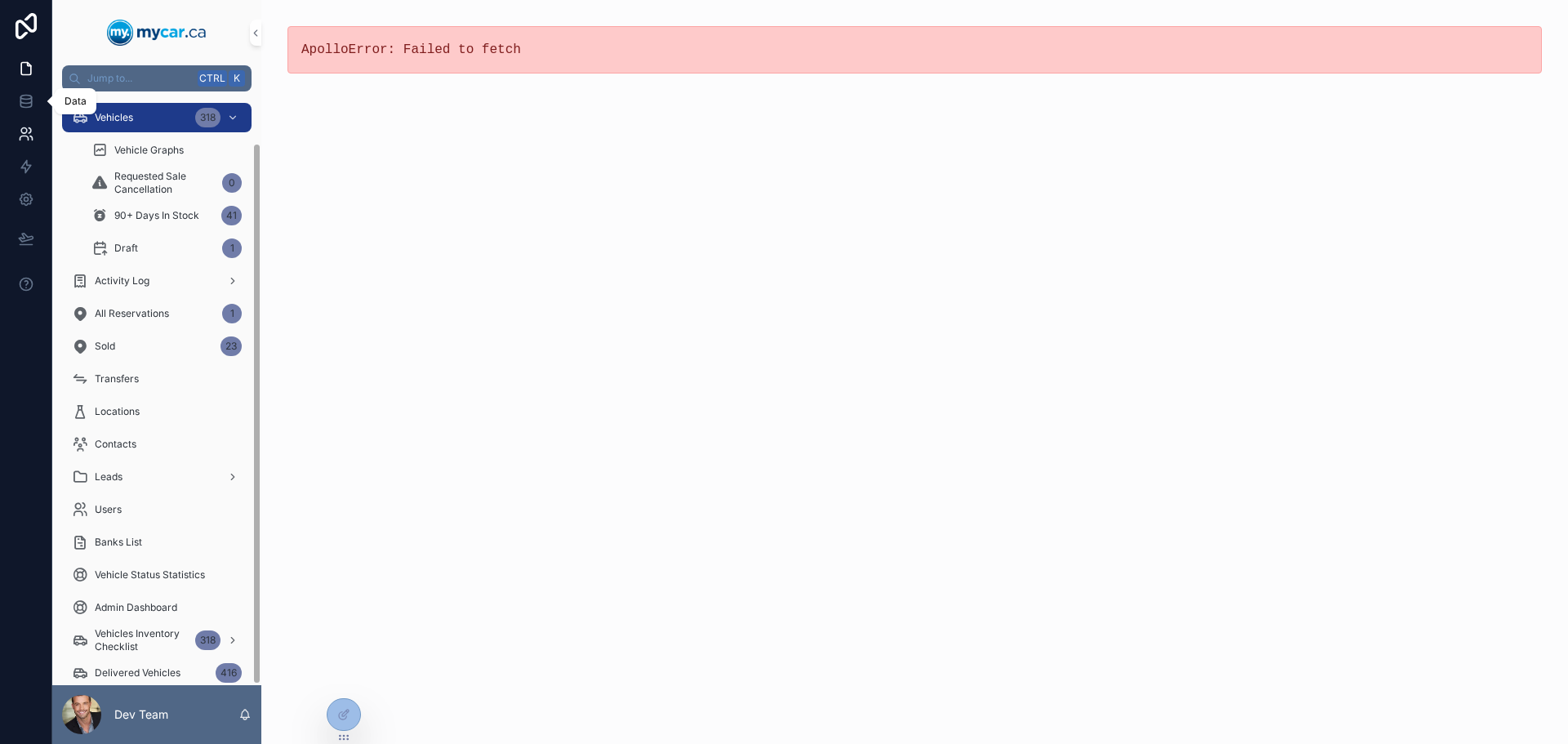 click 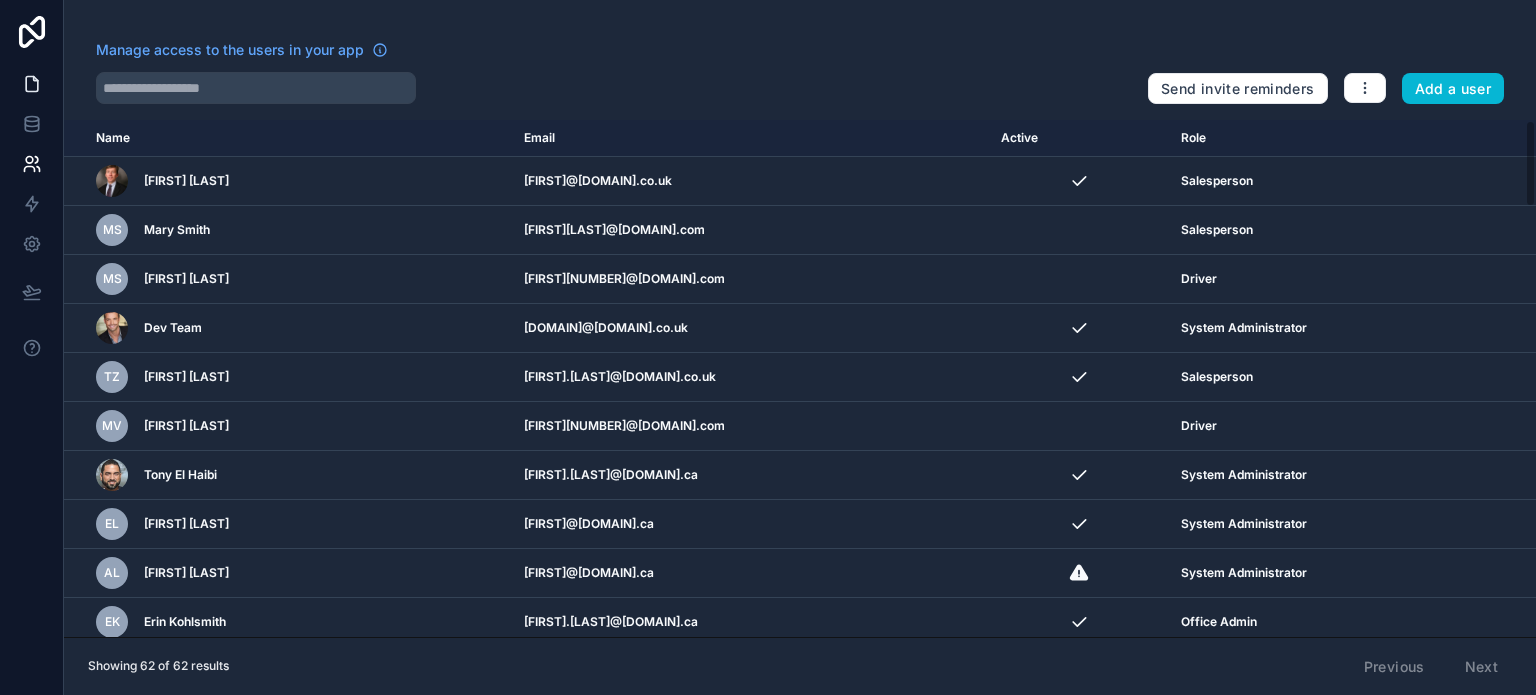 click 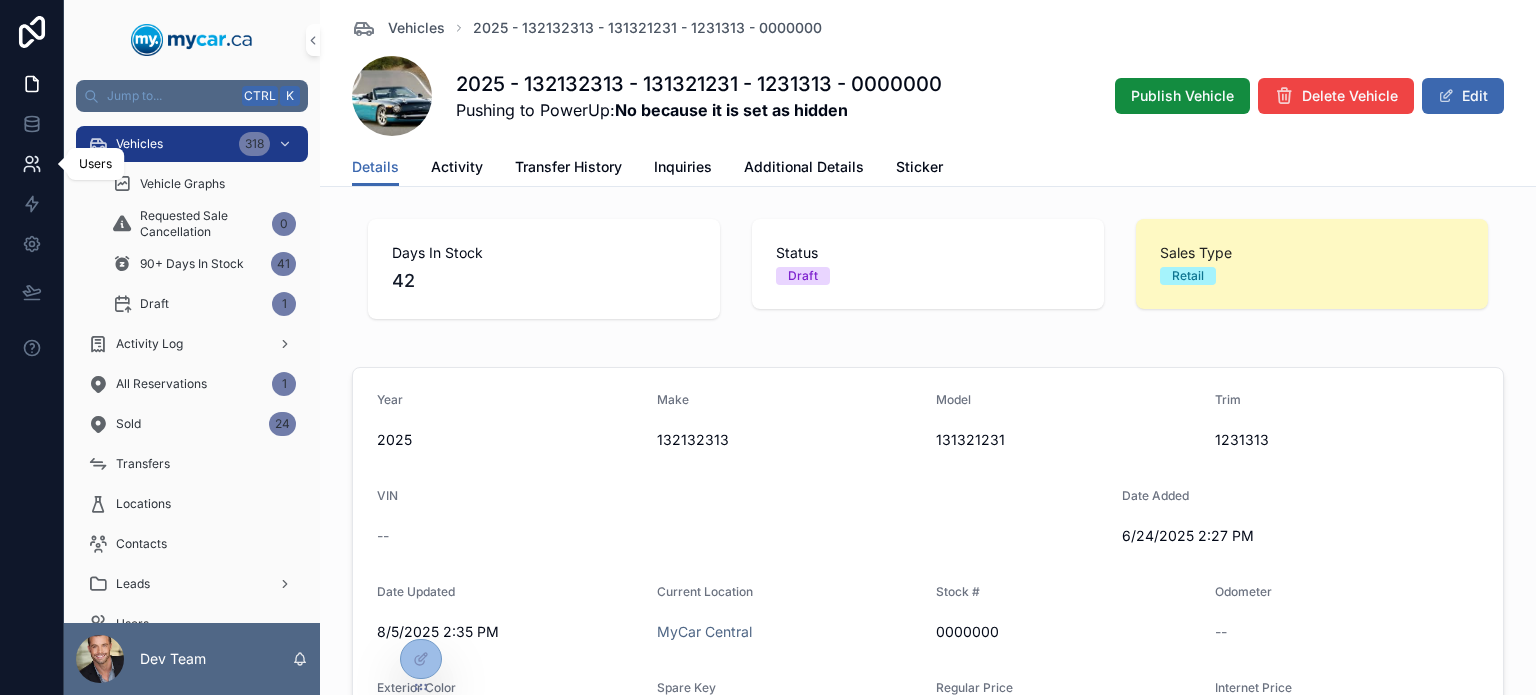click 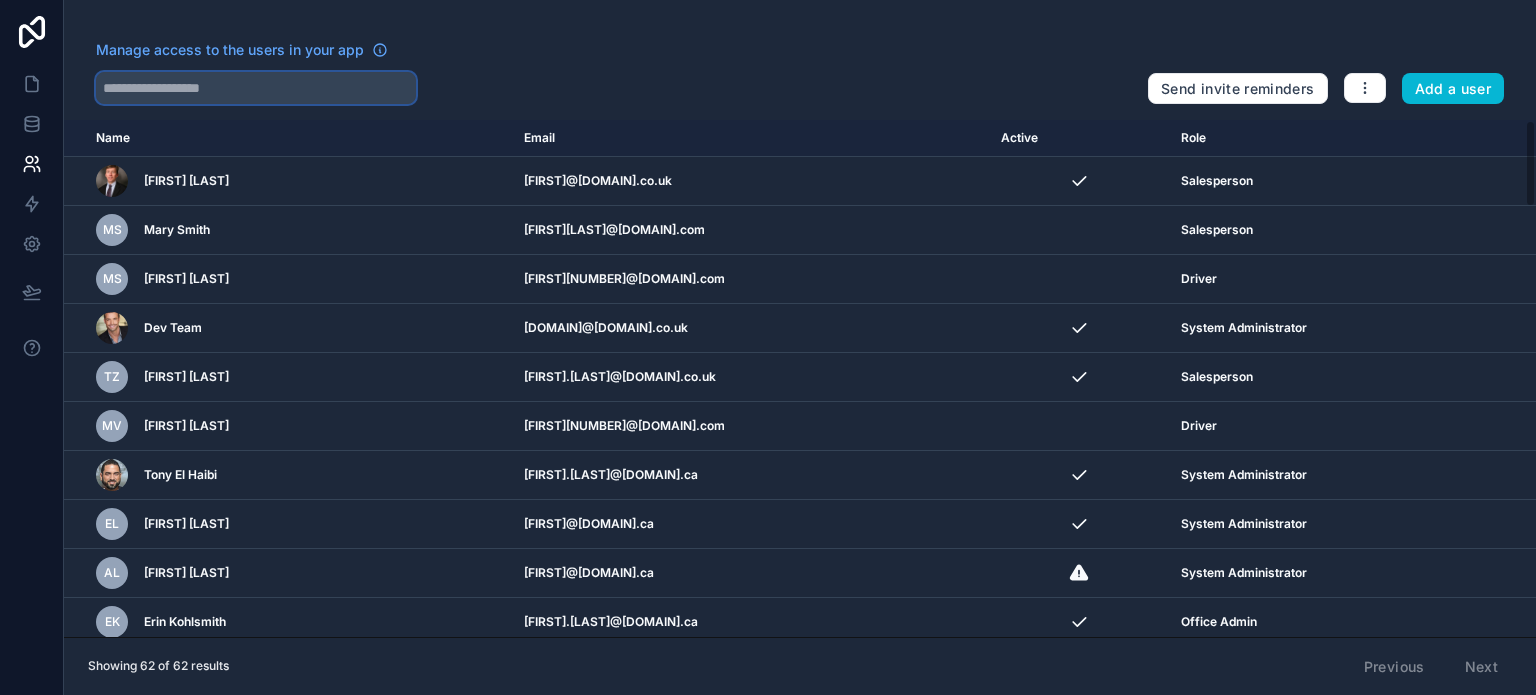 click at bounding box center (256, 88) 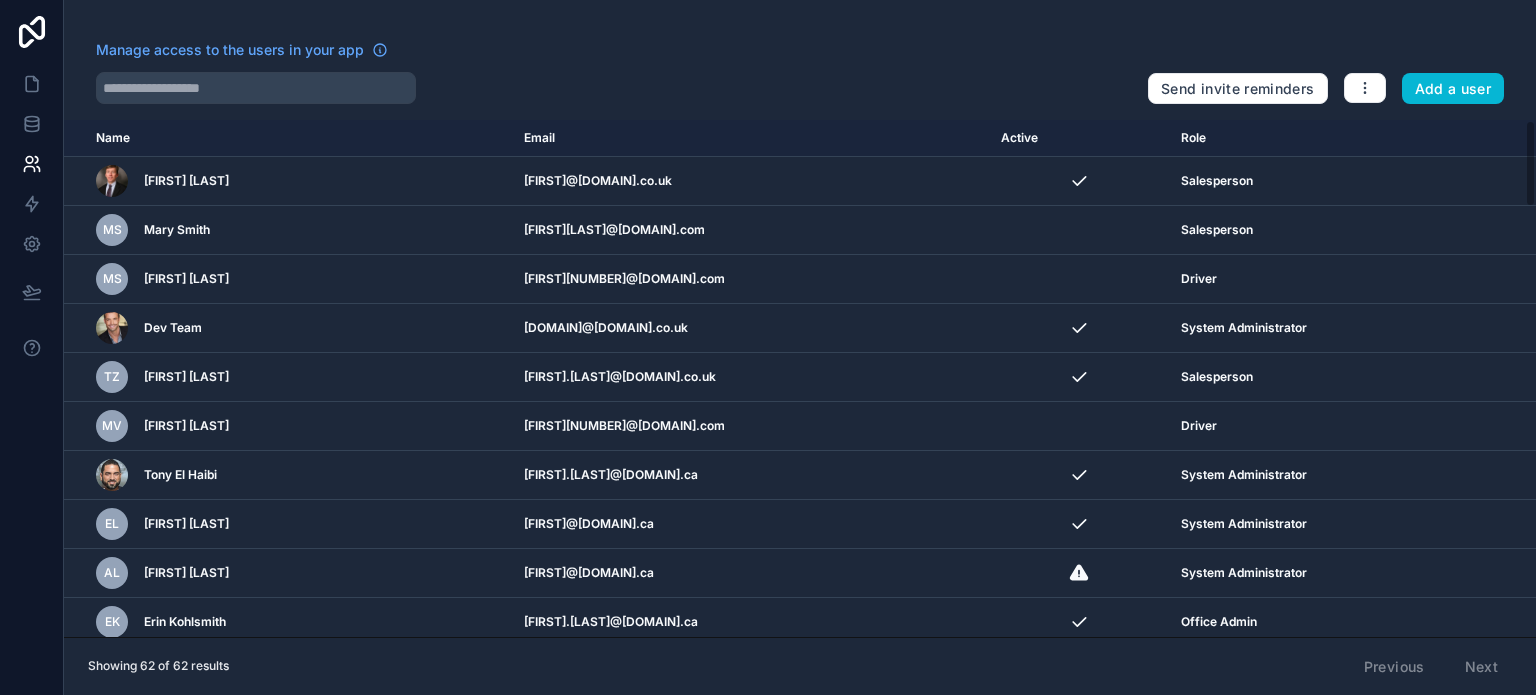 click at bounding box center (614, 88) 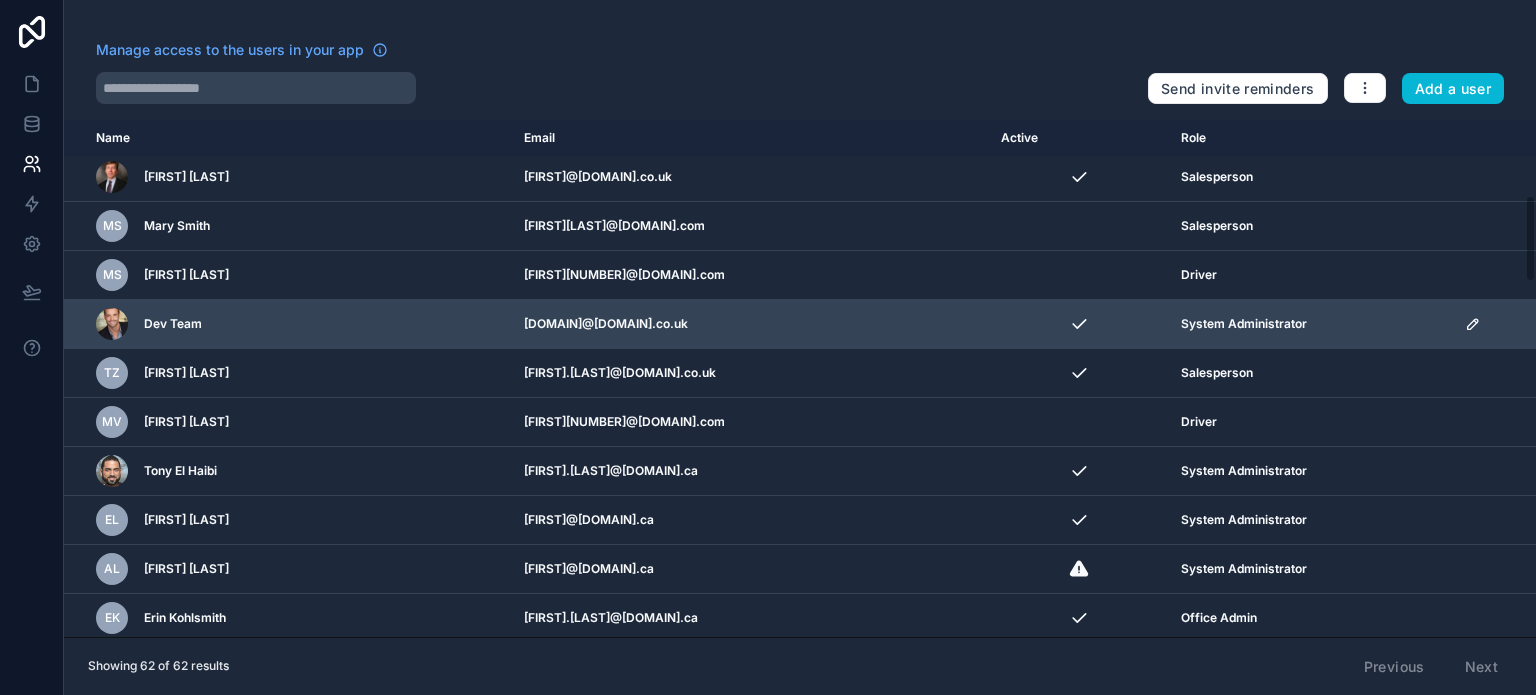 scroll, scrollTop: 0, scrollLeft: 0, axis: both 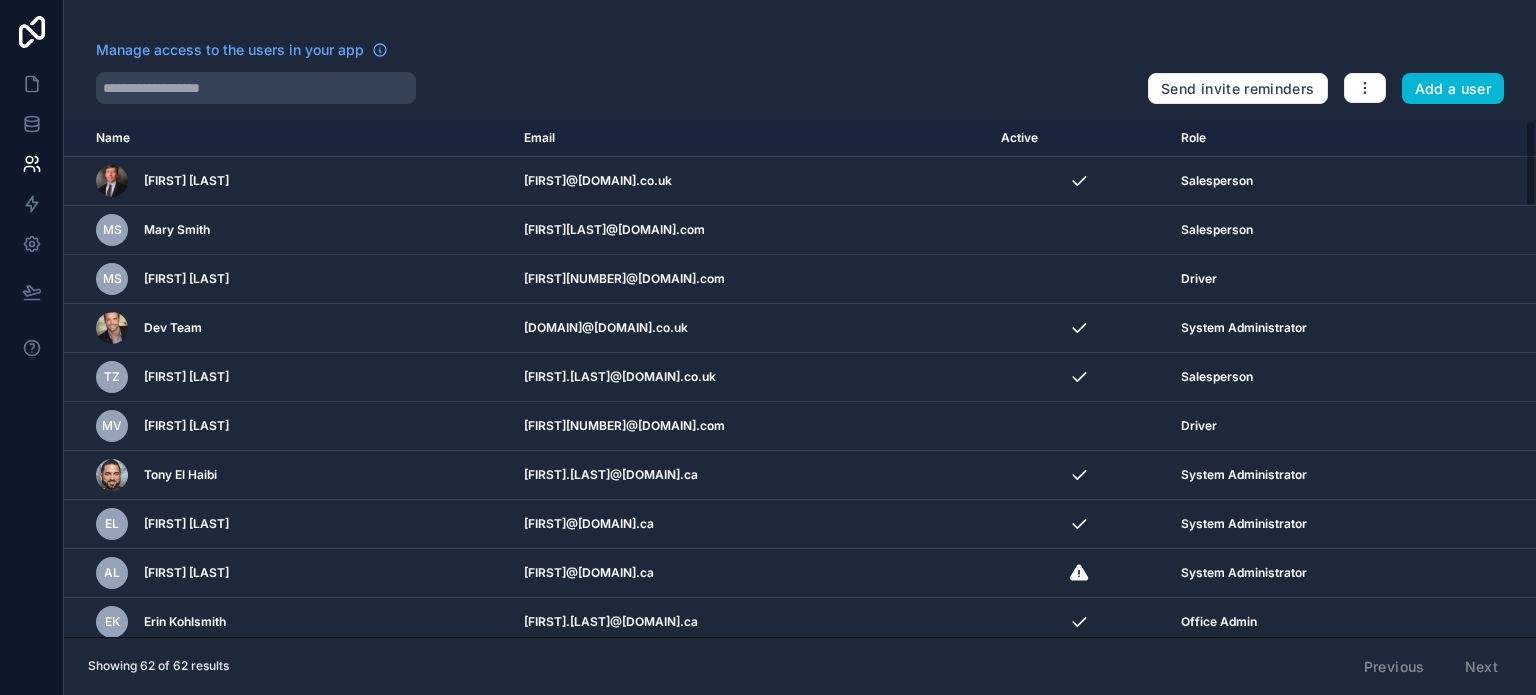 click at bounding box center [614, 88] 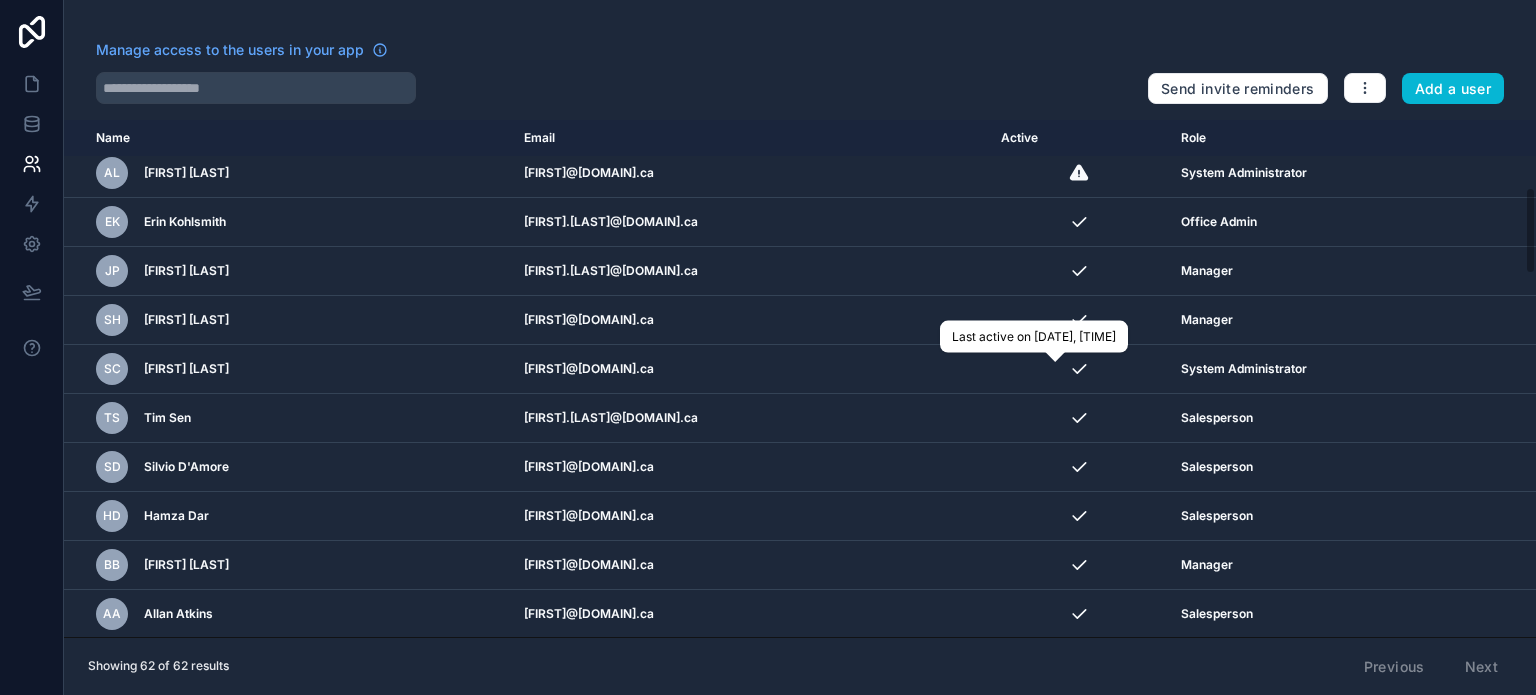 scroll, scrollTop: 0, scrollLeft: 0, axis: both 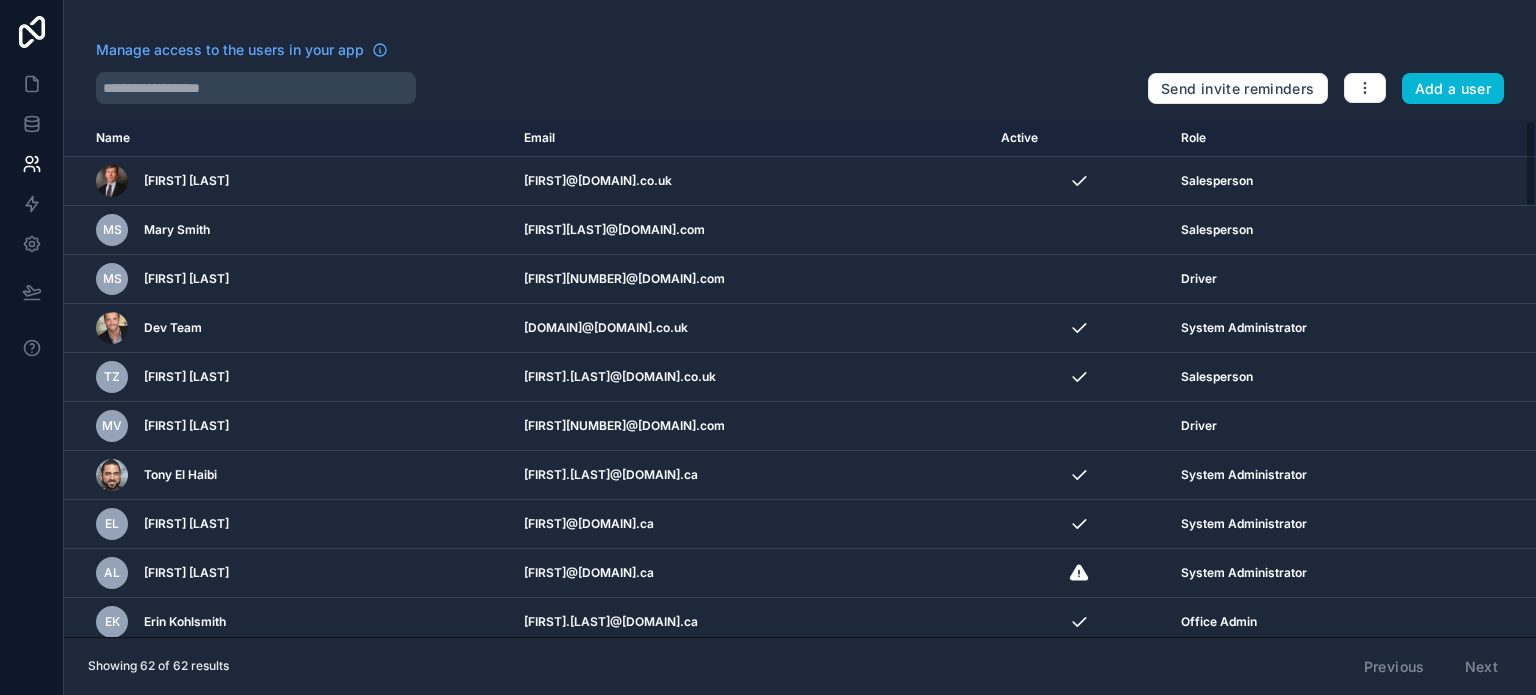 click on "Send invite reminders Add a user" at bounding box center [1326, 85] 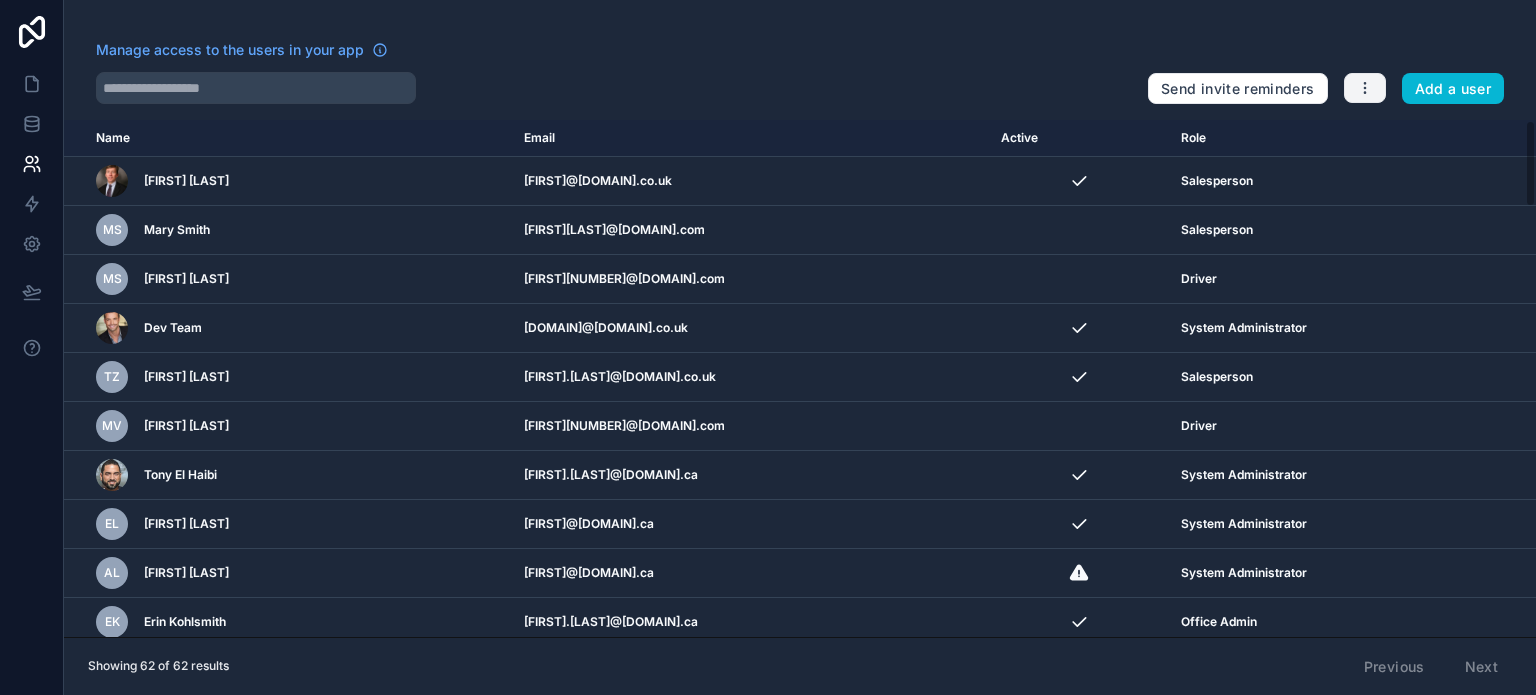 click 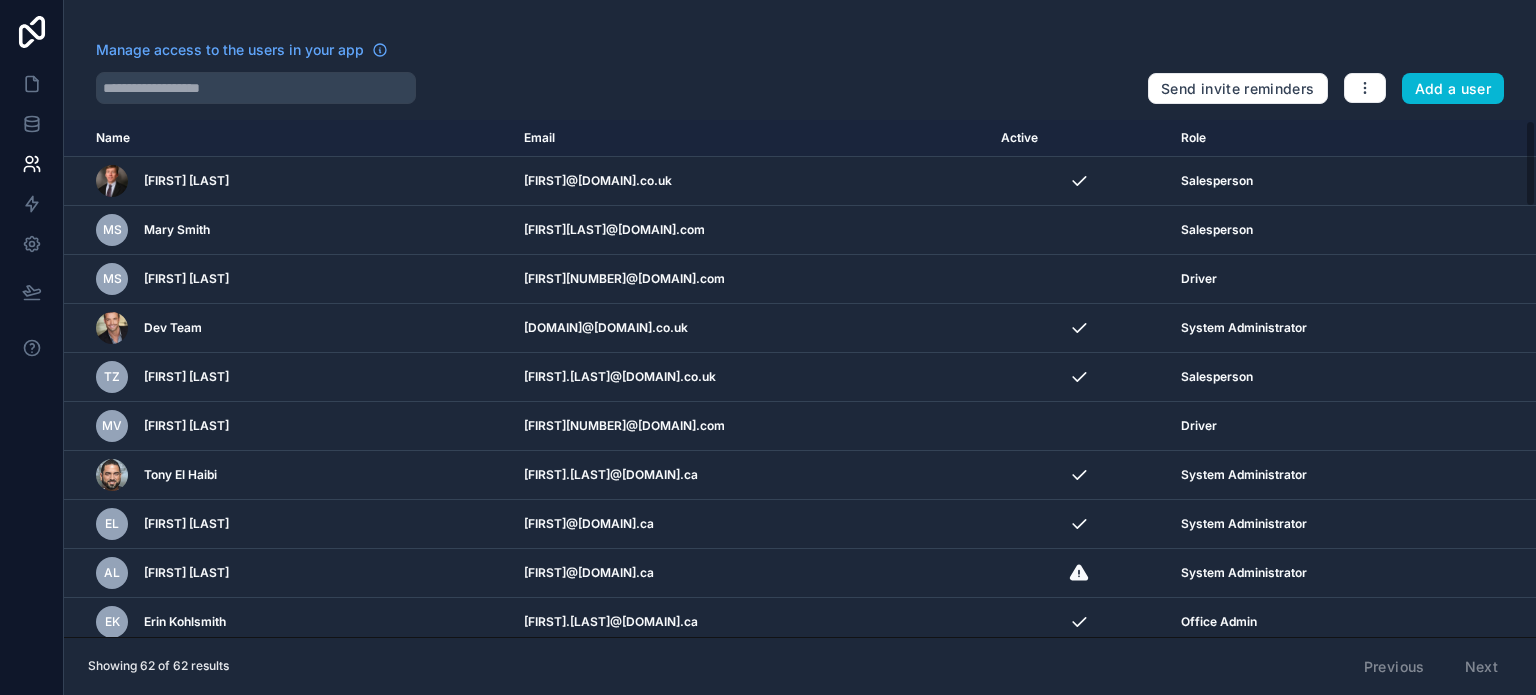click at bounding box center [614, 88] 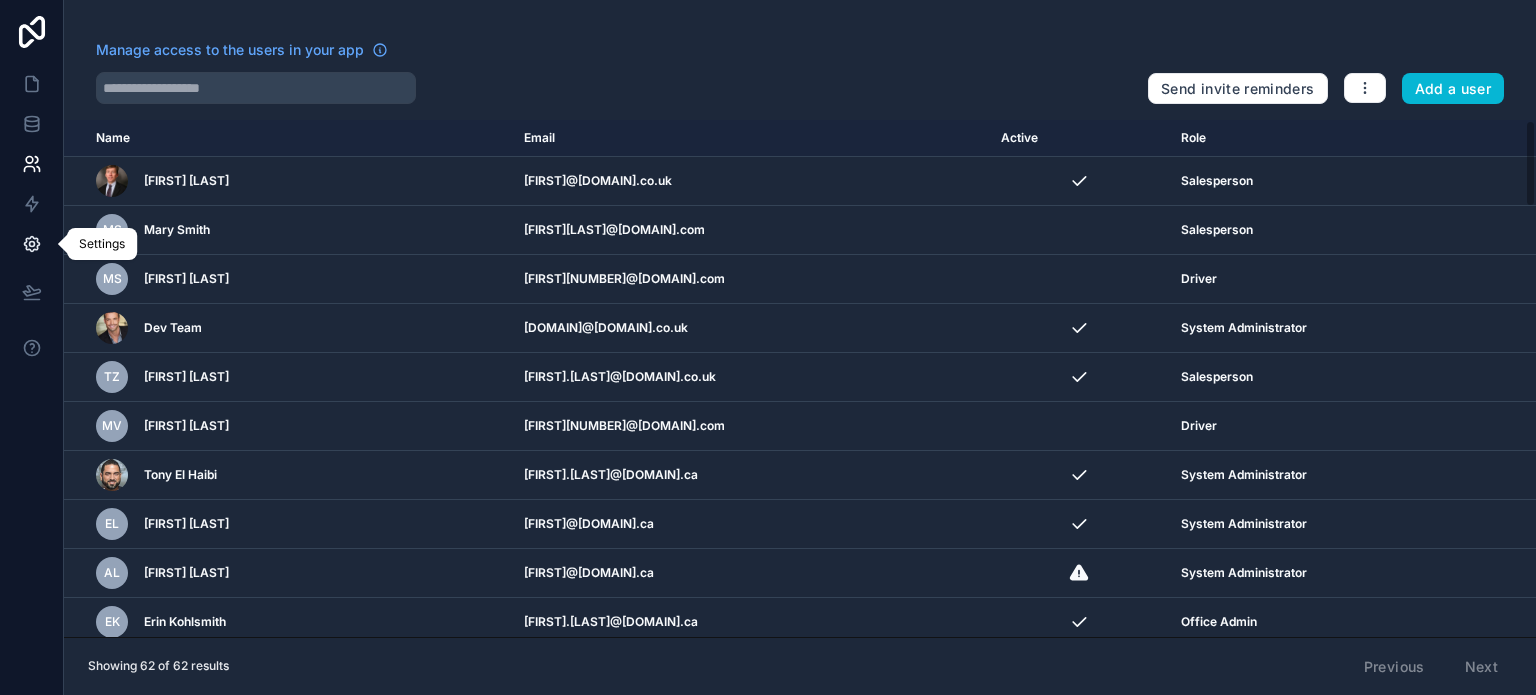 click at bounding box center [31, 244] 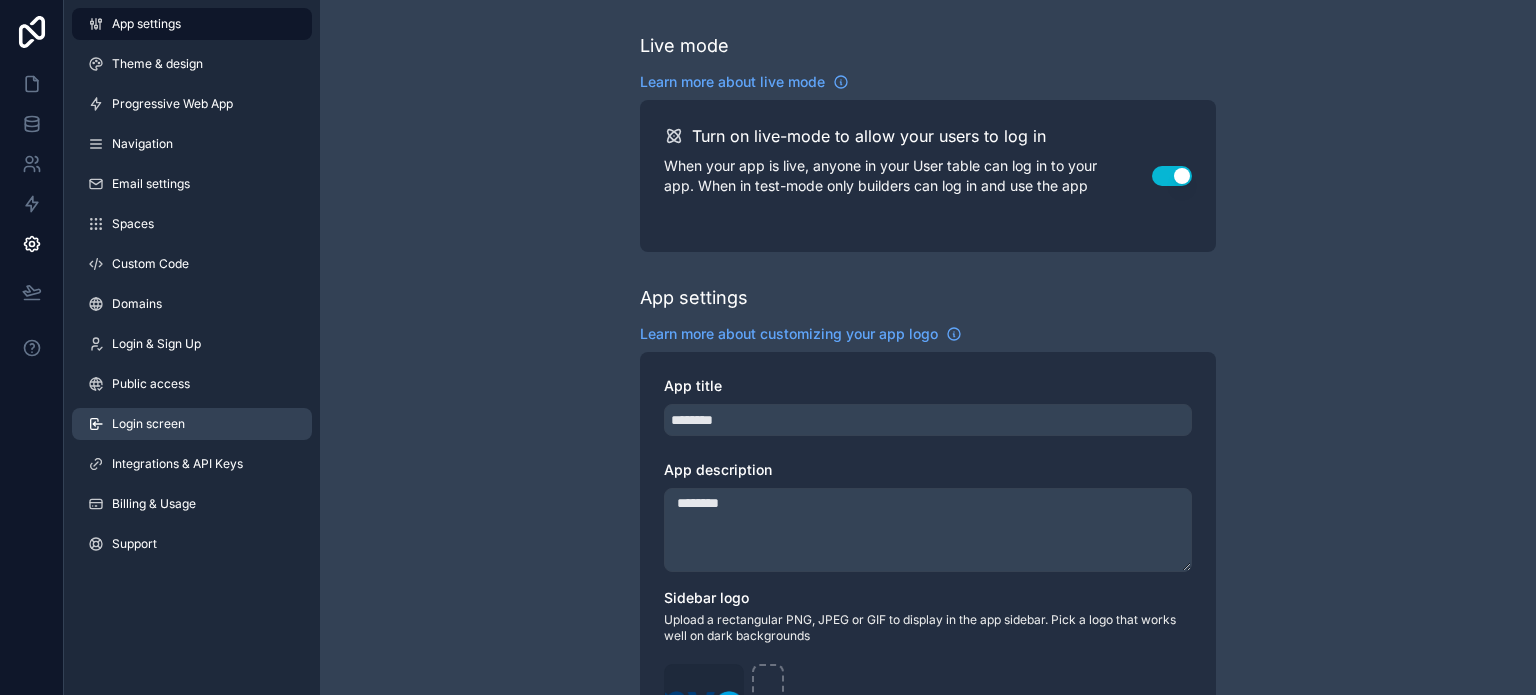 click on "Login screen" at bounding box center [192, 424] 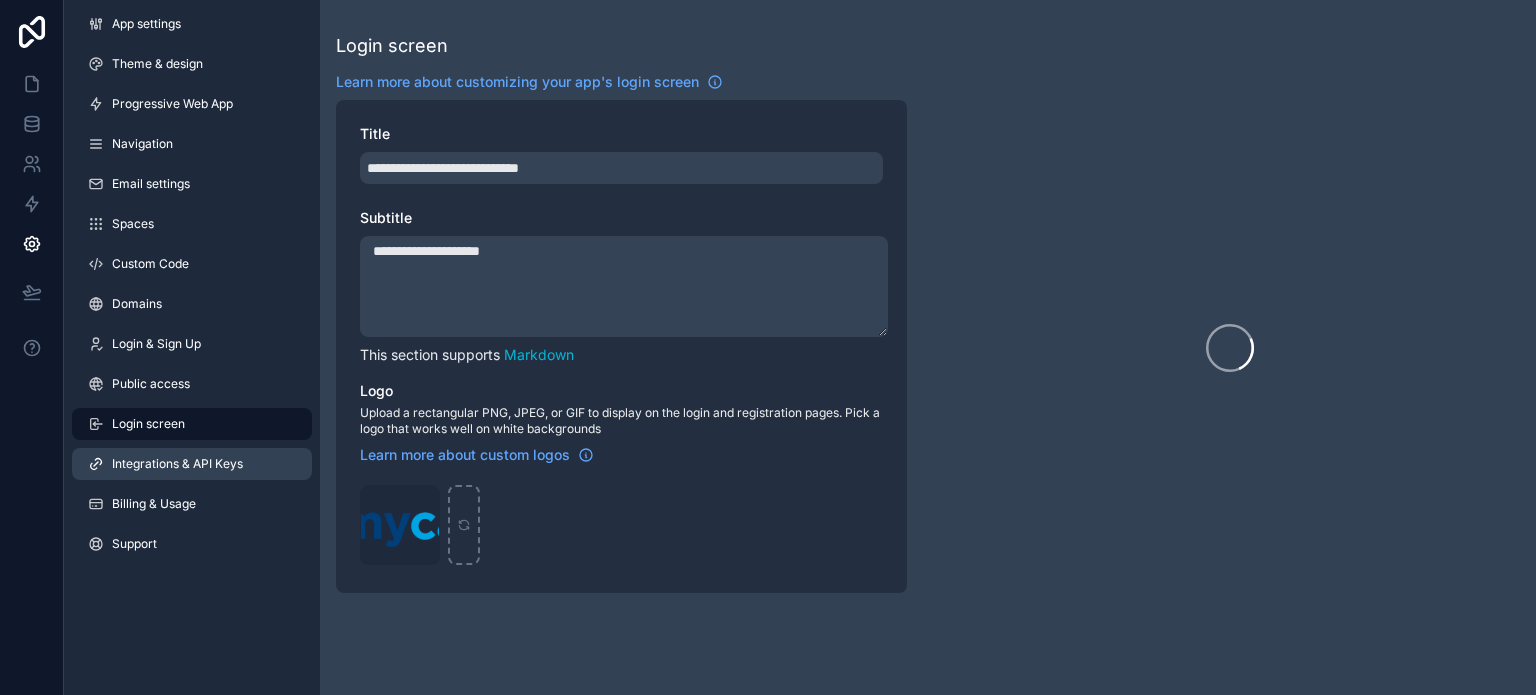 click on "Integrations & API Keys" at bounding box center (192, 464) 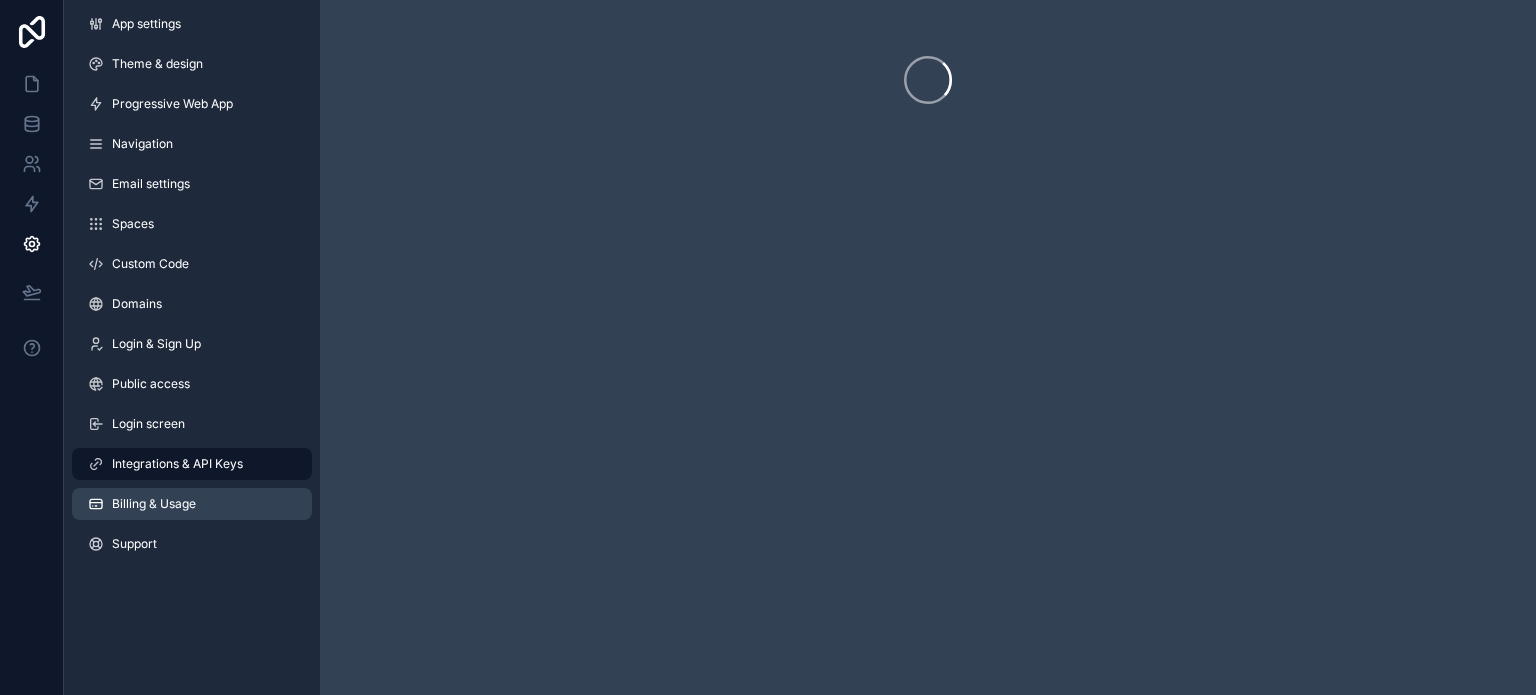 click on "Billing & Usage" at bounding box center (192, 504) 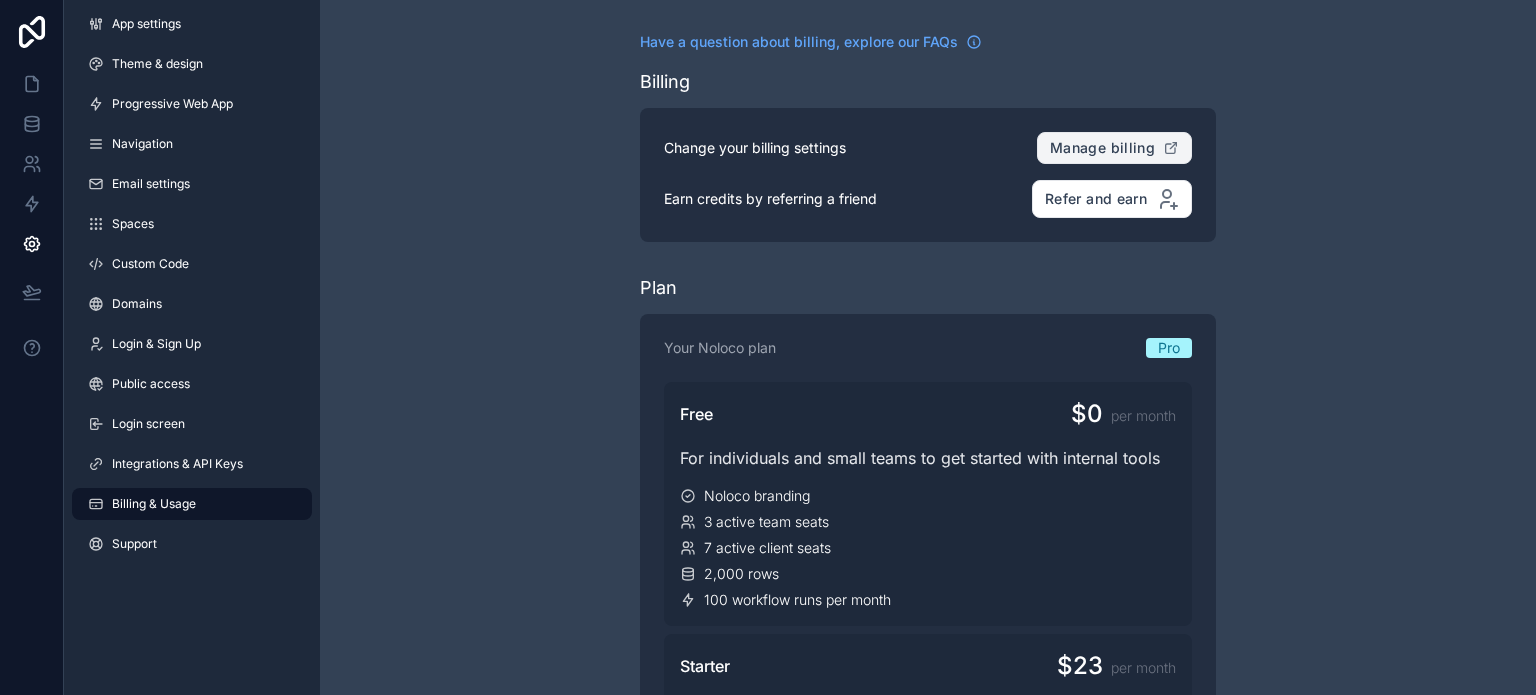 click on "Manage billing" at bounding box center (1102, 148) 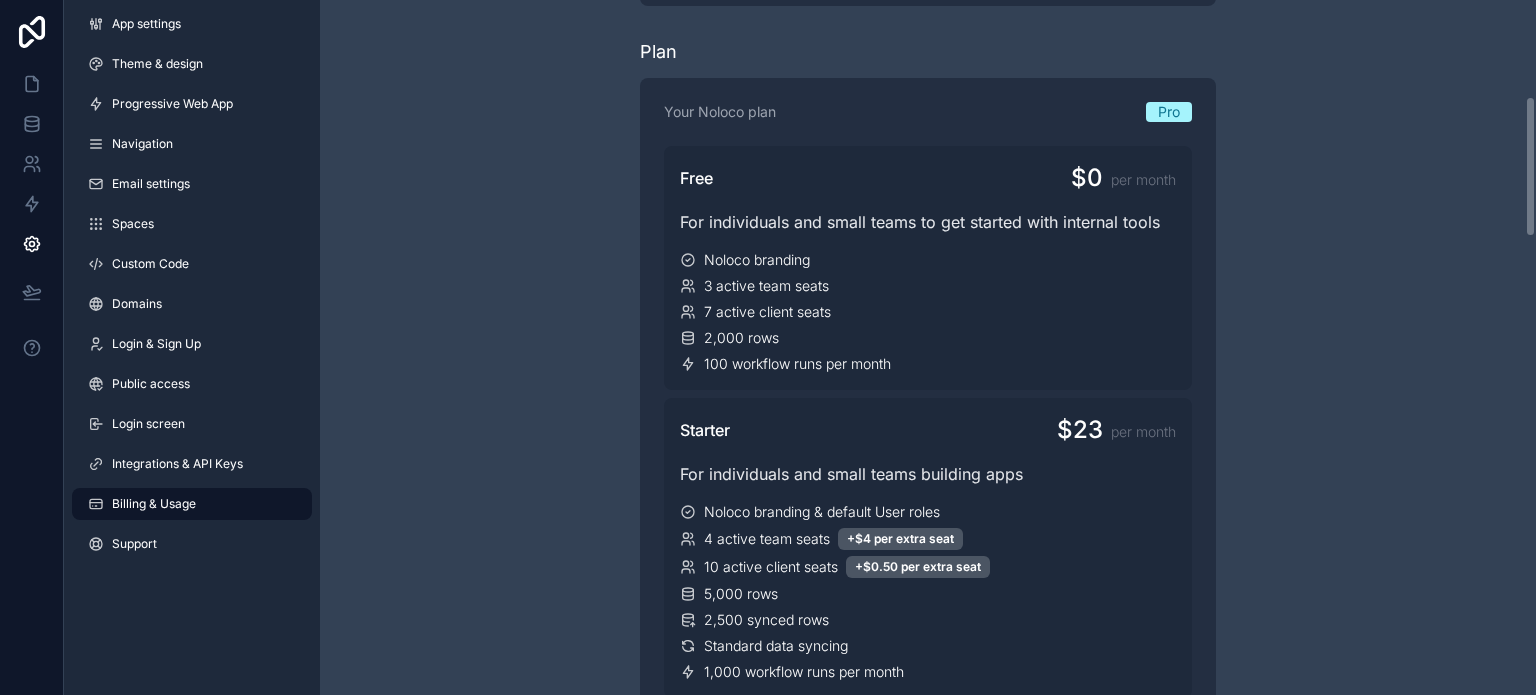 scroll, scrollTop: 0, scrollLeft: 0, axis: both 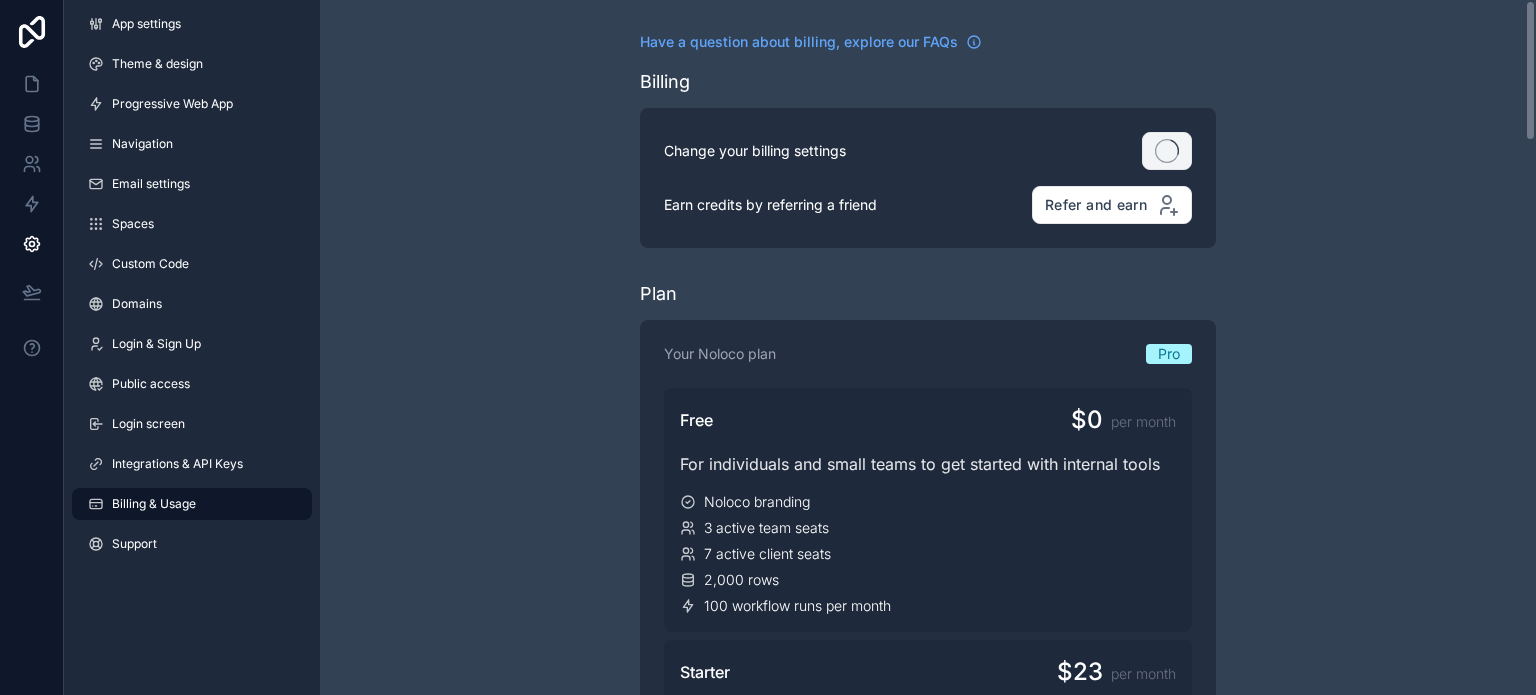 click 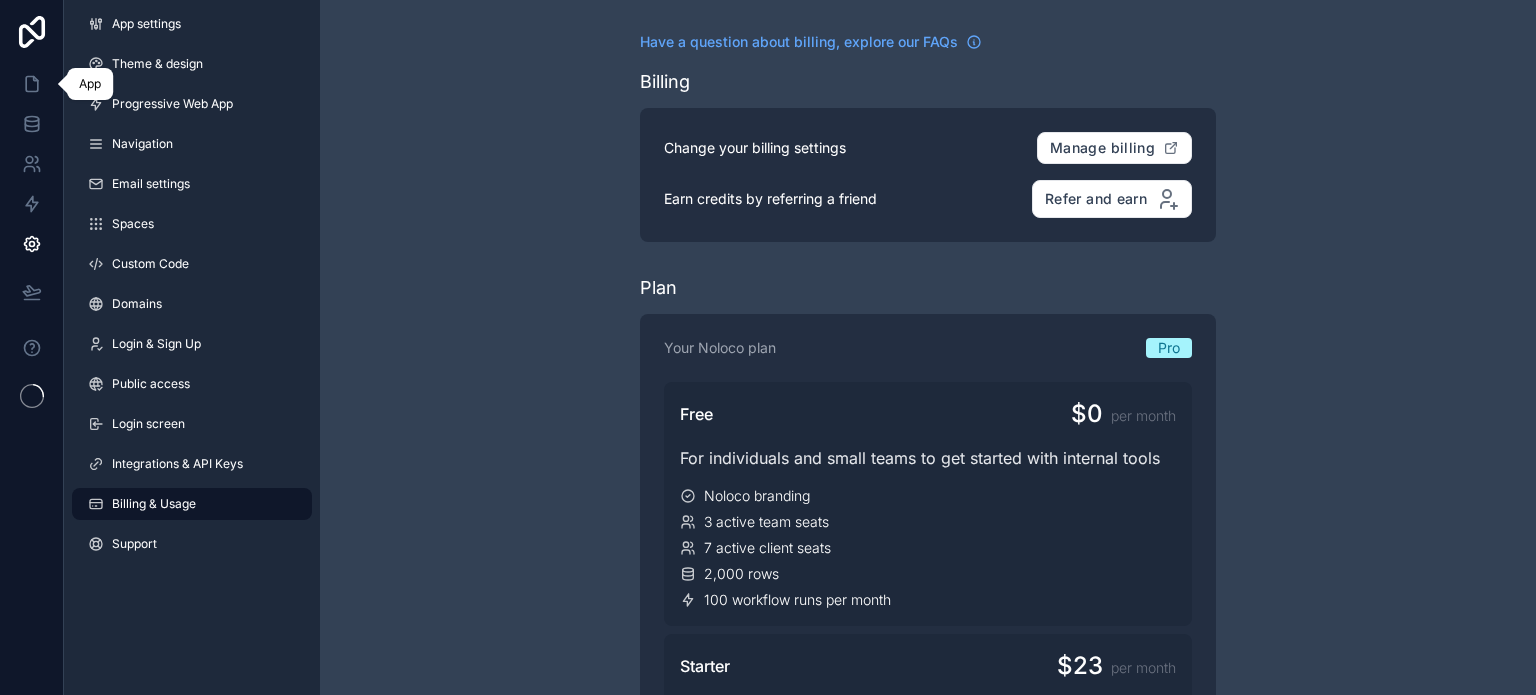 scroll, scrollTop: 0, scrollLeft: 0, axis: both 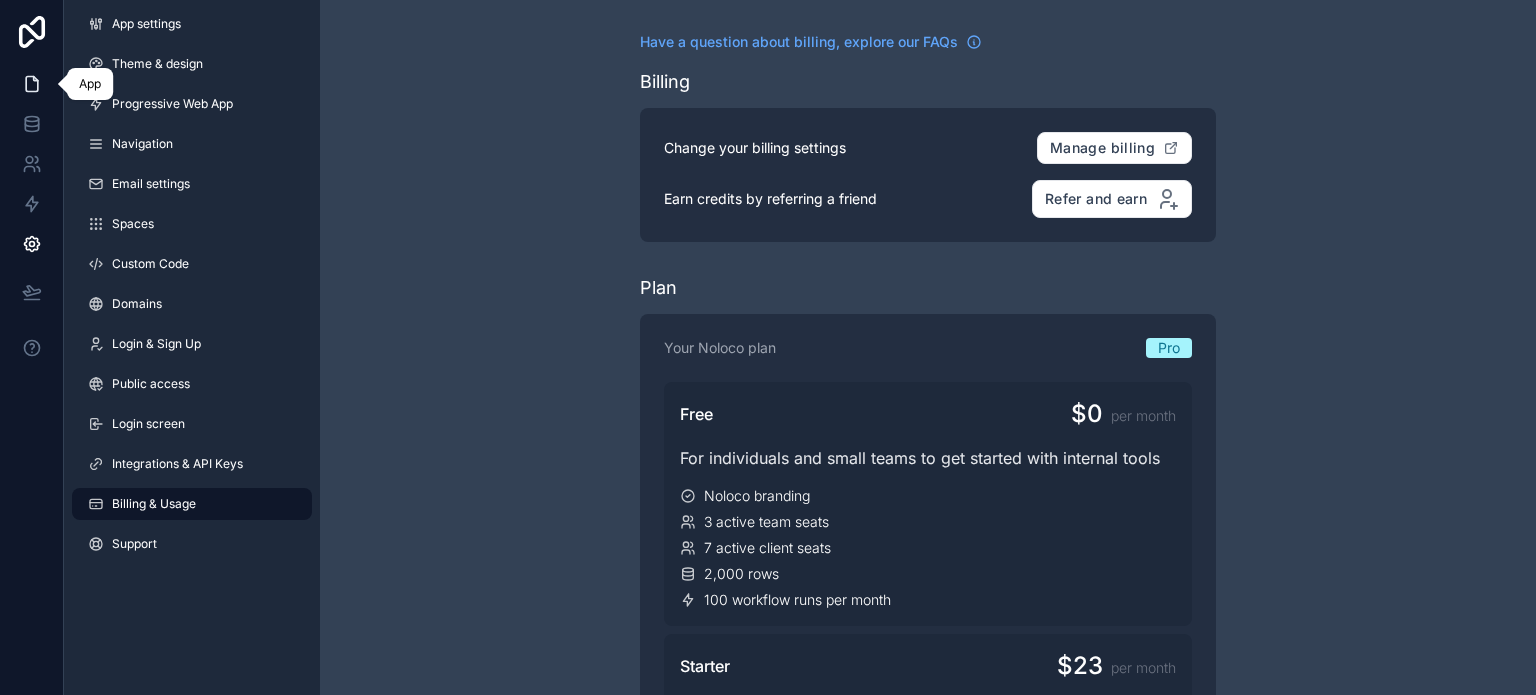 click 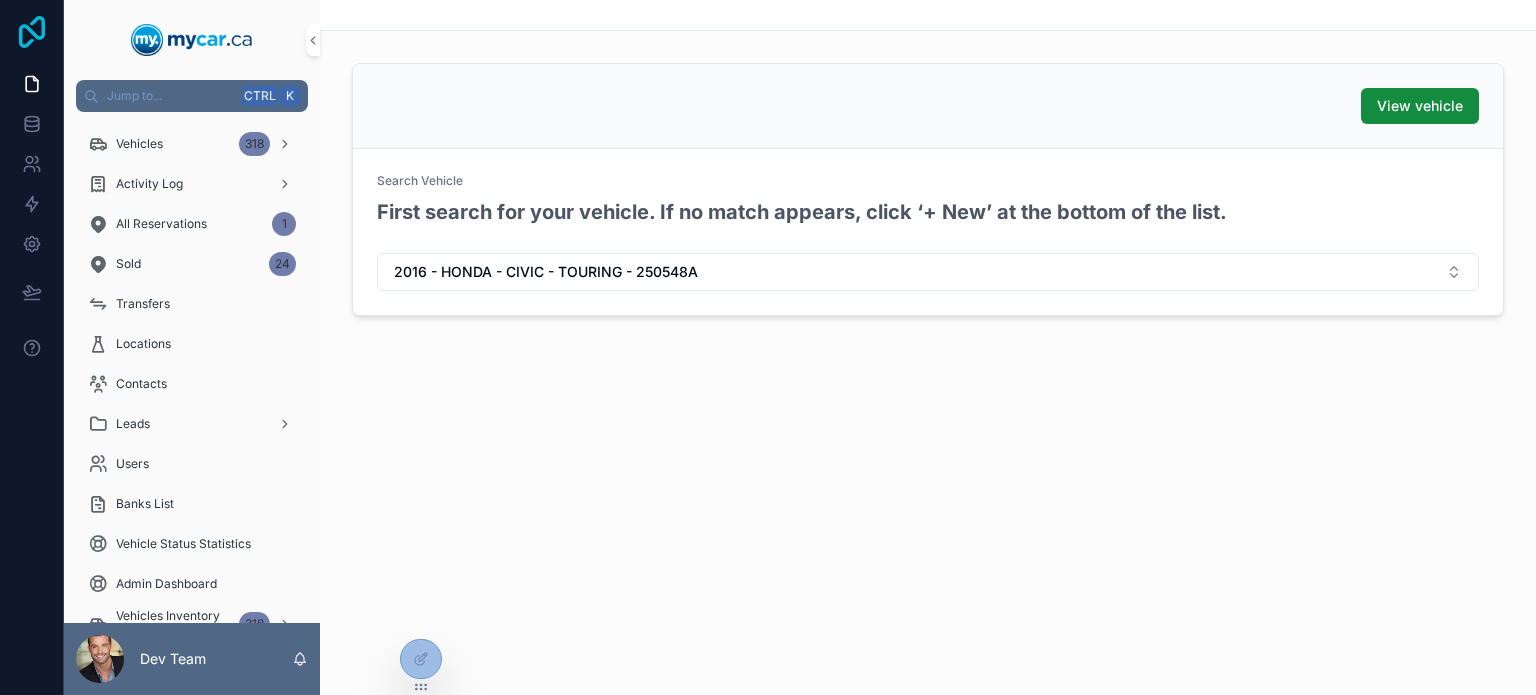 click 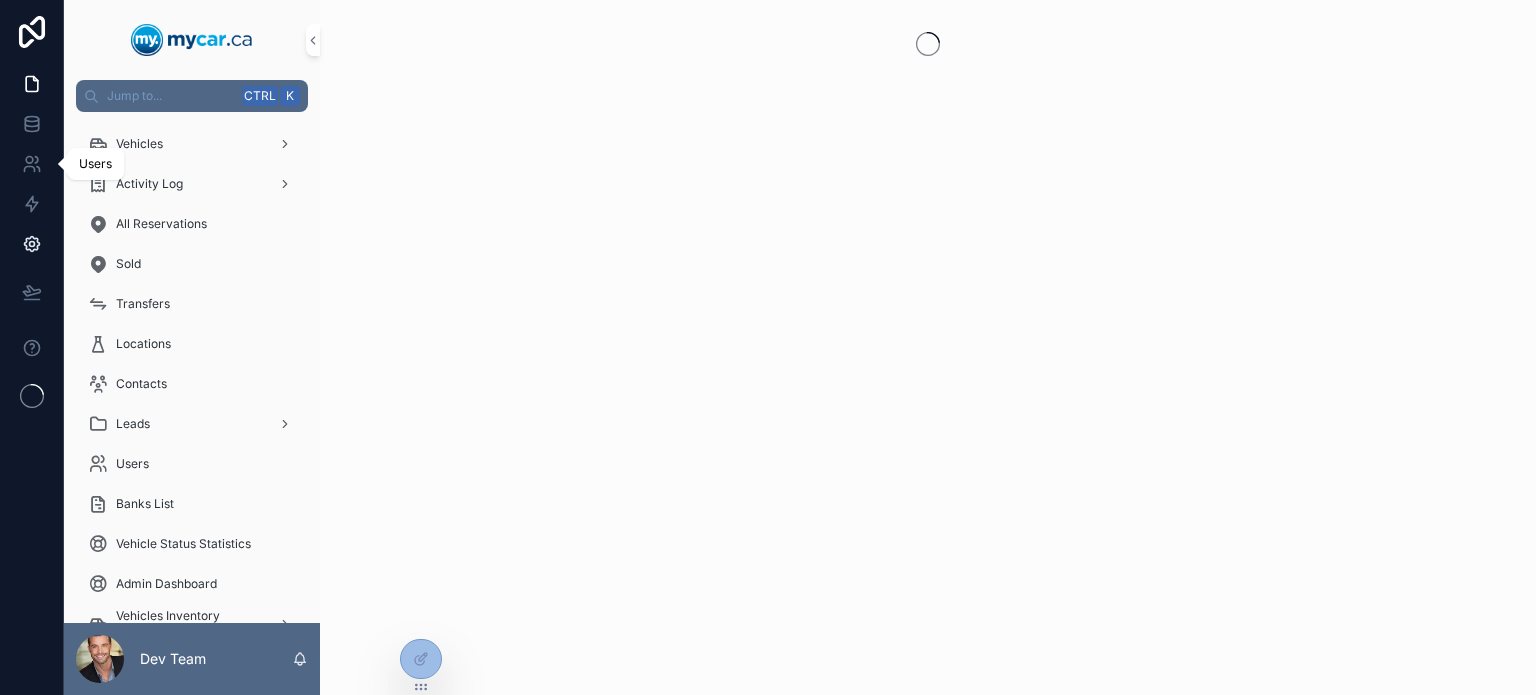 scroll, scrollTop: 0, scrollLeft: 0, axis: both 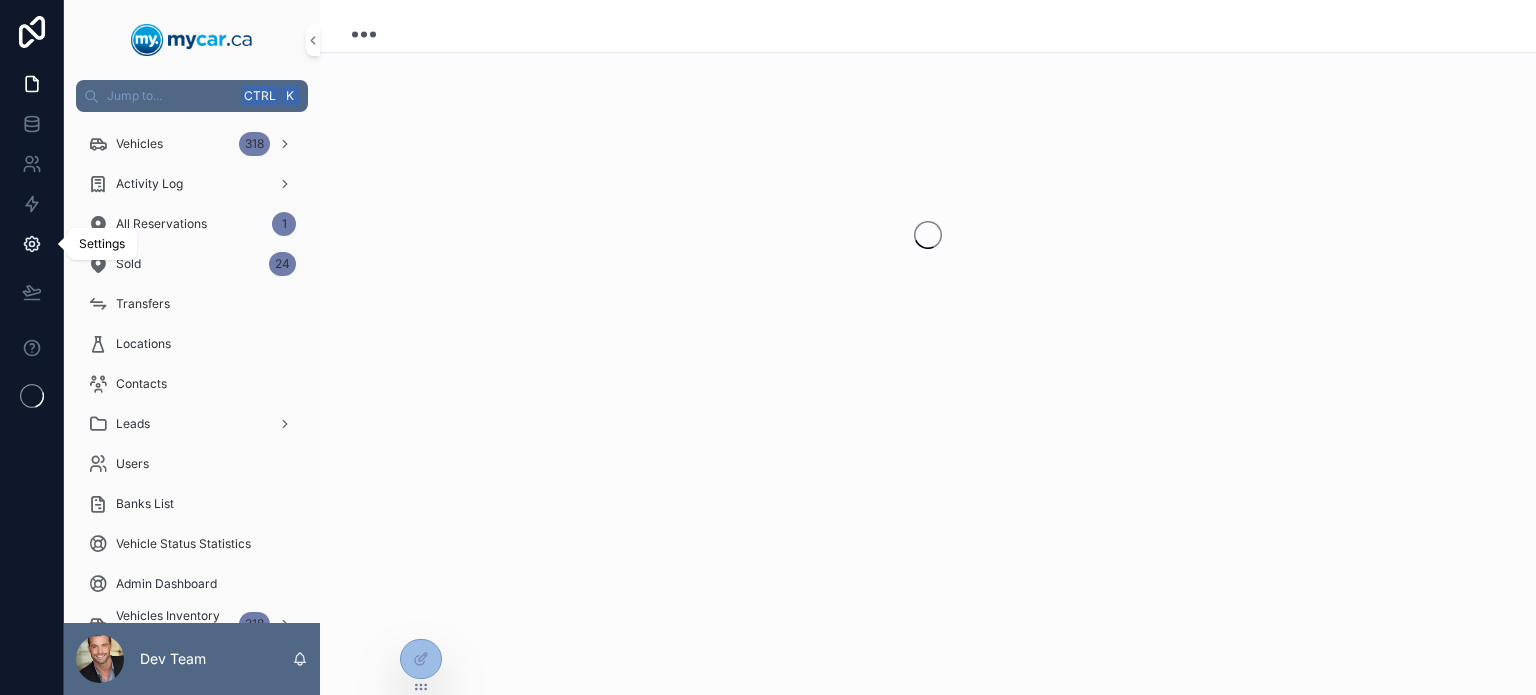 click 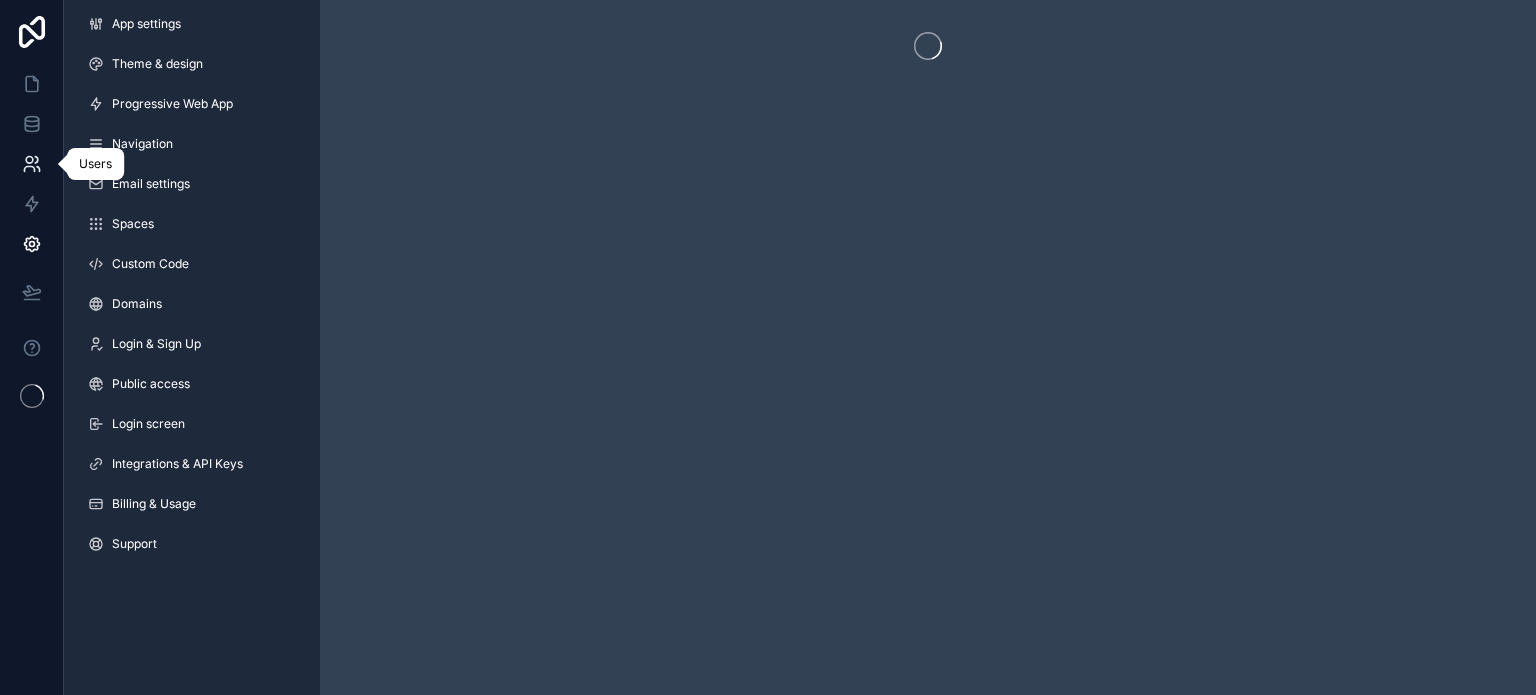 click 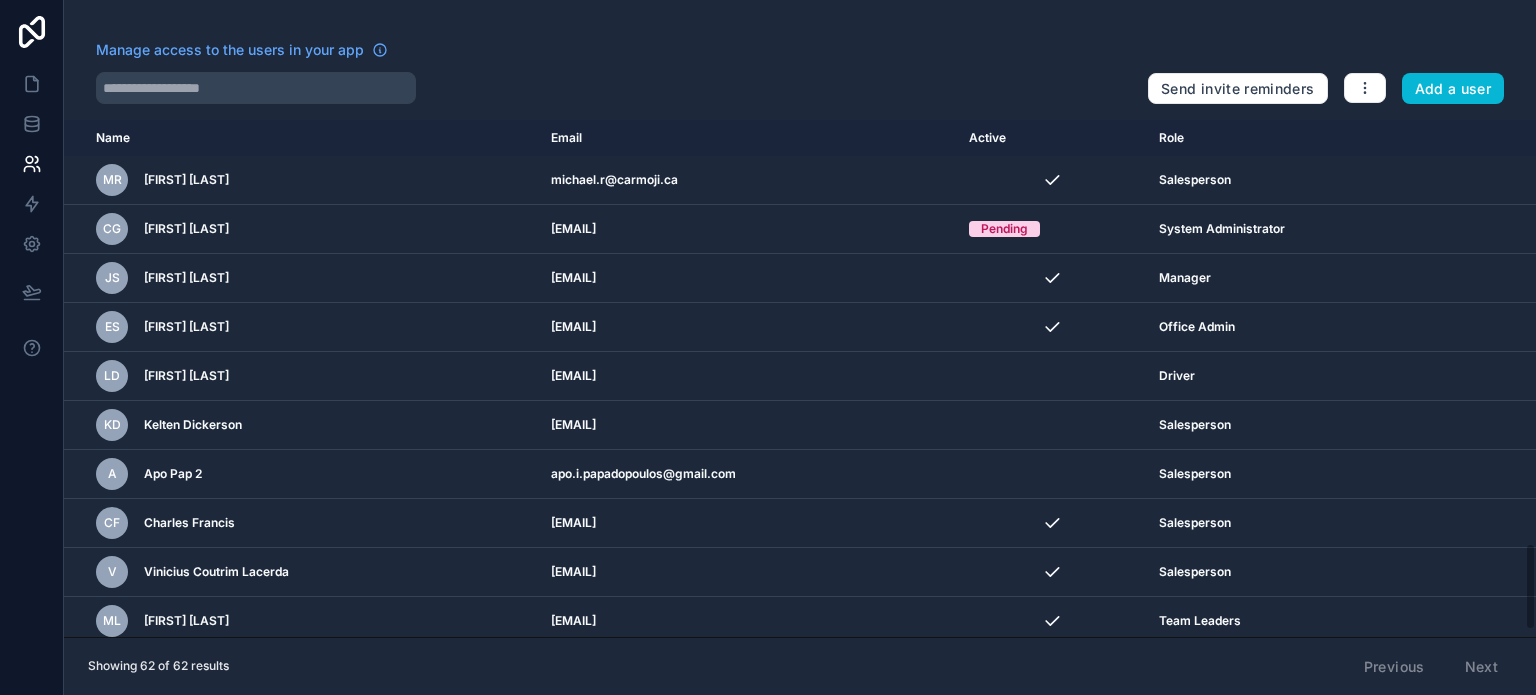 scroll, scrollTop: 0, scrollLeft: 0, axis: both 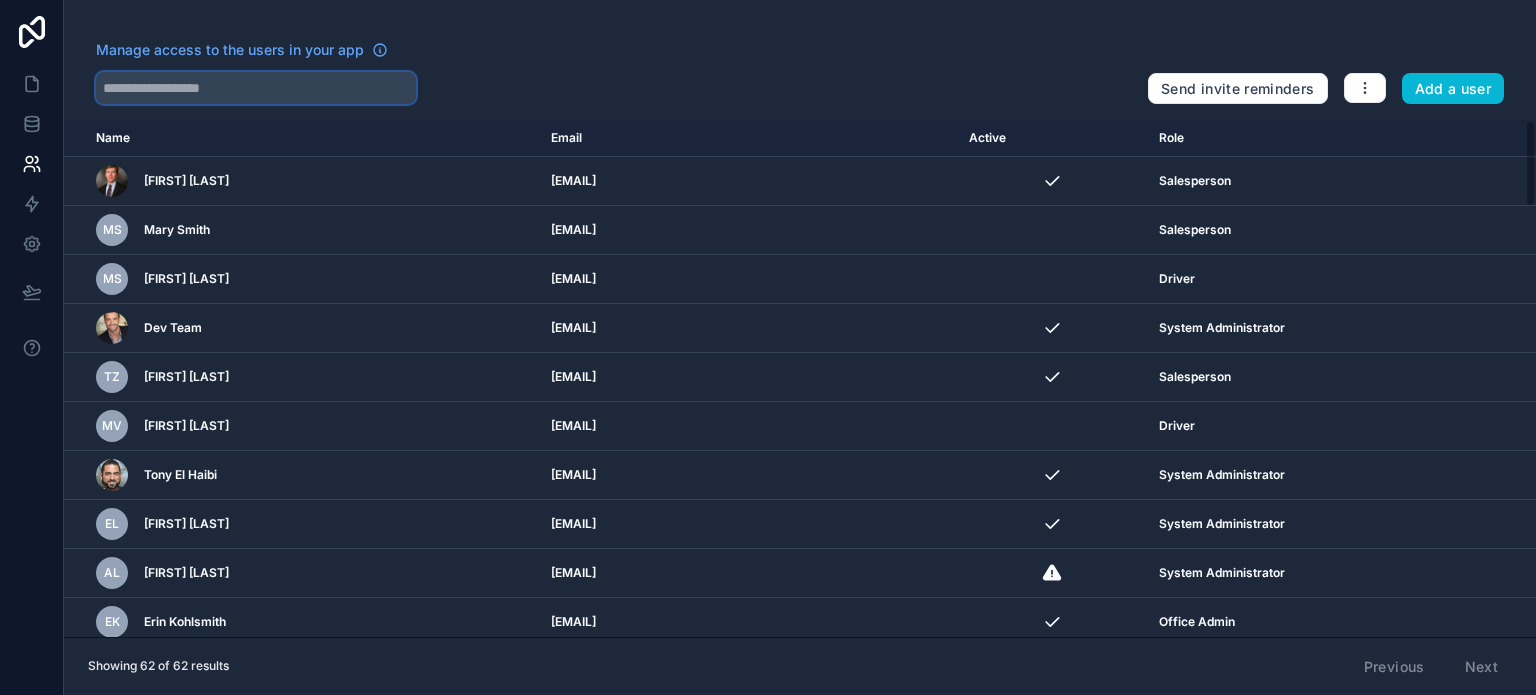 drag, startPoint x: 241, startPoint y: 75, endPoint x: 232, endPoint y: 91, distance: 18.35756 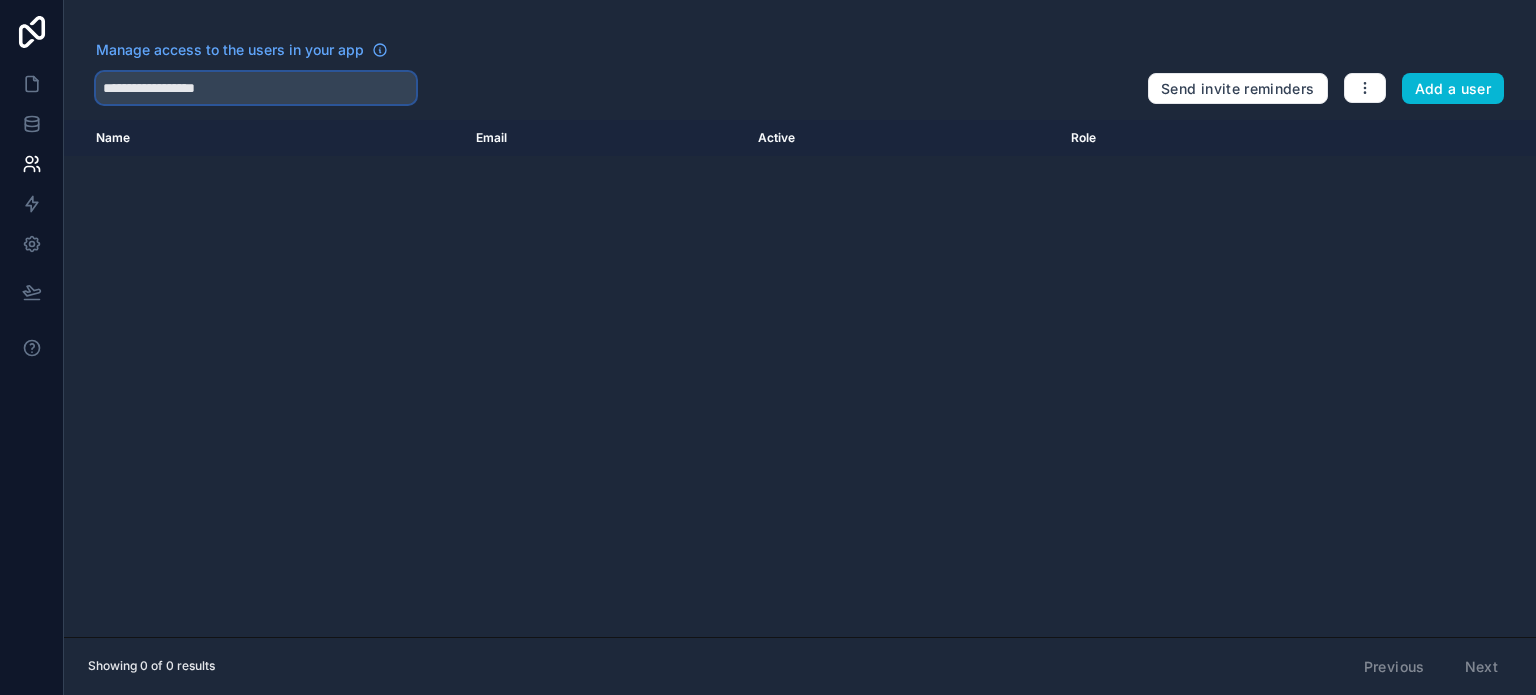 type on "**********" 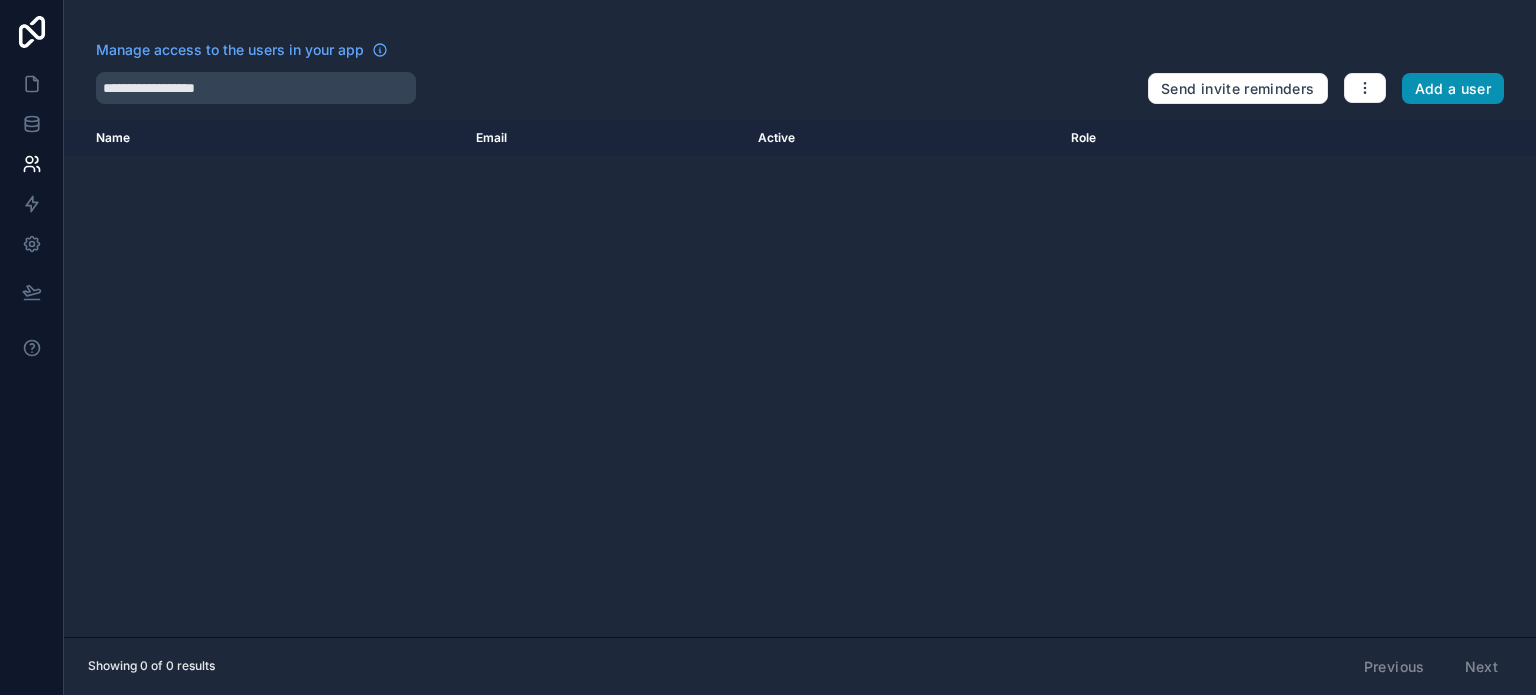 click on "Add a user" at bounding box center [1453, 89] 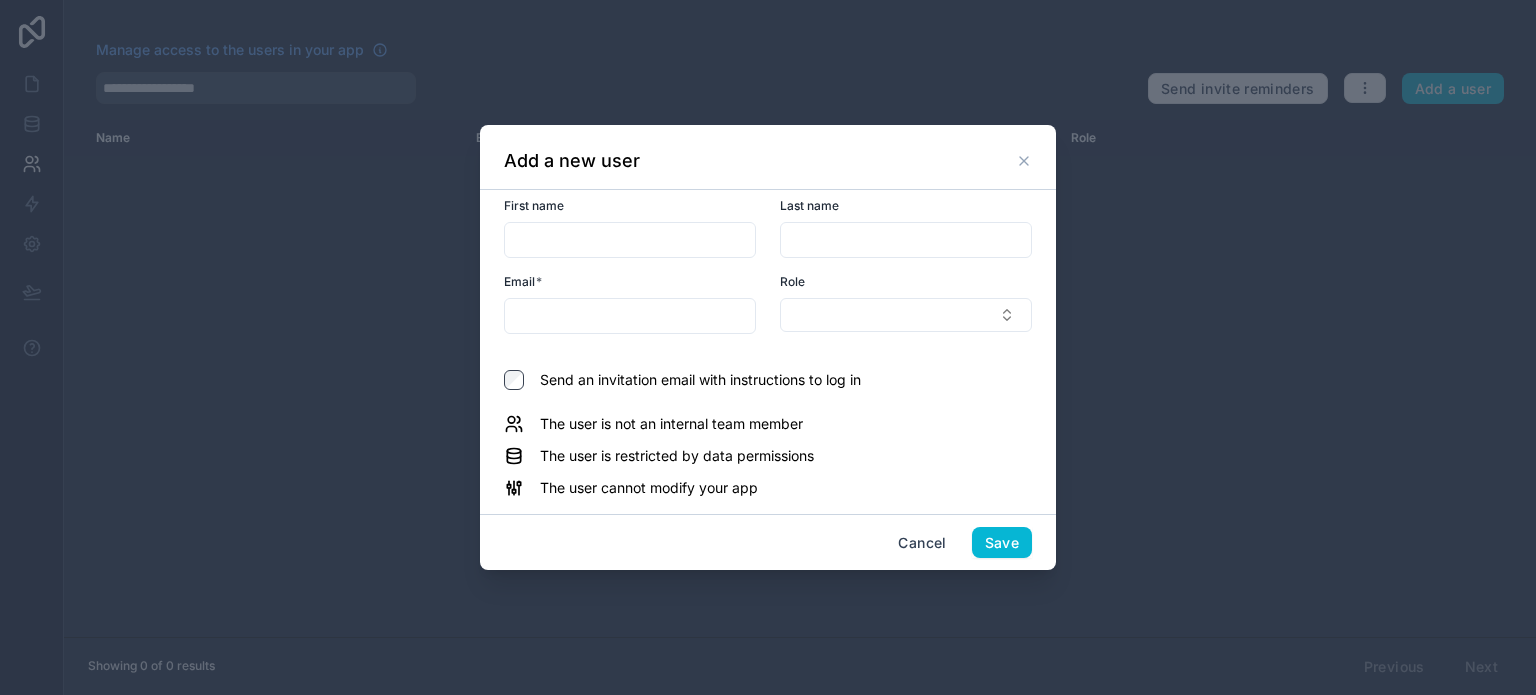 click at bounding box center [630, 240] 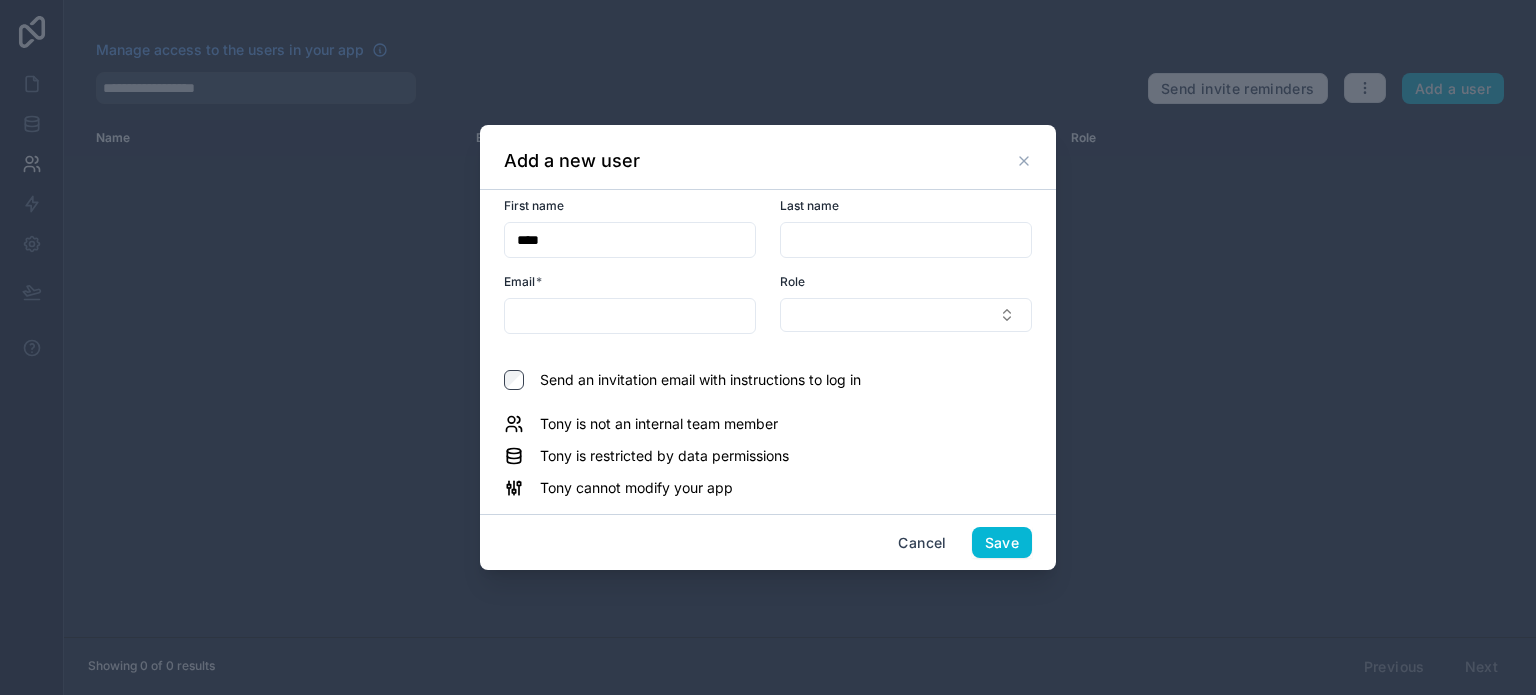 type on "****" 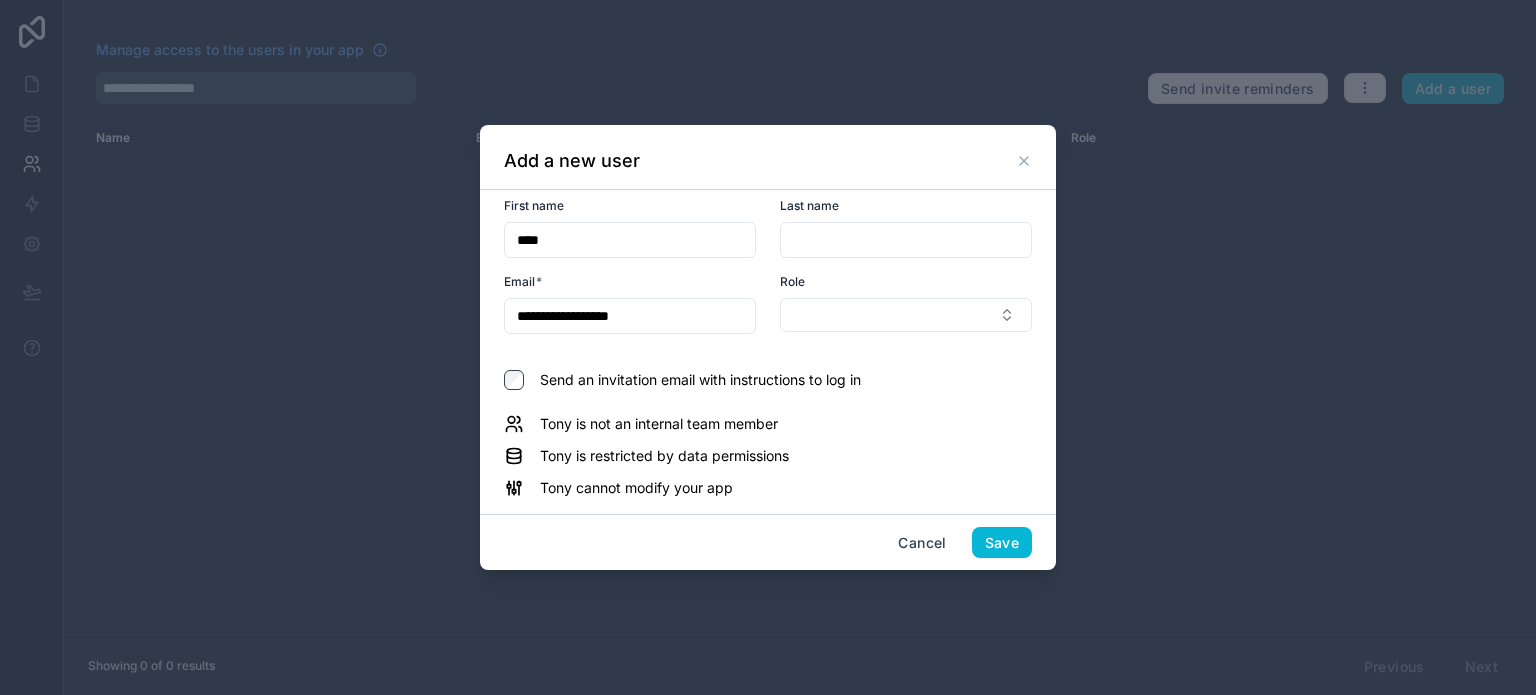 type on "**********" 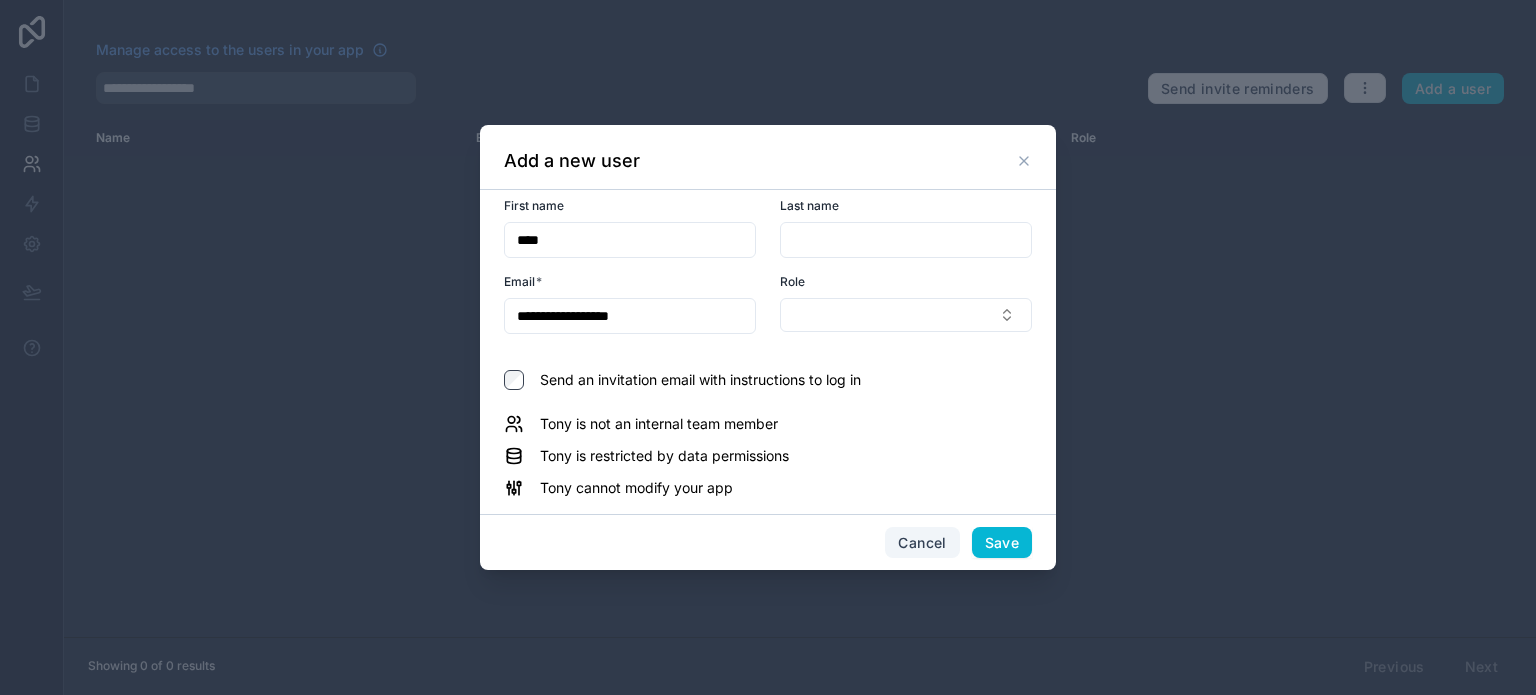 click on "Cancel" at bounding box center [922, 543] 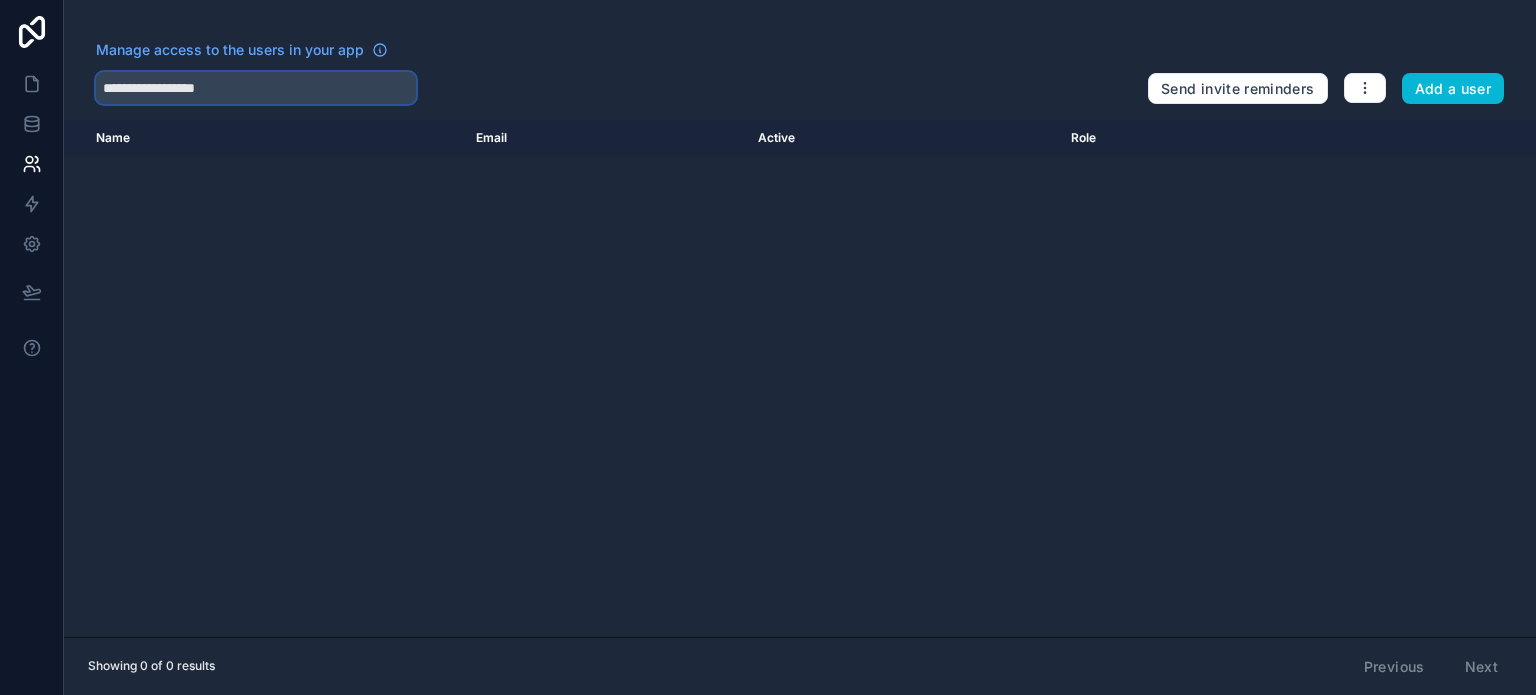 click on "**********" at bounding box center (256, 88) 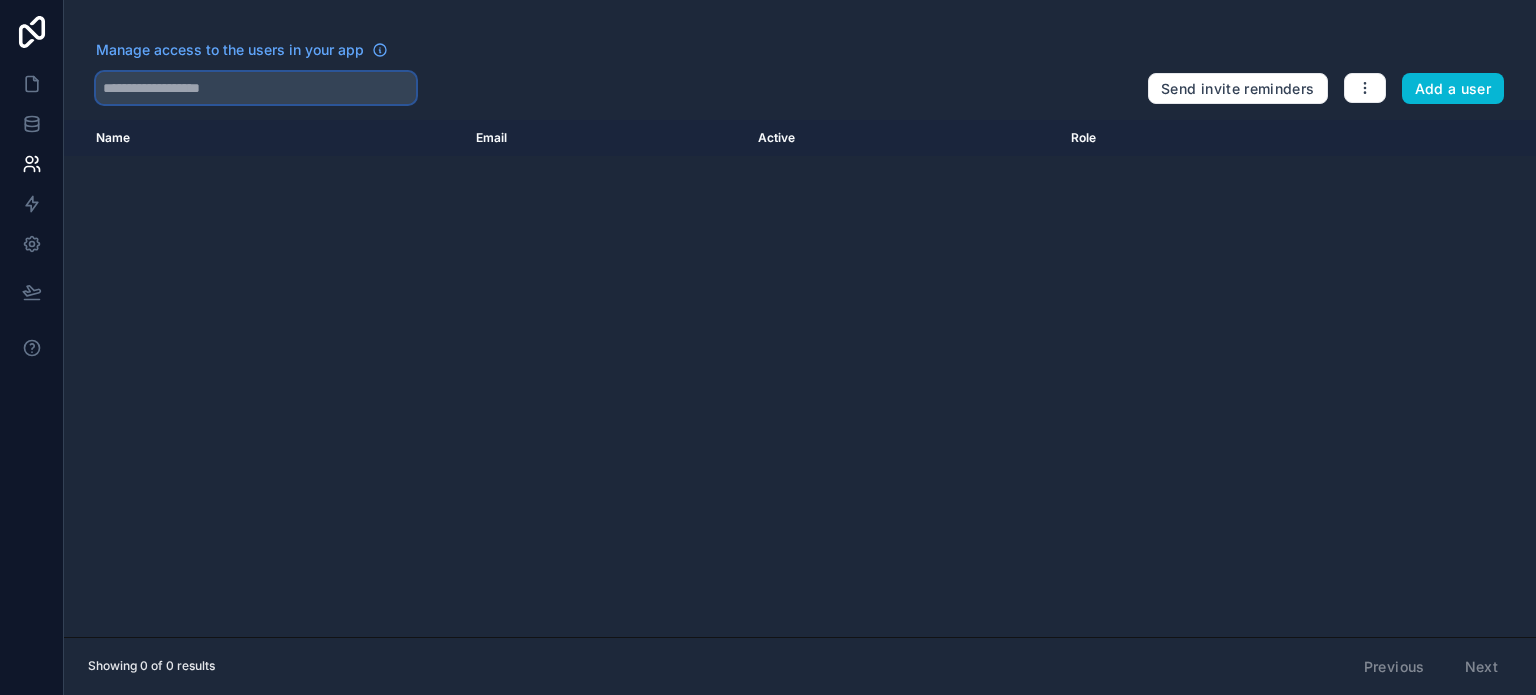 type 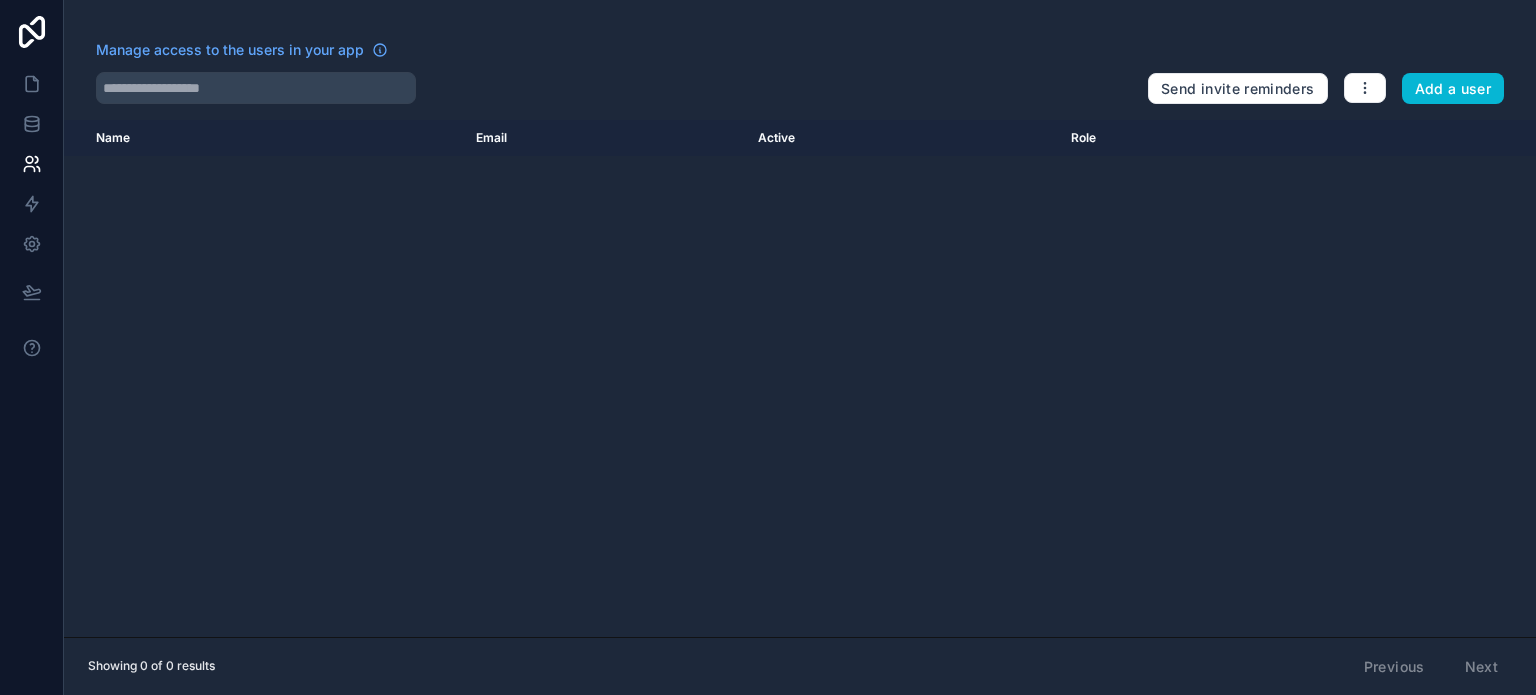 click on "Manage access to the users in your app" at bounding box center [614, 56] 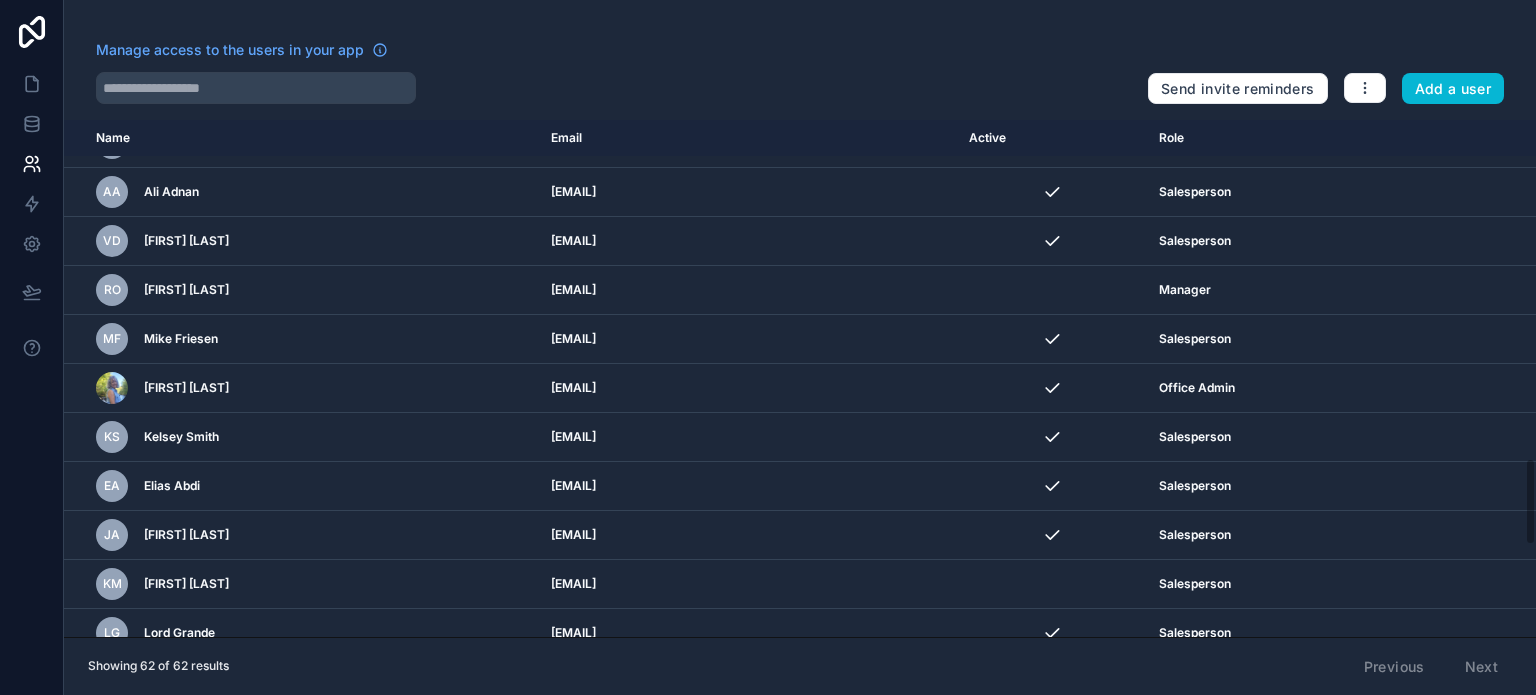 scroll, scrollTop: 2544, scrollLeft: 0, axis: vertical 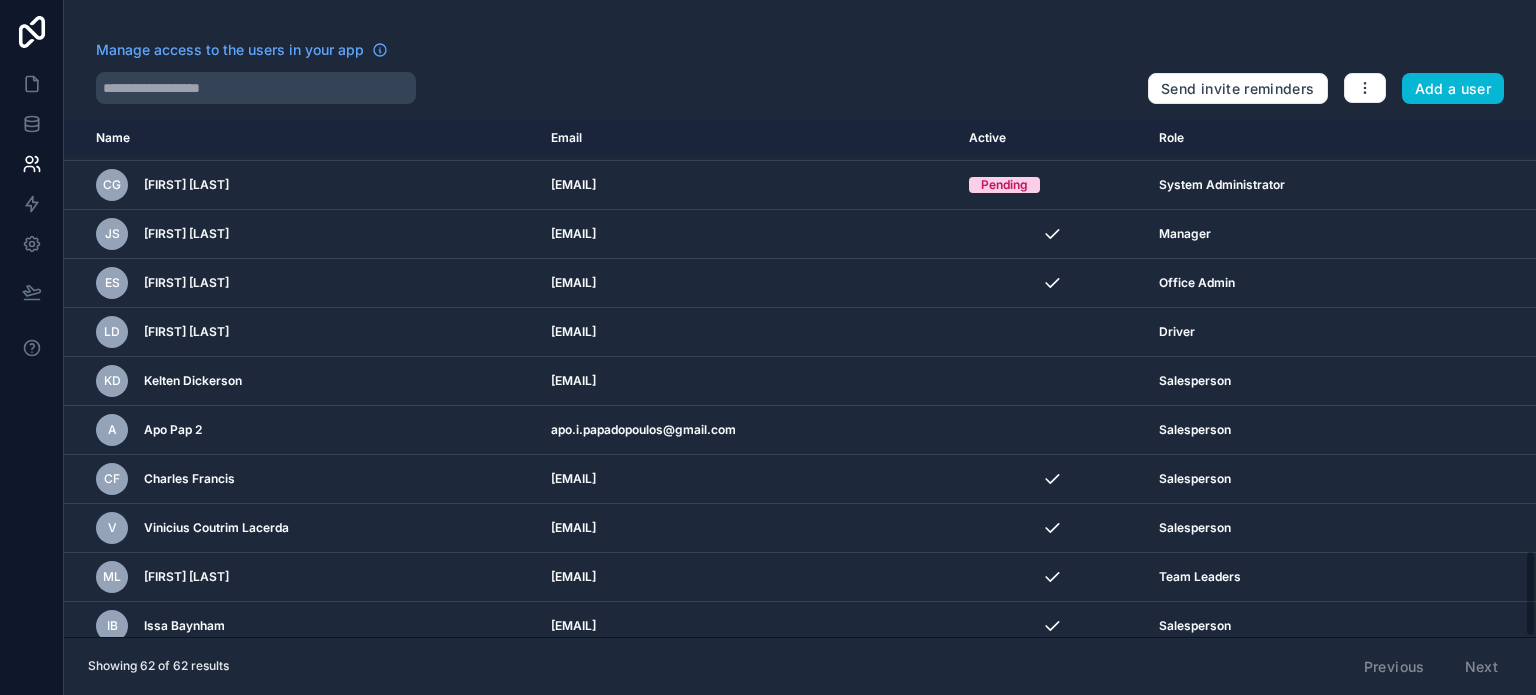 drag, startPoint x: 184, startPoint y: 14, endPoint x: 224, endPoint y: 10, distance: 40.1995 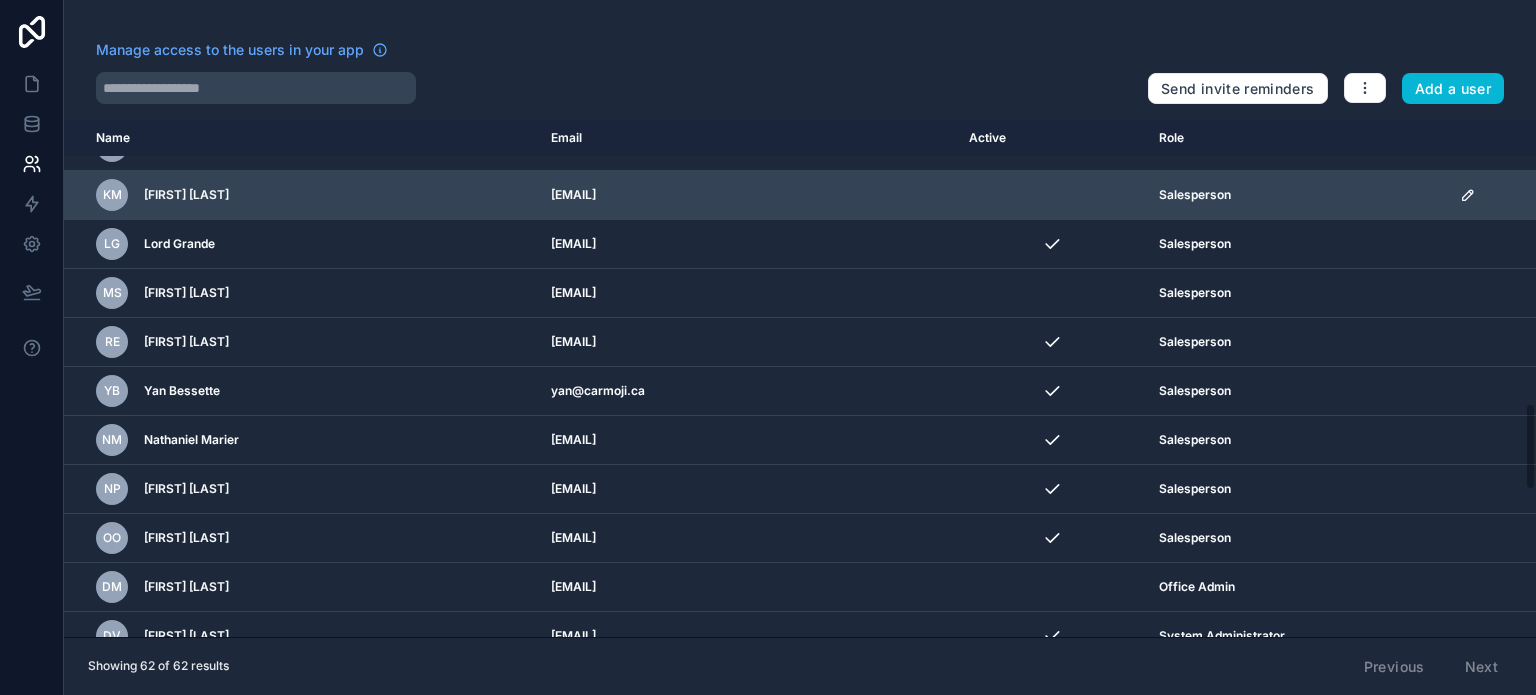 scroll, scrollTop: 1644, scrollLeft: 0, axis: vertical 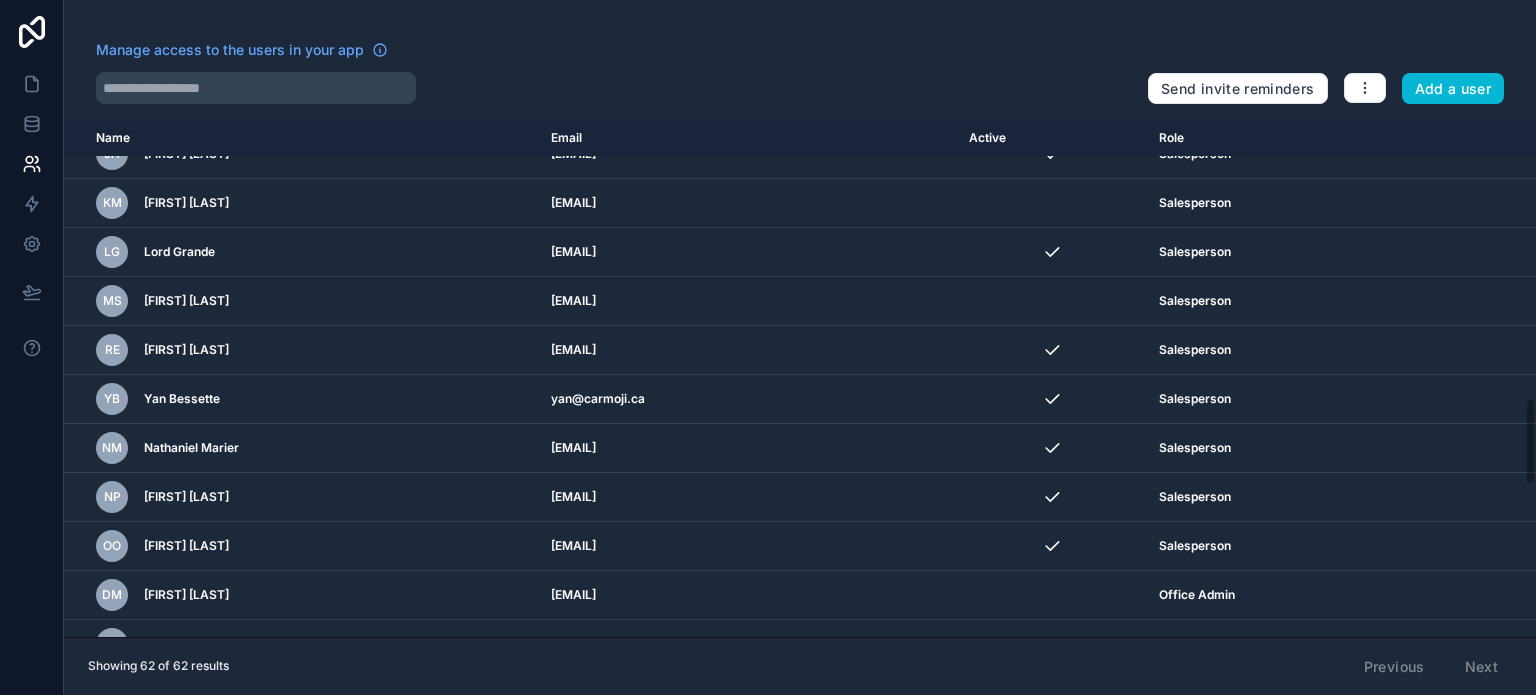 click at bounding box center (614, 88) 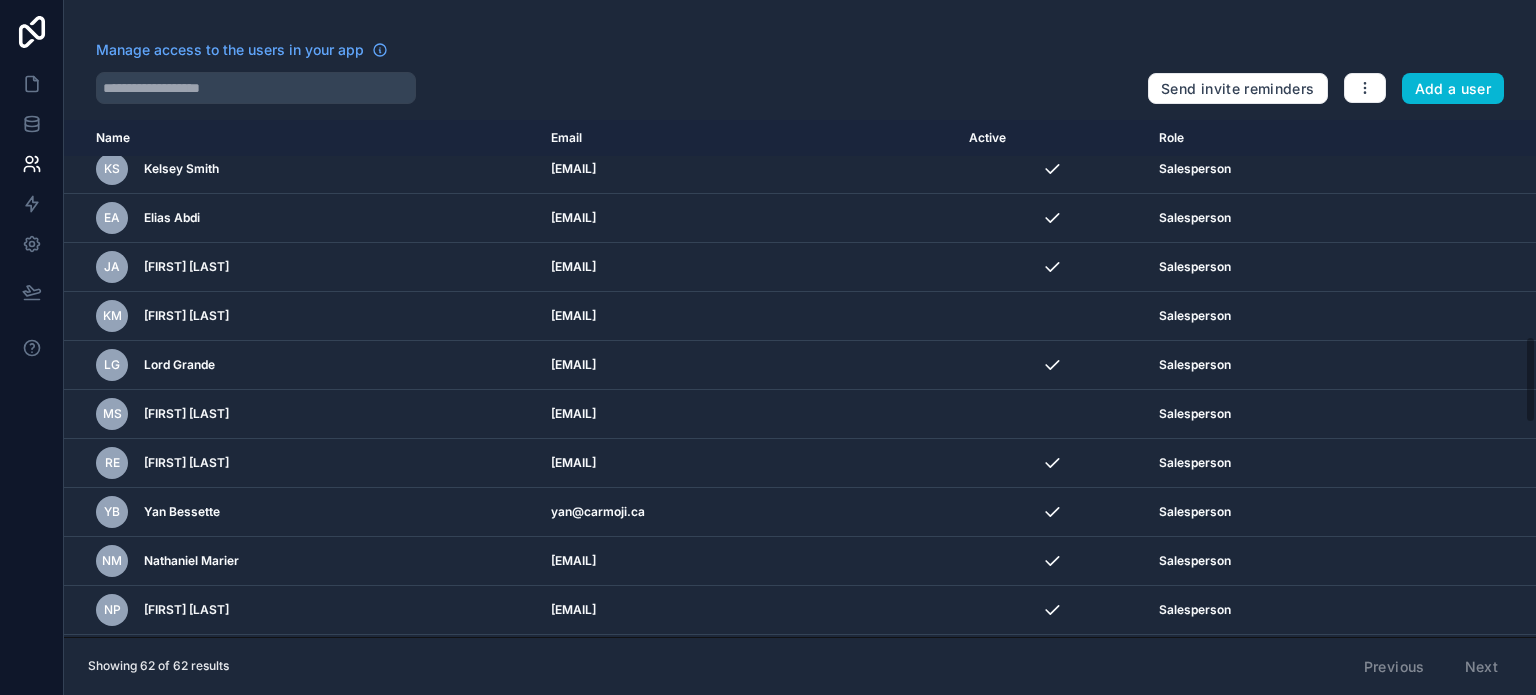 scroll, scrollTop: 1244, scrollLeft: 0, axis: vertical 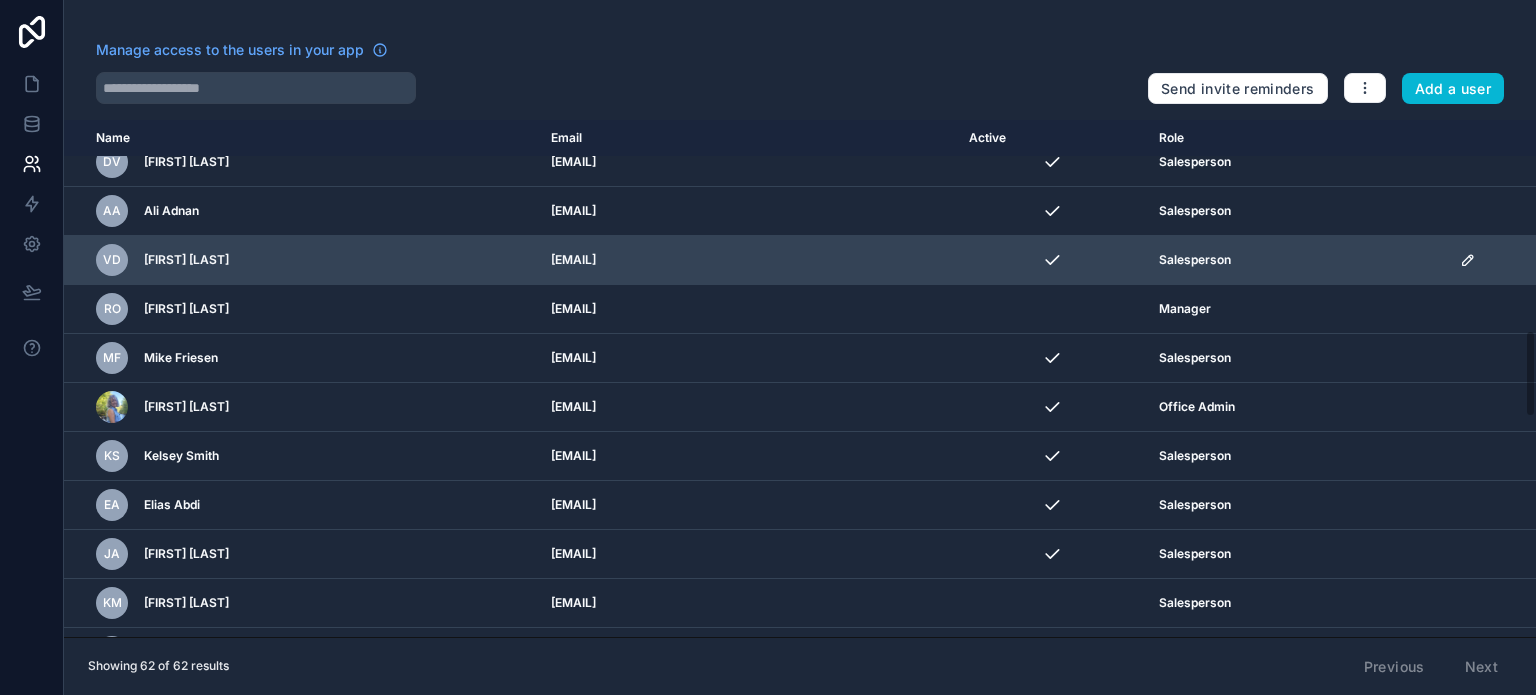 click on "vince@rvmgroup.ca" at bounding box center (748, 260) 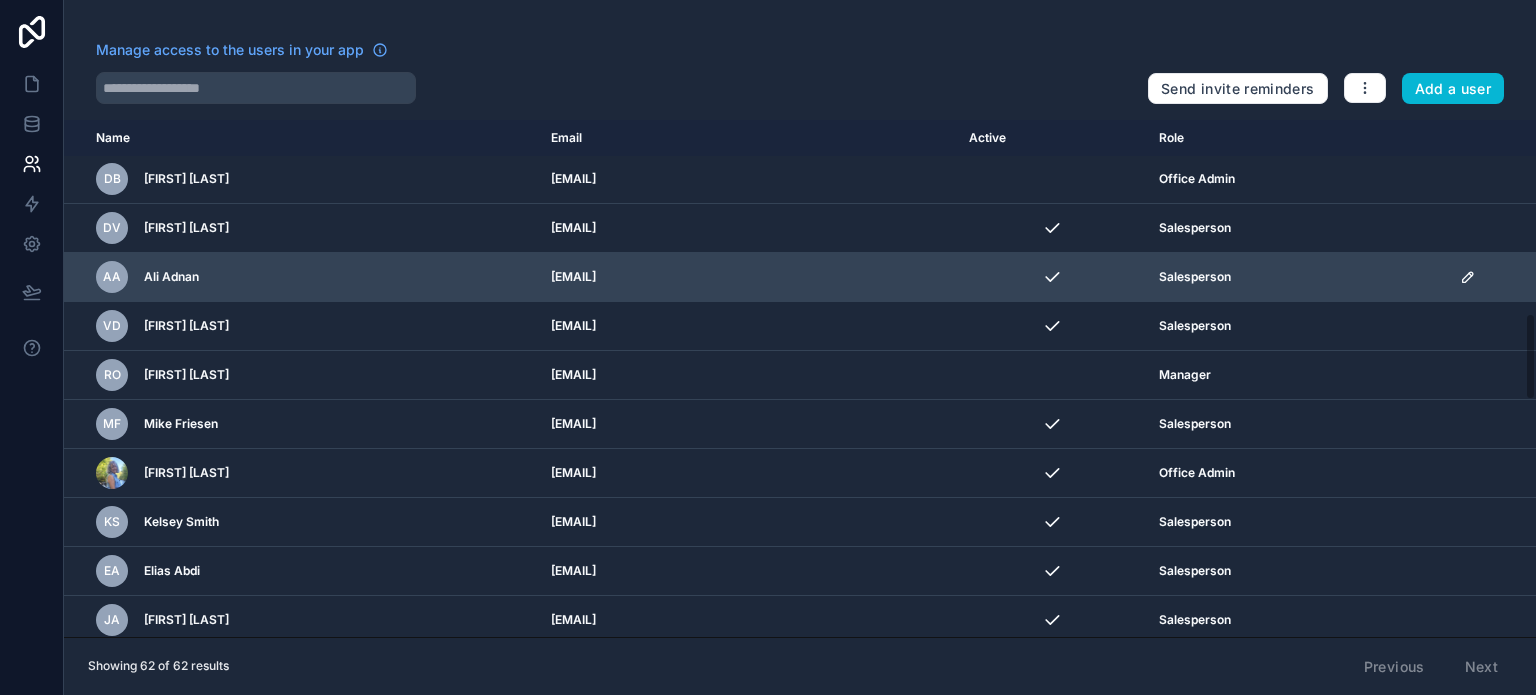 scroll, scrollTop: 1144, scrollLeft: 0, axis: vertical 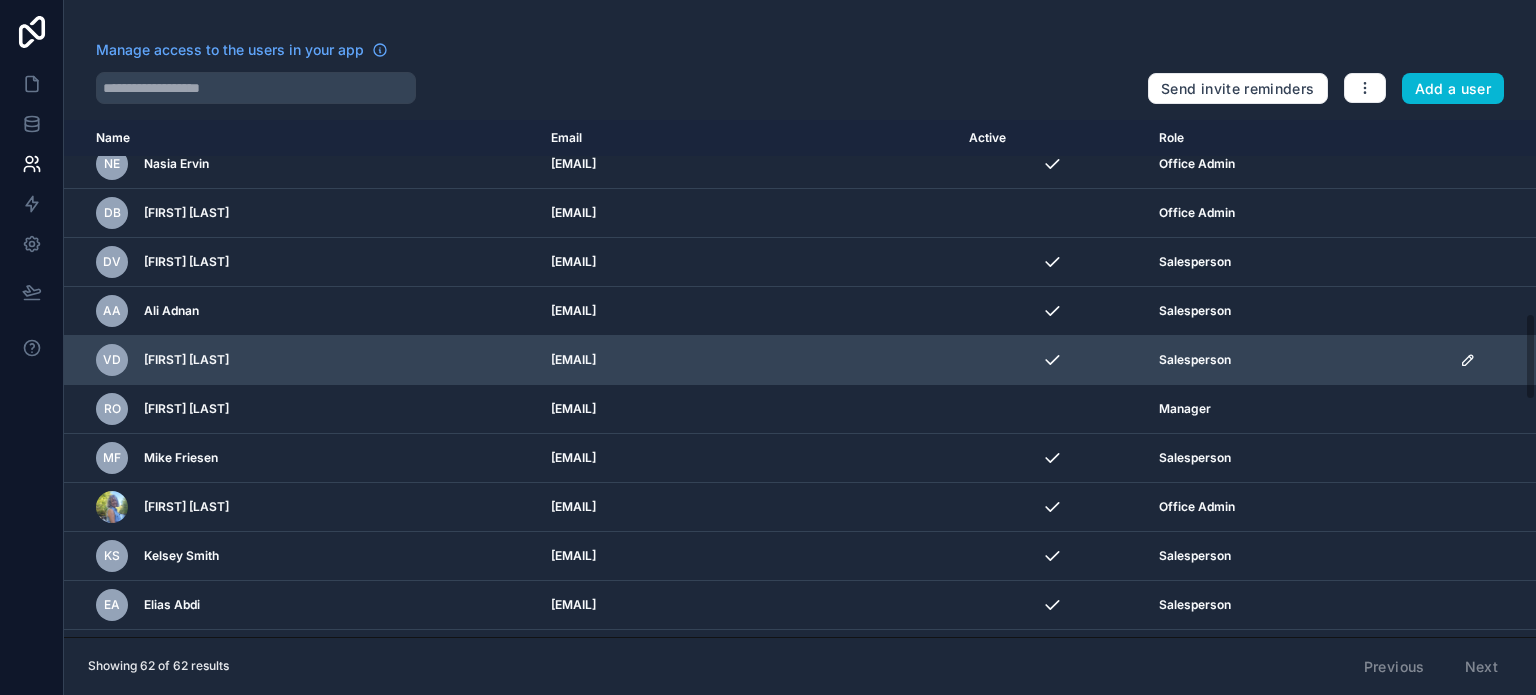 drag, startPoint x: 576, startPoint y: 300, endPoint x: 670, endPoint y: 332, distance: 99.29753 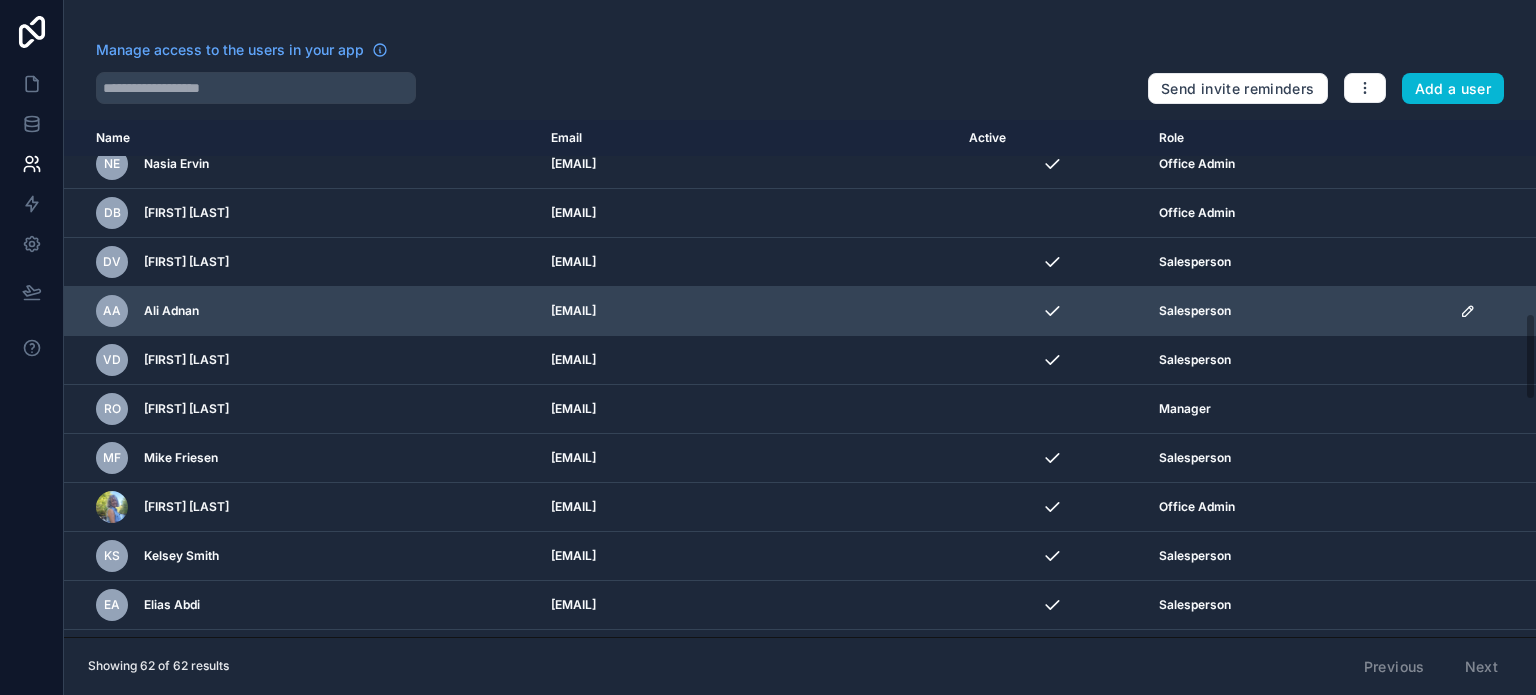 drag, startPoint x: 666, startPoint y: 306, endPoint x: 575, endPoint y: 304, distance: 91.02197 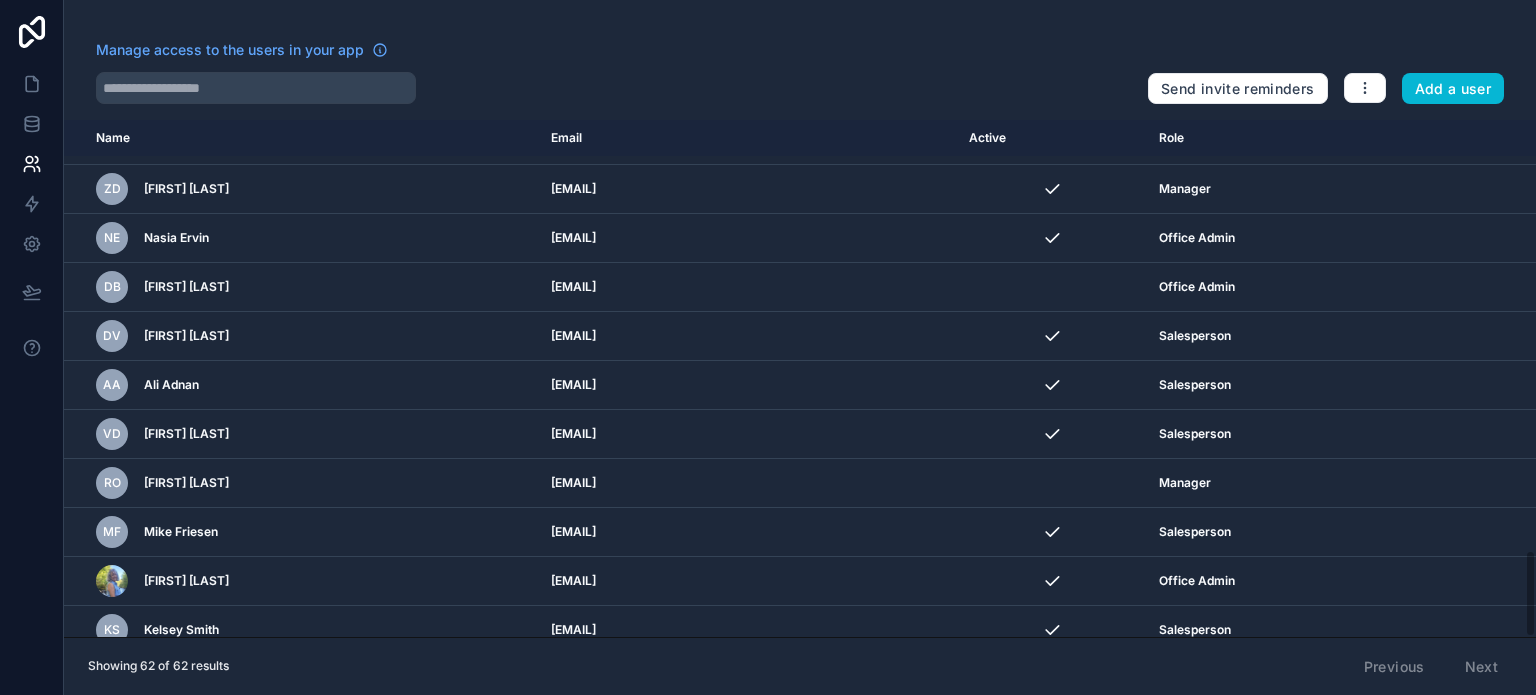 scroll, scrollTop: 2544, scrollLeft: 0, axis: vertical 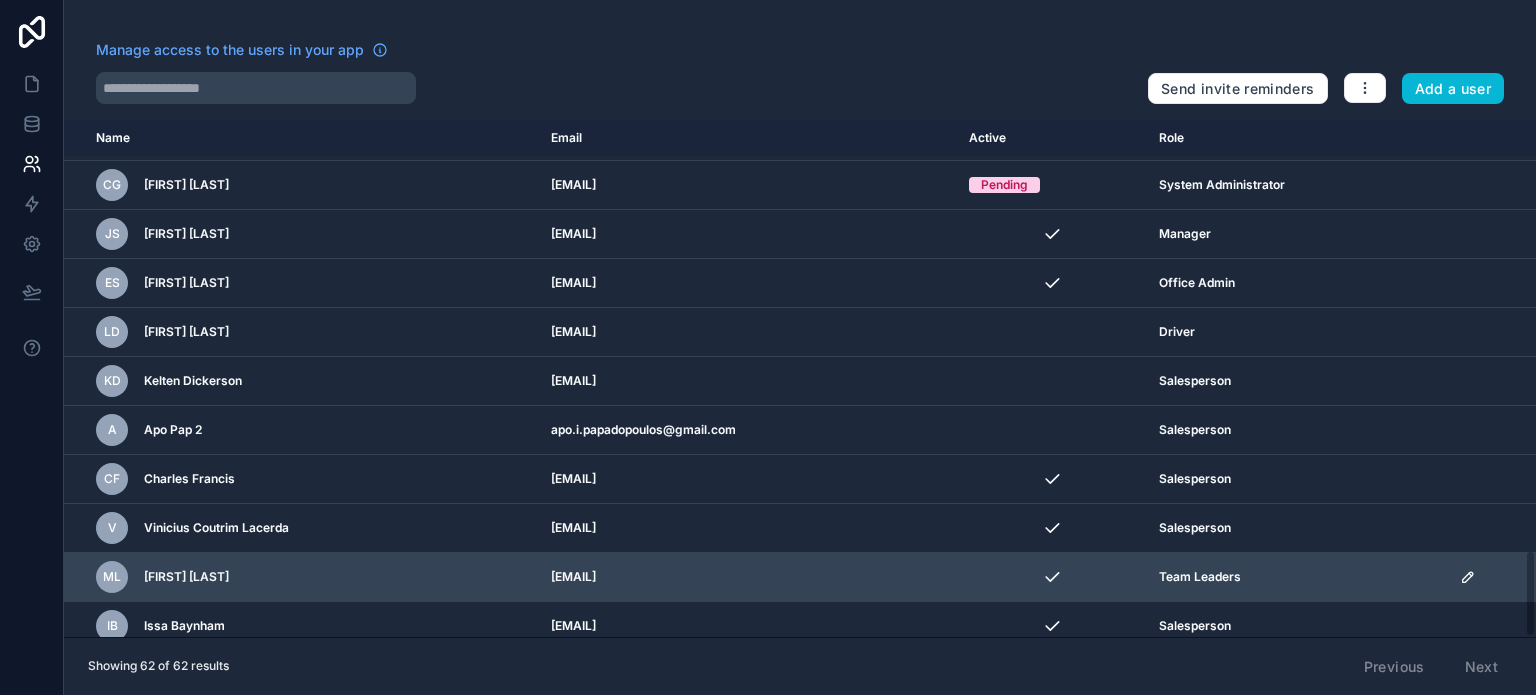 drag, startPoint x: 608, startPoint y: 563, endPoint x: 827, endPoint y: 555, distance: 219.14607 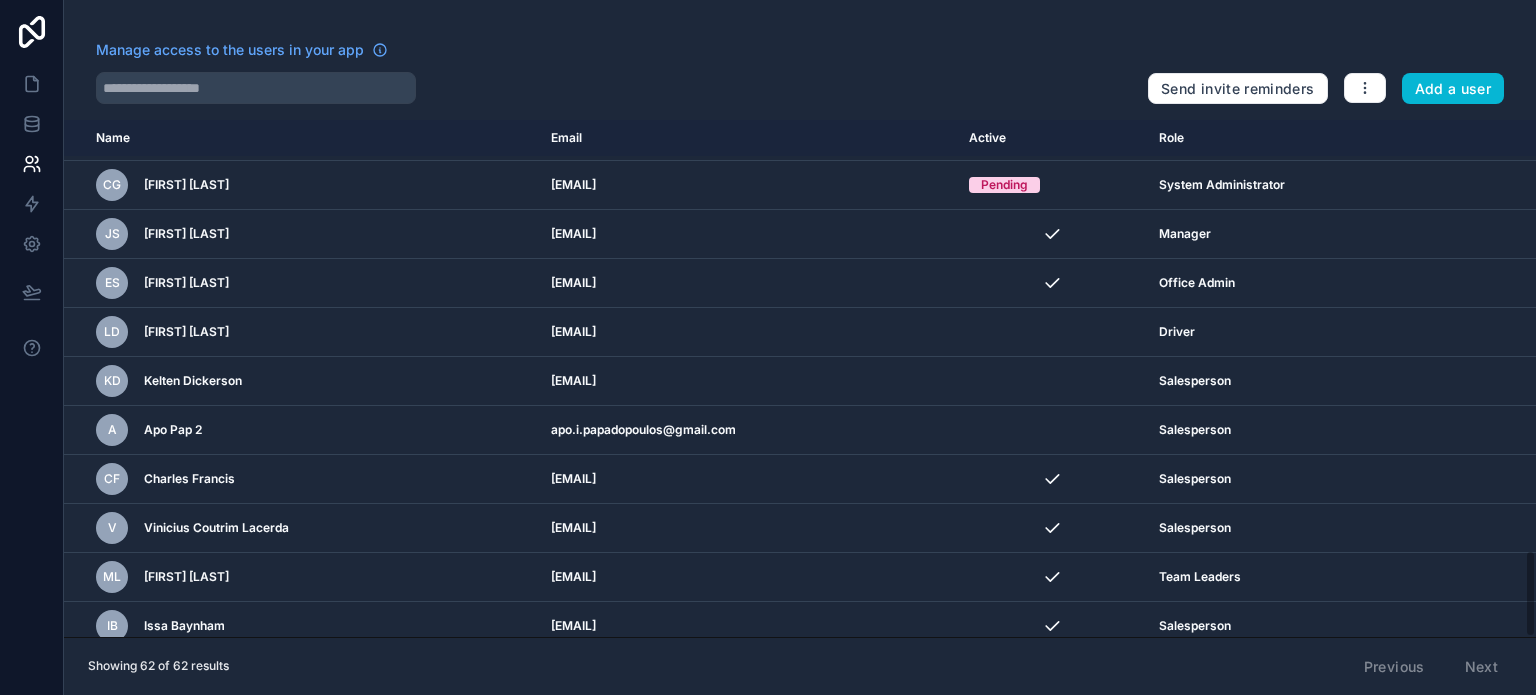 click at bounding box center (614, 88) 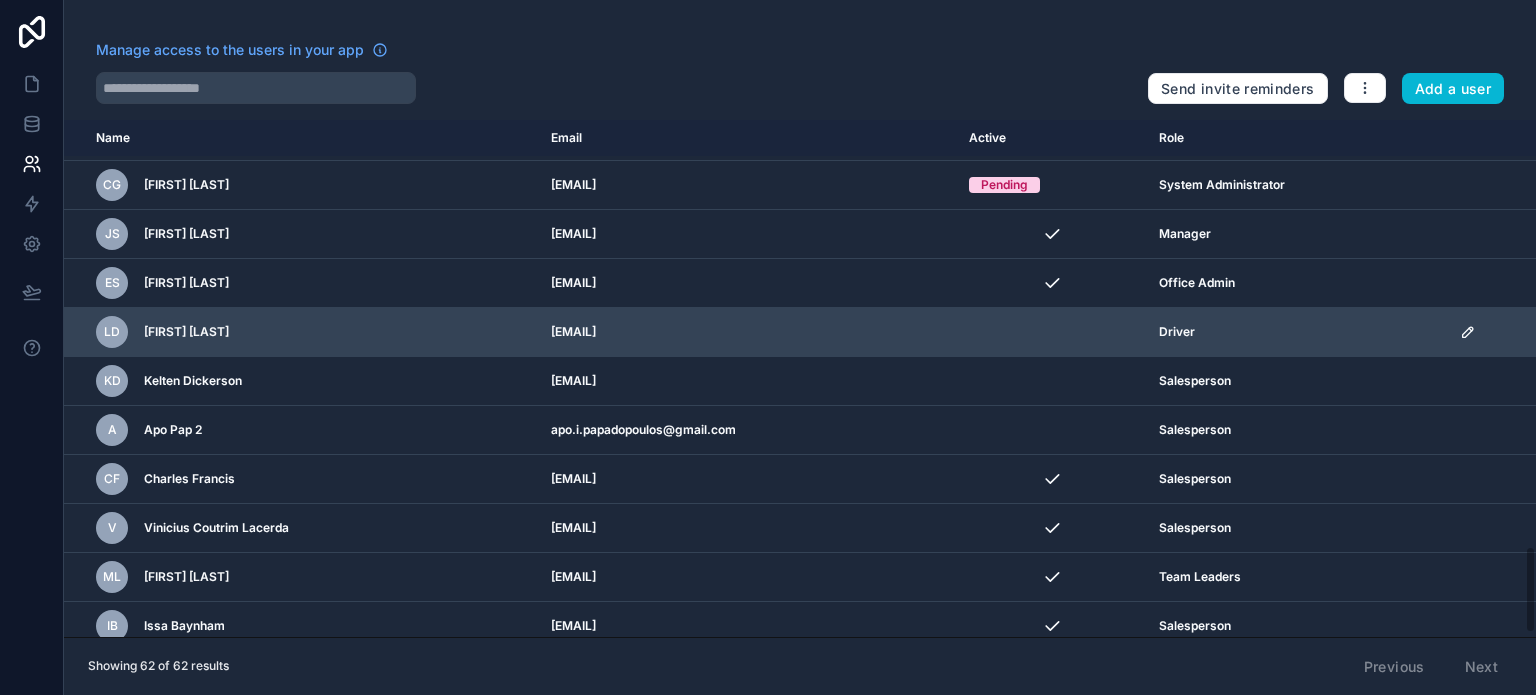 scroll, scrollTop: 2344, scrollLeft: 0, axis: vertical 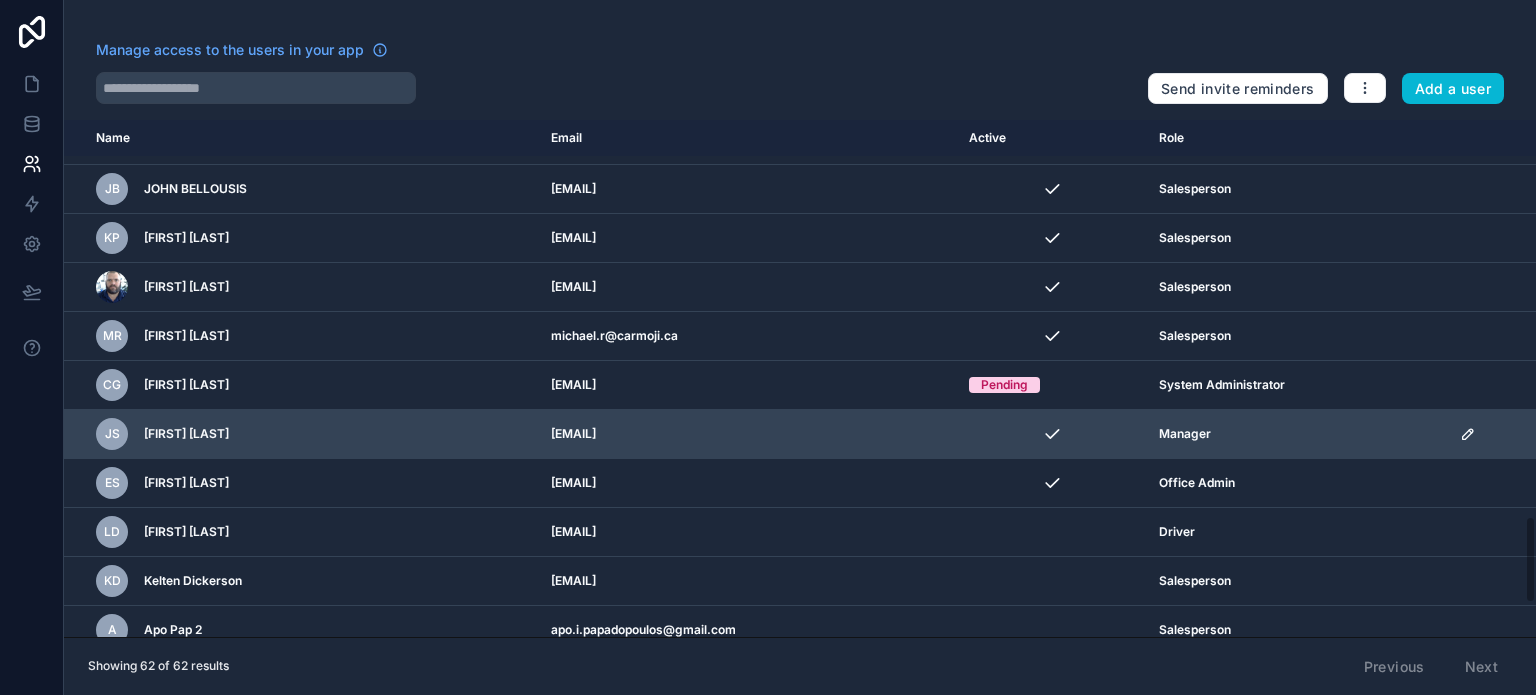 click on "jordan@carla.ca" at bounding box center [748, 434] 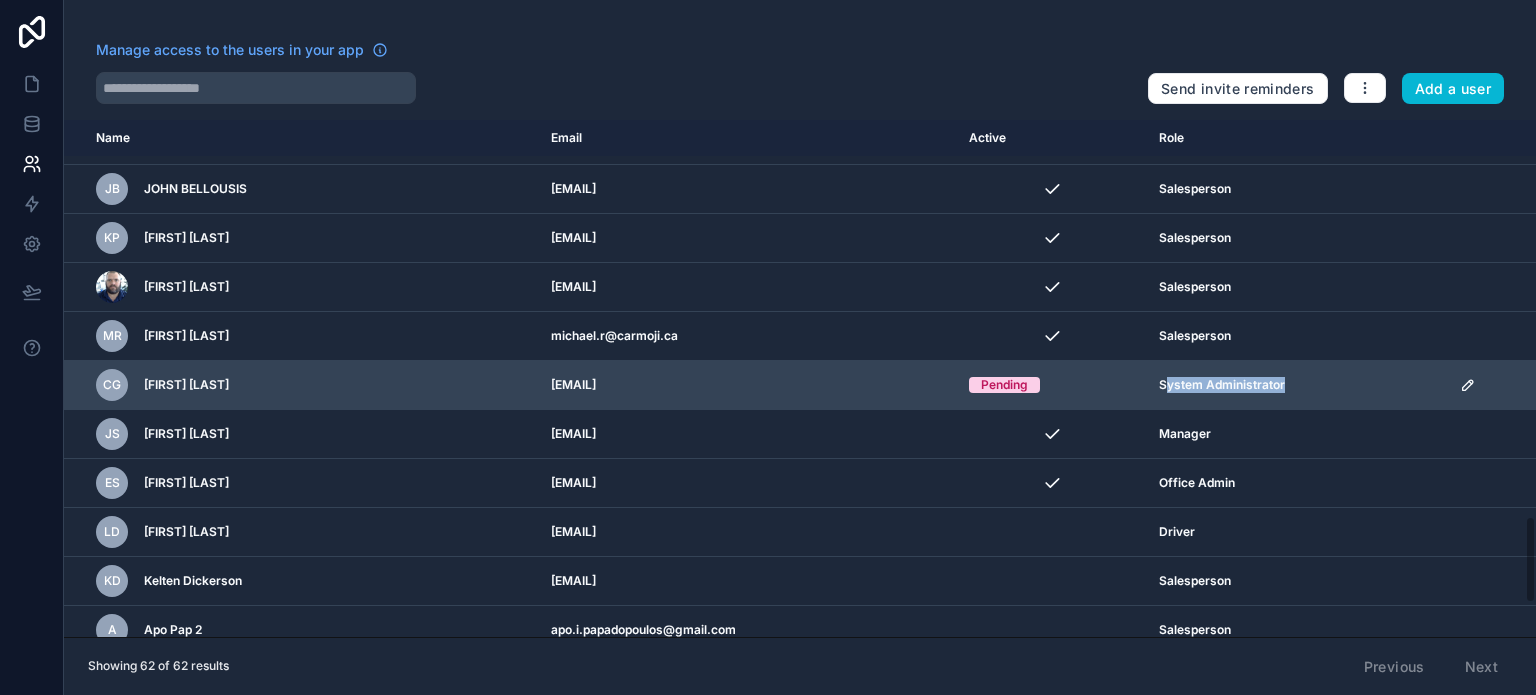 drag, startPoint x: 1276, startPoint y: 375, endPoint x: 1332, endPoint y: 374, distance: 56.008926 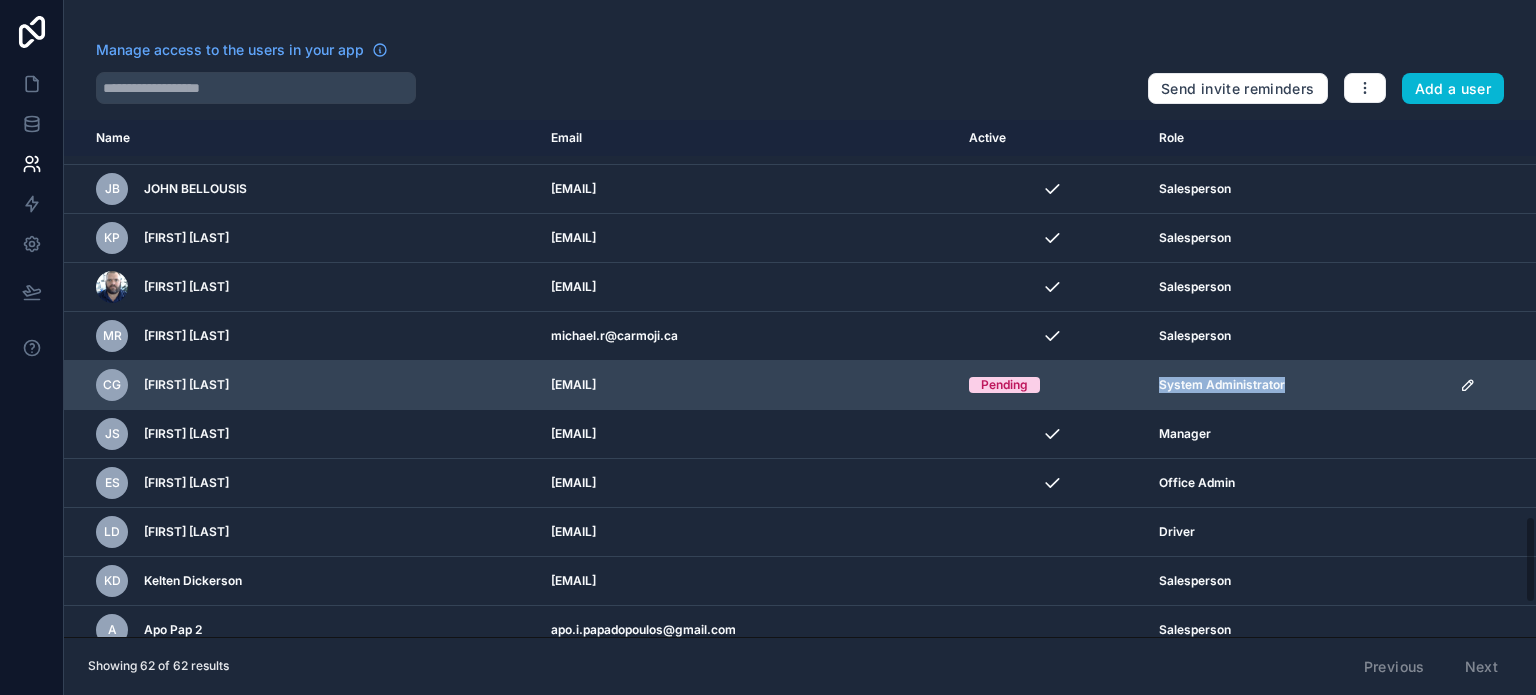 drag, startPoint x: 1308, startPoint y: 367, endPoint x: 1140, endPoint y: 362, distance: 168.07439 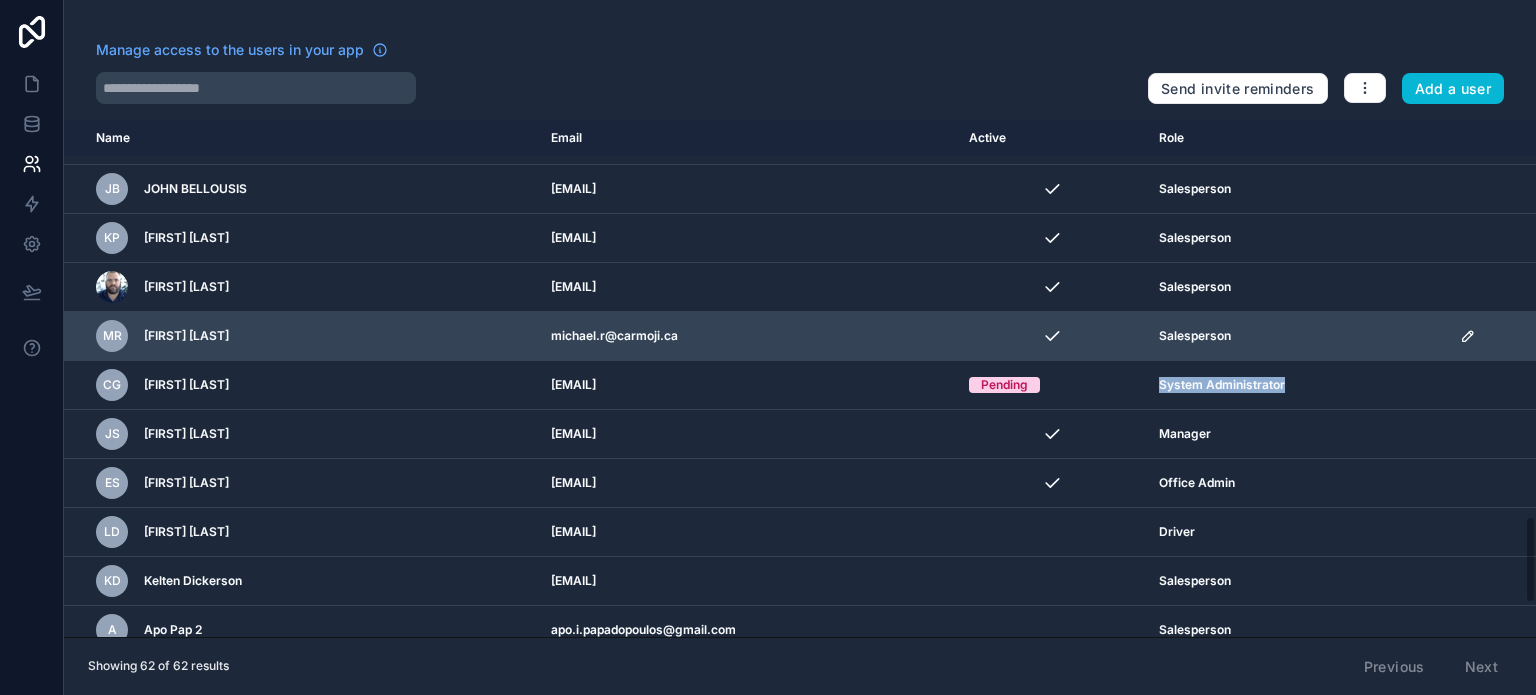 copy on "System Administrator" 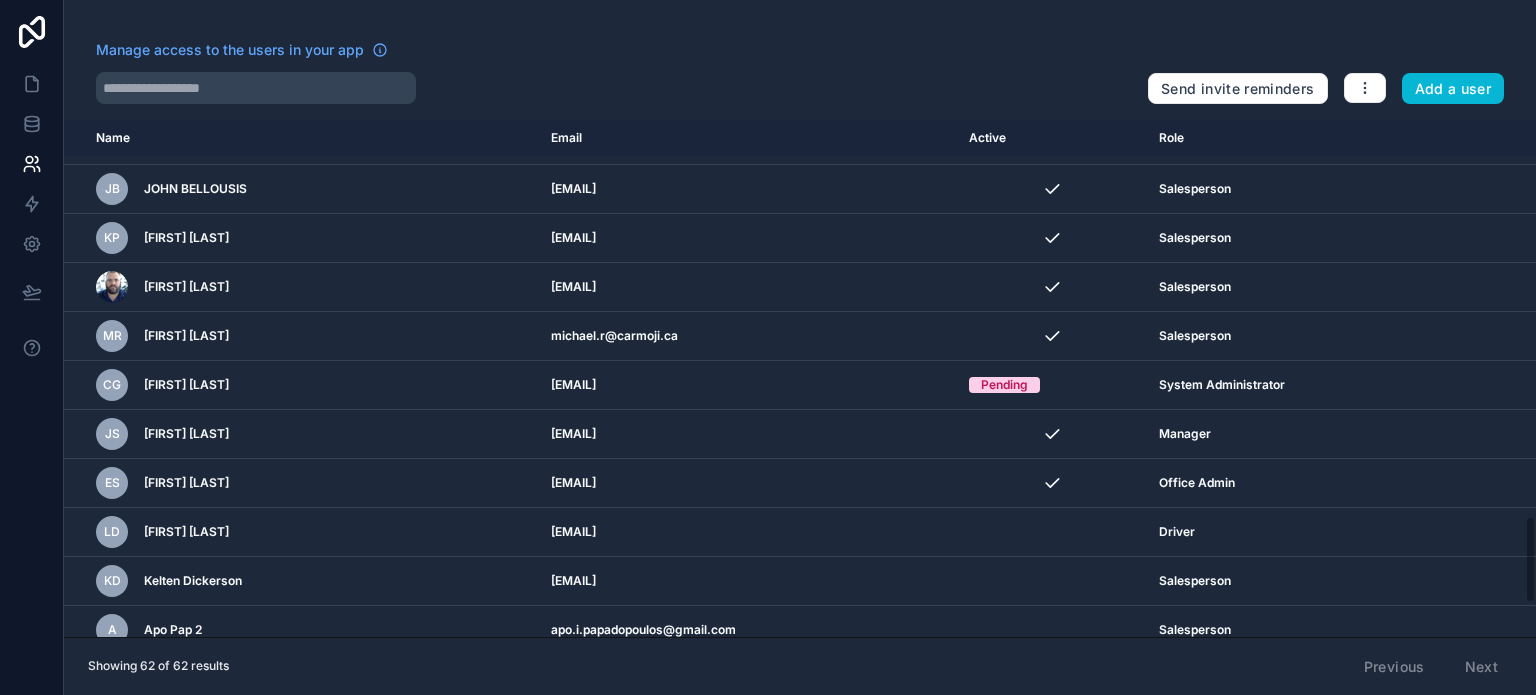 scroll, scrollTop: 0, scrollLeft: 0, axis: both 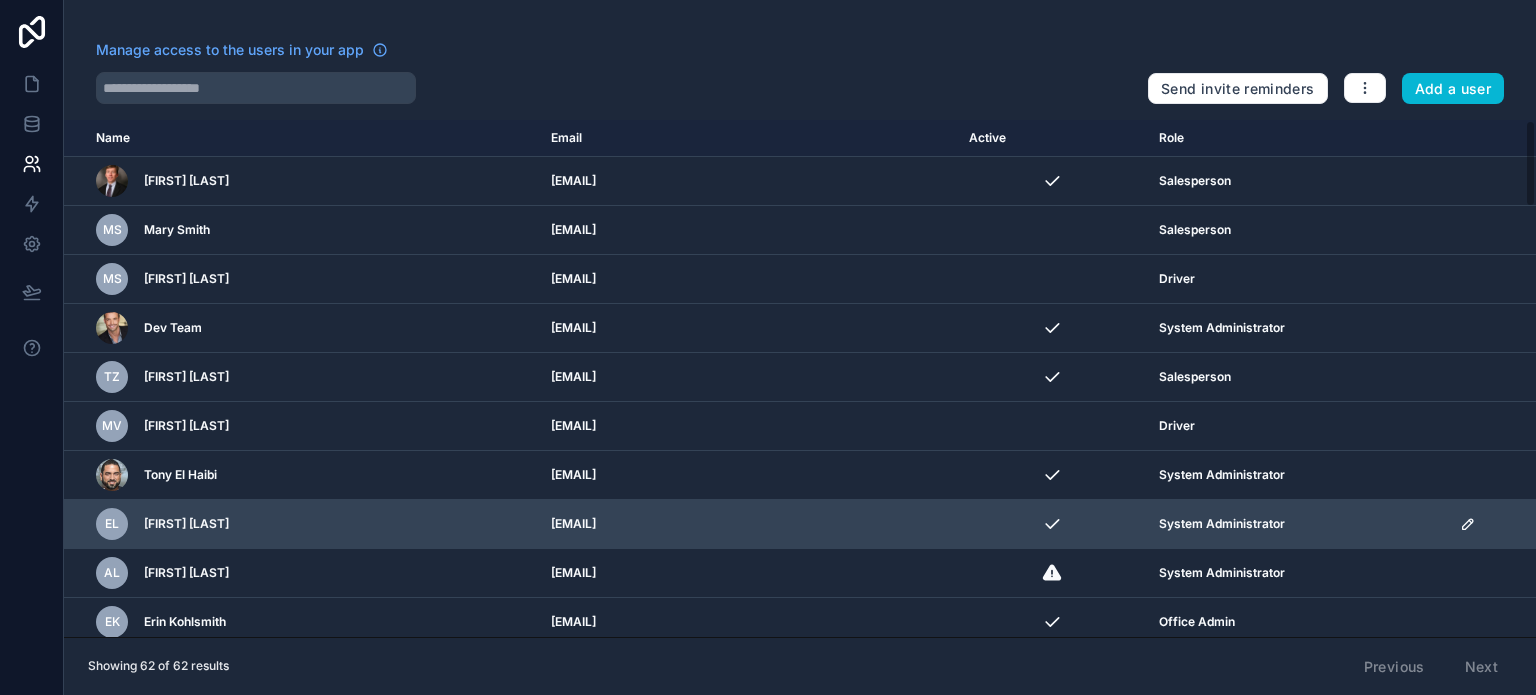 click on "christina@carmoji.ca" at bounding box center (748, 524) 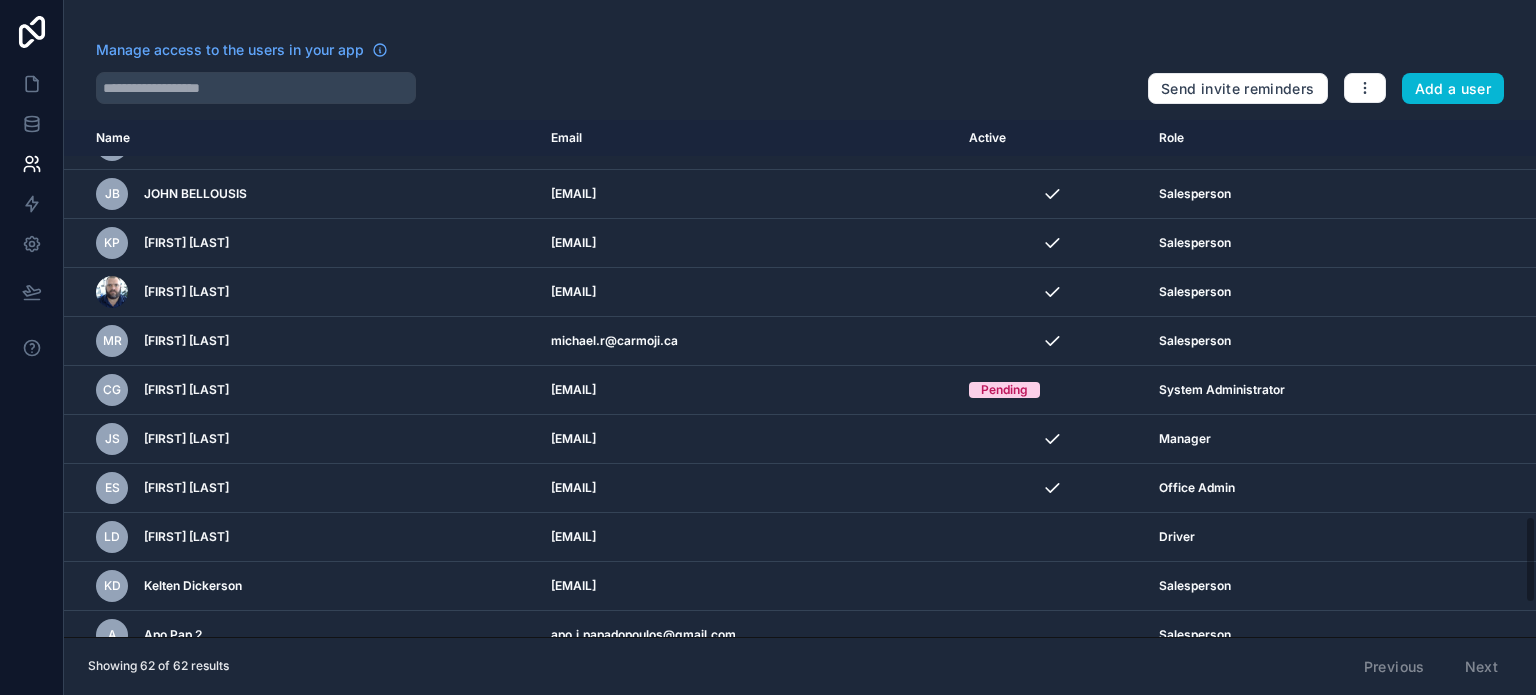 scroll, scrollTop: 0, scrollLeft: 0, axis: both 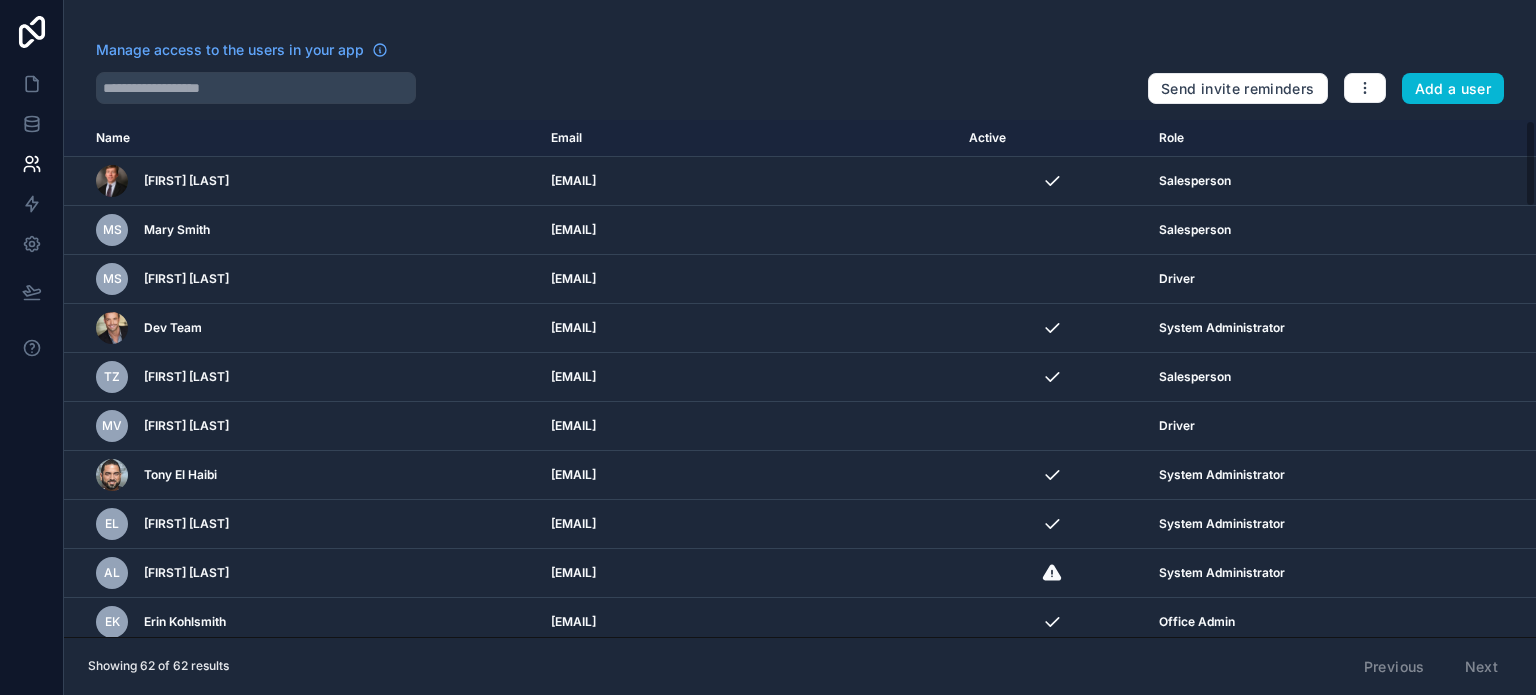 click on "Manage access to the users in your app Send invite reminders Add a user Name Email Active Role userTable.email Apo Pap apo@sonorus.co.uk Salesperson MS Mary Smith marysmithtest@test.com Salesperson MS Michael Schumacher tipanathinaikos13@gmail.com Driver Dev Team devteam@sonorus.co.uk System Administrator TZ Tomas Zonder ted.grigoriou@sonorus.co.uk Salesperson MV Max Verstappen tgrigoriou12@gmail.com Driver Tony El Haibi tony.elhaibi@mycar.ca System Administrator EL Eugene Ling christina@carmoji.ca System Administrator AL Andrew Lemoine andrew@carmoji.ca System Administrator EK Erin Kohlsmith erin.kohlsmith@mycar.ca Office Admin JP Joe Purdy joe.purdy@mycar.ca Manager SH Steve Hamelin shamelin@mycar.ca Manager SC Shawn Cyr shawn@carmoji.ca System Administrator TS Tim Sen tim.sen@mycar.ca Salesperson SD Silvio D'Amore silvio@mycar.ca Salesperson HD Hamza Dar hamza@mycar.ca Salesperson BB Bill Brandon bill@mycar.ca Manager AA Allan Atkins aatkins@mycar.ca Salesperson Allan Atkins a.atkins@mycar.ca Salesperson A" at bounding box center [800, 347] 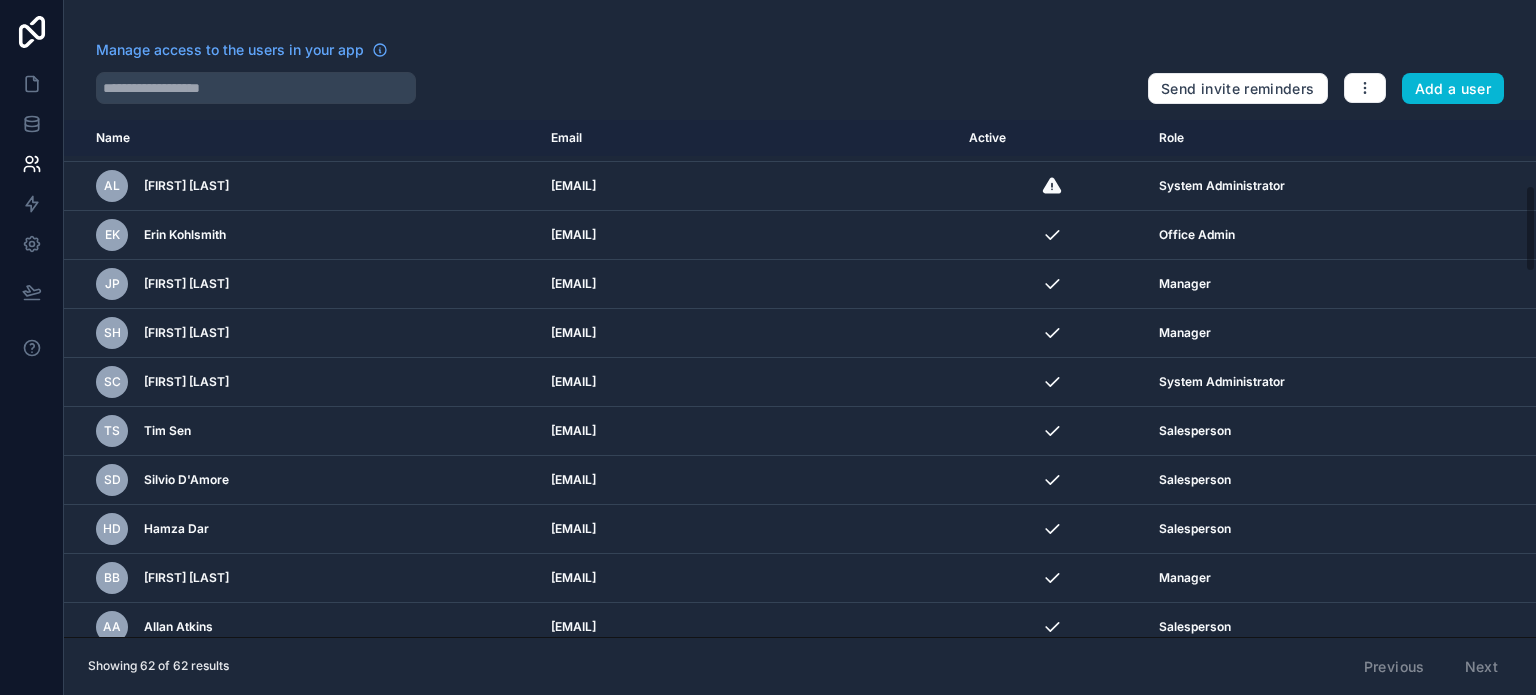 scroll, scrollTop: 1900, scrollLeft: 0, axis: vertical 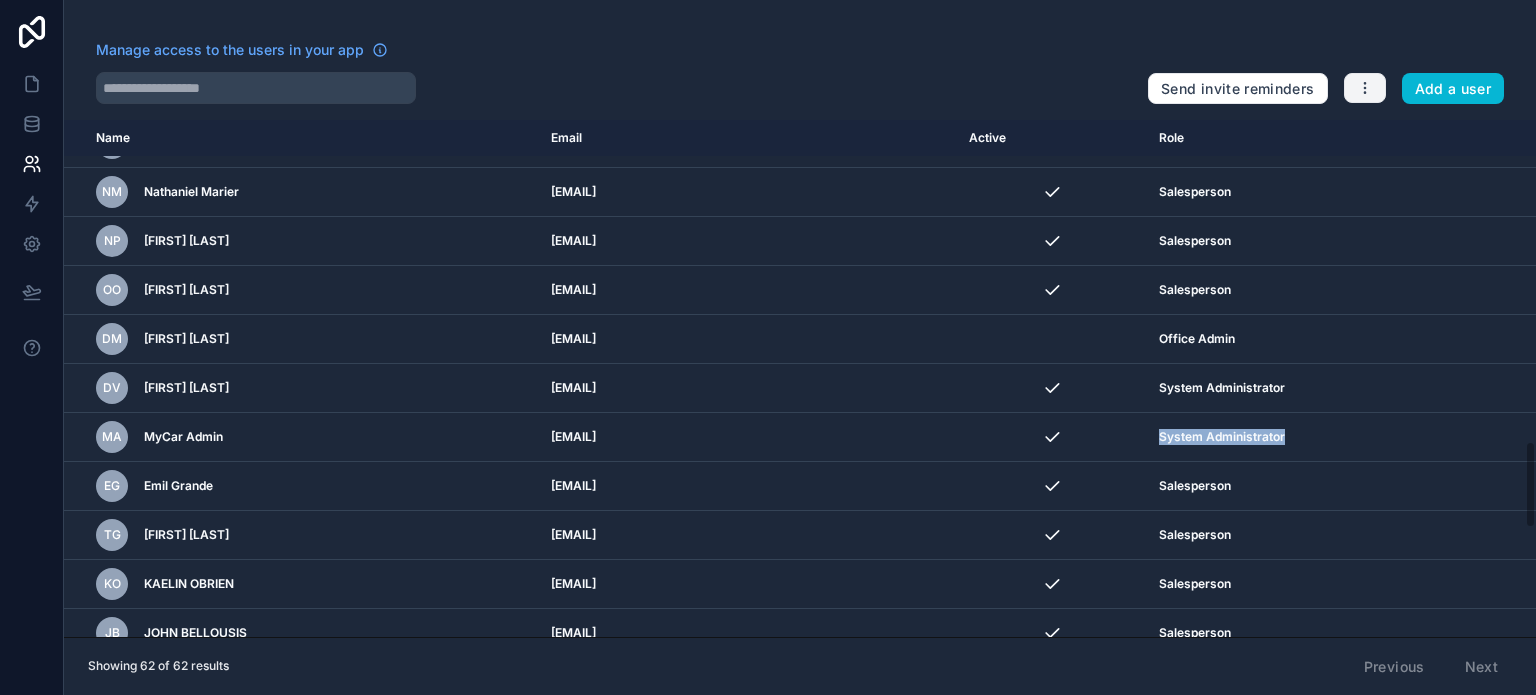 click 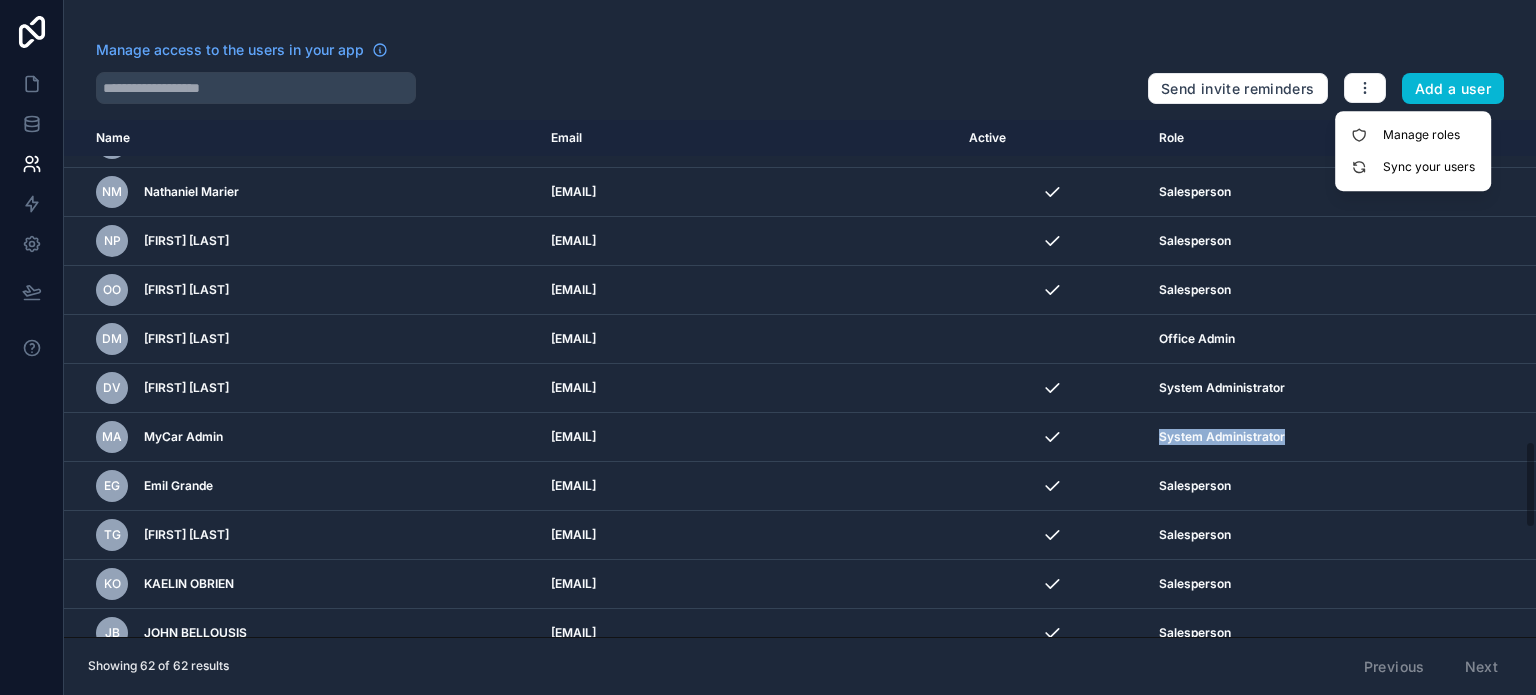 click on "Manage access to the users in your app" at bounding box center (614, 56) 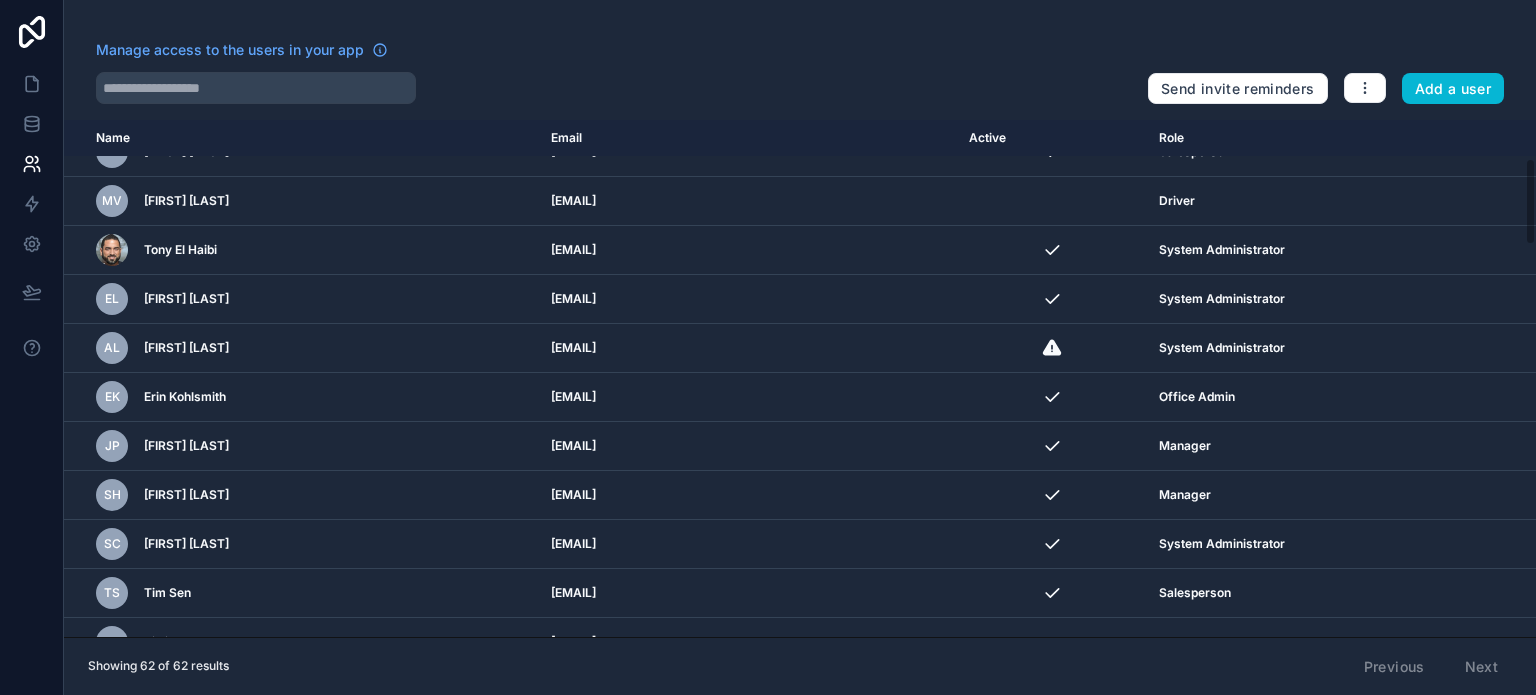 scroll, scrollTop: 0, scrollLeft: 0, axis: both 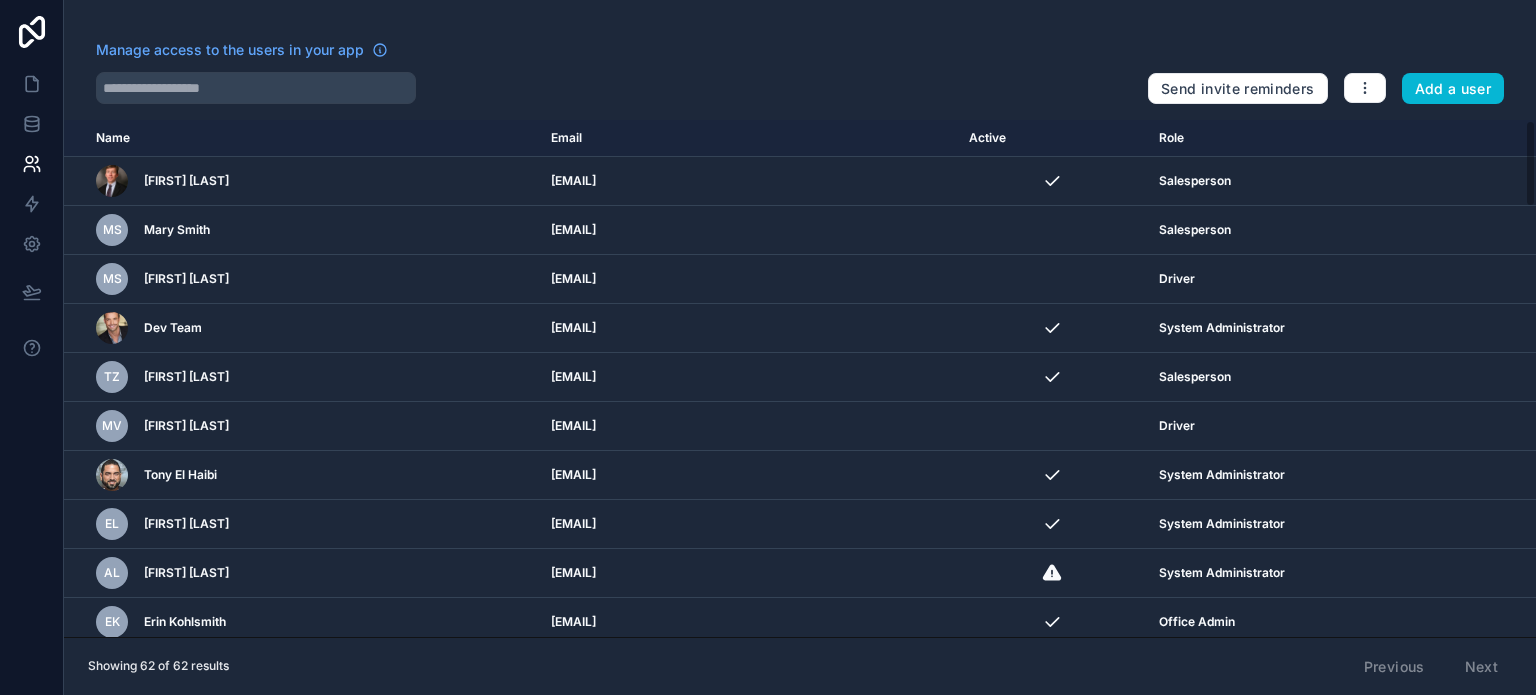 click on "Manage access to the users in your app Send invite reminders Add a user Name Email Active Role userTable.email Apo Pap apo@sonorus.co.uk Salesperson MS Mary Smith marysmithtest@test.com Salesperson MS Michael Schumacher tipanathinaikos13@gmail.com Driver Dev Team devteam@sonorus.co.uk System Administrator TZ Tomas Zonder ted.grigoriou@sonorus.co.uk Salesperson MV Max Verstappen tgrigoriou12@gmail.com Driver Tony El Haibi tony.elhaibi@mycar.ca System Administrator EL Eugene Ling christina@carmoji.ca System Administrator AL Andrew Lemoine andrew@carmoji.ca System Administrator EK Erin Kohlsmith erin.kohlsmith@mycar.ca Office Admin JP Joe Purdy joe.purdy@mycar.ca Manager SH Steve Hamelin shamelin@mycar.ca Manager SC Shawn Cyr shawn@carmoji.ca System Administrator TS Tim Sen tim.sen@mycar.ca Salesperson SD Silvio D'Amore silvio@mycar.ca Salesperson HD Hamza Dar hamza@mycar.ca Salesperson BB Bill Brandon bill@mycar.ca Manager AA Allan Atkins aatkins@mycar.ca Salesperson Allan Atkins a.atkins@mycar.ca Salesperson A" at bounding box center (800, 347) 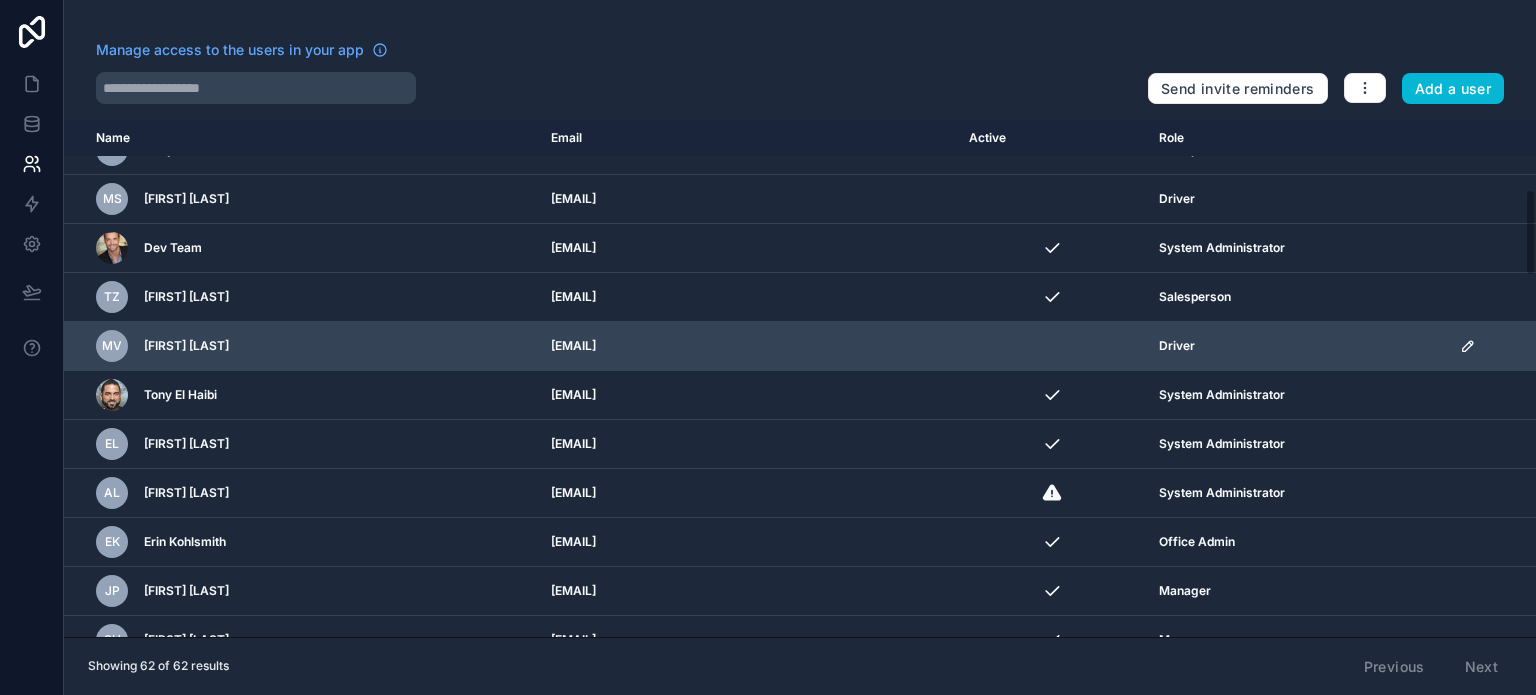 scroll, scrollTop: 0, scrollLeft: 0, axis: both 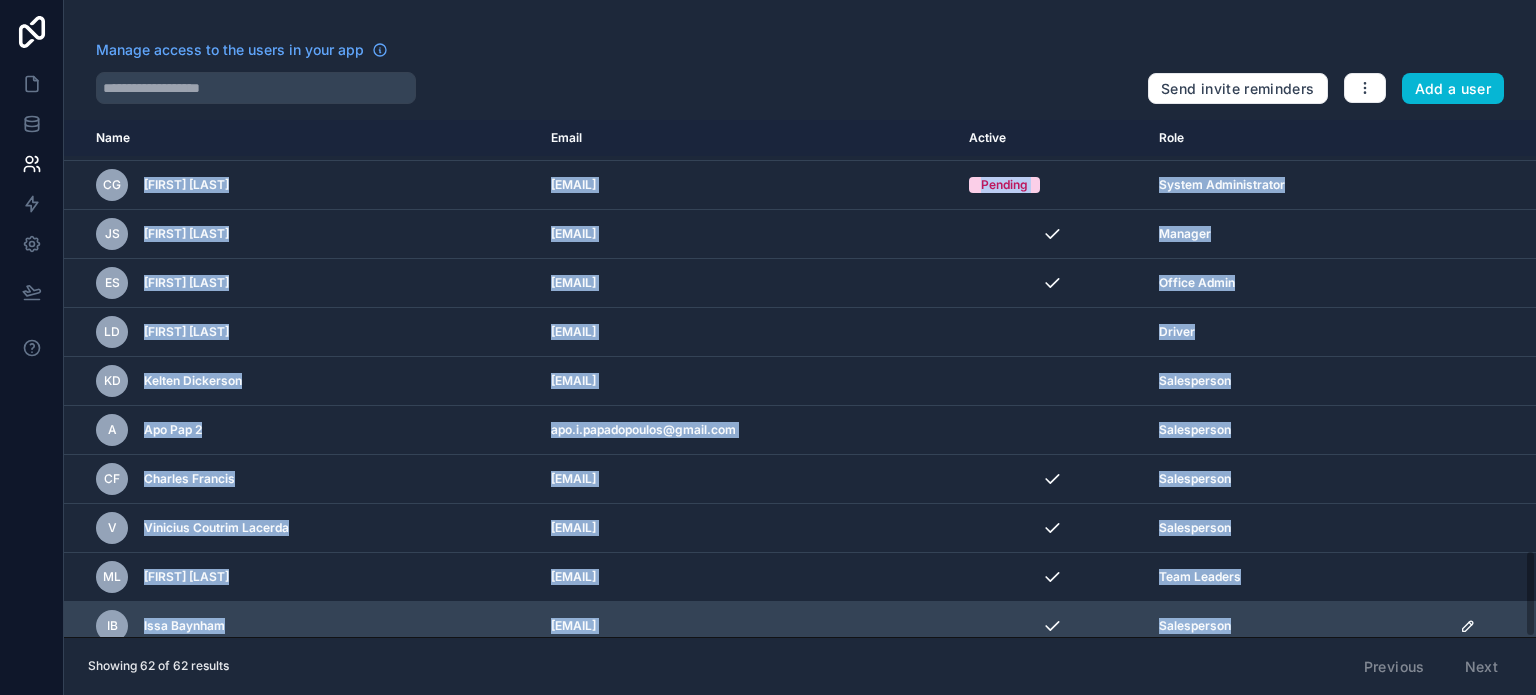 drag, startPoint x: 172, startPoint y: 203, endPoint x: 1319, endPoint y: 601, distance: 1214.0894 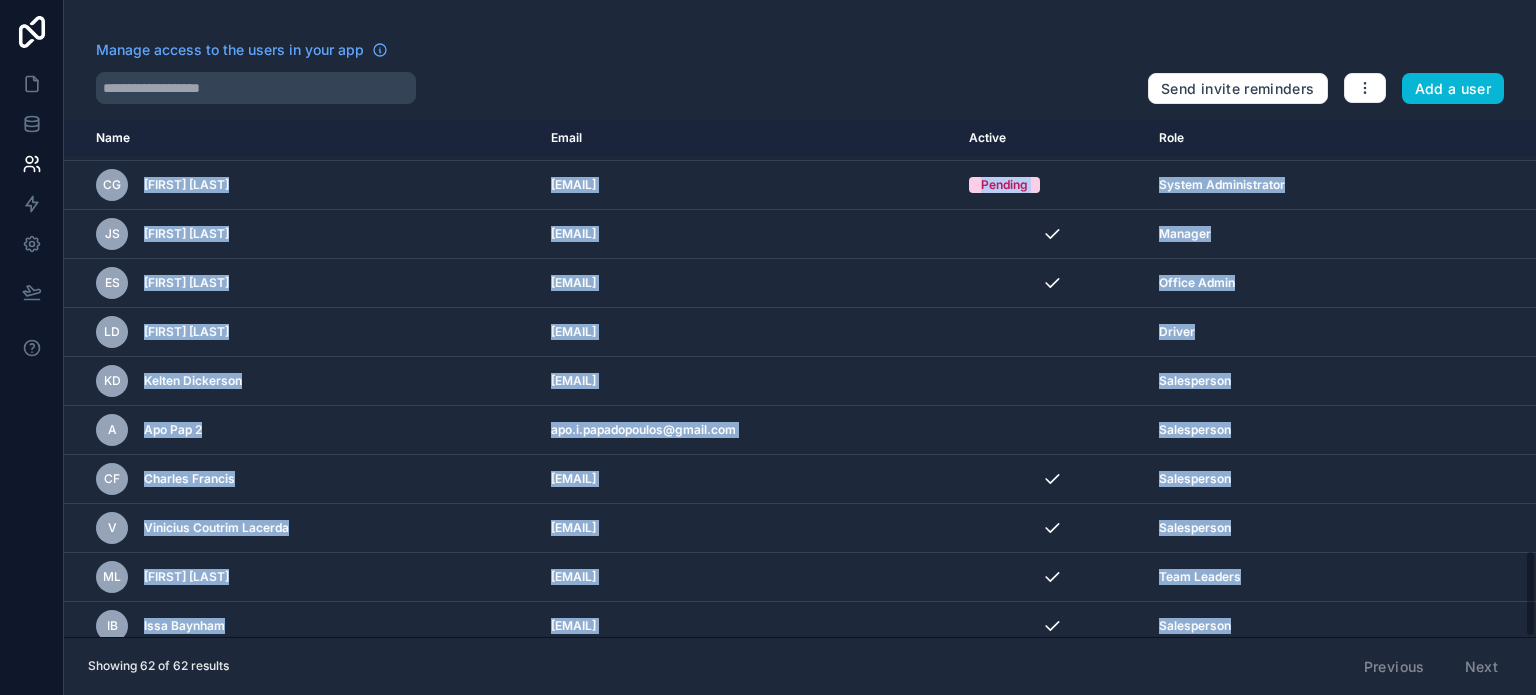 copy on "Apo Pap apo@sonorus.co.uk Salesperson MS Mary Smith marysmithtest@test.com Salesperson MS Michael Schumacher tipanathinaikos13@gmail.com Driver Dev Team devteam@sonorus.co.uk System Administrator TZ Tomas Zonder ted.grigoriou@sonorus.co.uk Salesperson MV Max Verstappen tgrigoriou12@gmail.com Driver Tony El Haibi tony.elhaibi@mycar.ca System Administrator EL Eugene Ling christina@carmoji.ca System Administrator AL Andrew Lemoine andrew@carmoji.ca System Administrator EK Erin Kohlsmith erin.kohlsmith@mycar.ca Office Admin JP Joe Purdy joe.purdy@mycar.ca Manager SH Steve Hamelin shamelin@mycar.ca Manager SC Shawn Cyr shawn@carmoji.ca System Administrator TS Tim Sen tim.sen@mycar.ca Salesperson SD Silvio D'Amore silvio@mycar.ca Salesperson HD Hamza Dar hamza@mycar.ca Salesperson BB Bill Brandon bill@mycar.ca Manager AA Allan Atkins aatkins@mycar.ca Salesperson Allan Atkins a.atkins@mycar.ca Salesperson KF Kyle Firth kyle@carmoji.ca Manager EA Ernest Ak ernest.ak@carmoji.ca Salesperson JC Jason Cyr jay.cyr@carm..." 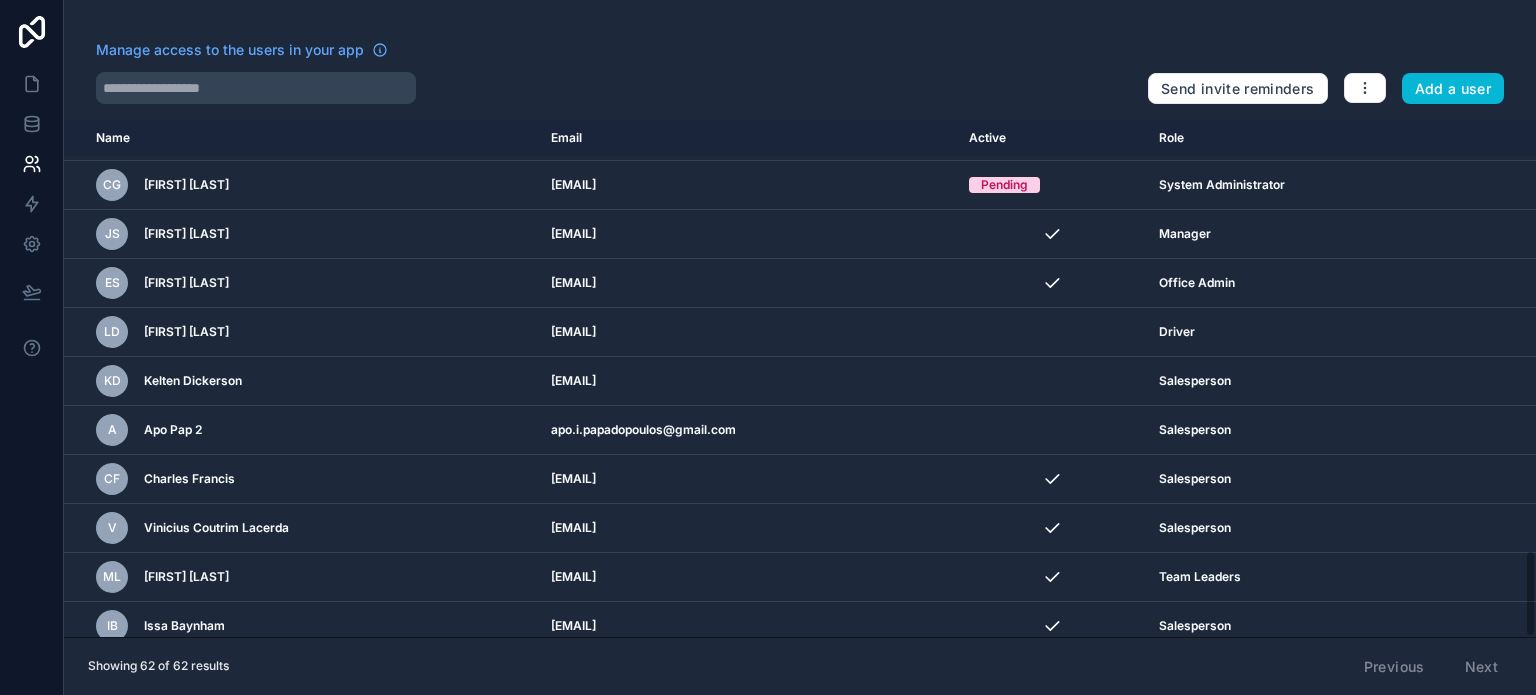 click on "Manage access to the users in your app Send invite reminders Add a user Name Email Active Role userTable.email Apo Pap apo@sonorus.co.uk Salesperson MS Mary Smith marysmithtest@test.com Salesperson MS Michael Schumacher tipanathinaikos13@gmail.com Driver Dev Team devteam@sonorus.co.uk System Administrator TZ Tomas Zonder ted.grigoriou@sonorus.co.uk Salesperson MV Max Verstappen tgrigoriou12@gmail.com Driver Tony El Haibi tony.elhaibi@mycar.ca System Administrator EL Eugene Ling christina@carmoji.ca System Administrator AL Andrew Lemoine andrew@carmoji.ca System Administrator EK Erin Kohlsmith erin.kohlsmith@mycar.ca Office Admin JP Joe Purdy joe.purdy@mycar.ca Manager SH Steve Hamelin shamelin@mycar.ca Manager SC Shawn Cyr shawn@carmoji.ca System Administrator TS Tim Sen tim.sen@mycar.ca Salesperson SD Silvio D'Amore silvio@mycar.ca Salesperson HD Hamza Dar hamza@mycar.ca Salesperson BB Bill Brandon bill@mycar.ca Manager AA Allan Atkins aatkins@mycar.ca Salesperson Allan Atkins a.atkins@mycar.ca Salesperson A" at bounding box center [800, 347] 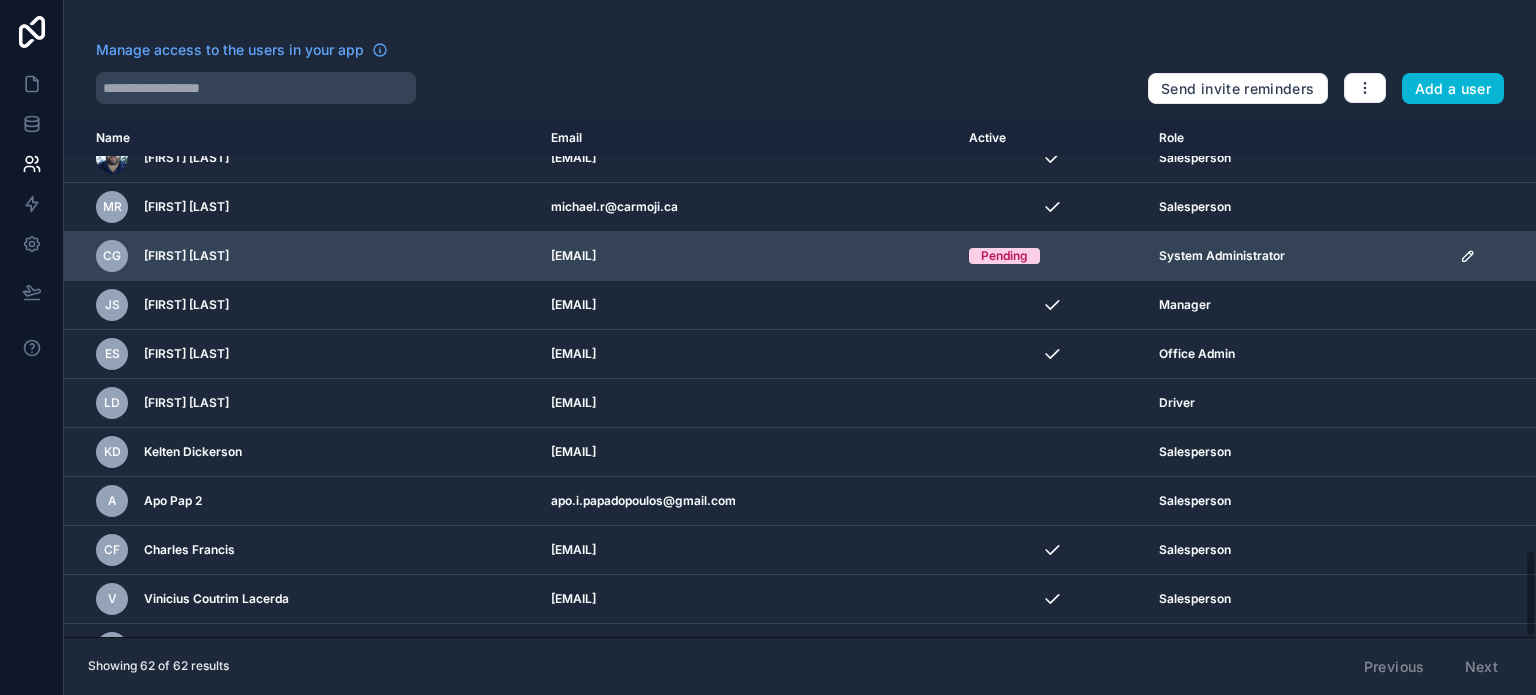 scroll, scrollTop: 2444, scrollLeft: 0, axis: vertical 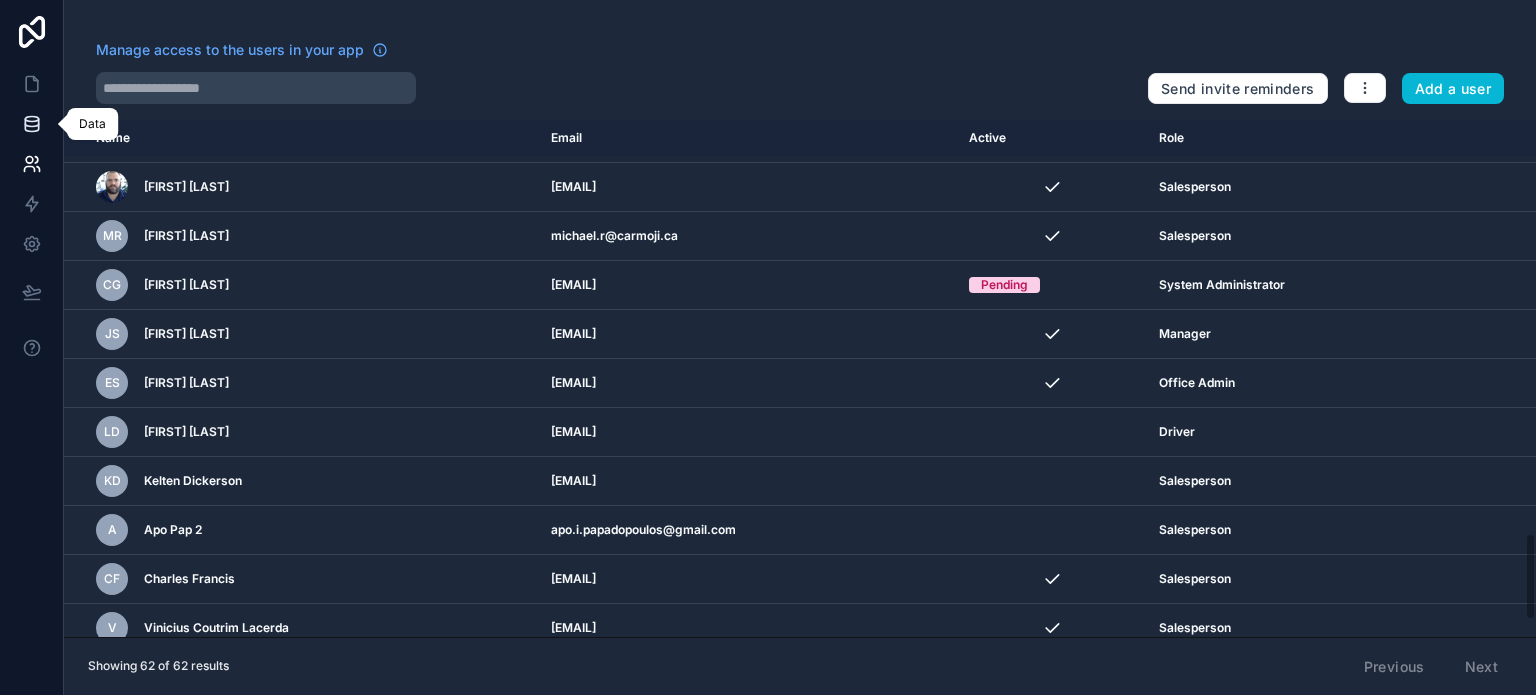 click 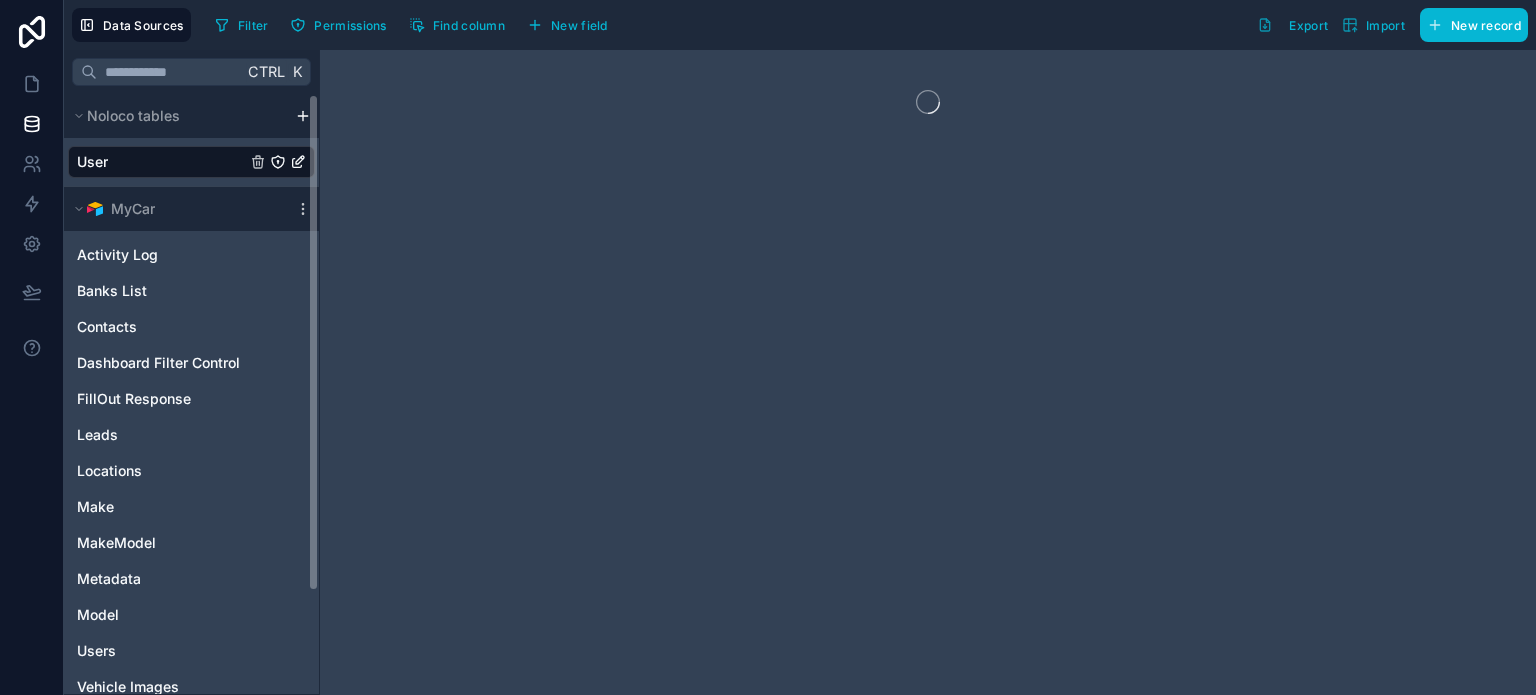 click on "User" at bounding box center [191, 162] 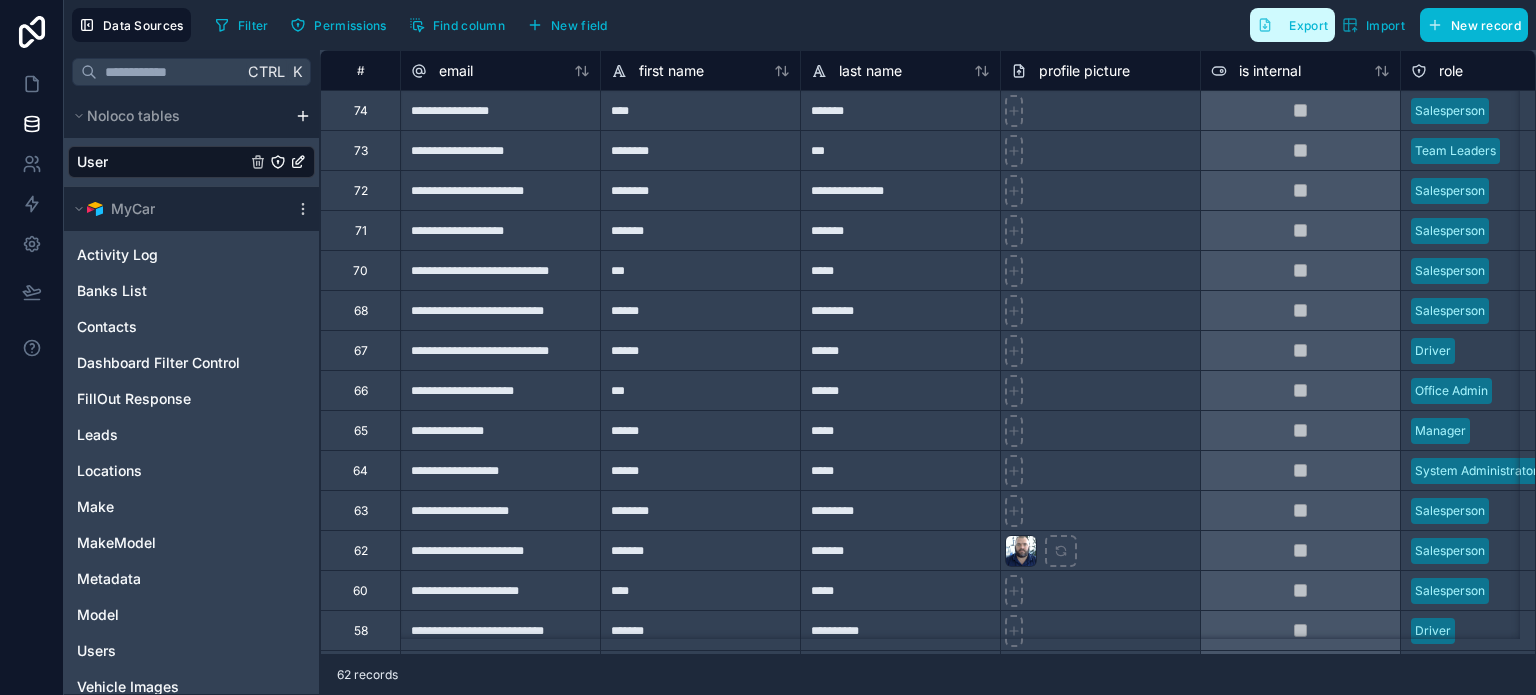 click on "Export" at bounding box center [1308, 25] 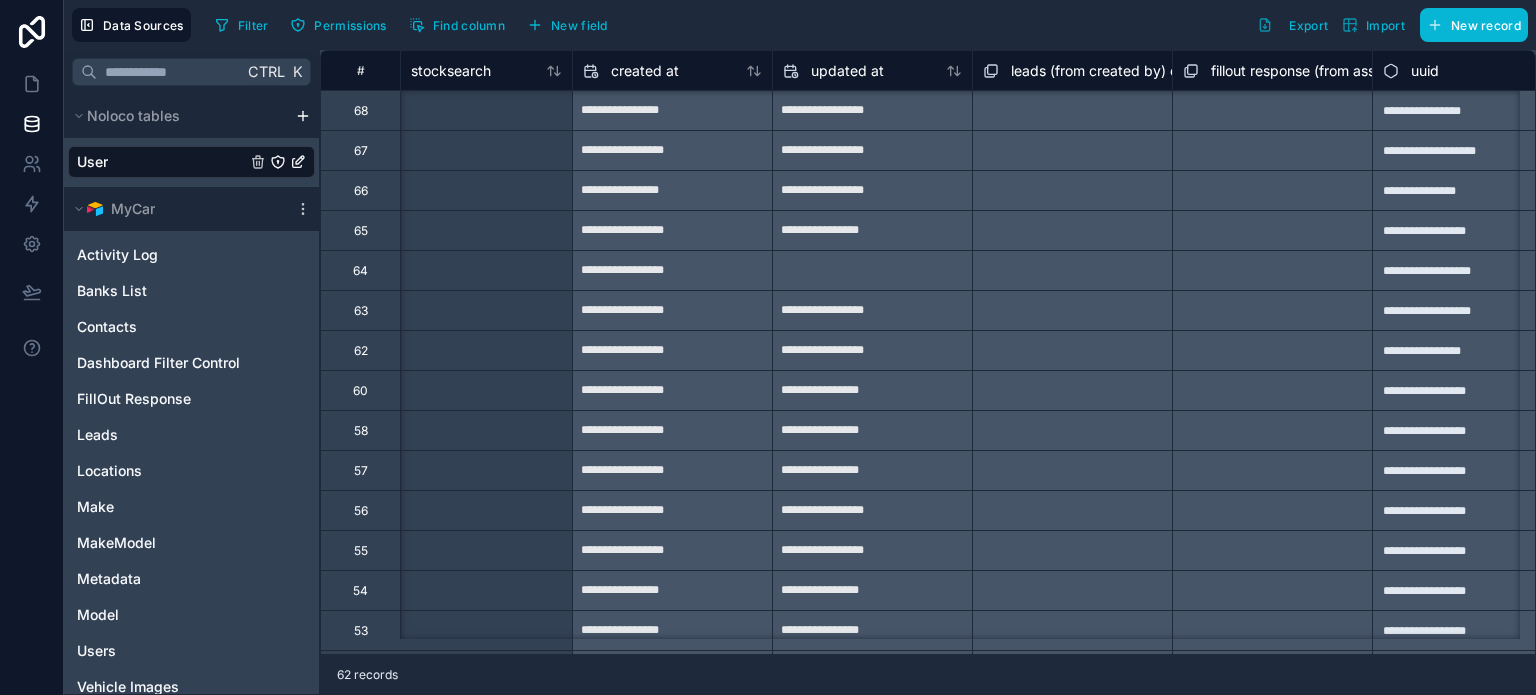 scroll, scrollTop: 200, scrollLeft: 2480, axis: both 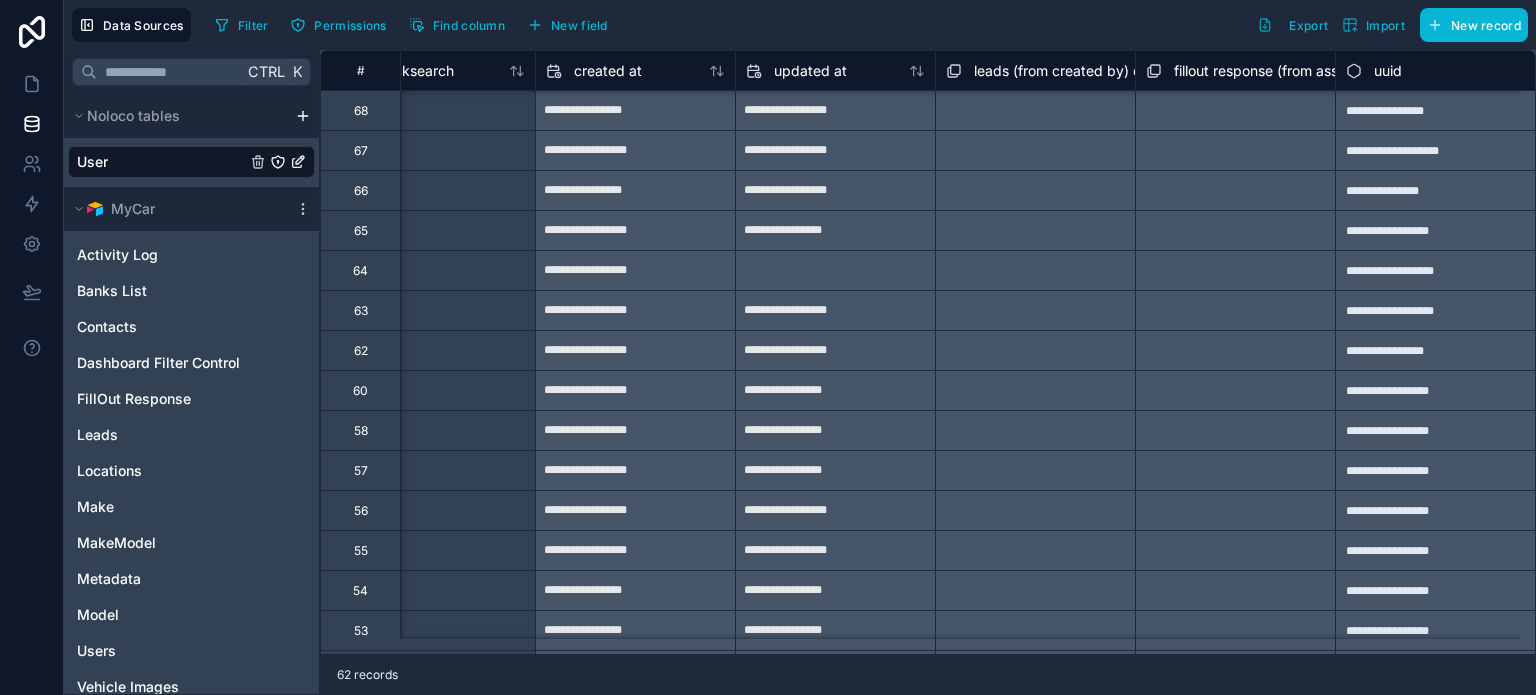 click on "Select a leads (from created by) collection" at bounding box center (1035, 190) 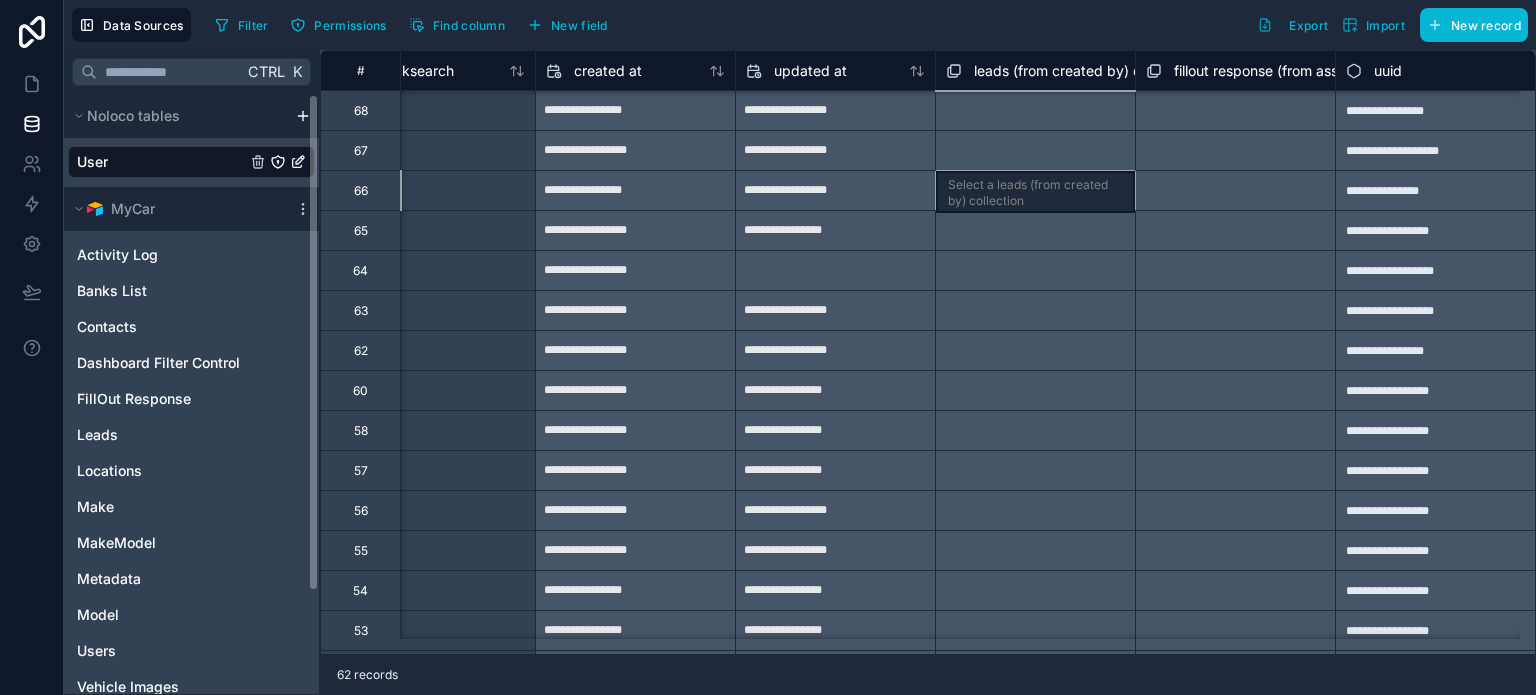 click on "User" at bounding box center [191, 162] 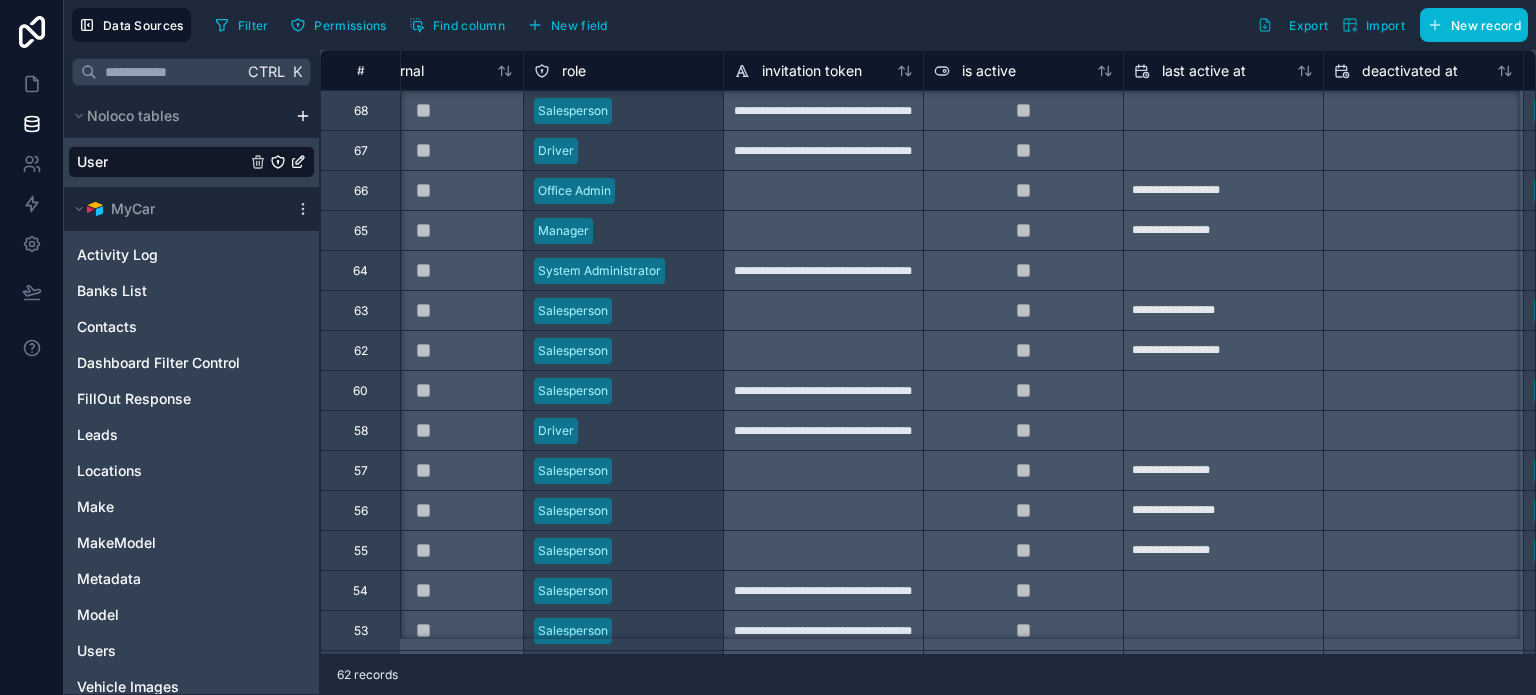 scroll, scrollTop: 200, scrollLeft: 876, axis: both 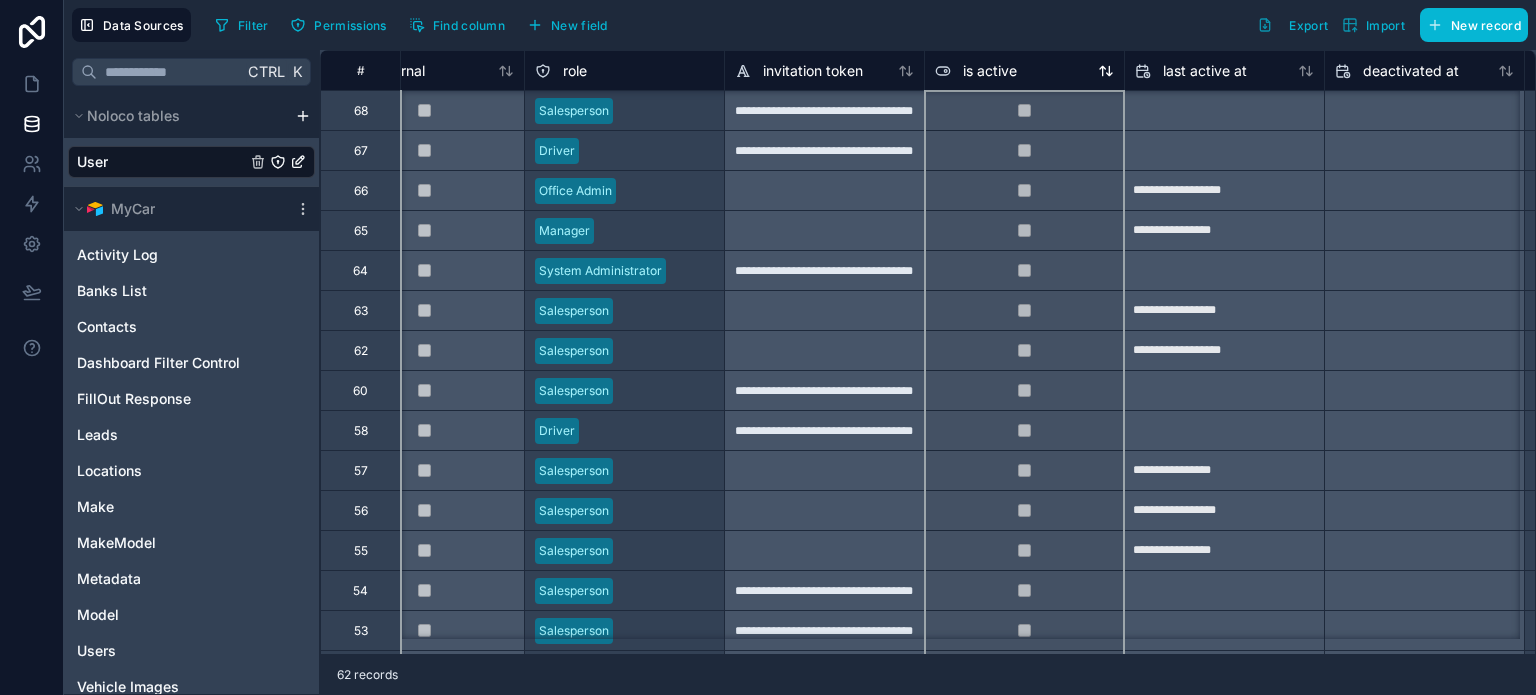 click on "is active" at bounding box center [1024, 71] 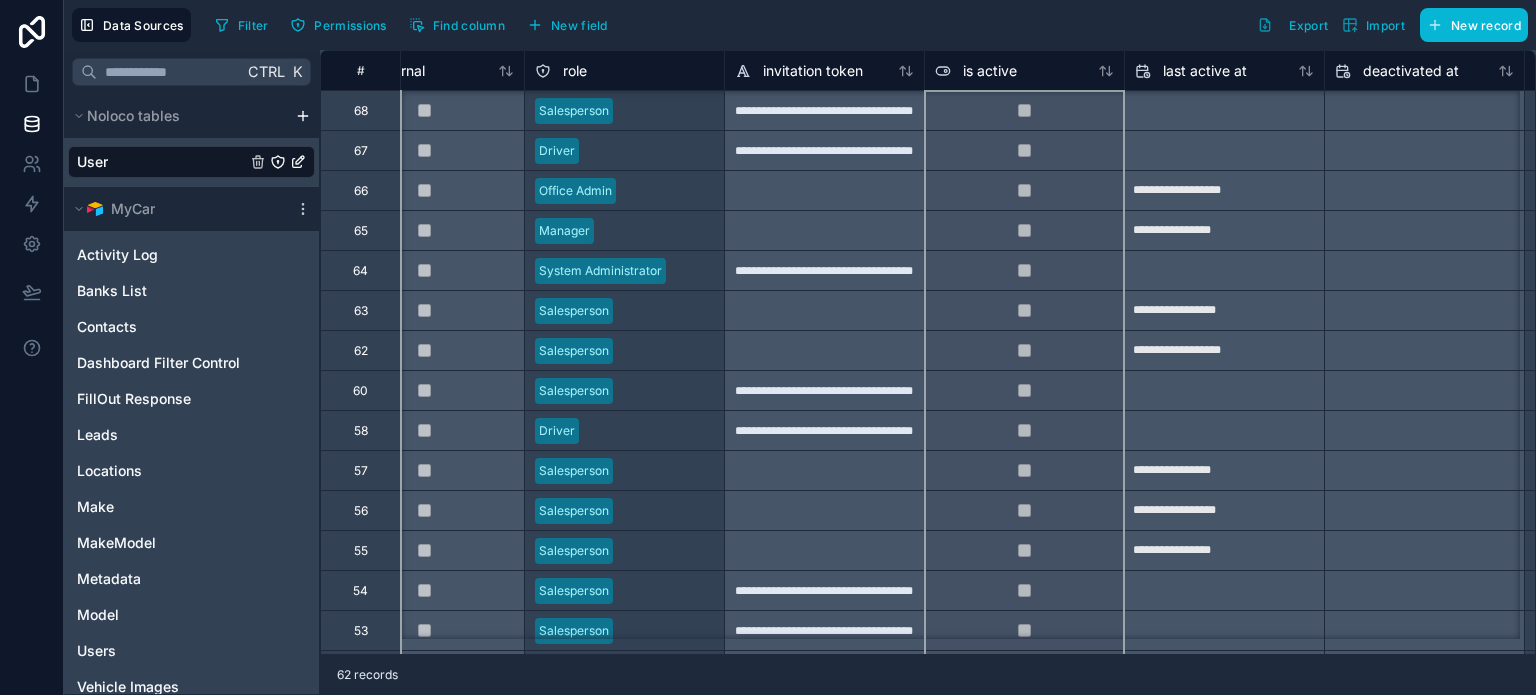 scroll, scrollTop: 124, scrollLeft: 0, axis: vertical 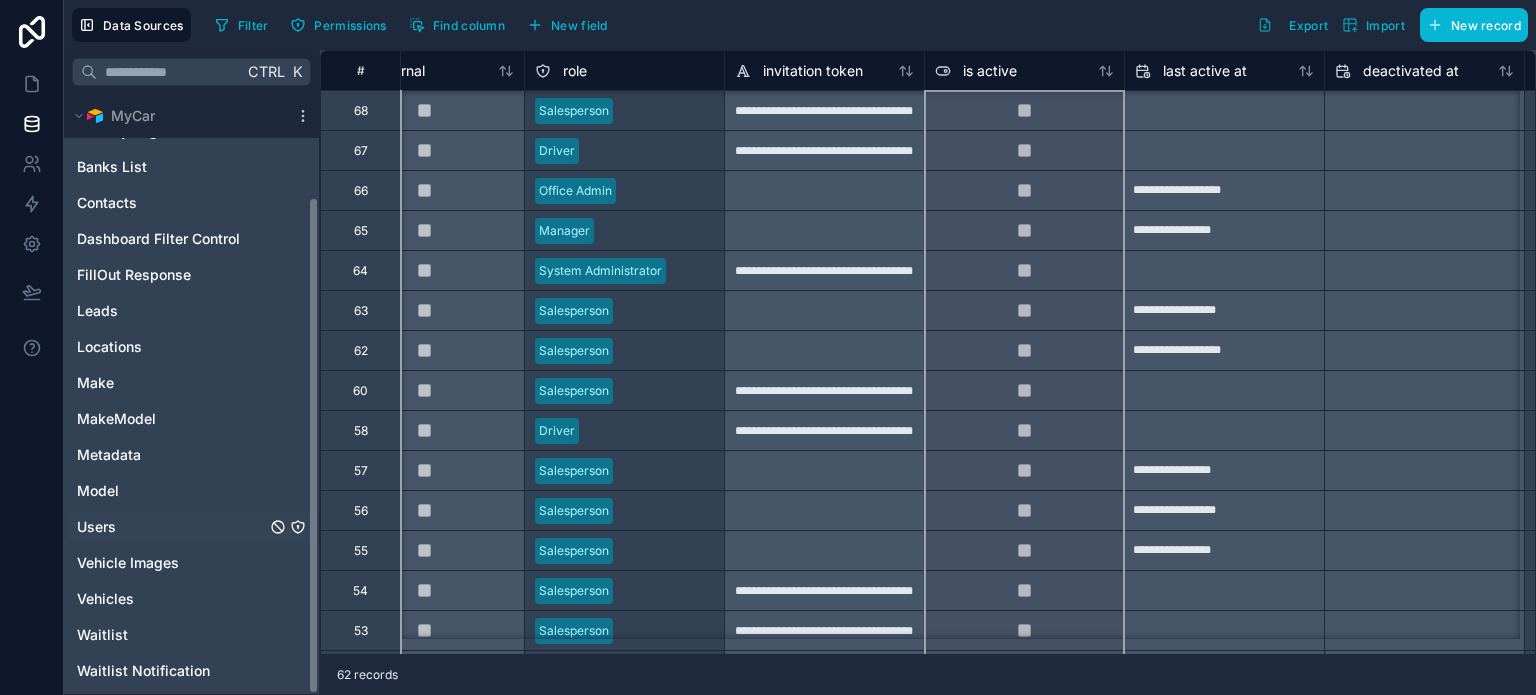 click on "Users" at bounding box center (96, 527) 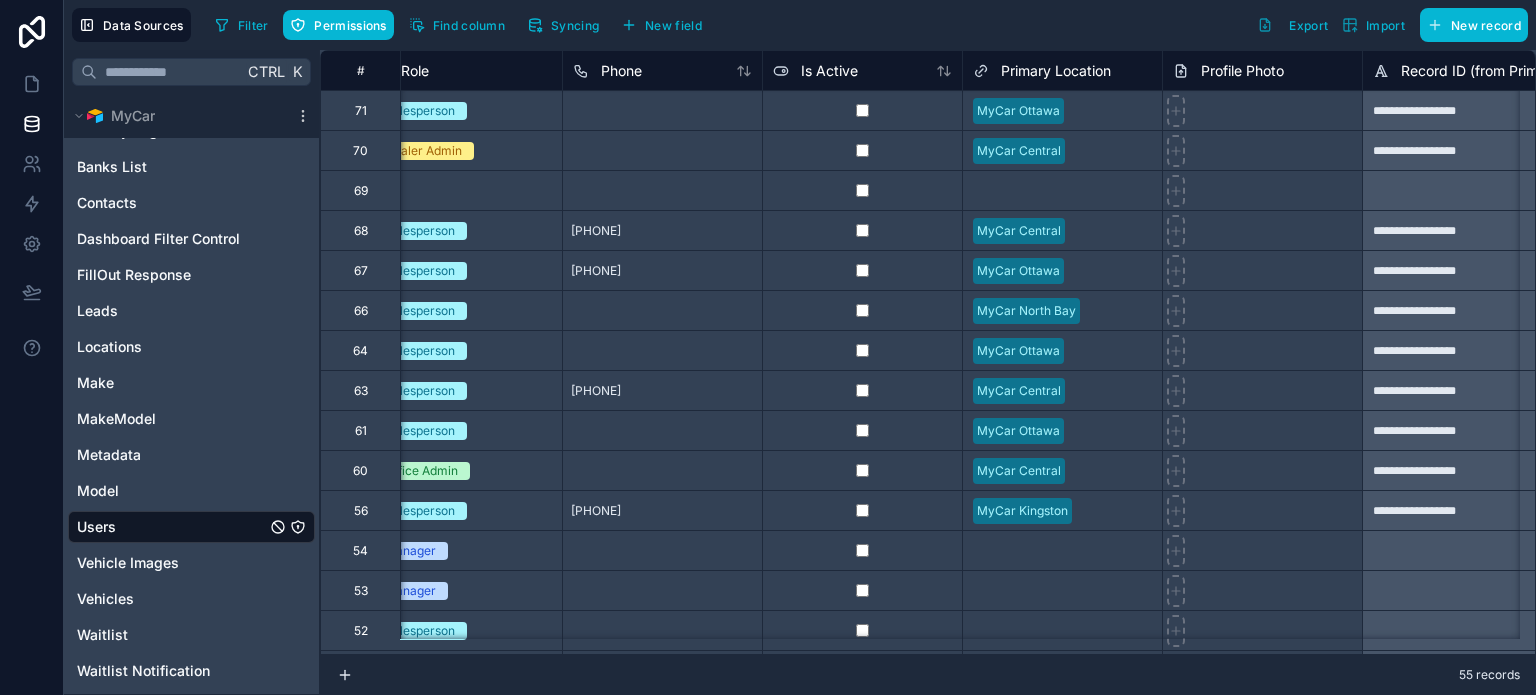 scroll, scrollTop: 0, scrollLeft: 834, axis: horizontal 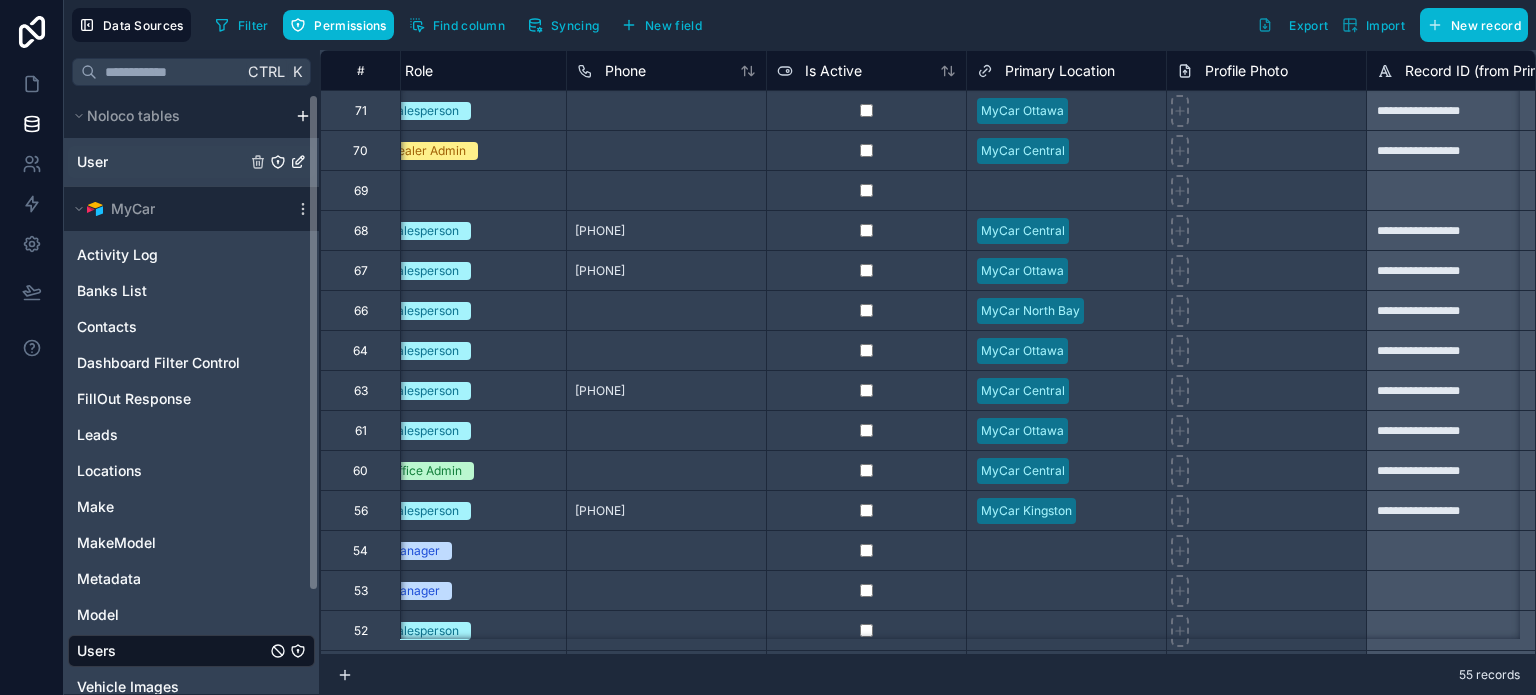 click on "User" at bounding box center [191, 162] 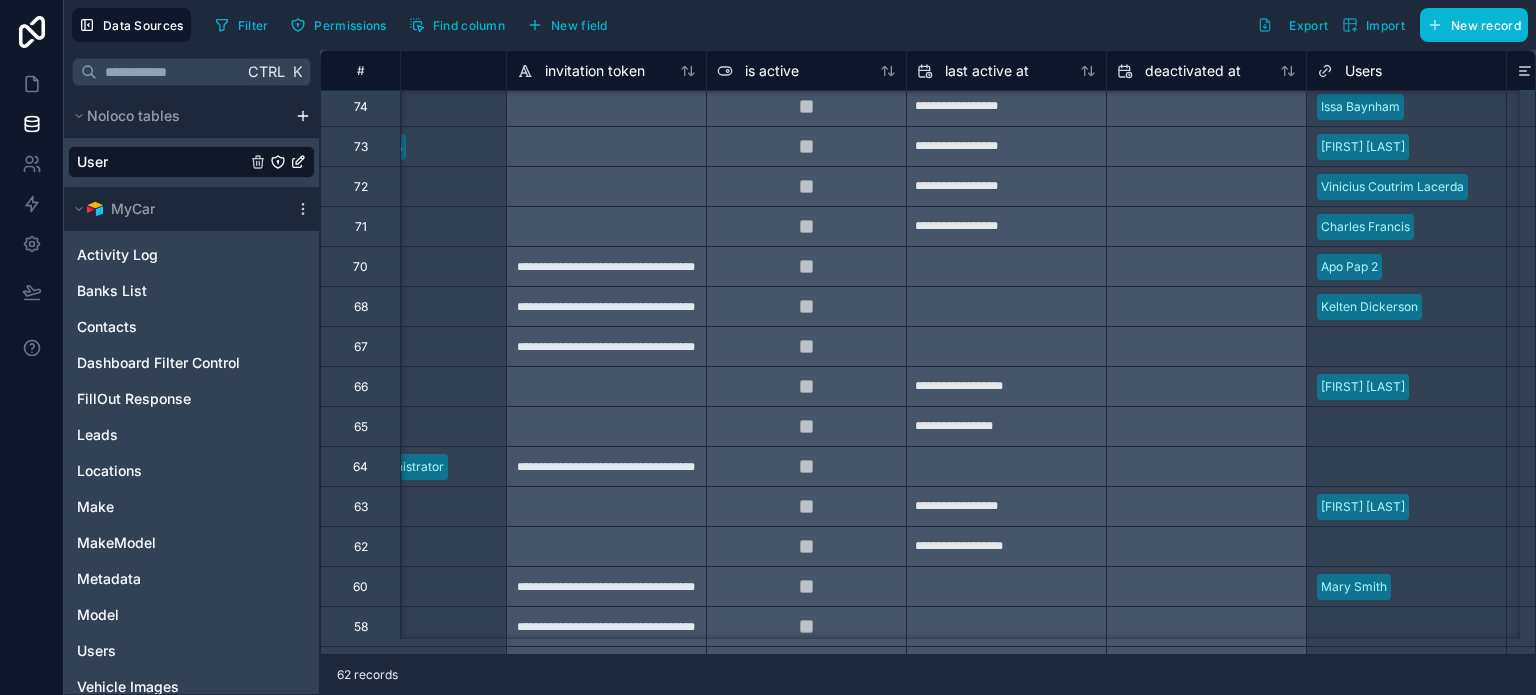 scroll, scrollTop: 0, scrollLeft: 1094, axis: horizontal 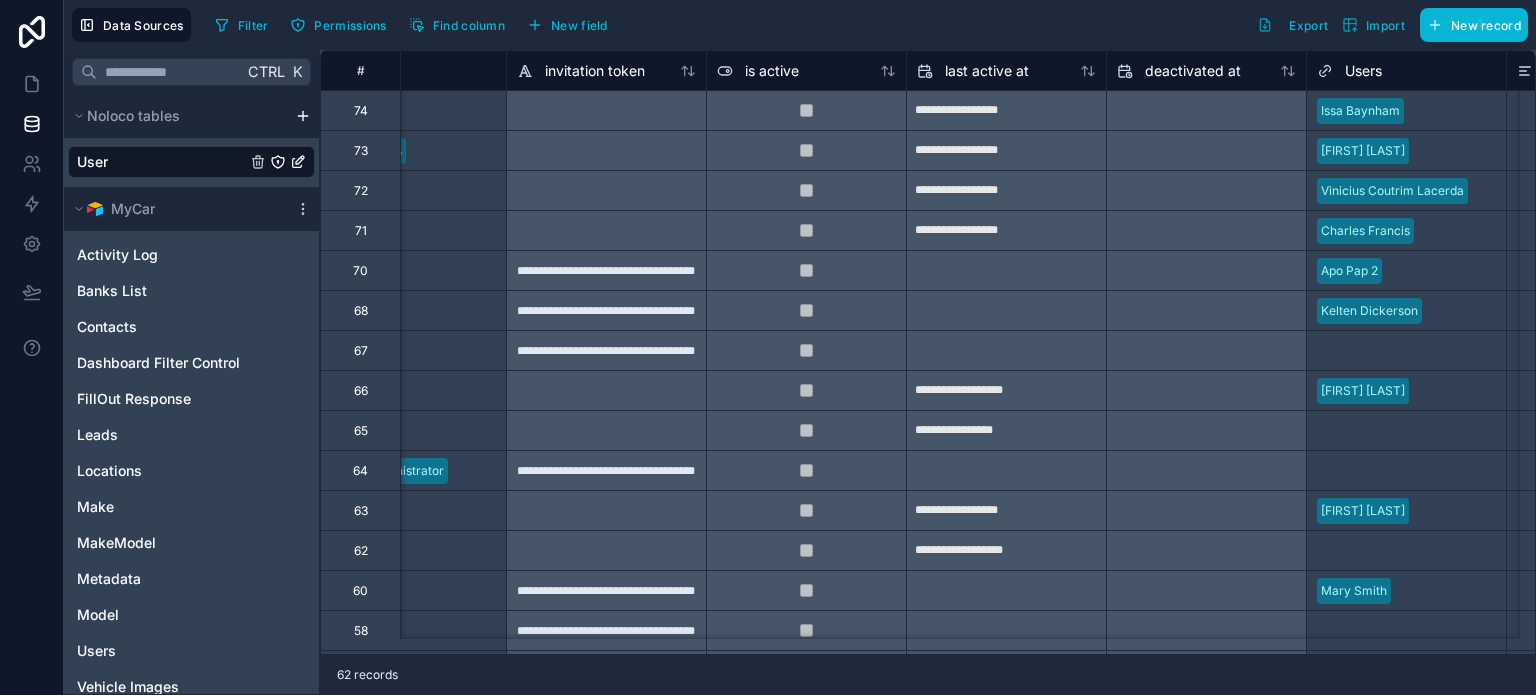 click at bounding box center [1006, 271] 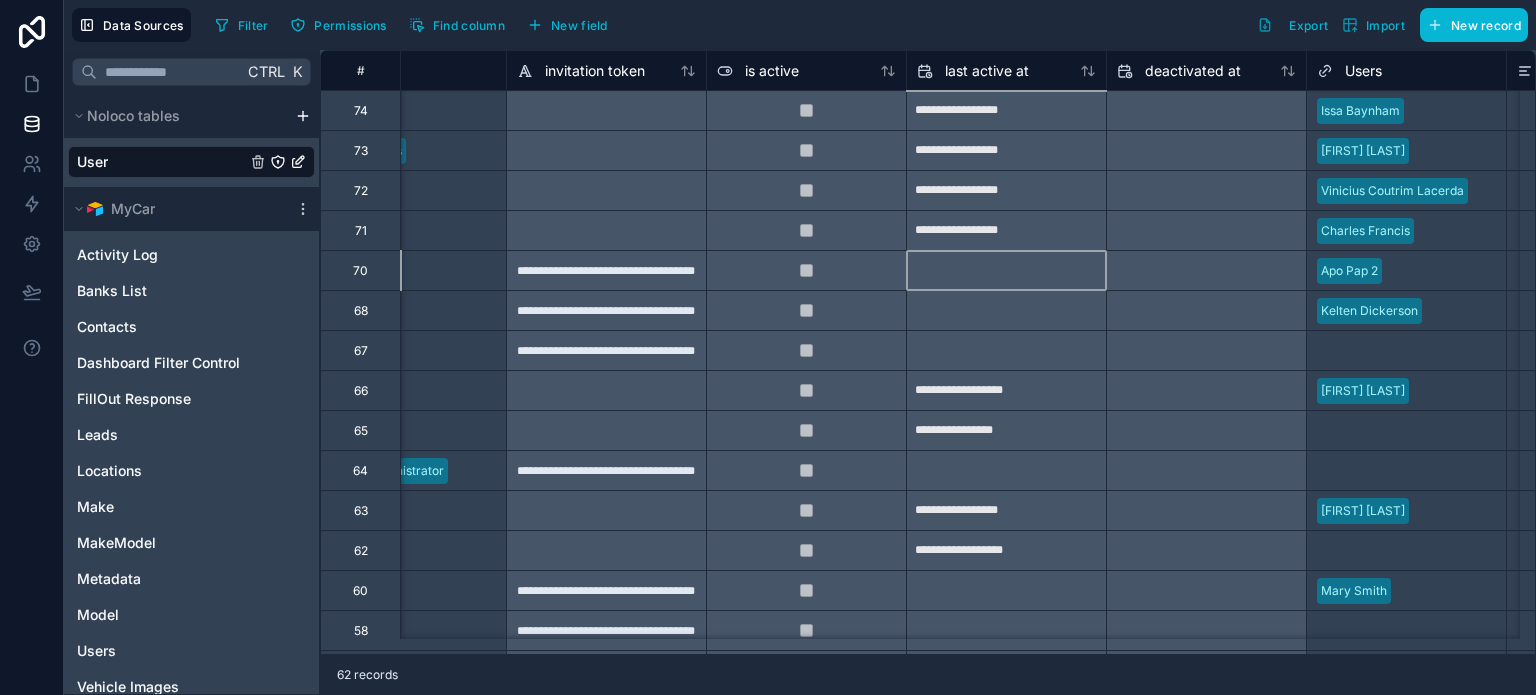 click at bounding box center [1006, 271] 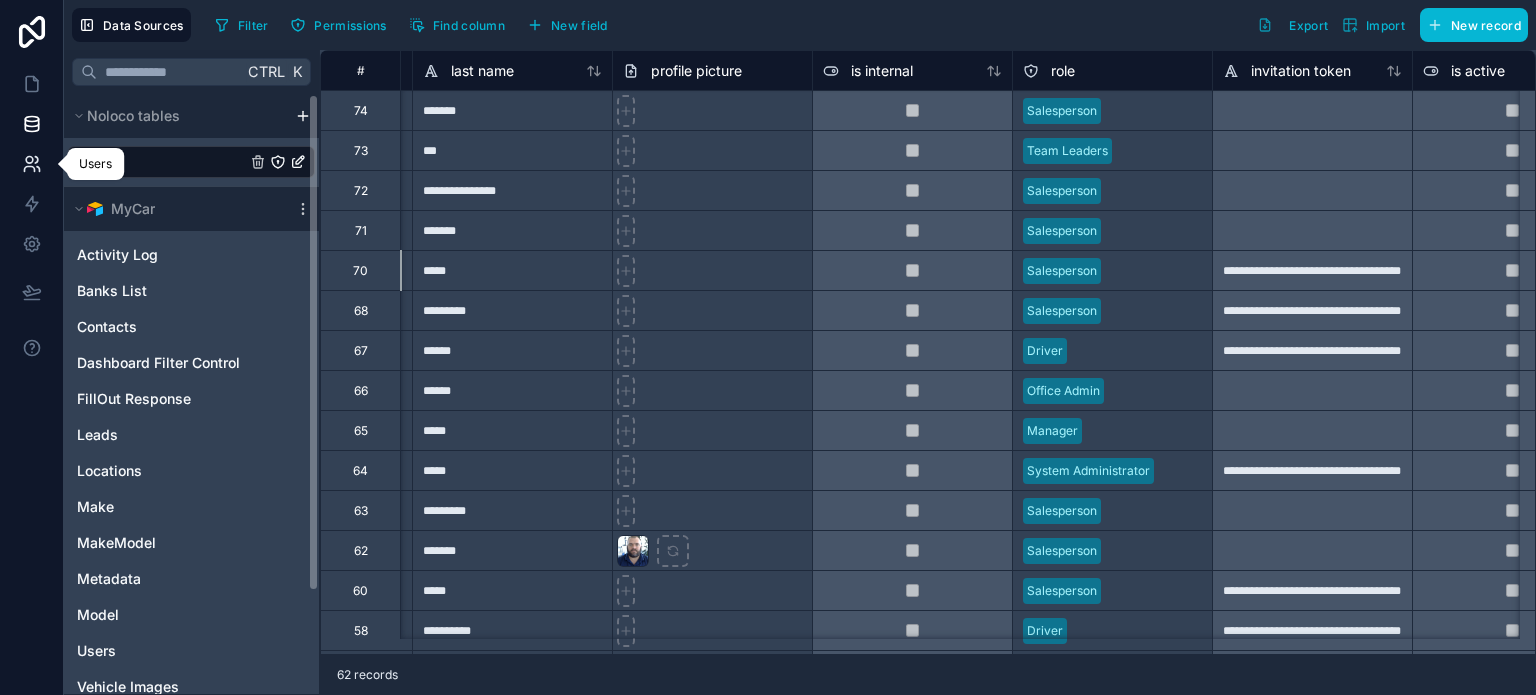 scroll, scrollTop: 0, scrollLeft: 383, axis: horizontal 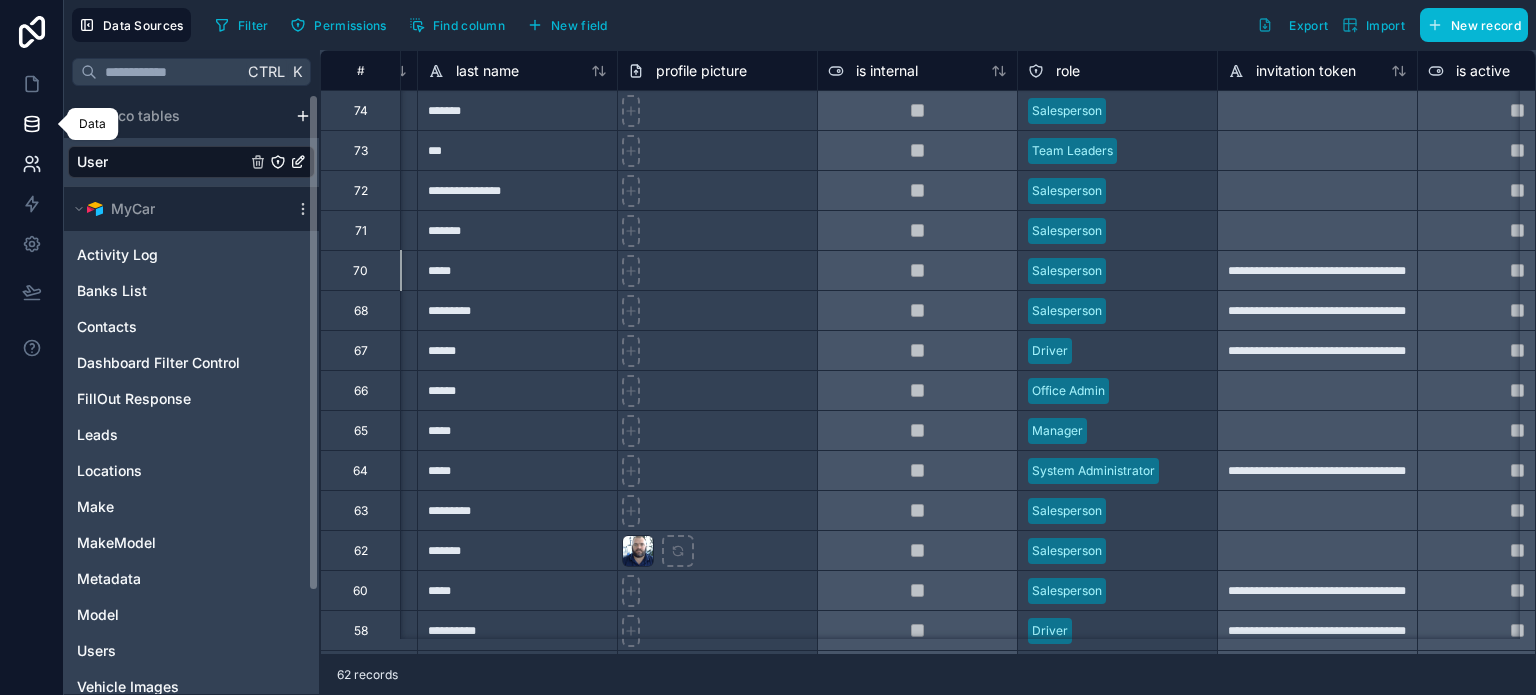 click at bounding box center [31, 164] 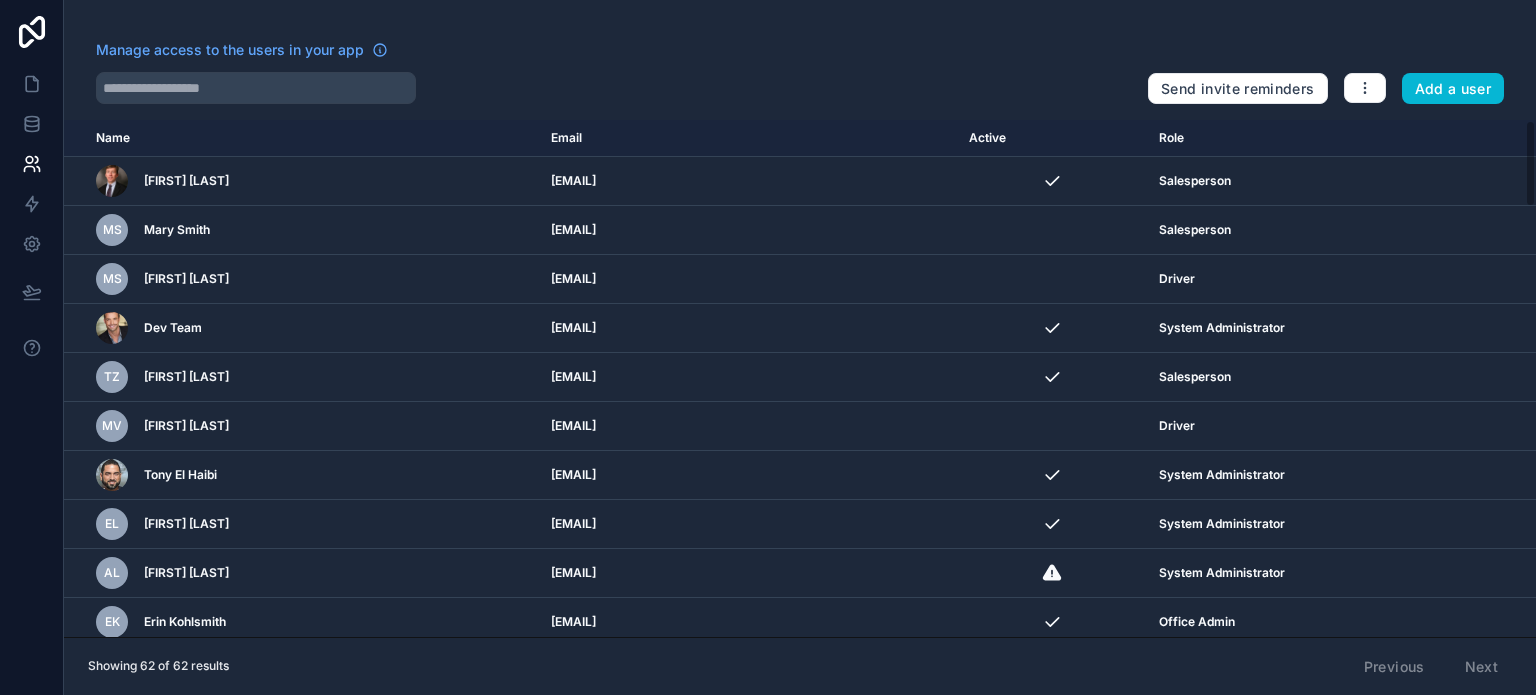 click on "Manage access to the users in your app" at bounding box center [614, 56] 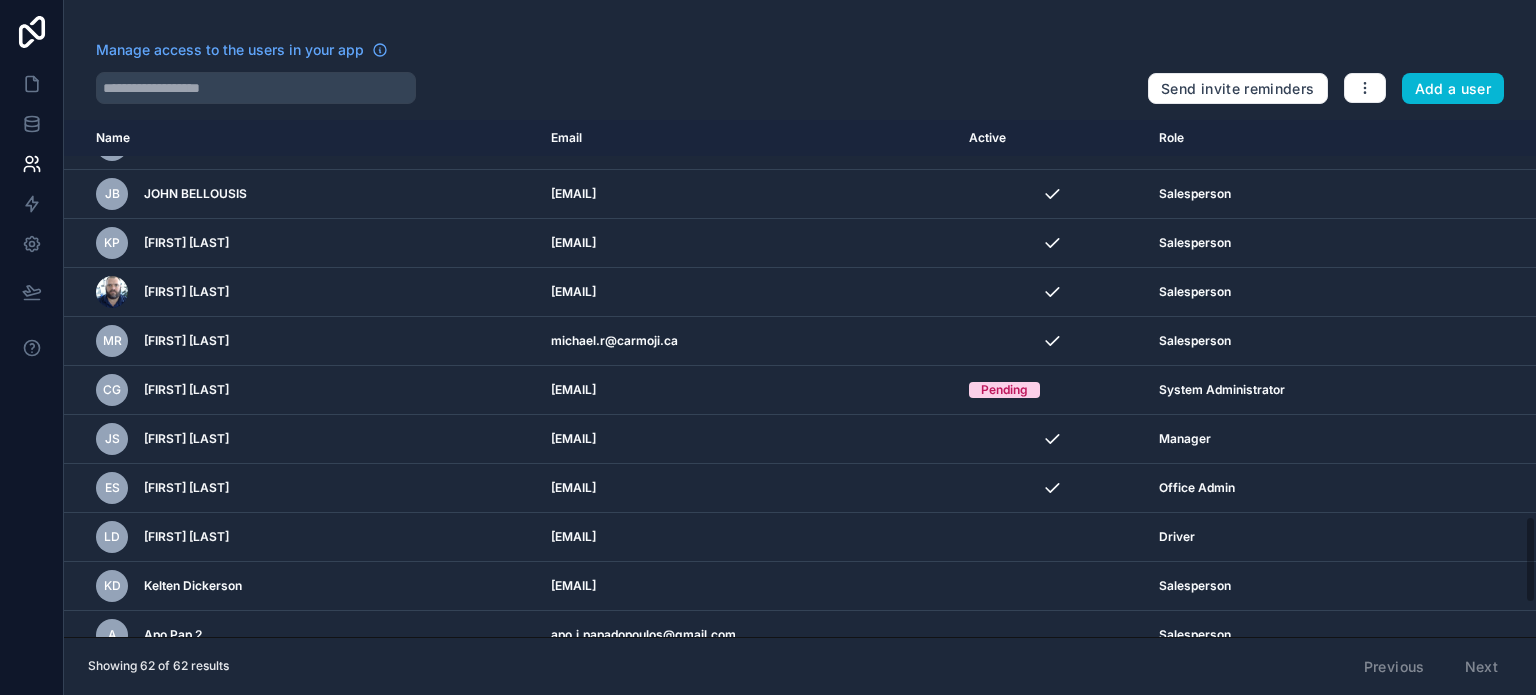 scroll, scrollTop: 2544, scrollLeft: 0, axis: vertical 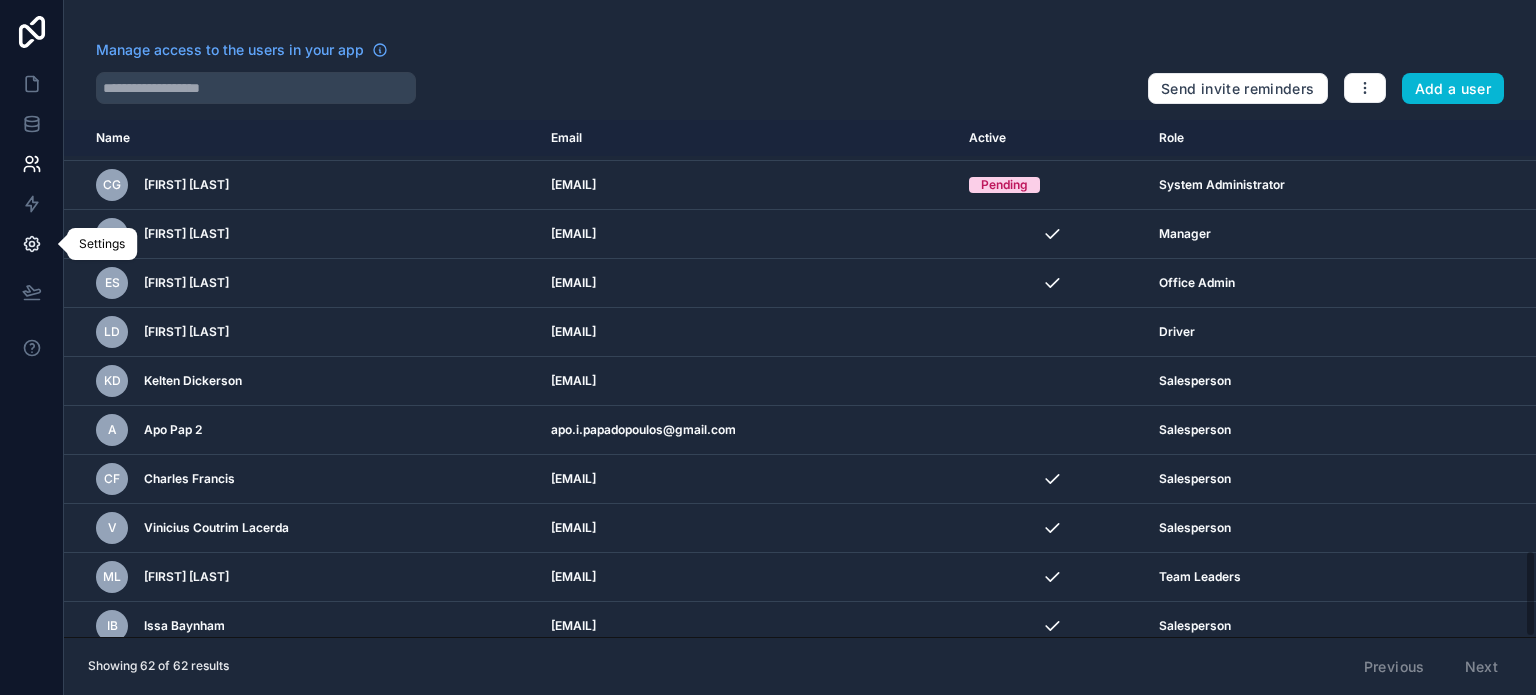 click 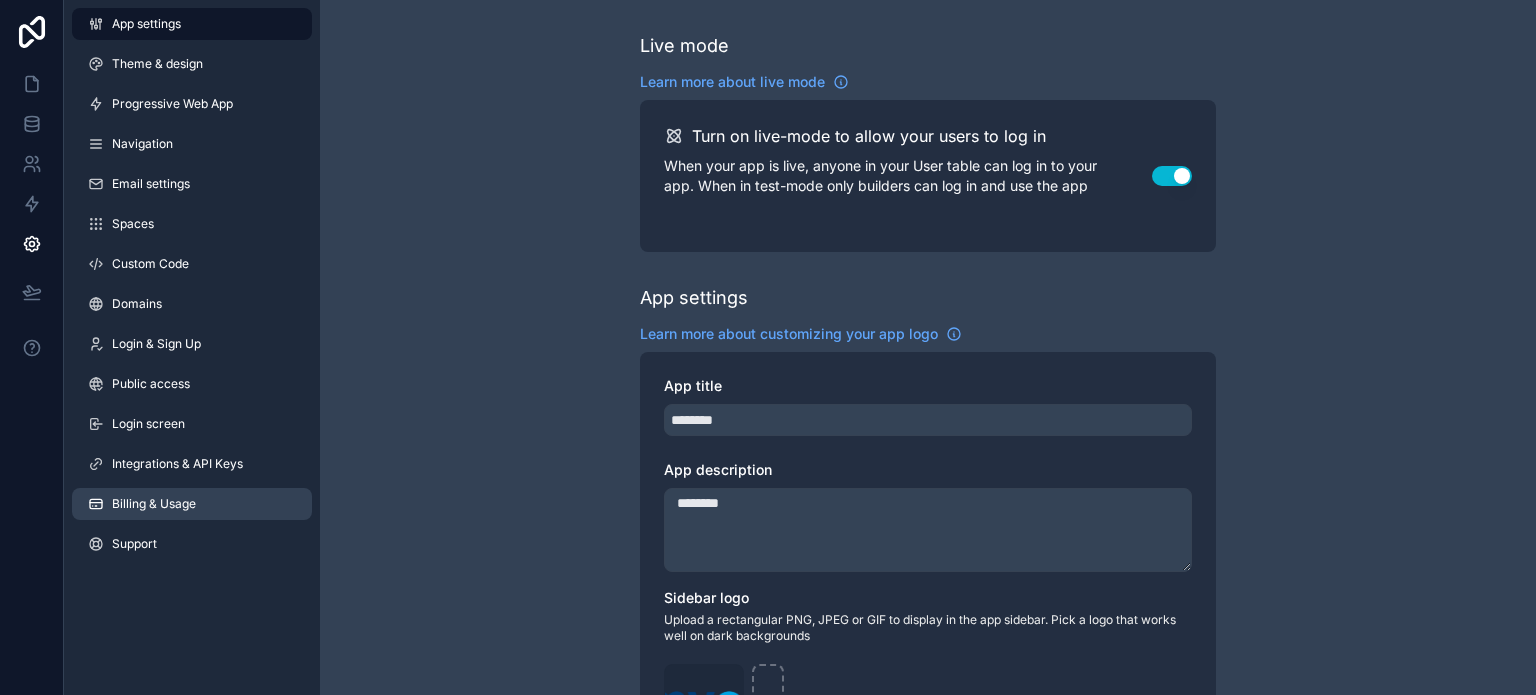 click on "Billing & Usage" at bounding box center (154, 504) 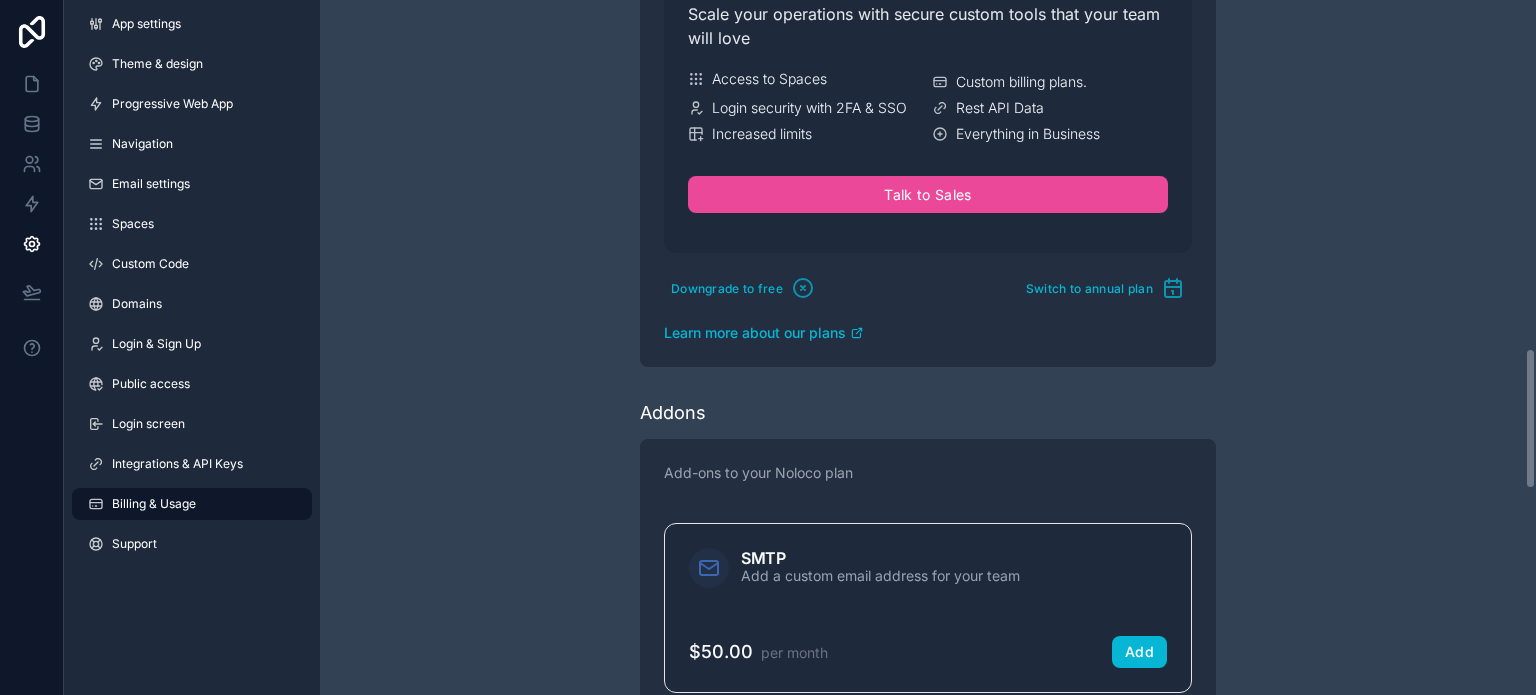 scroll, scrollTop: 2200, scrollLeft: 0, axis: vertical 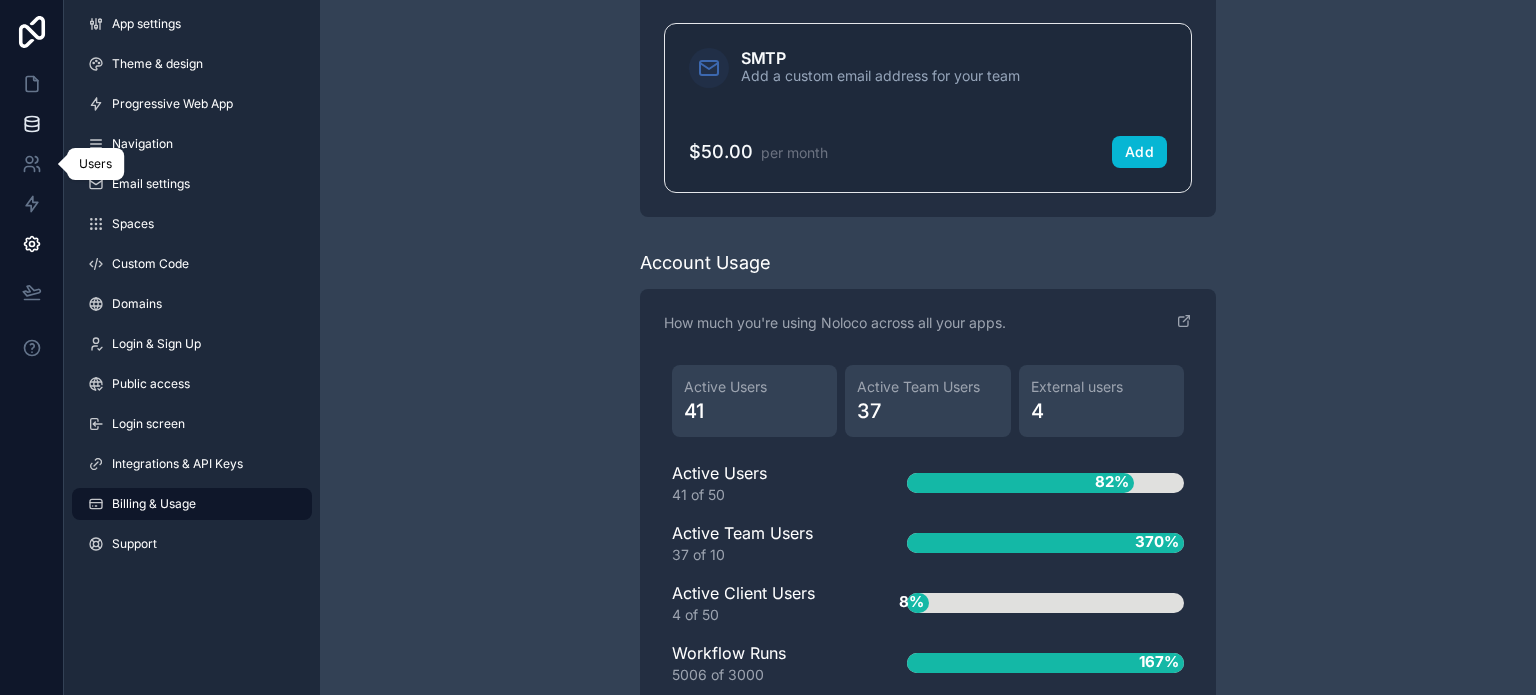 click at bounding box center [31, 124] 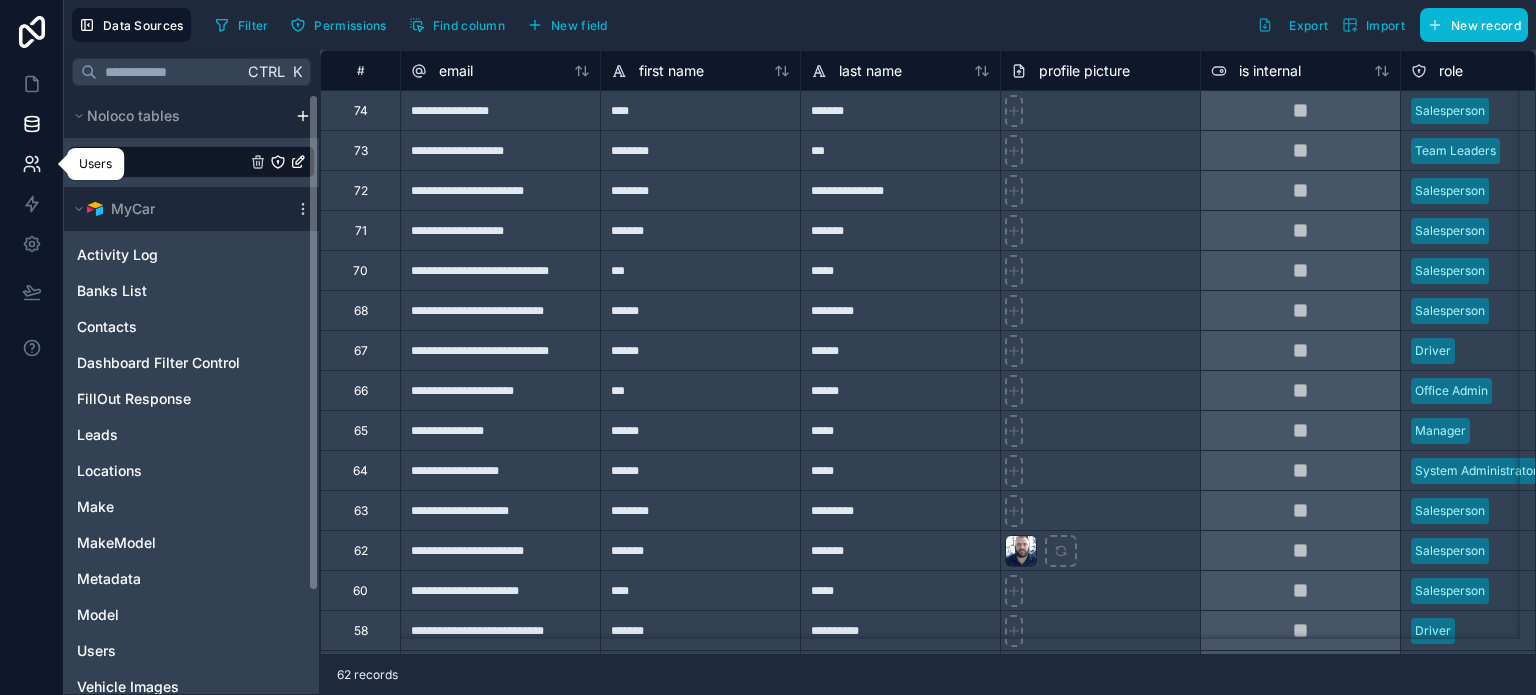 click at bounding box center [31, 164] 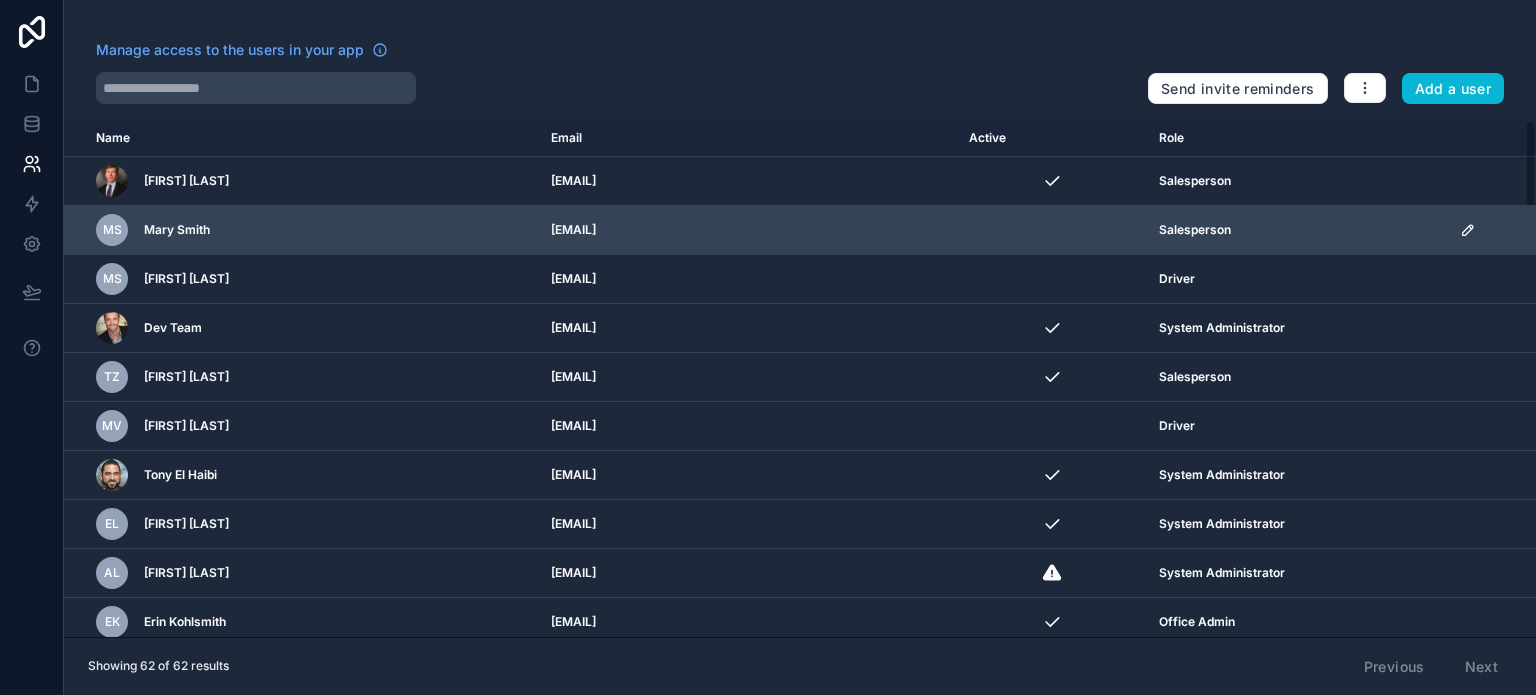 click 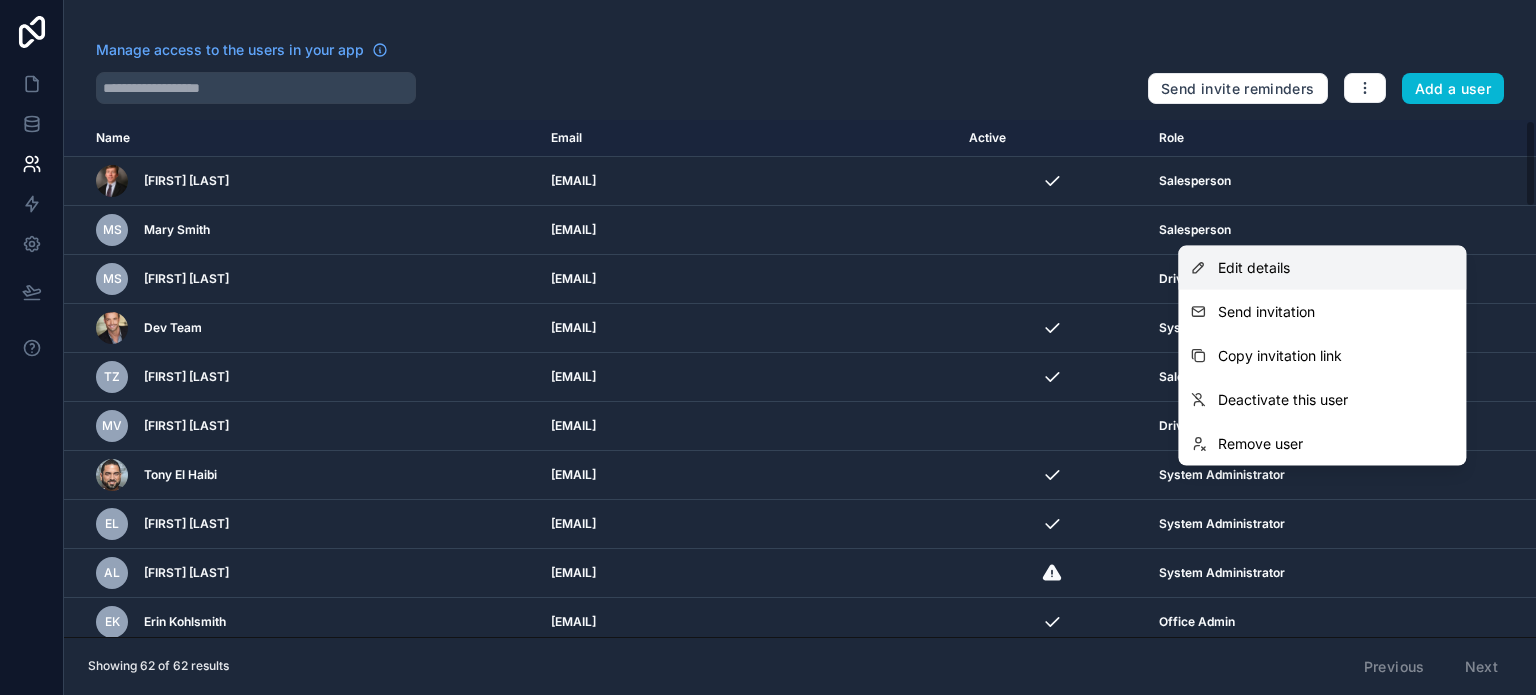 click on "Edit details" at bounding box center [1254, 268] 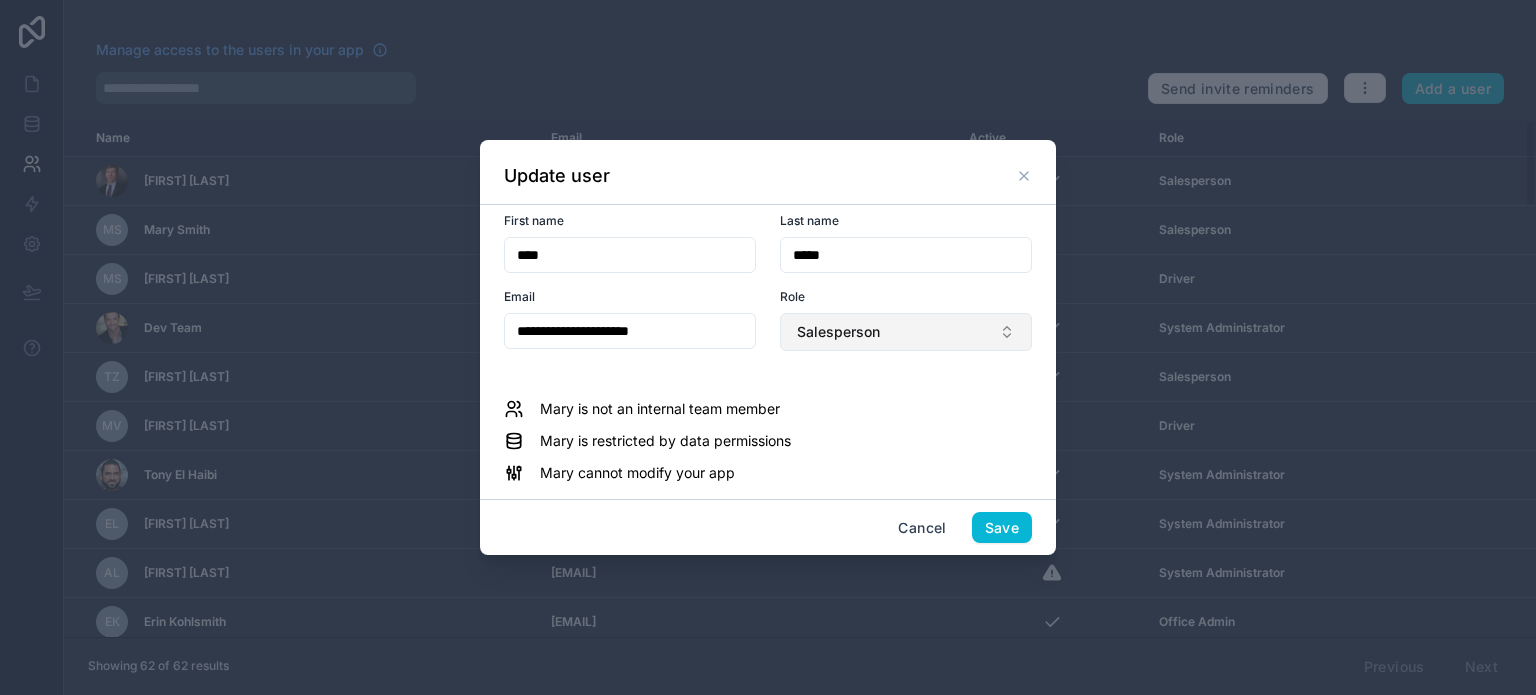 click on "Salesperson" at bounding box center [838, 332] 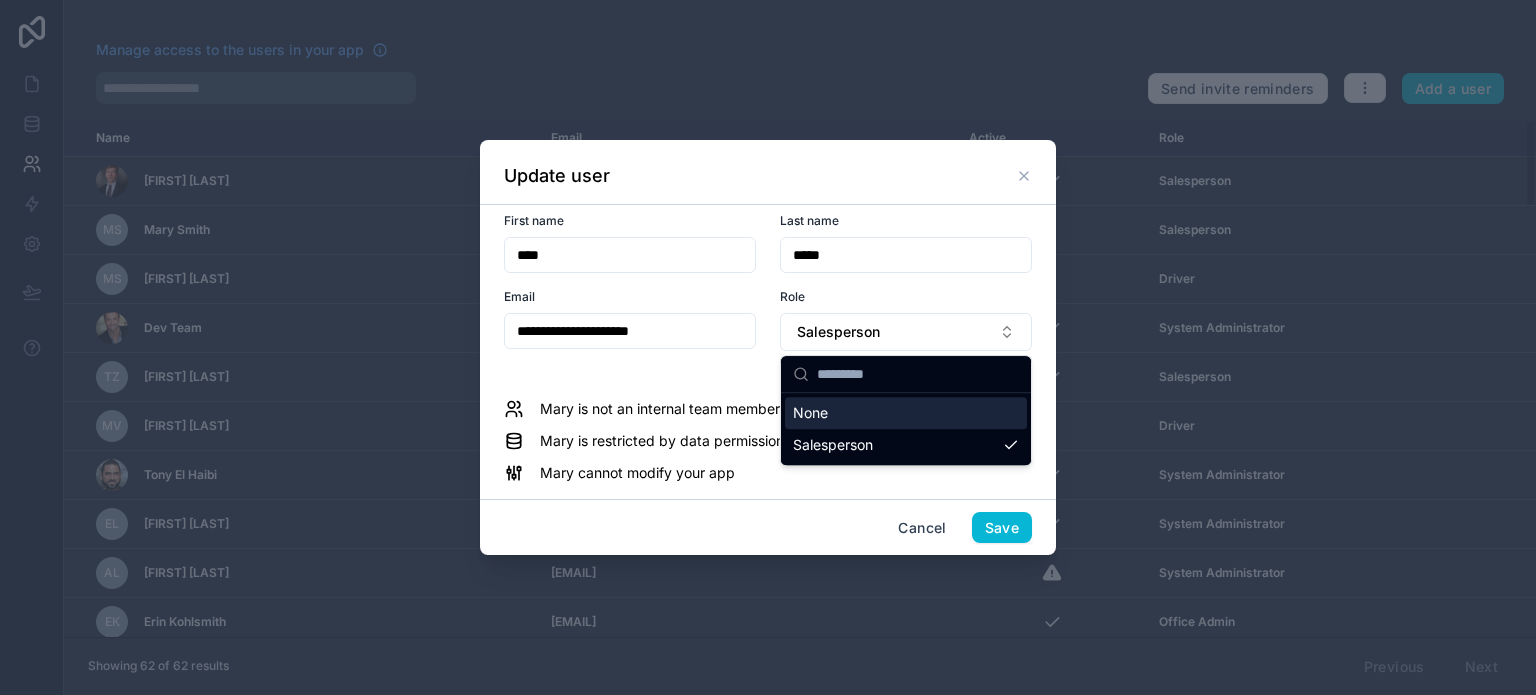 click on "**********" at bounding box center (768, 294) 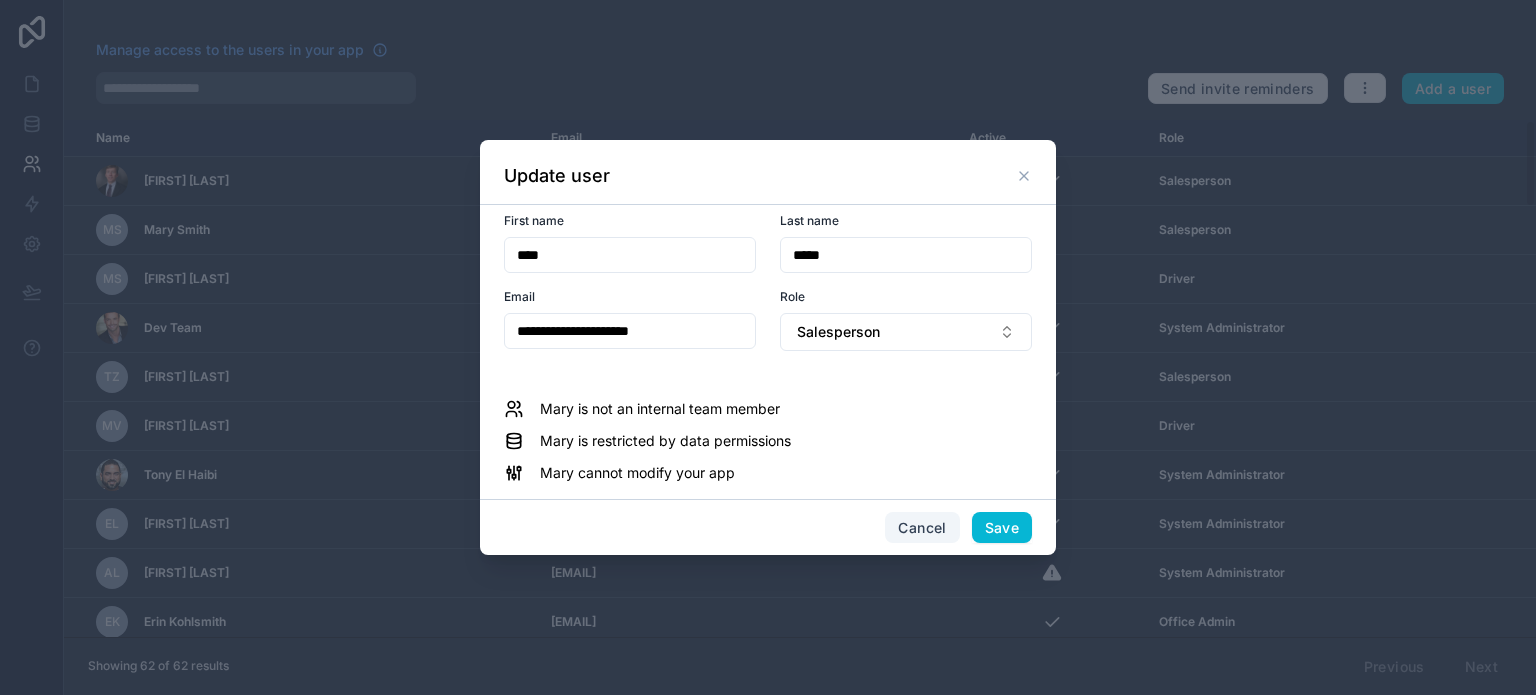 click on "Cancel" at bounding box center (922, 528) 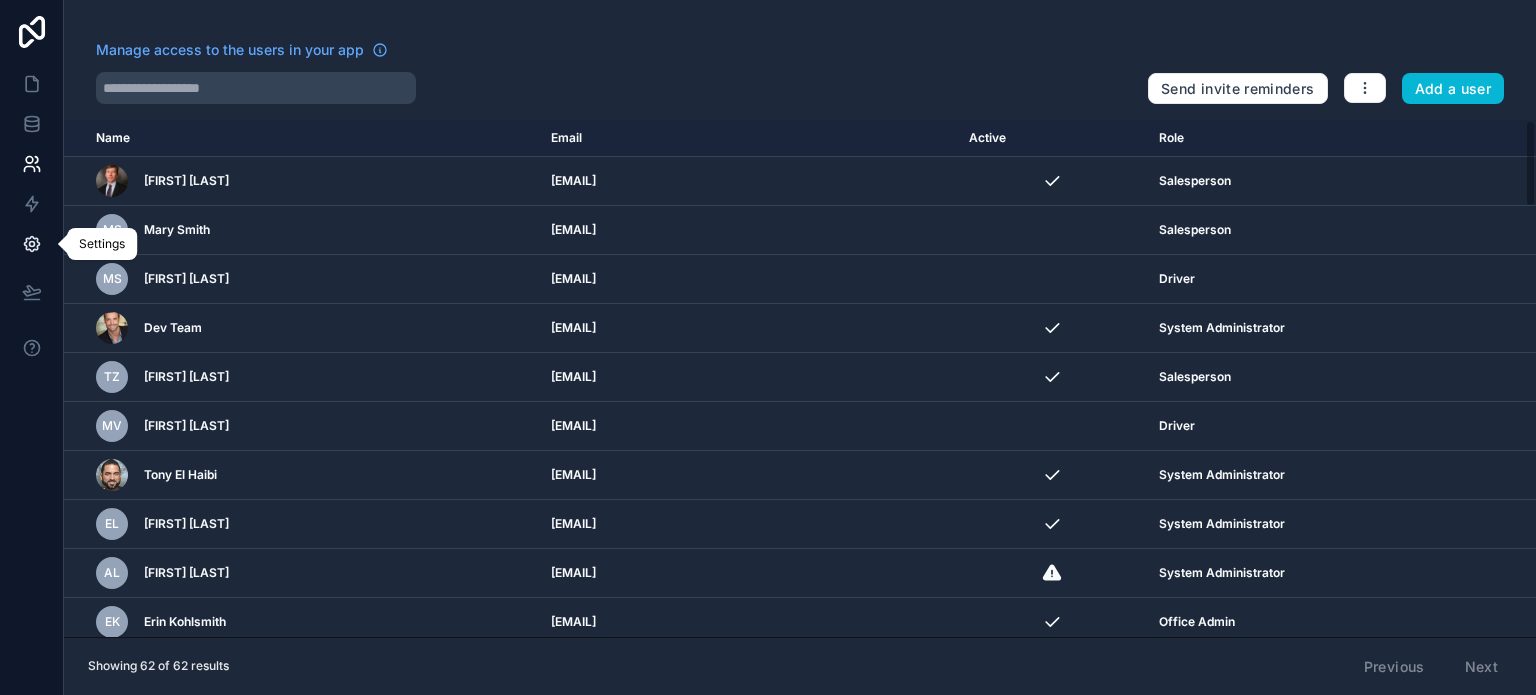 click 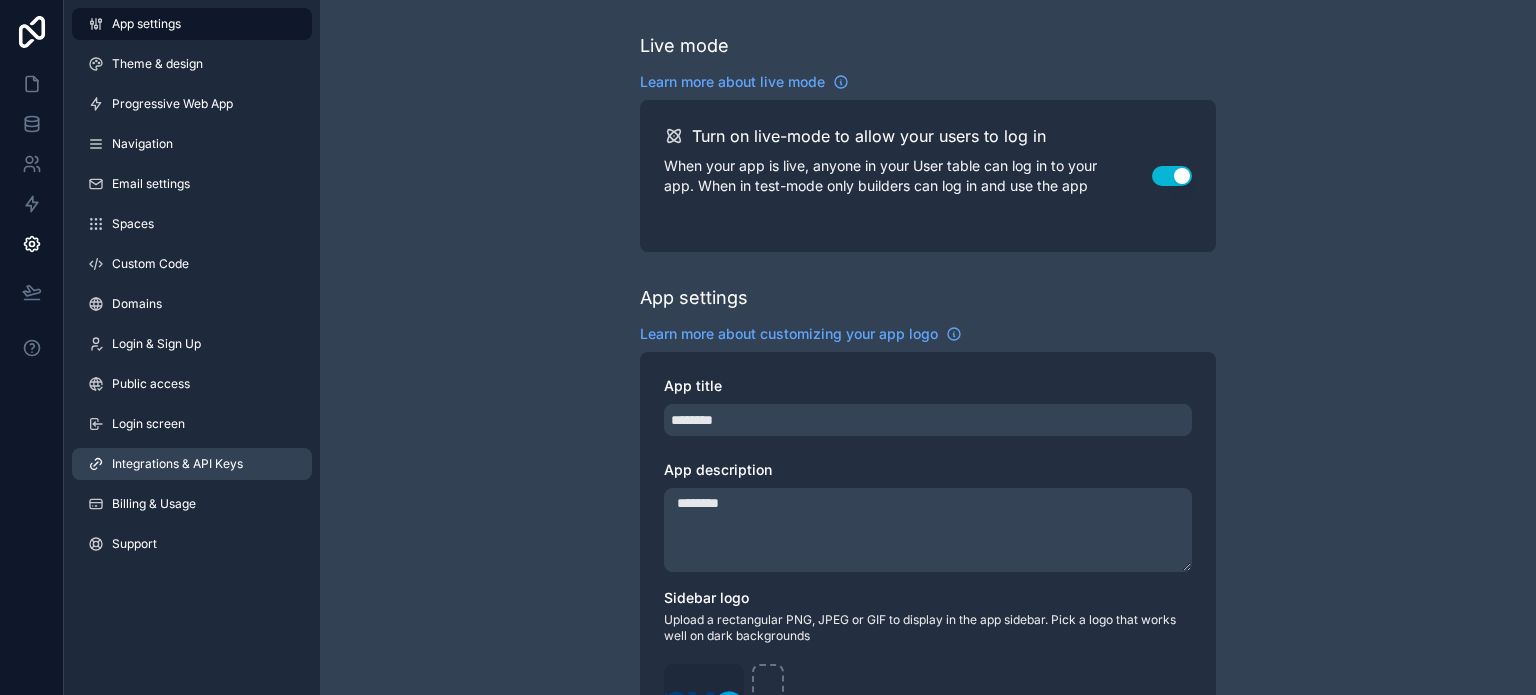 click on "Integrations & API Keys" at bounding box center [192, 464] 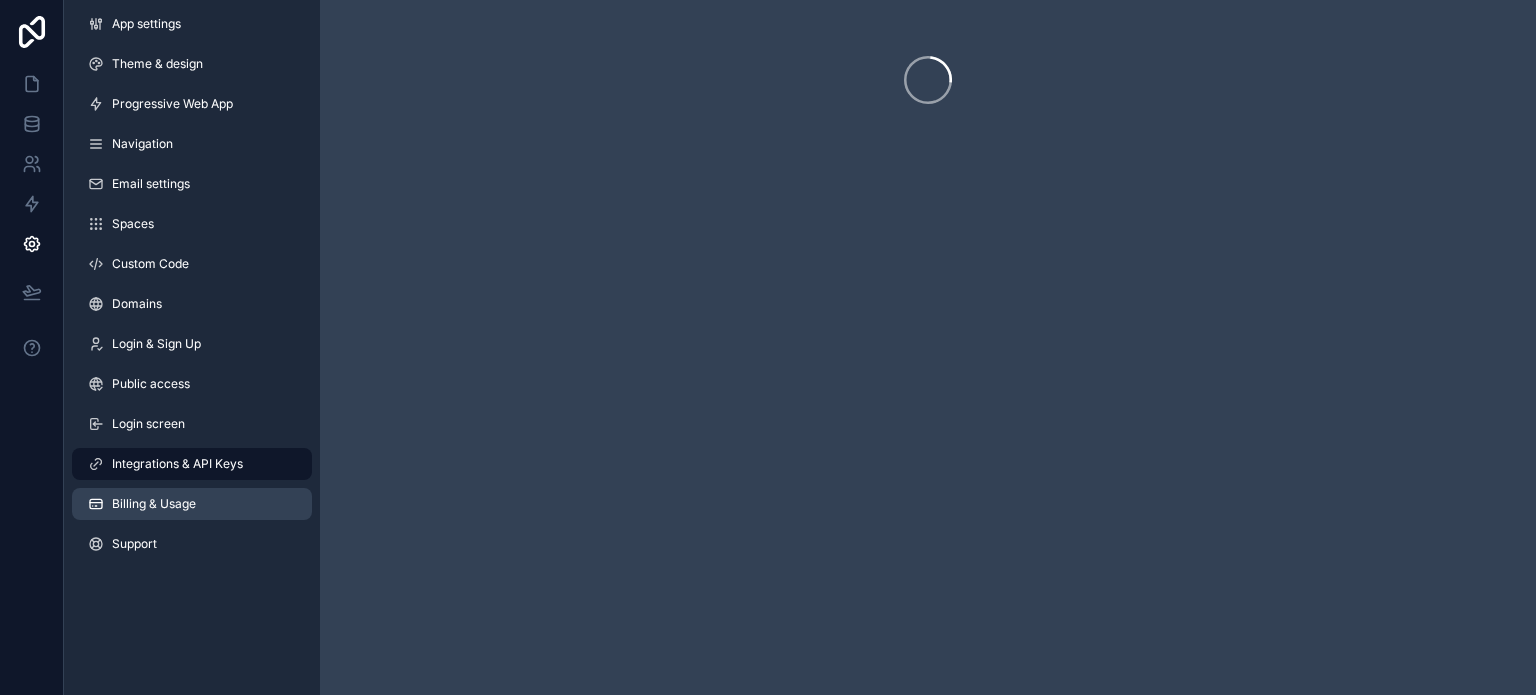 click on "Billing & Usage" at bounding box center [192, 504] 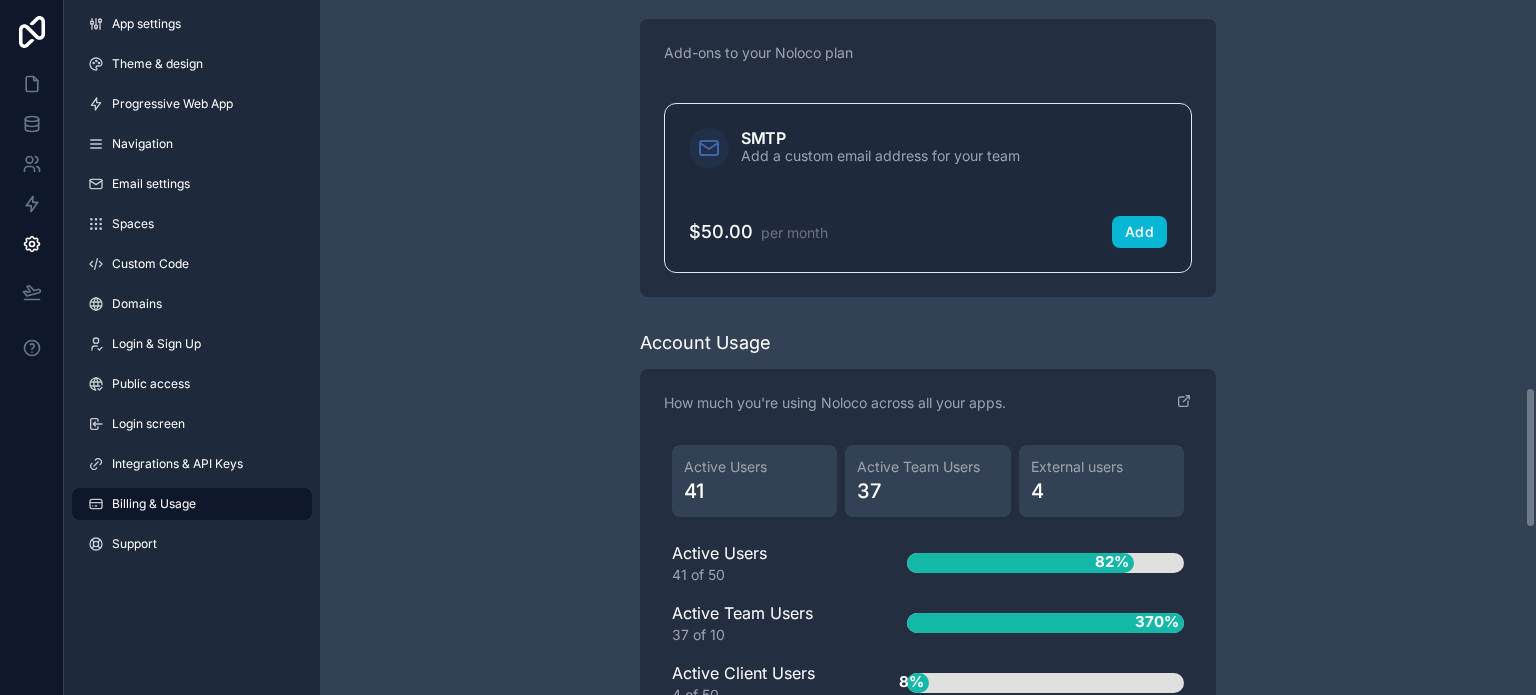scroll, scrollTop: 2400, scrollLeft: 0, axis: vertical 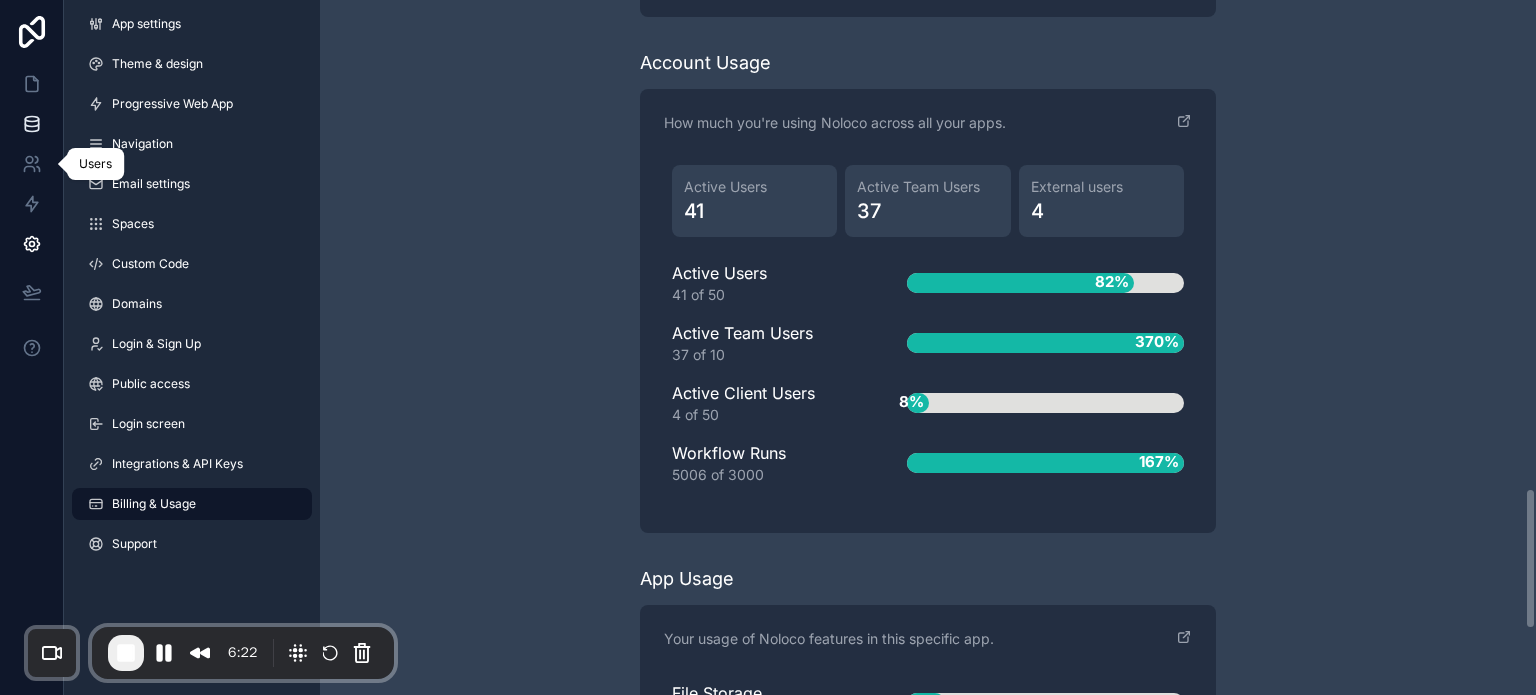click 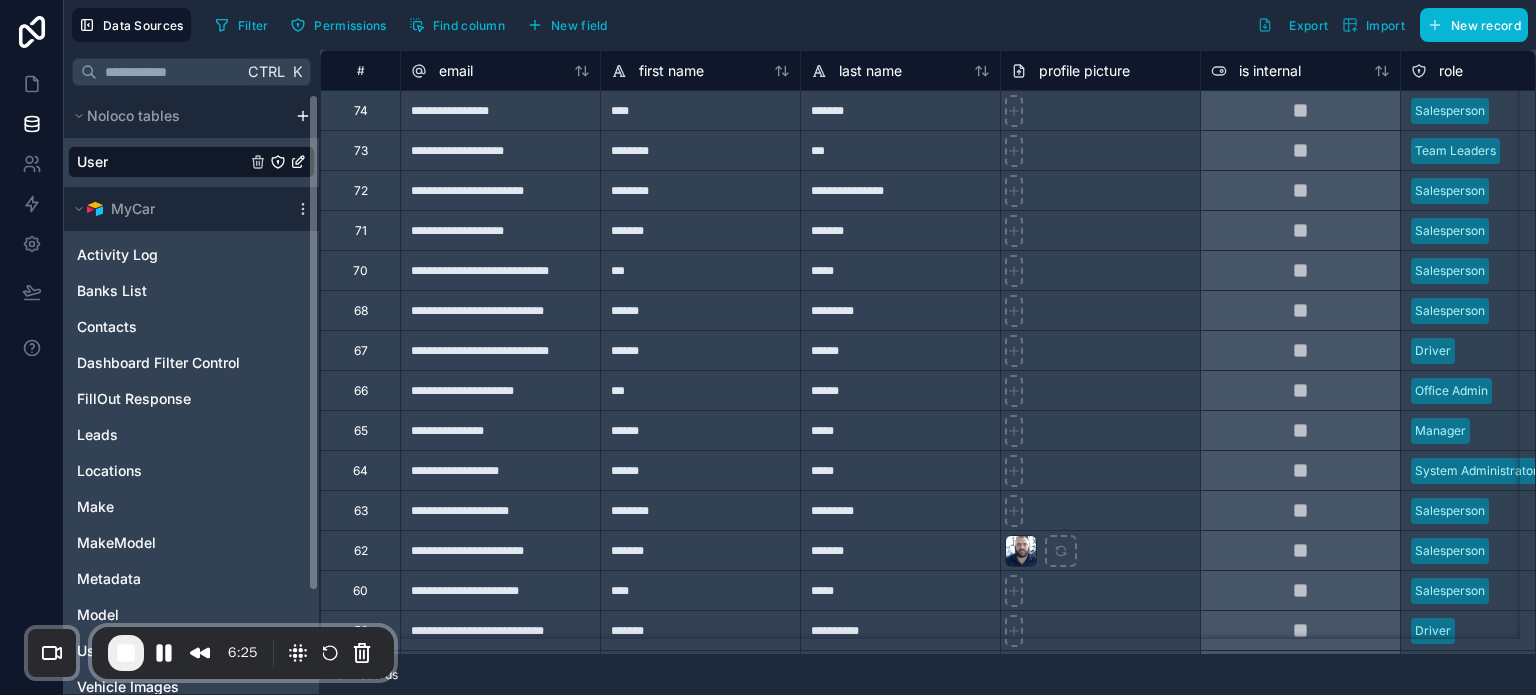 click on "User" at bounding box center (191, 162) 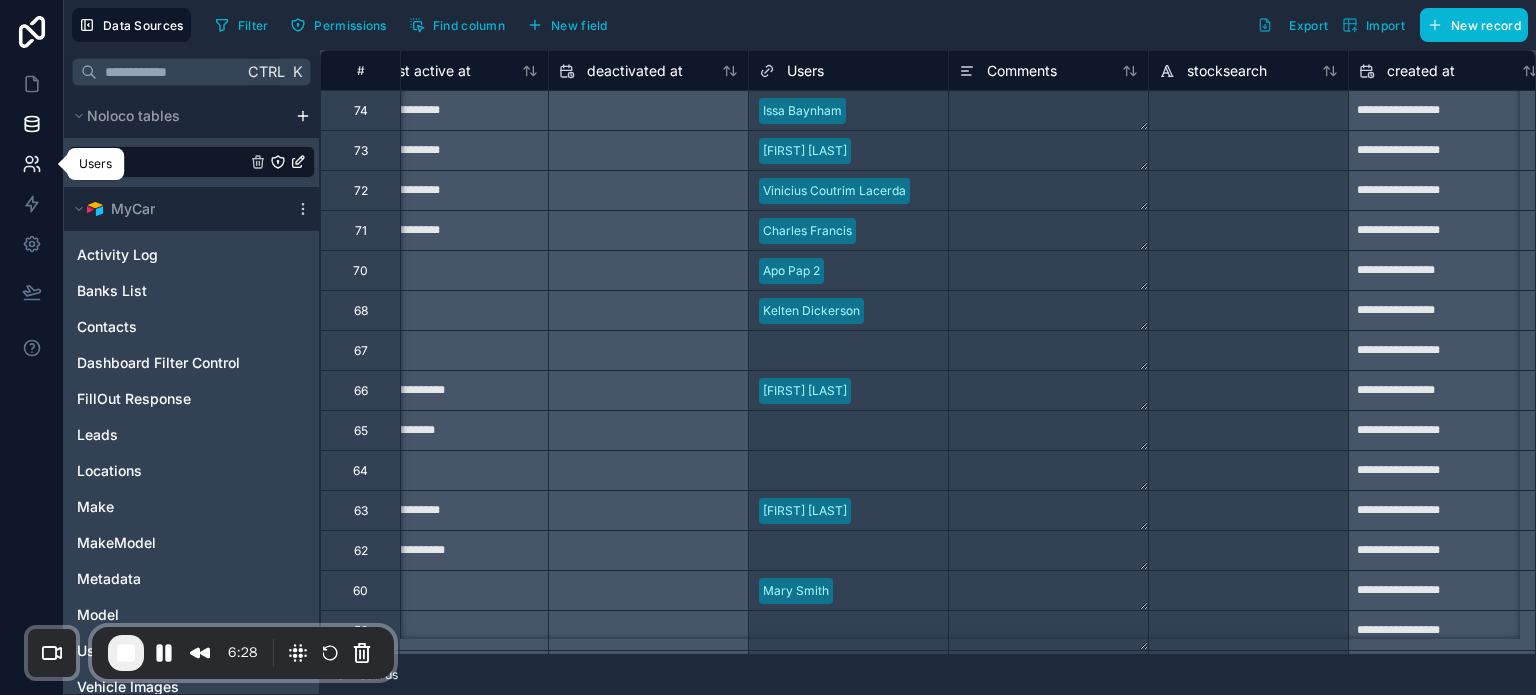 scroll, scrollTop: 0, scrollLeft: 1764, axis: horizontal 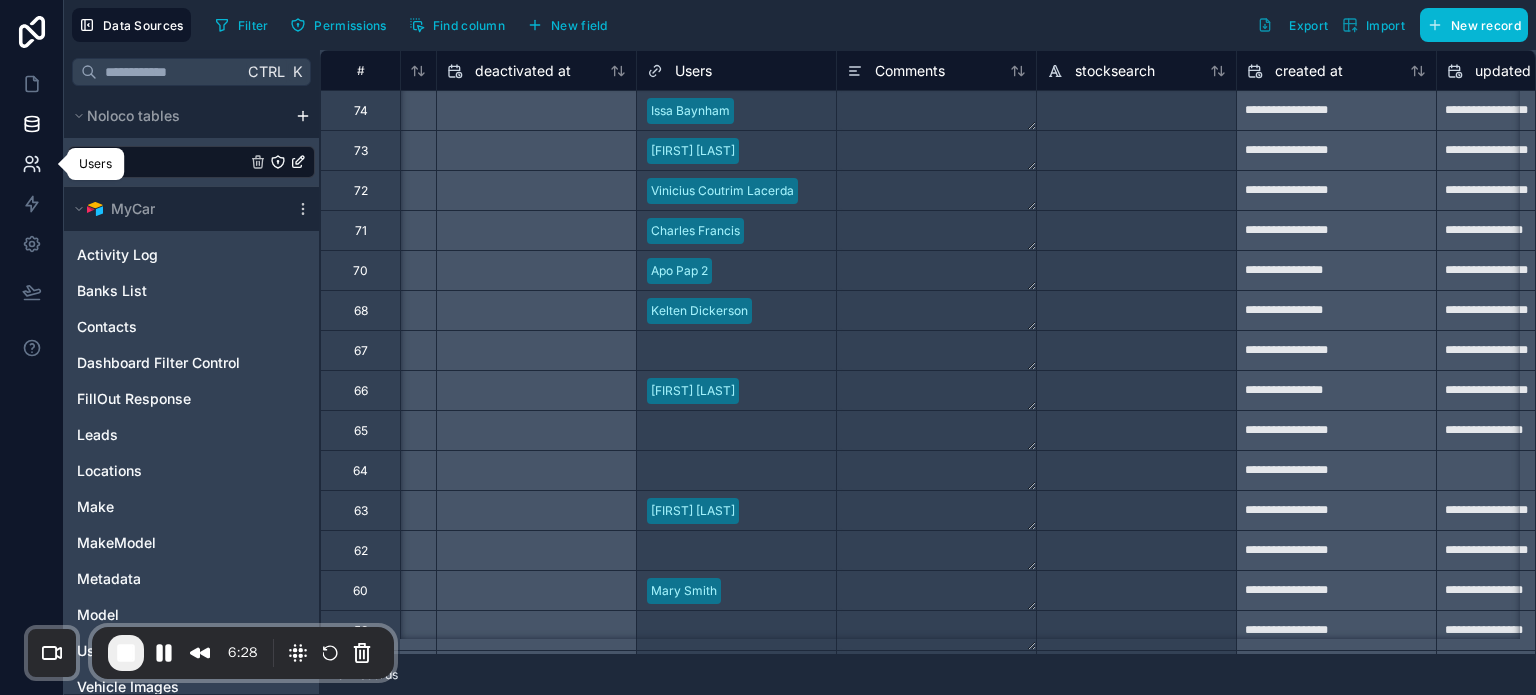 click at bounding box center (31, 164) 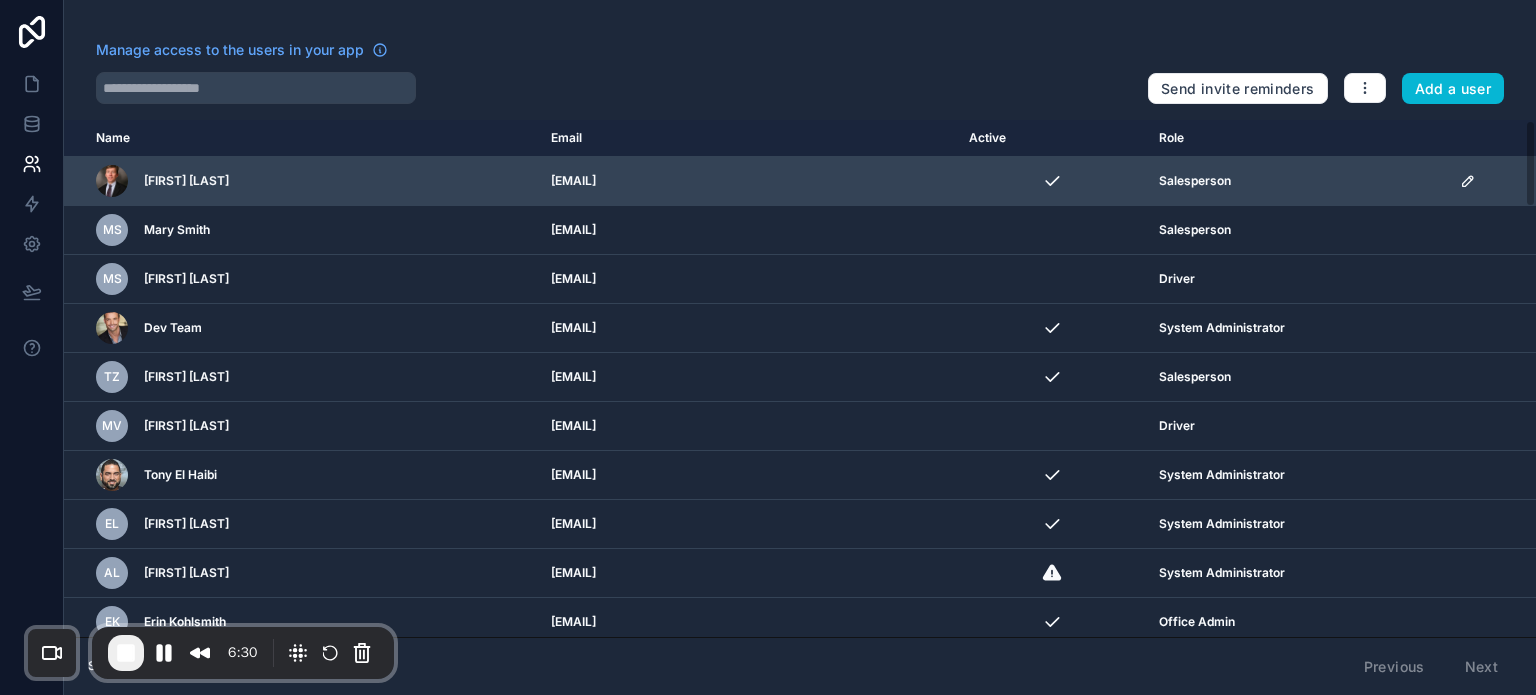 click 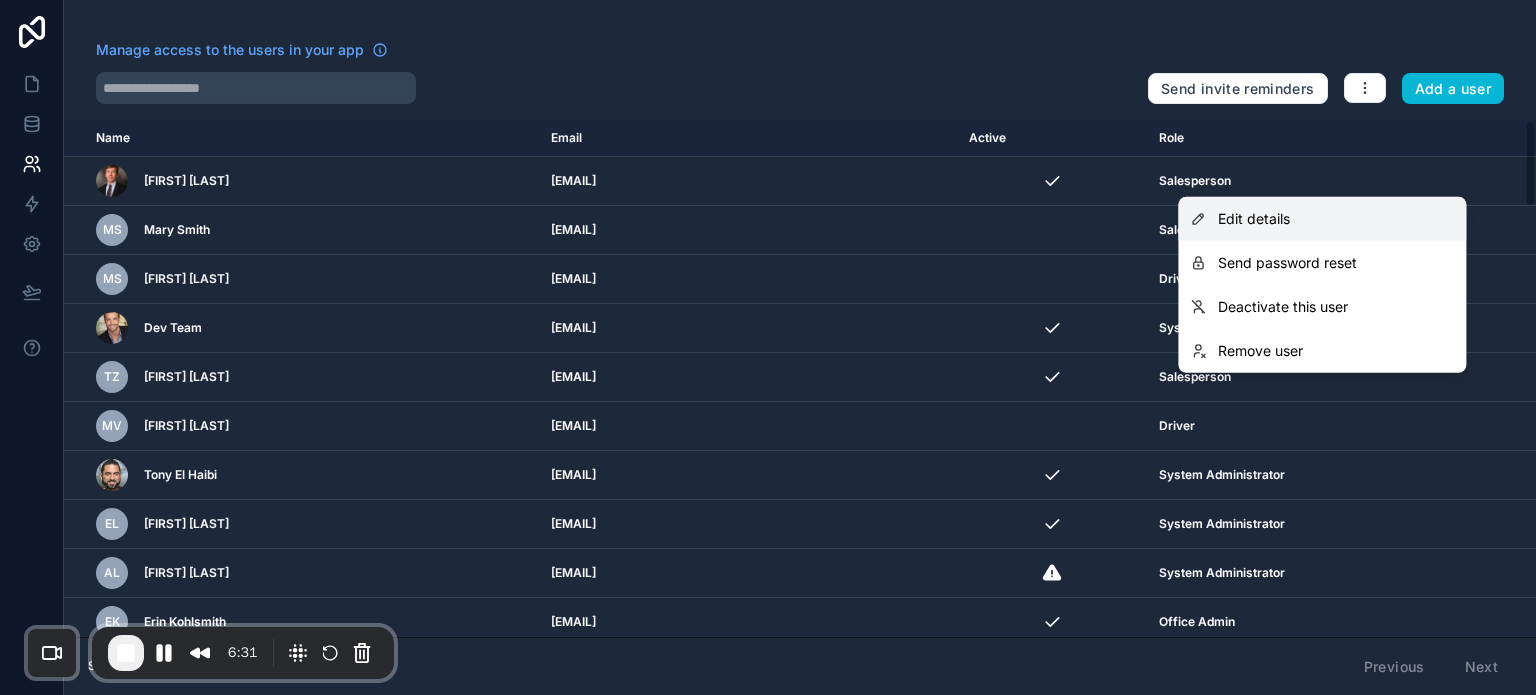 click on "Edit details" at bounding box center (1254, 219) 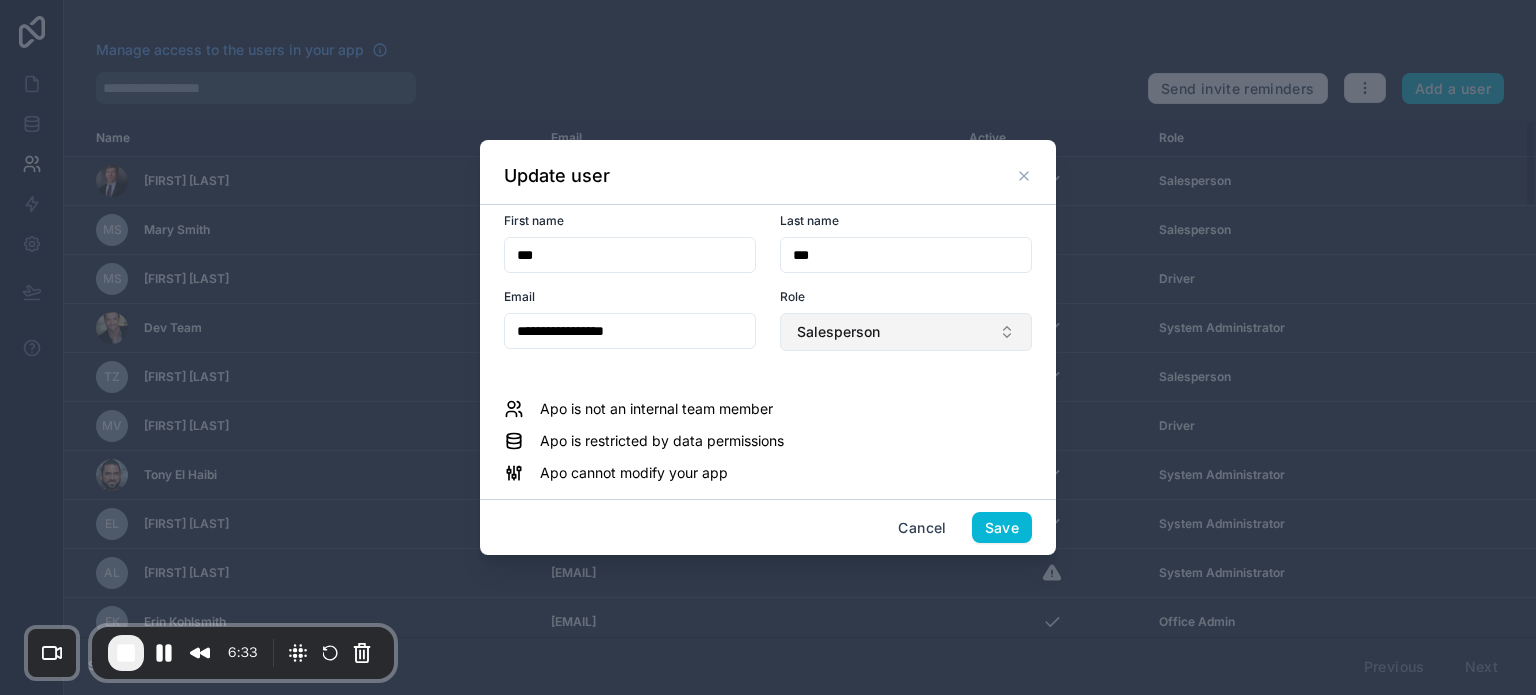click on "Salesperson" at bounding box center [838, 332] 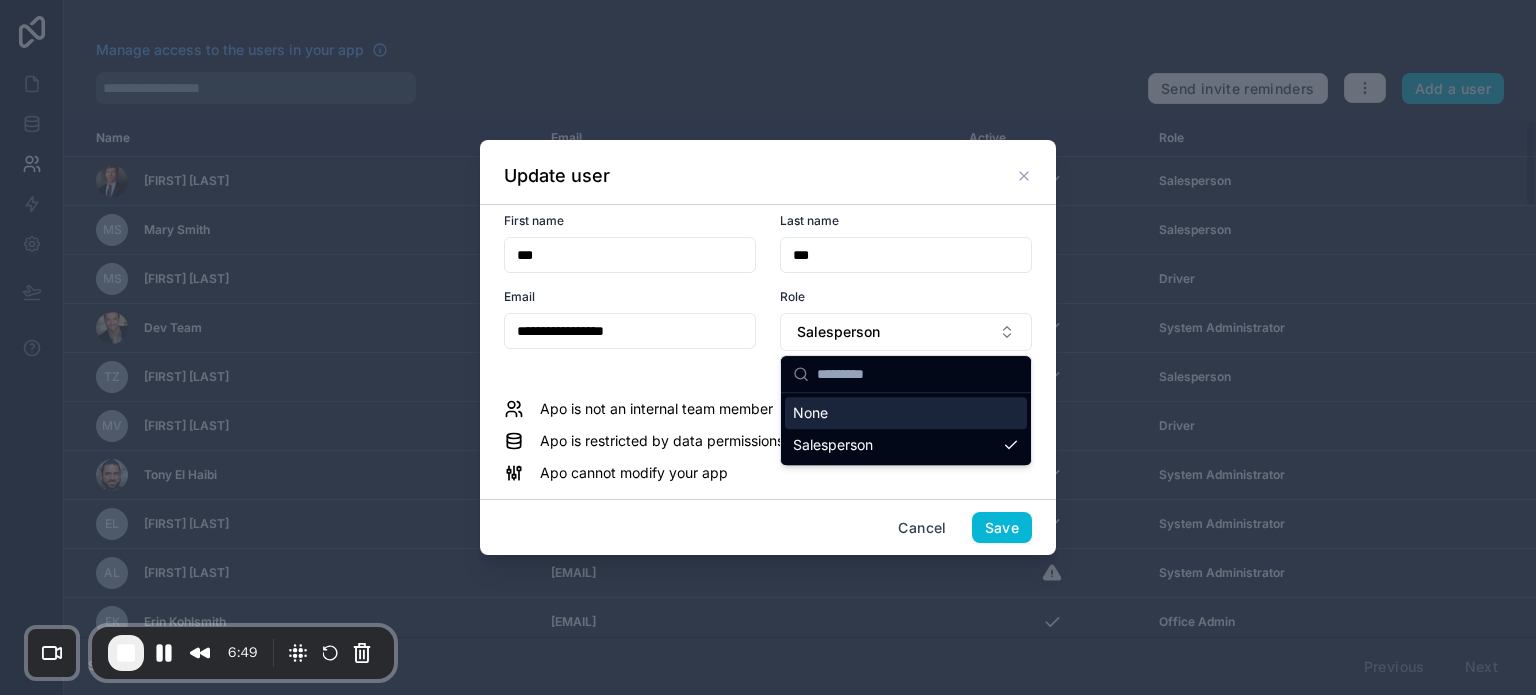 click on "Last name" at bounding box center (906, 221) 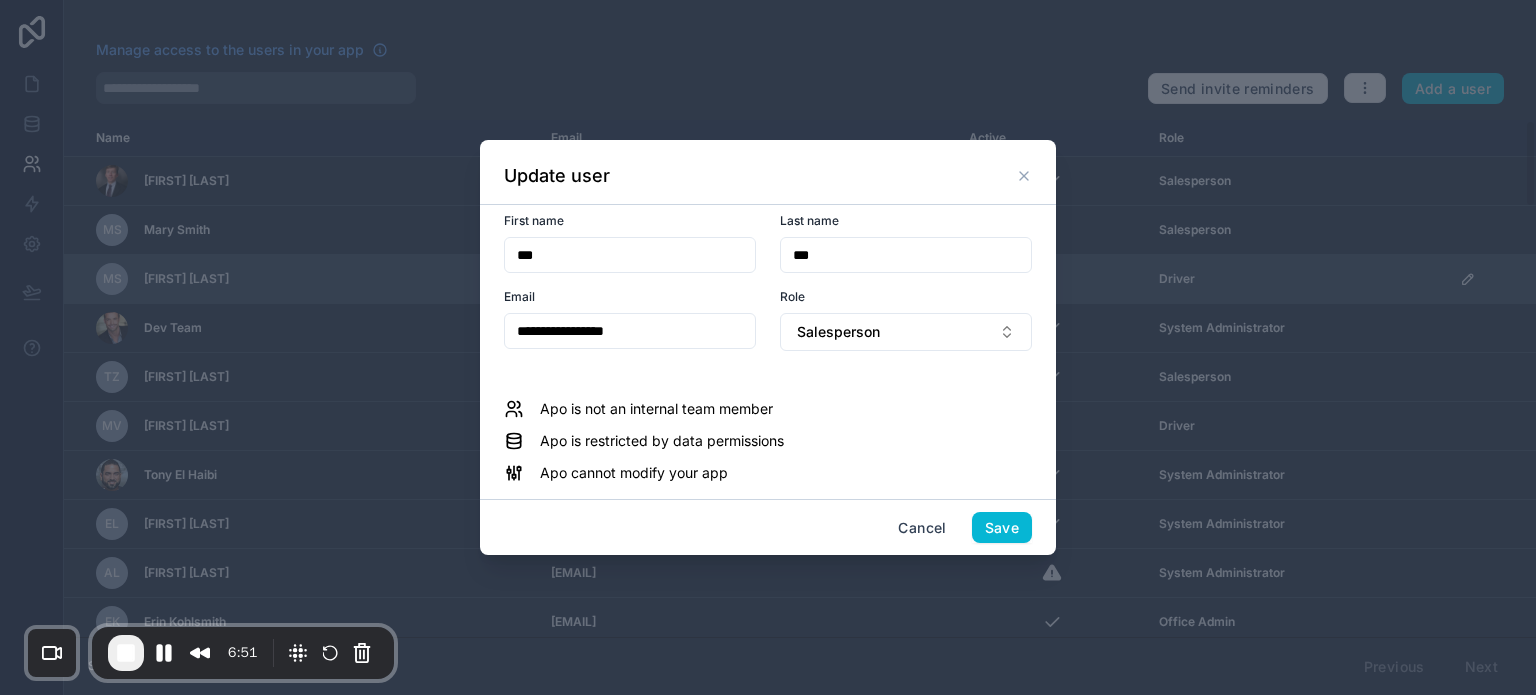 drag, startPoint x: 1021, startPoint y: 171, endPoint x: 1081, endPoint y: 274, distance: 119.20151 